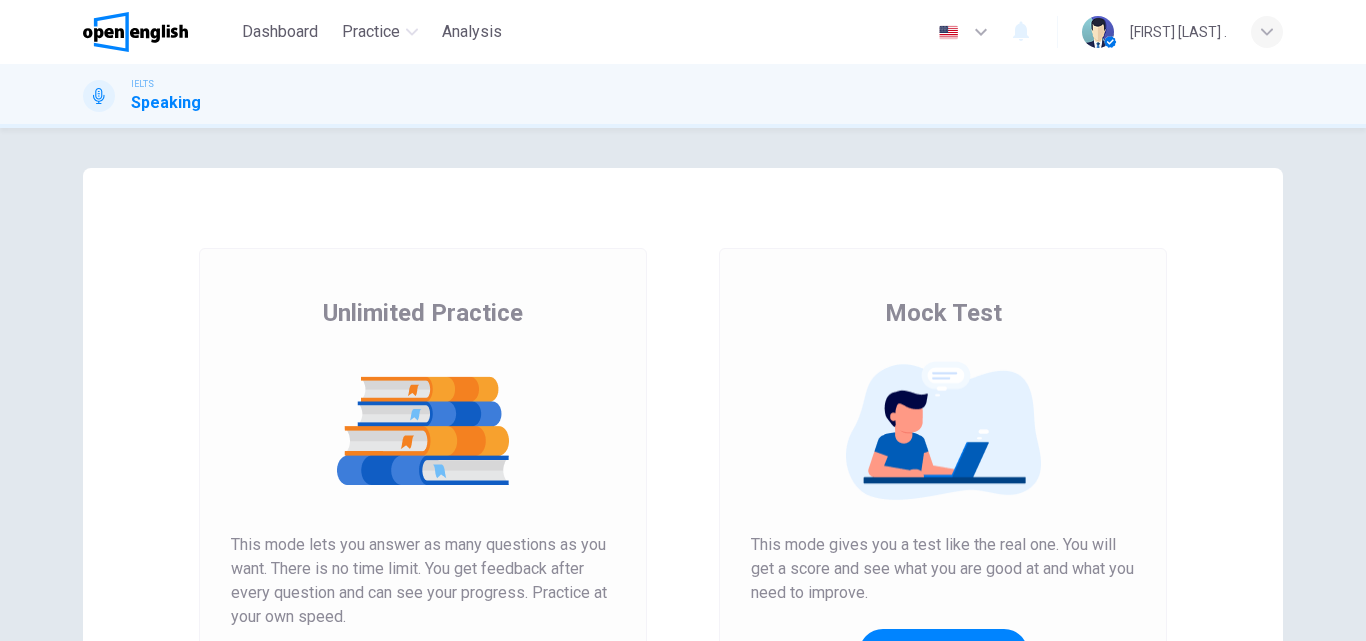 scroll, scrollTop: 0, scrollLeft: 0, axis: both 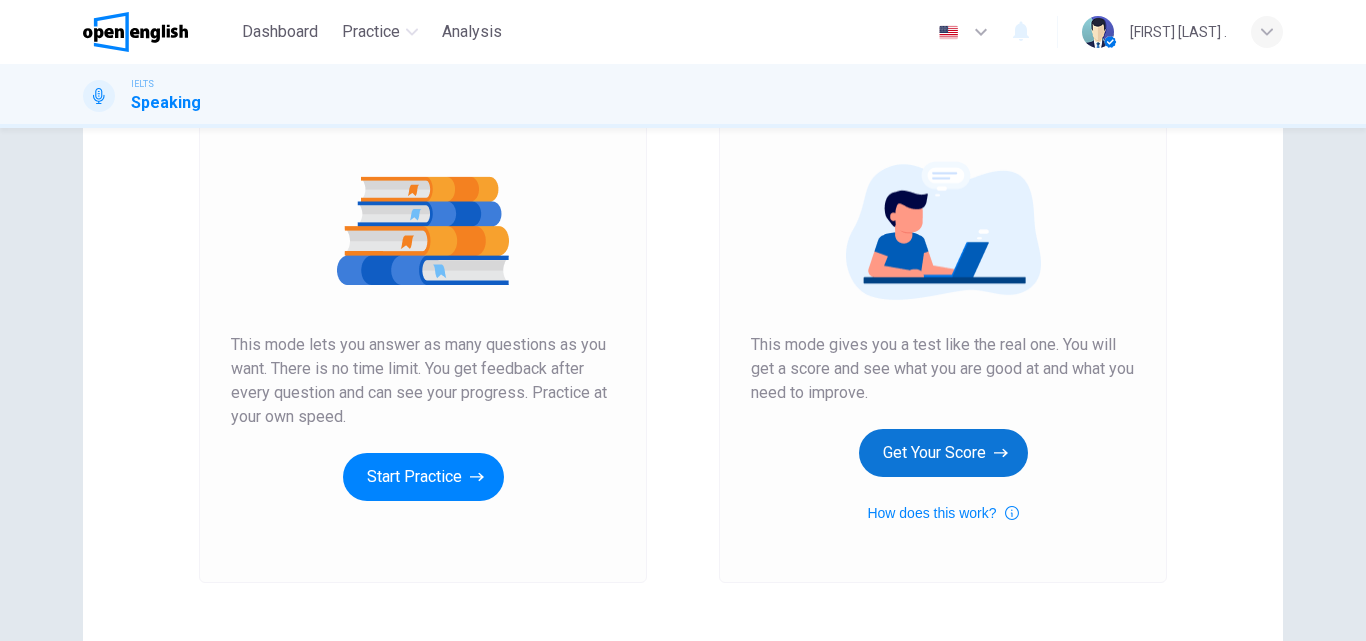 click on "Get Your Score" at bounding box center [943, 453] 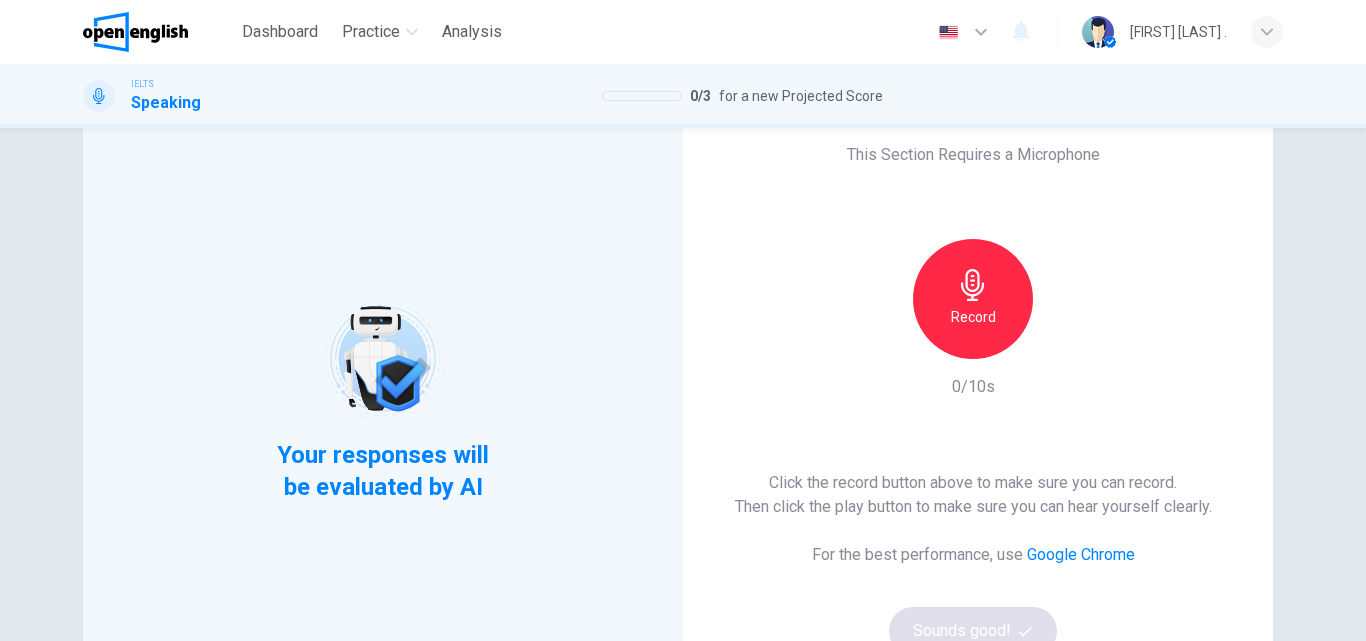 scroll, scrollTop: 100, scrollLeft: 0, axis: vertical 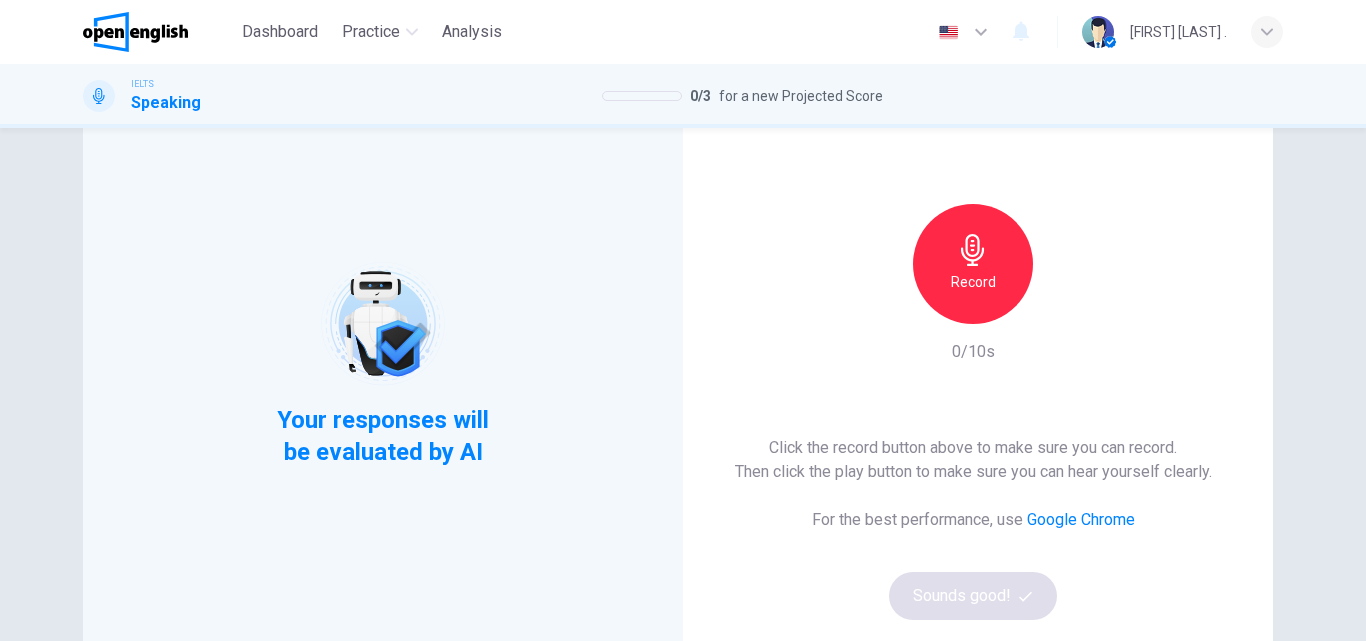 click on "Record" at bounding box center (973, 264) 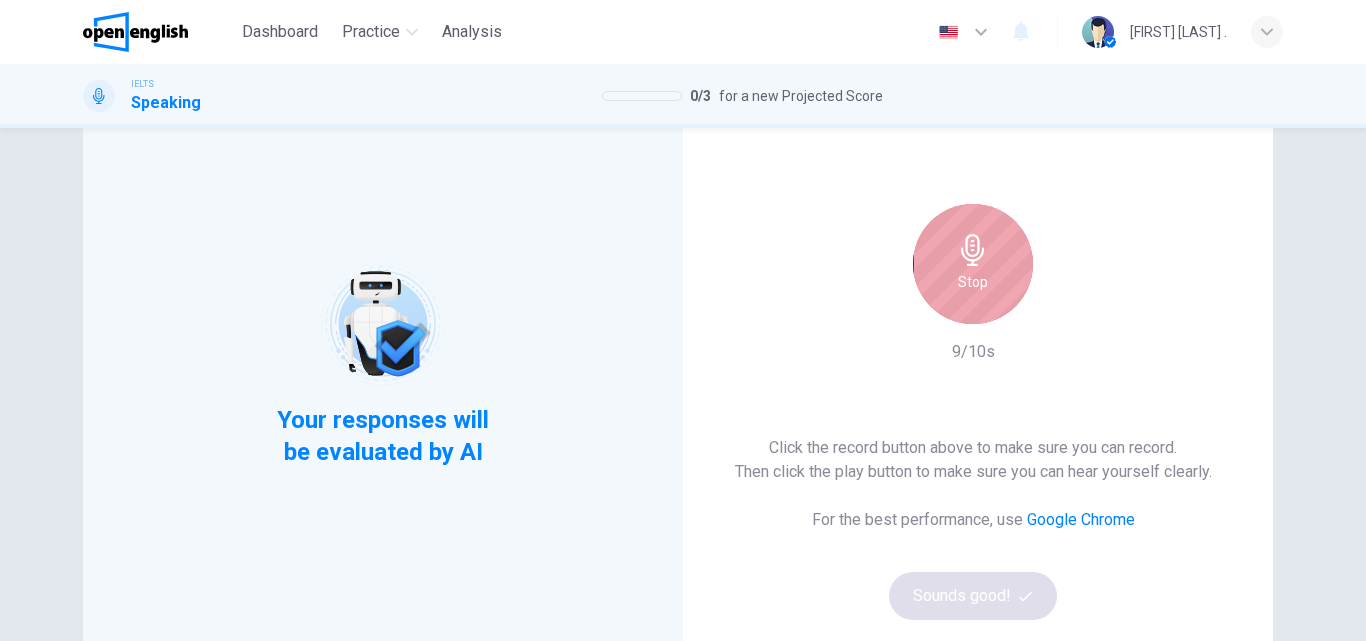 click on "Stop" at bounding box center [973, 264] 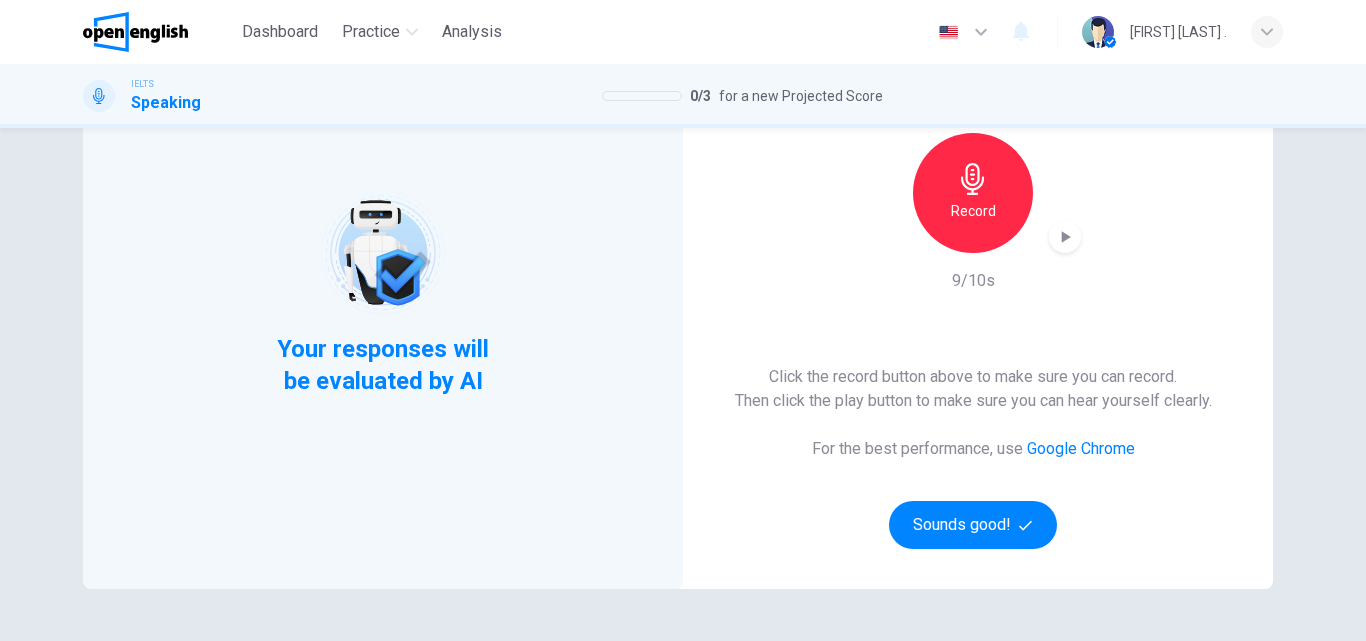 scroll, scrollTop: 200, scrollLeft: 0, axis: vertical 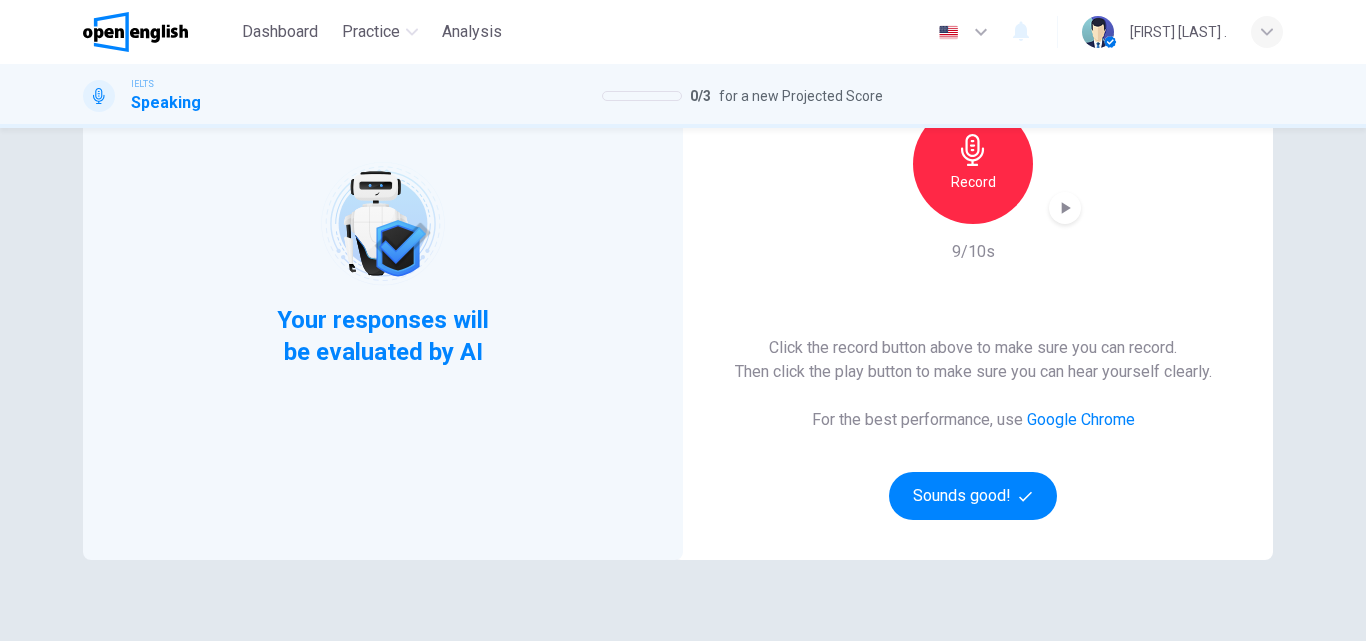 click 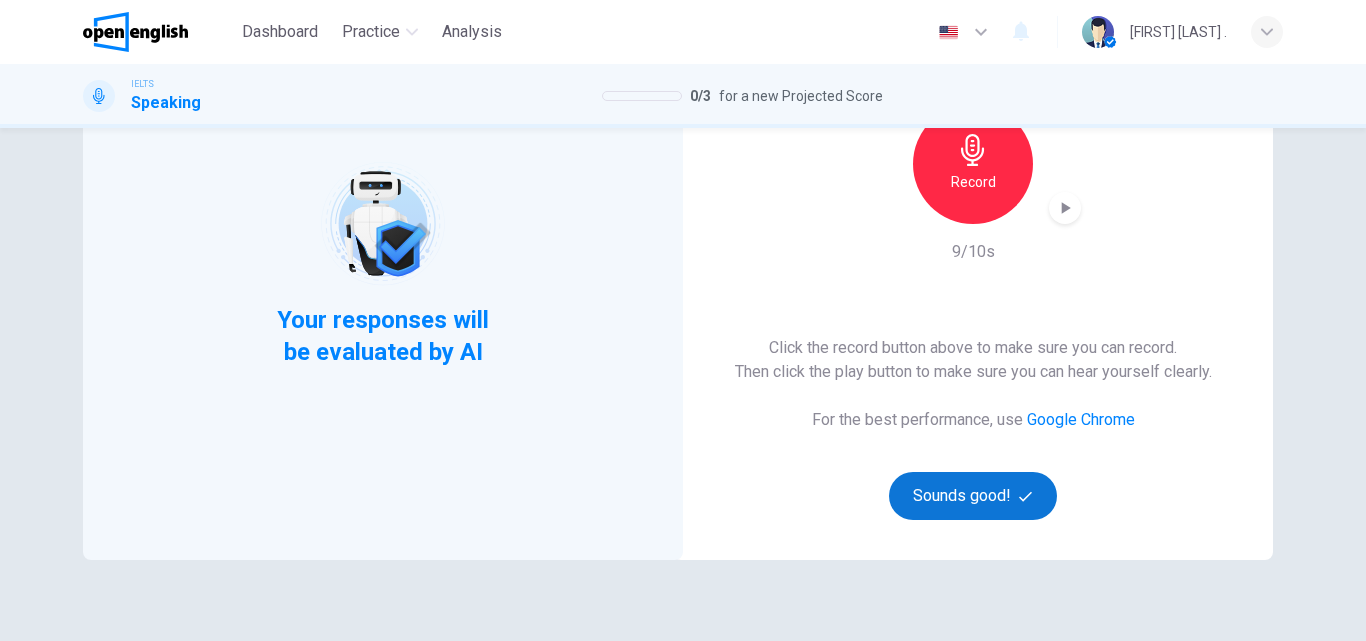 click on "Sounds good!" at bounding box center (973, 496) 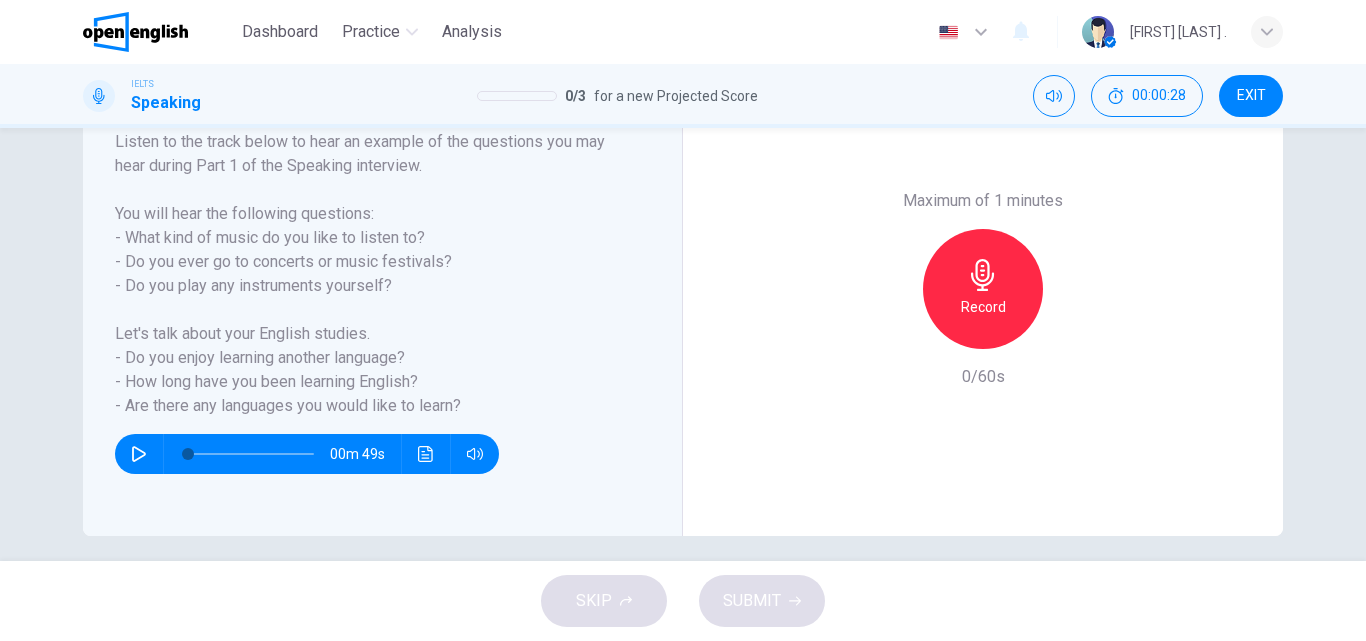 scroll, scrollTop: 342, scrollLeft: 0, axis: vertical 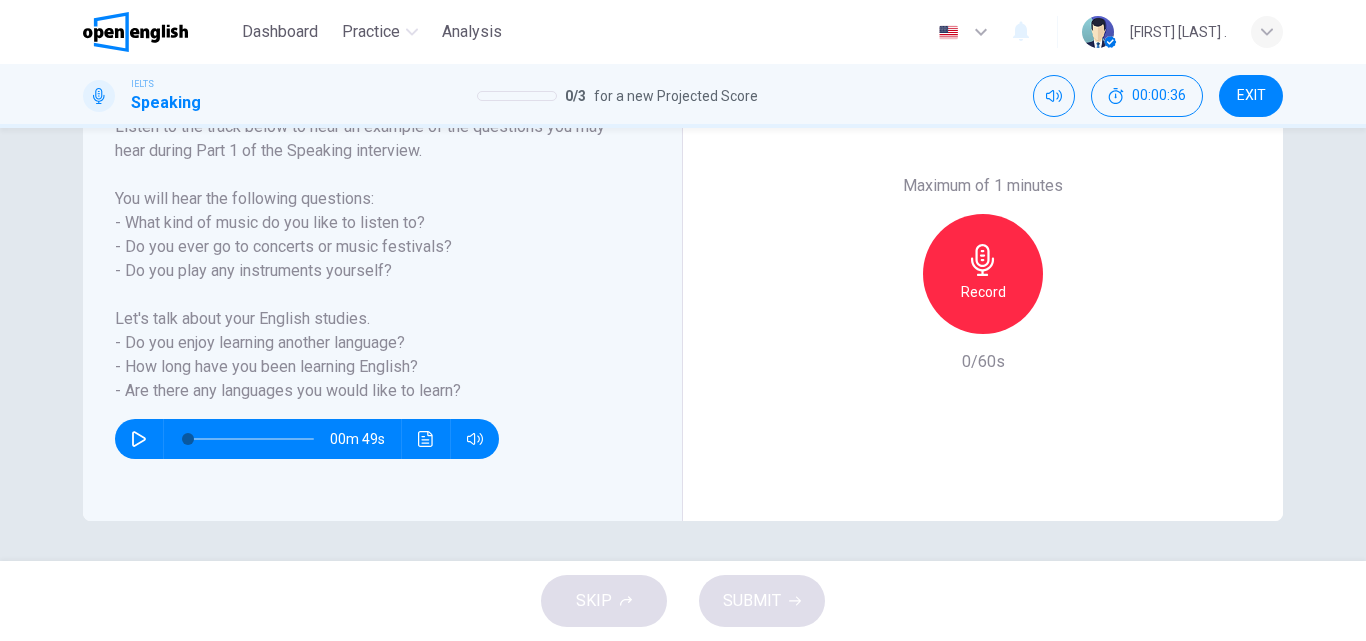 click 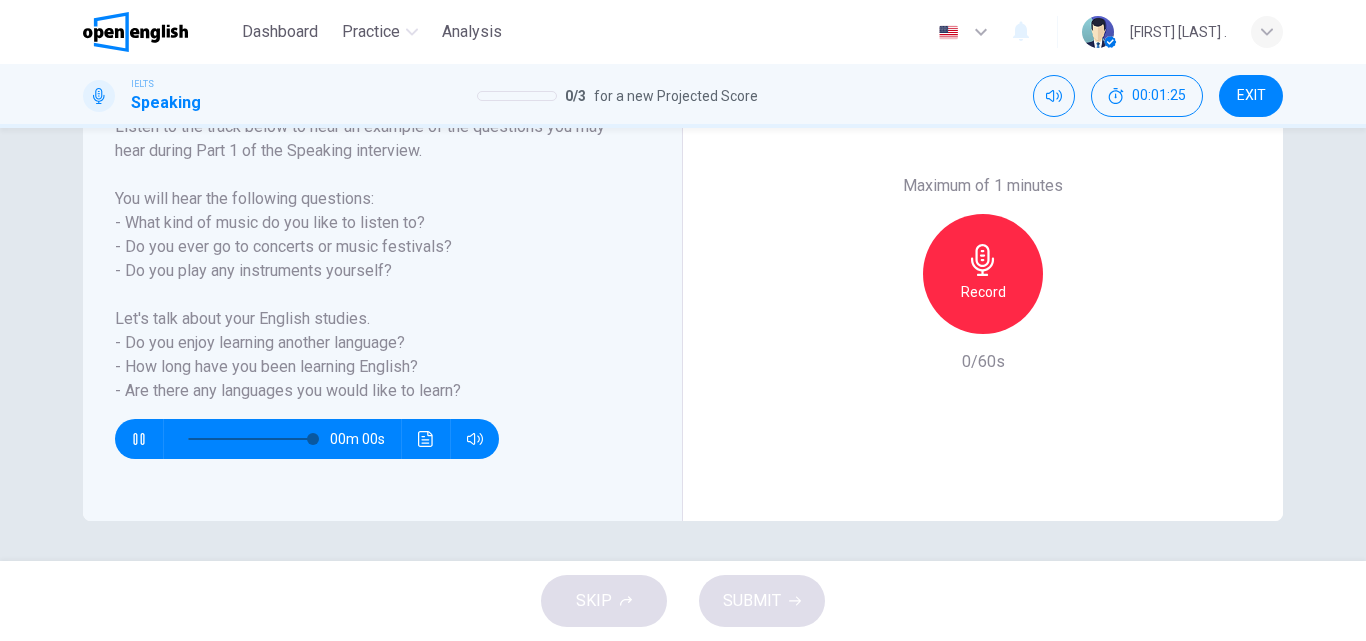 type on "*" 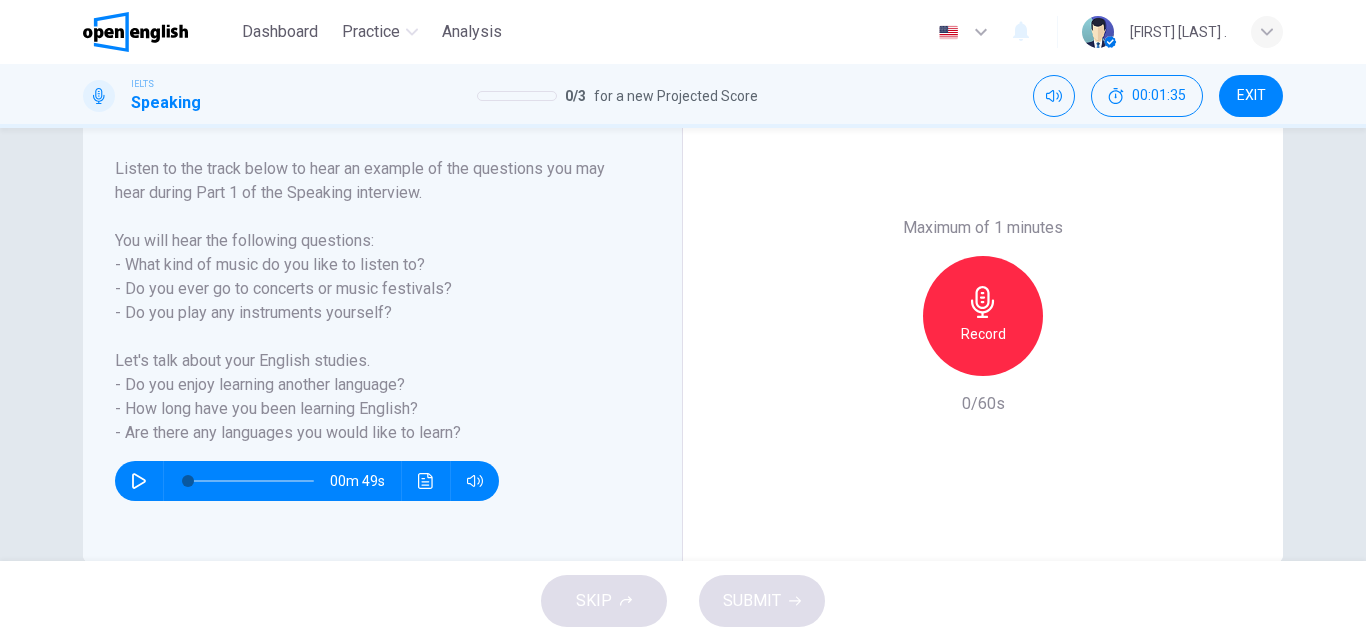 scroll, scrollTop: 342, scrollLeft: 0, axis: vertical 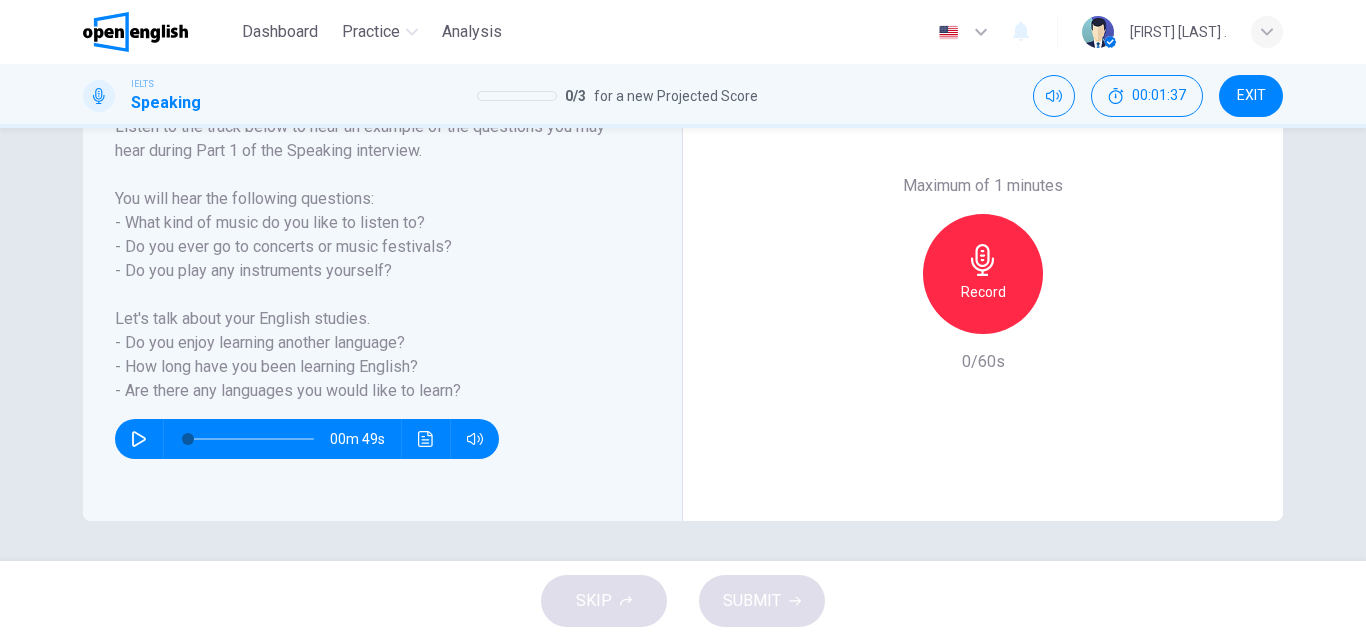 click on "Record" at bounding box center [983, 274] 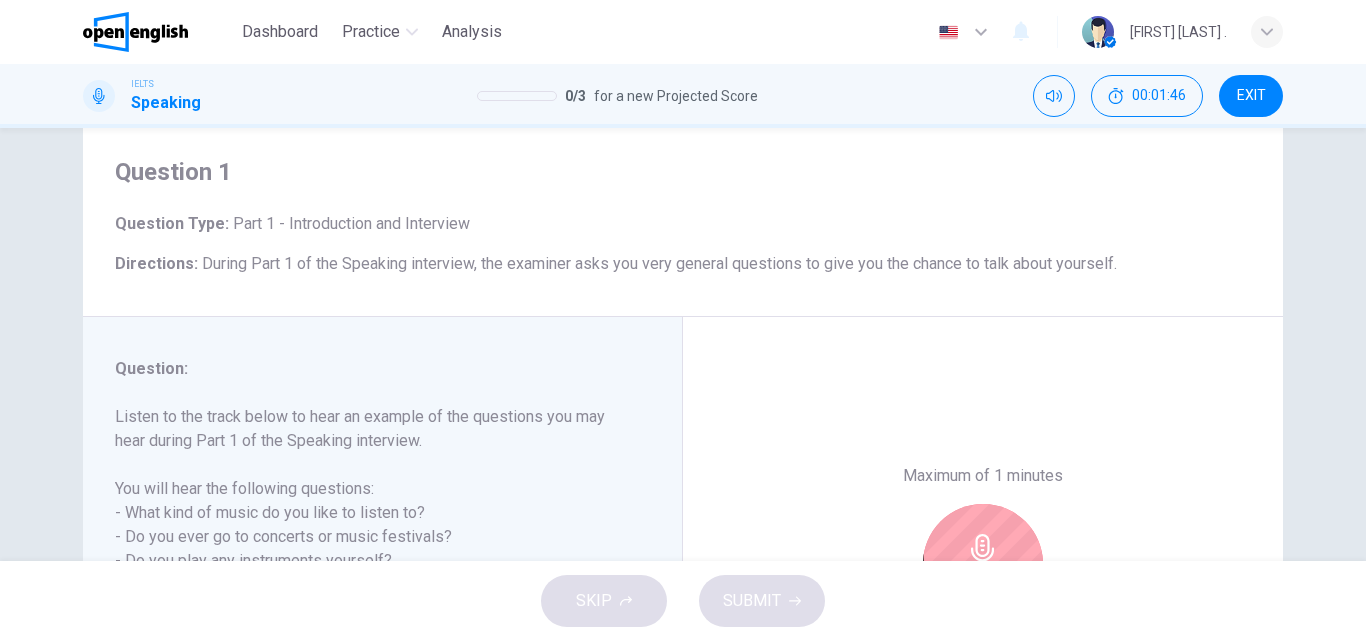 scroll, scrollTop: 42, scrollLeft: 0, axis: vertical 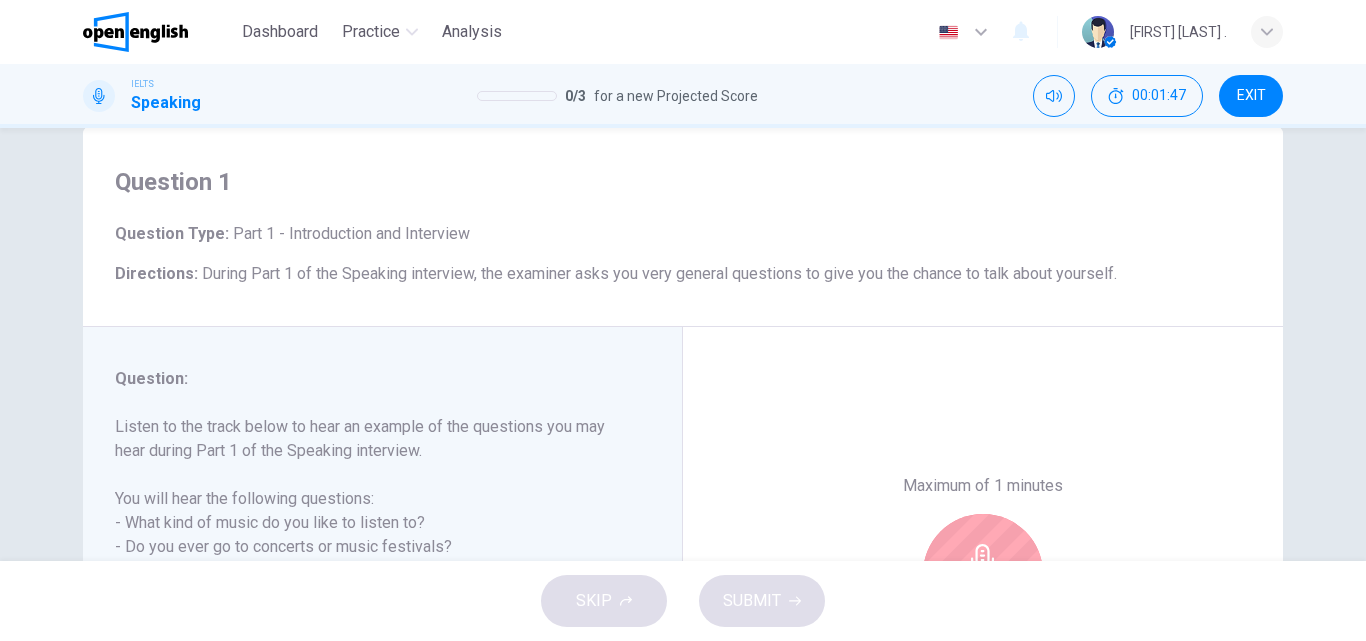 drag, startPoint x: 1263, startPoint y: 97, endPoint x: 774, endPoint y: 137, distance: 490.63327 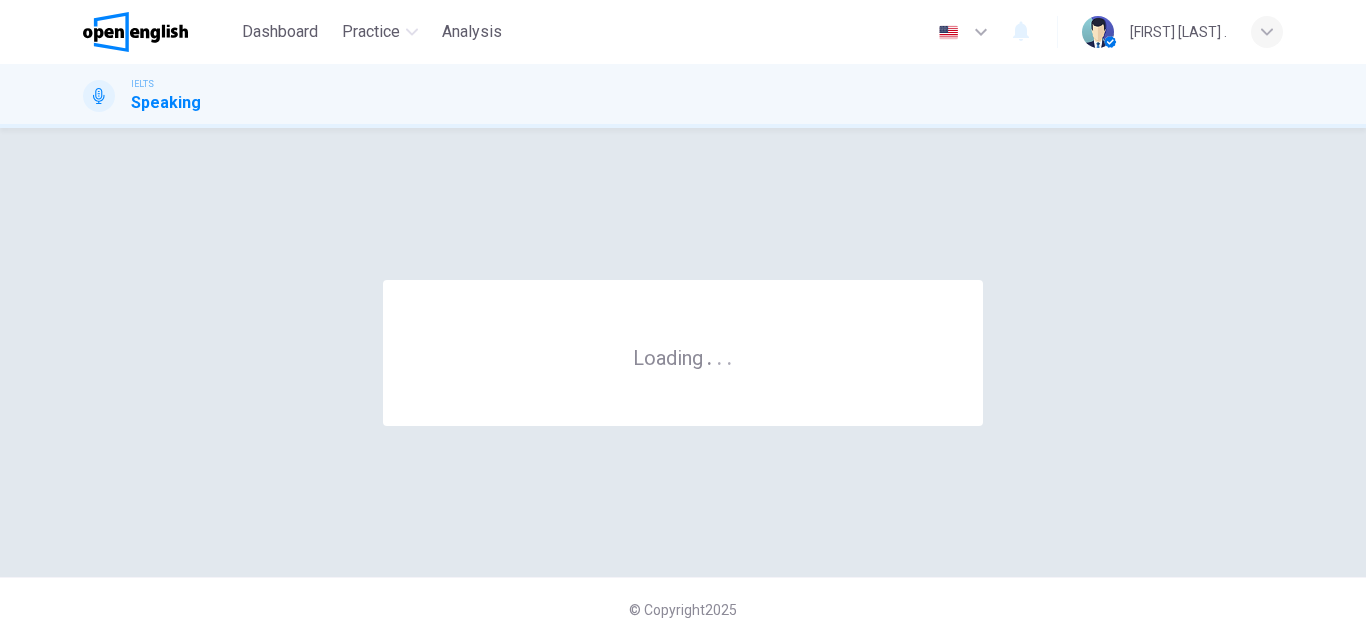 scroll, scrollTop: 0, scrollLeft: 0, axis: both 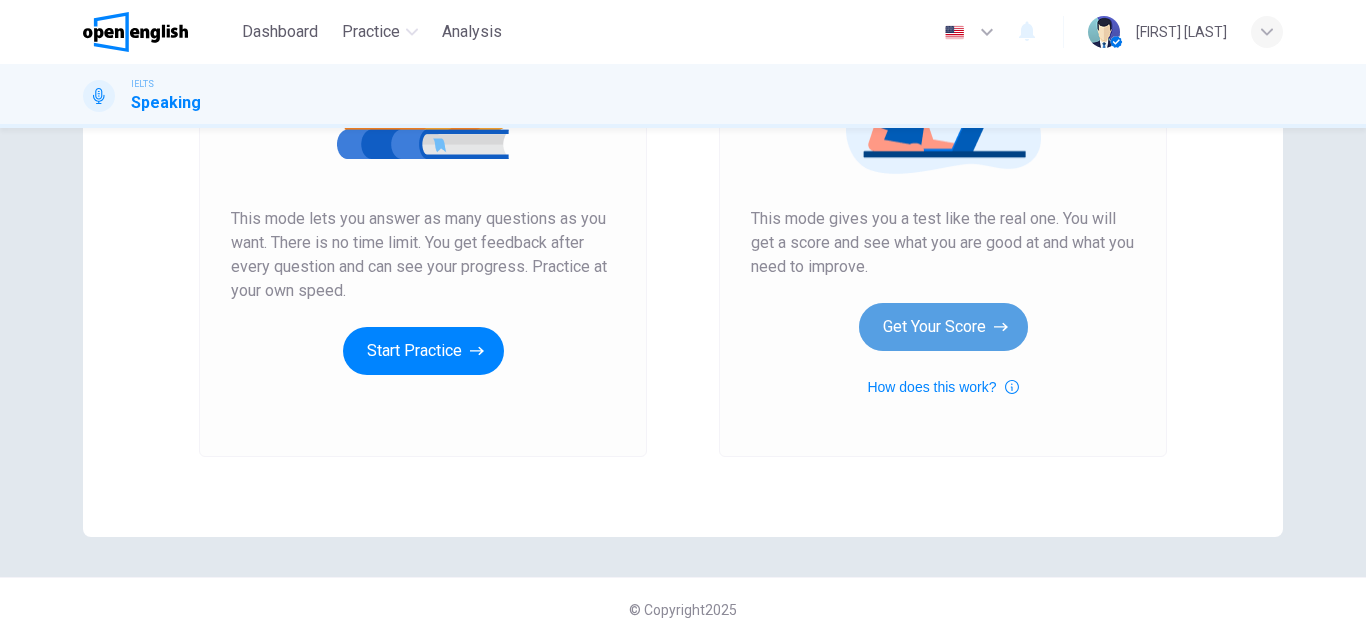 click on "Get Your Score" at bounding box center (943, 327) 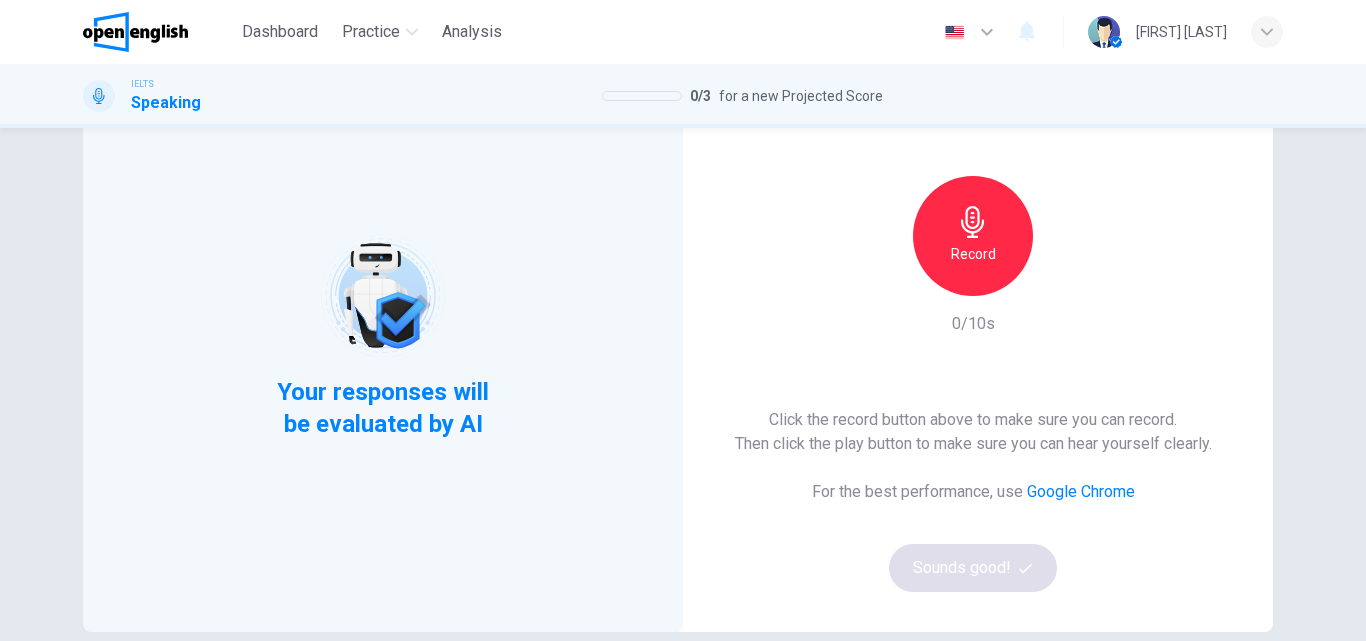 scroll, scrollTop: 126, scrollLeft: 0, axis: vertical 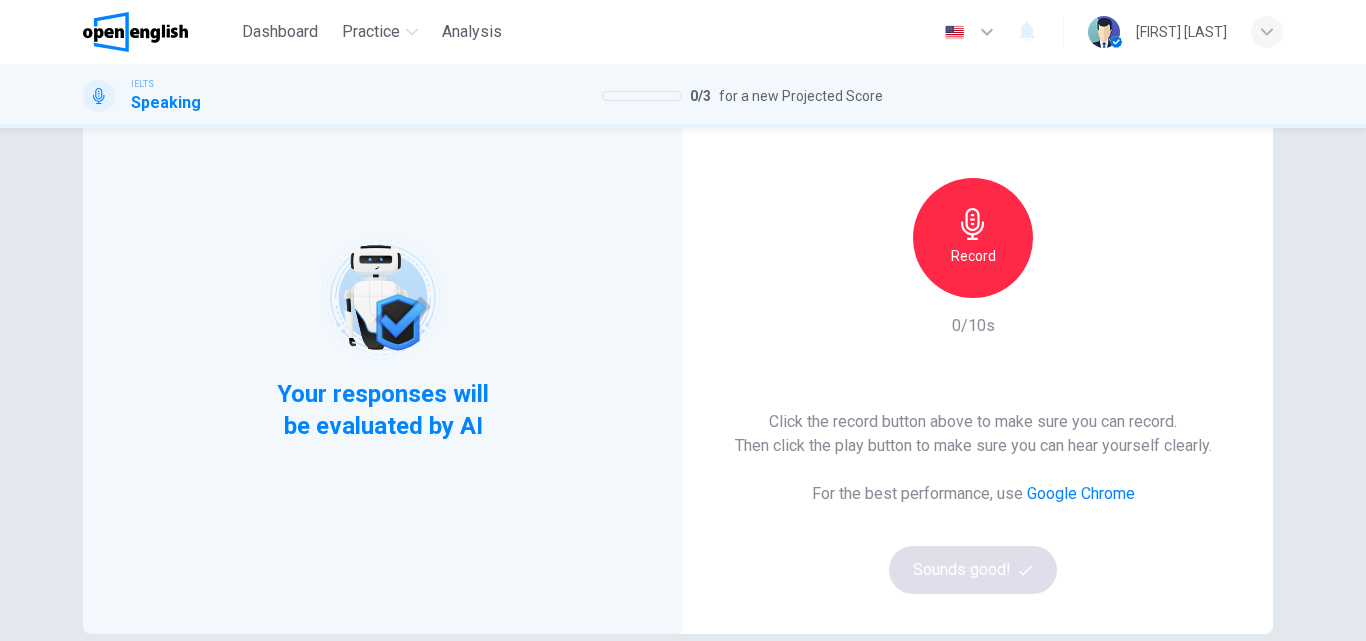 click 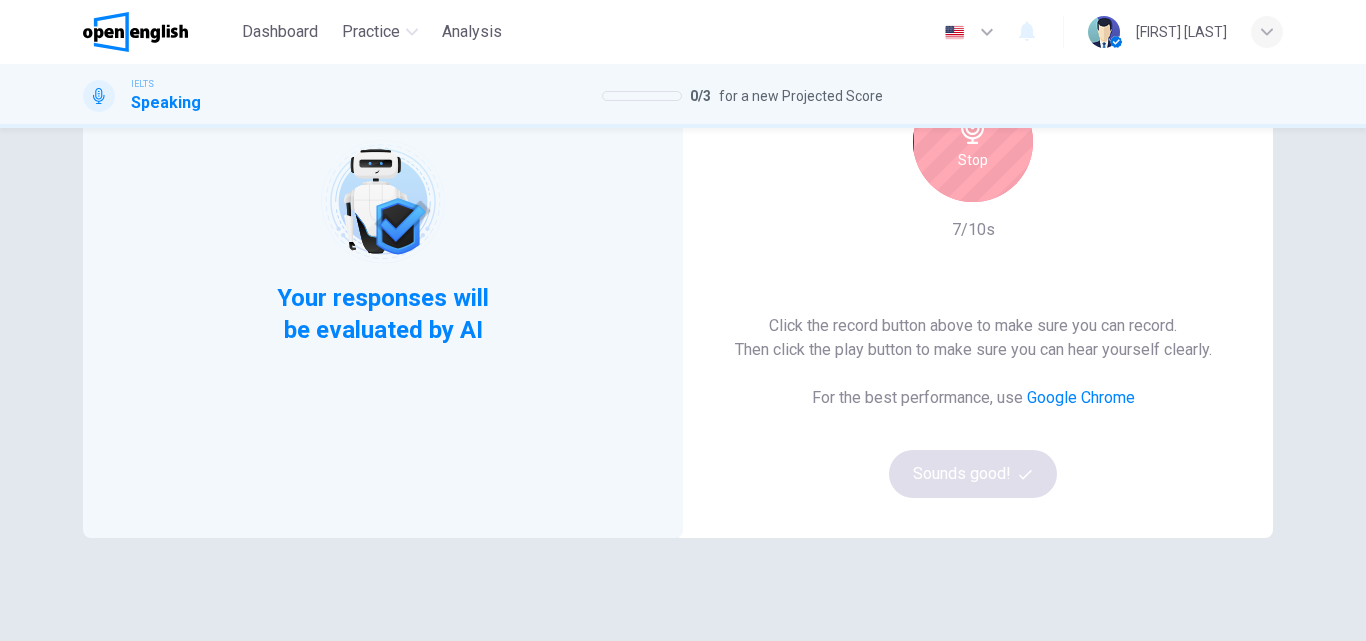 scroll, scrollTop: 126, scrollLeft: 0, axis: vertical 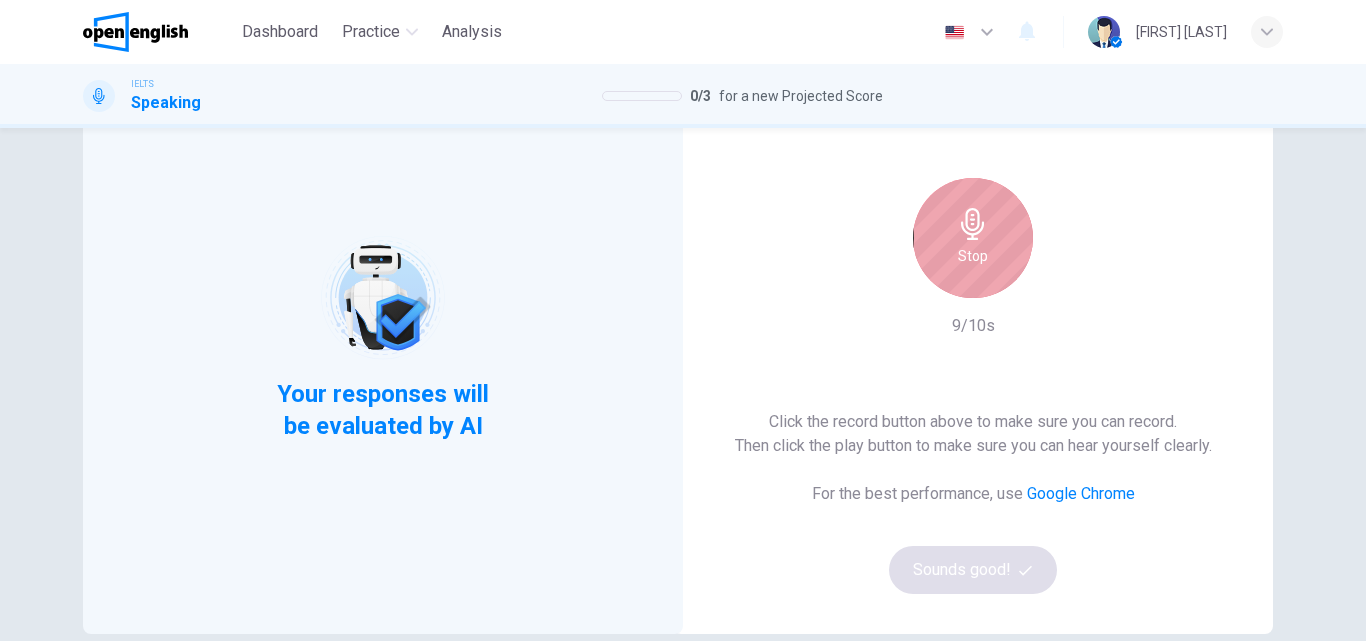 click 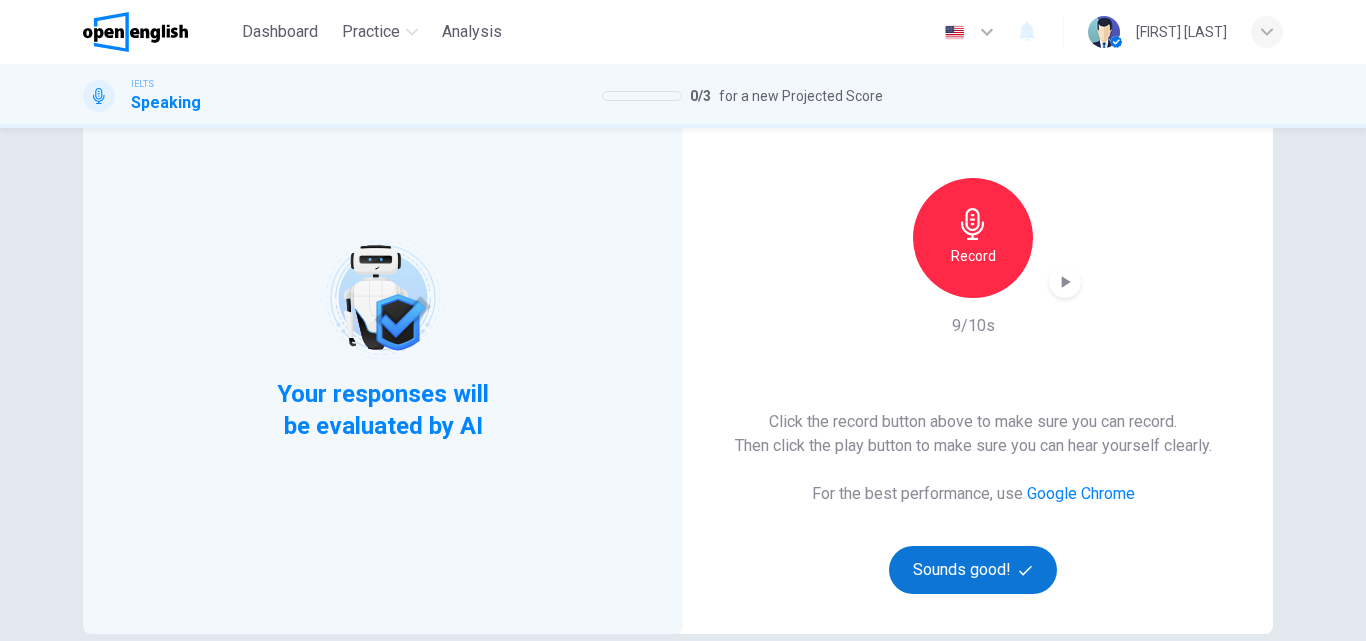 click on "Sounds good!" at bounding box center (973, 570) 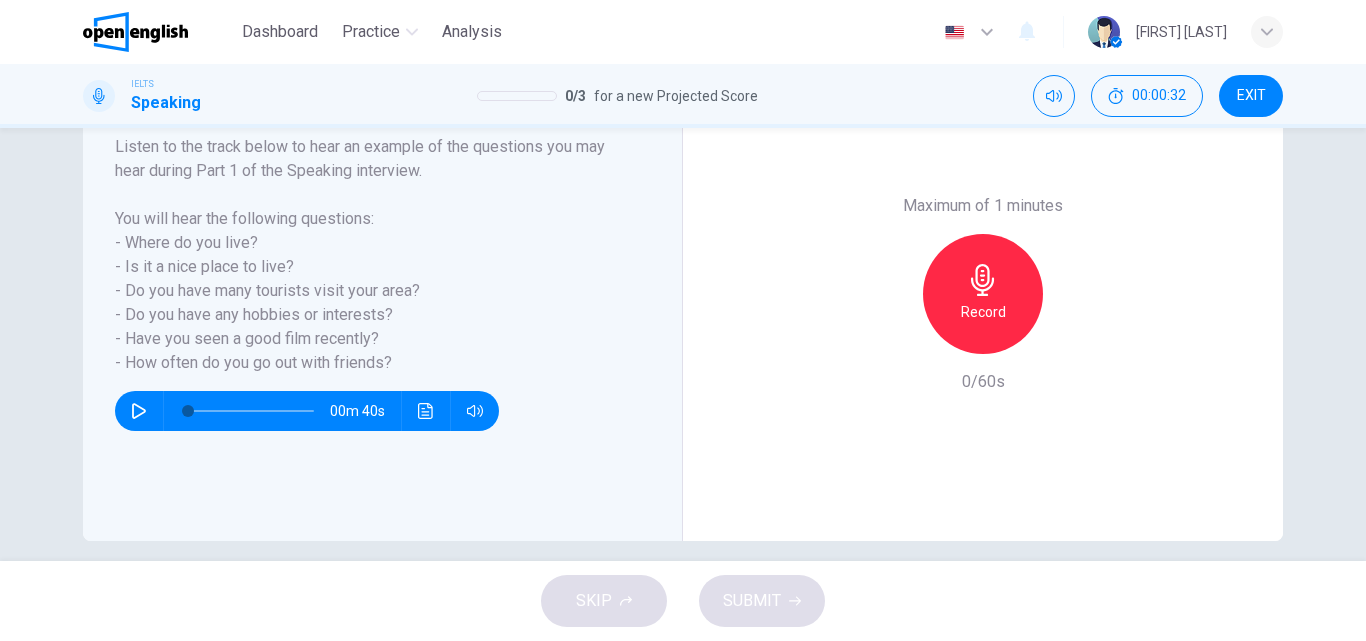 scroll, scrollTop: 342, scrollLeft: 0, axis: vertical 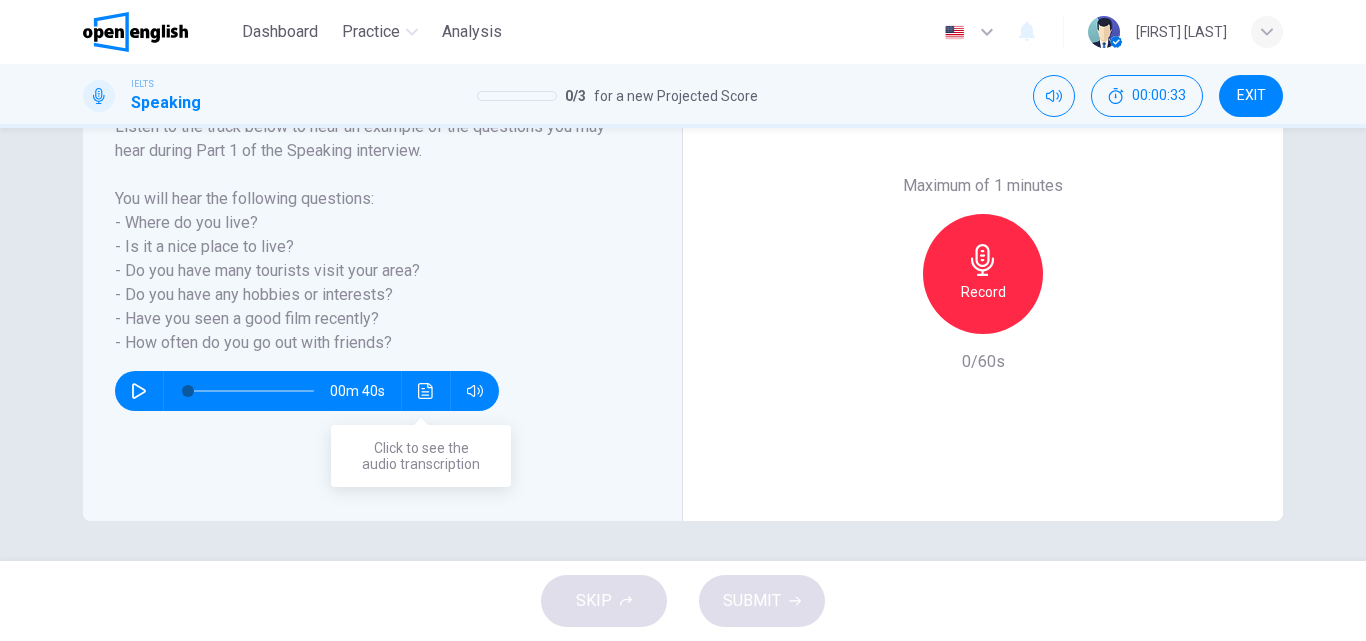 click 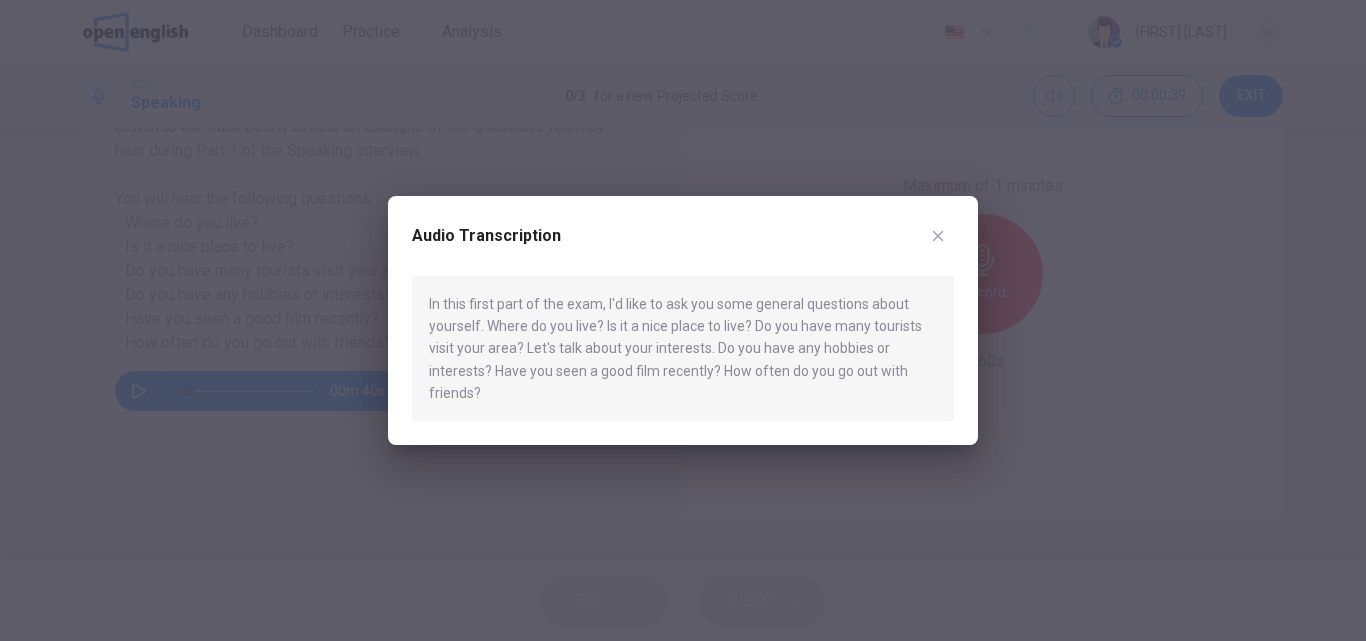 click 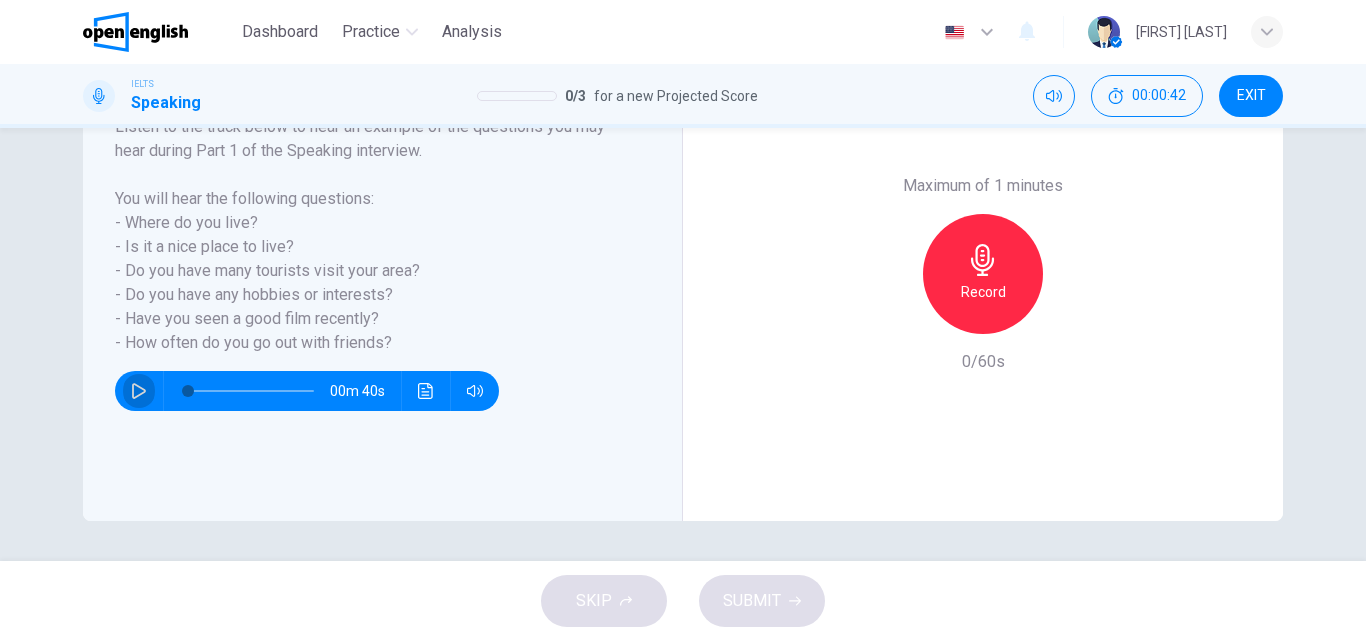 click 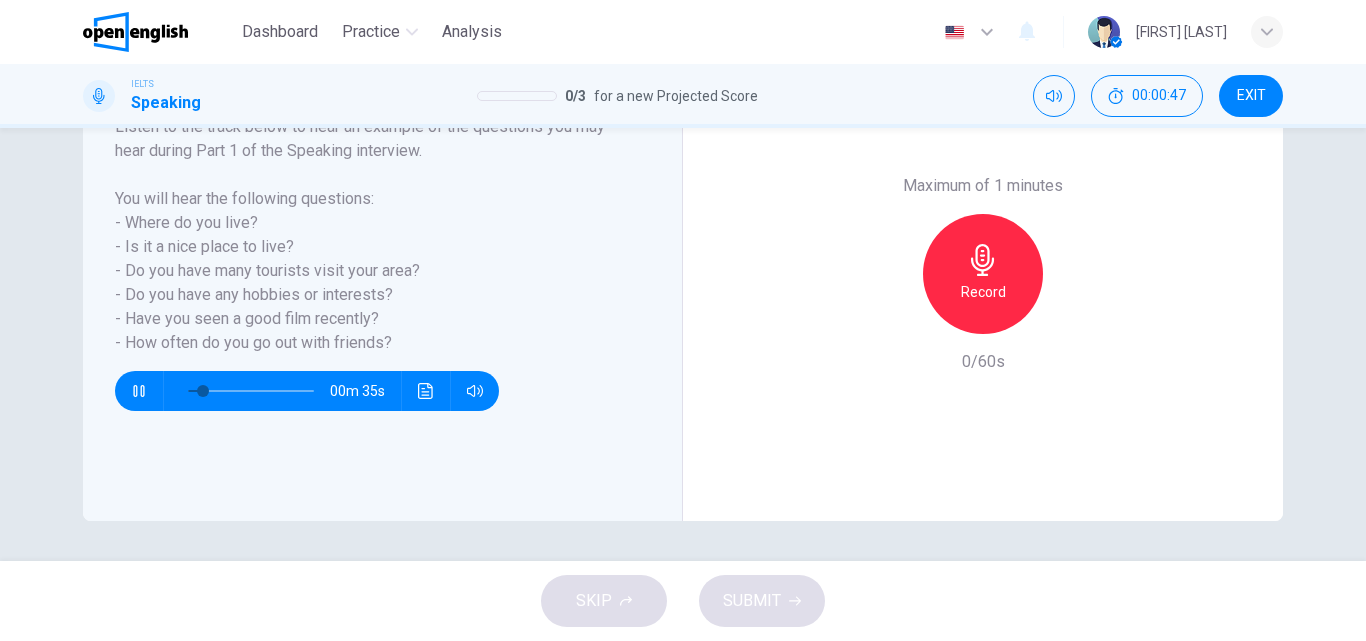 scroll, scrollTop: 242, scrollLeft: 0, axis: vertical 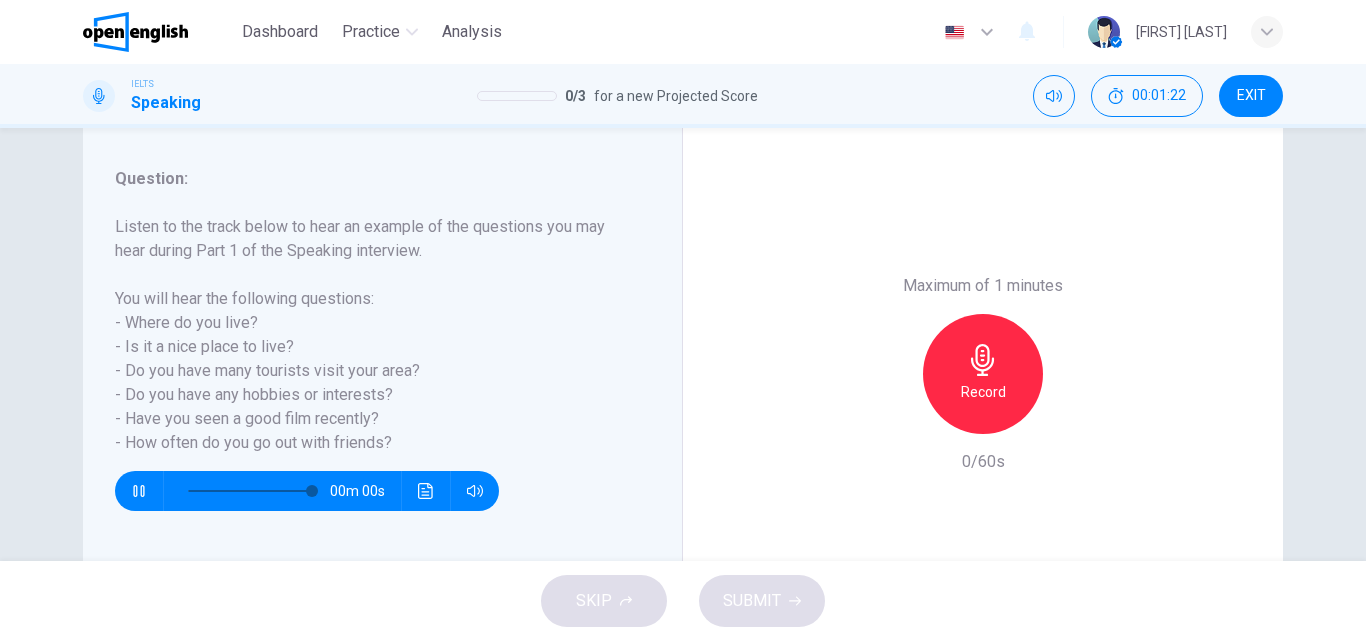 type on "*" 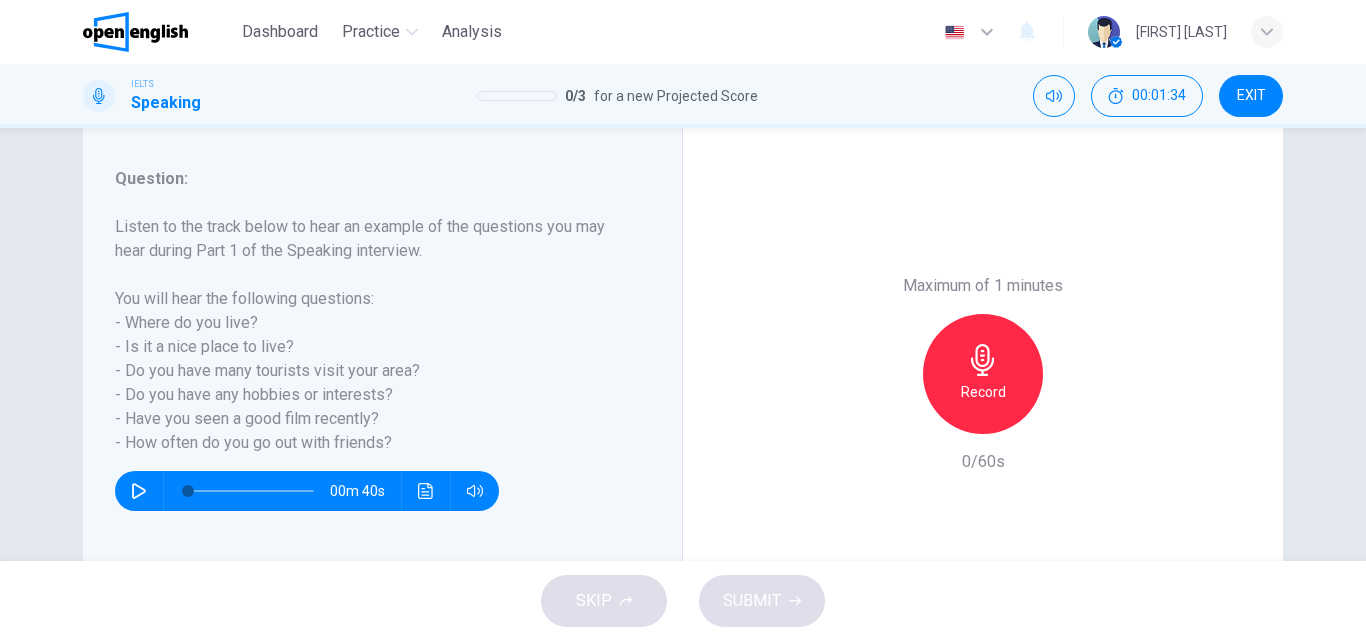 click on "Record" at bounding box center (983, 392) 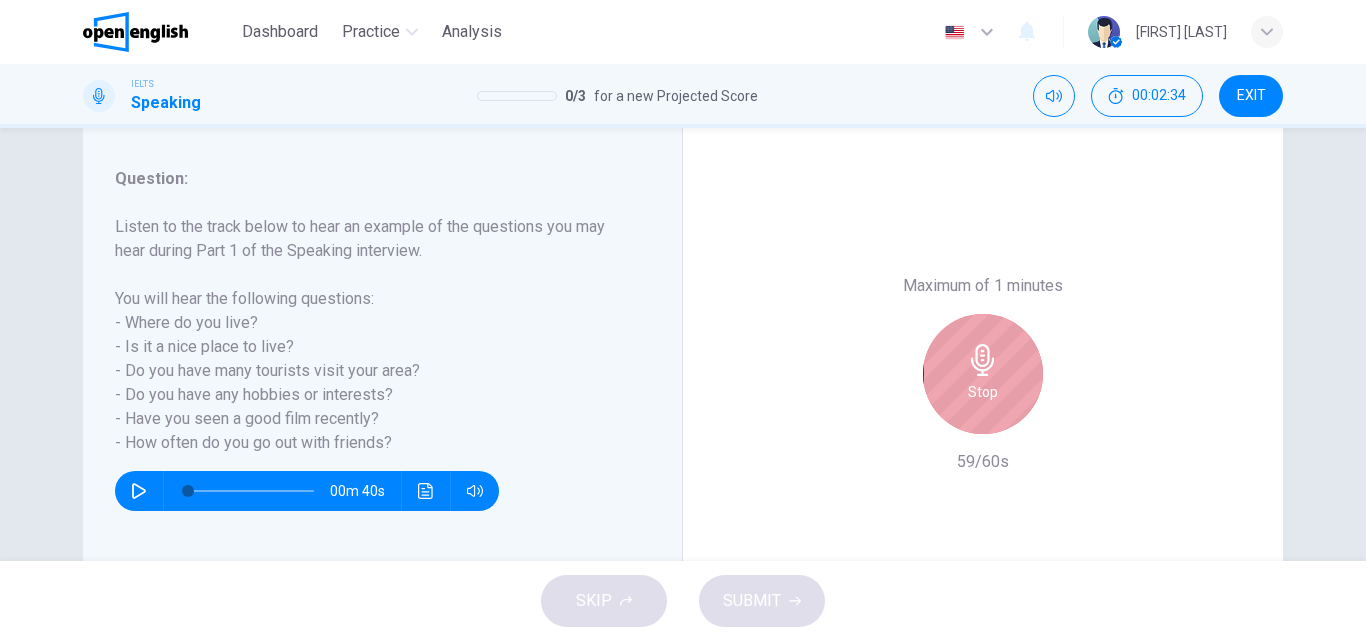 click on "Stop" at bounding box center (983, 392) 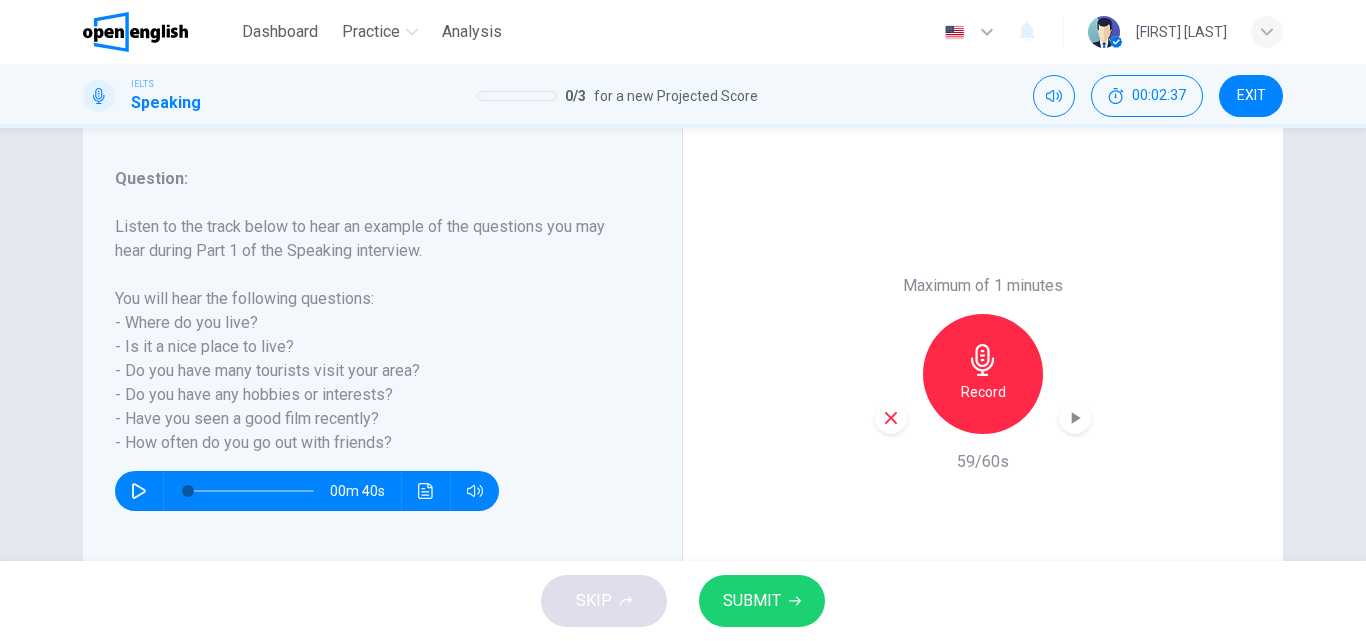 click on "SUBMIT" at bounding box center (752, 601) 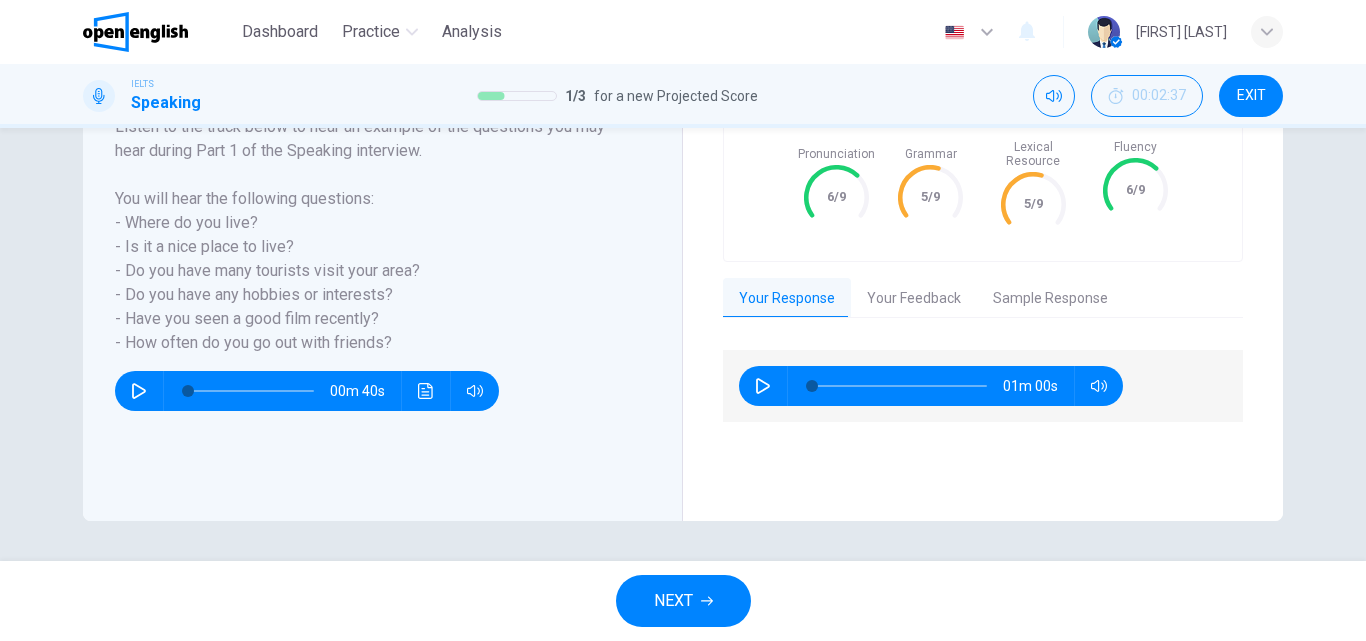 scroll, scrollTop: 242, scrollLeft: 0, axis: vertical 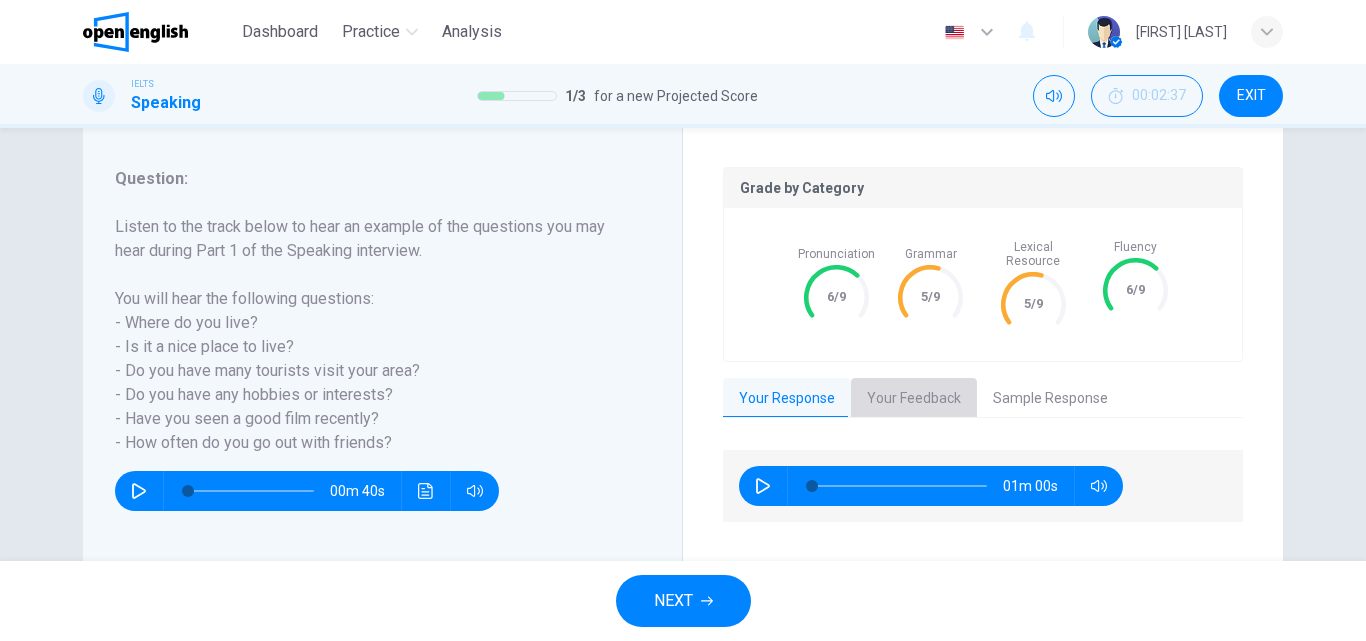 click on "Your Feedback" at bounding box center (914, 399) 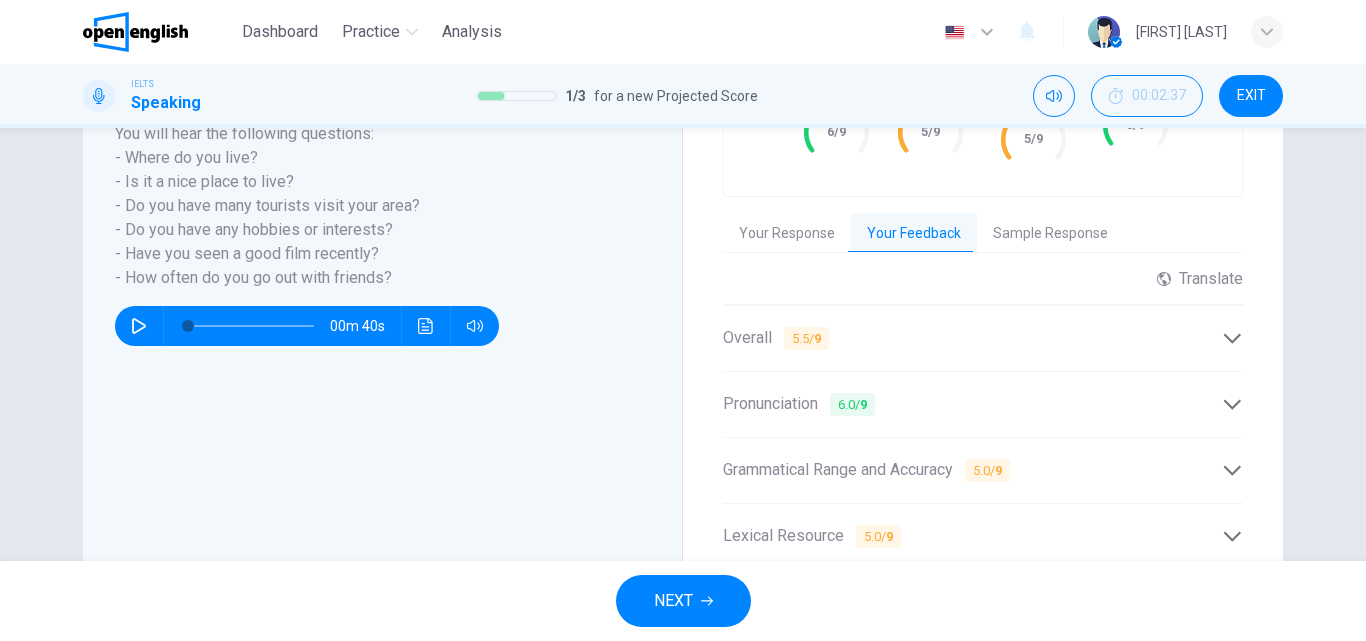 scroll, scrollTop: 442, scrollLeft: 0, axis: vertical 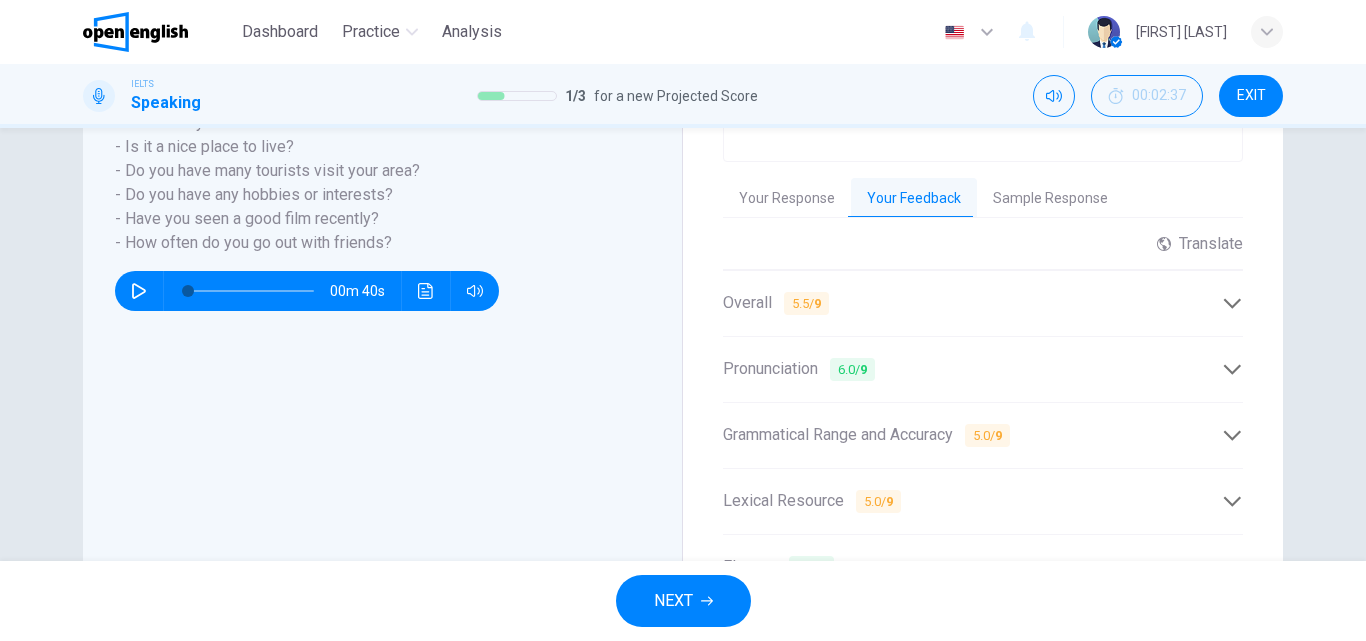 click 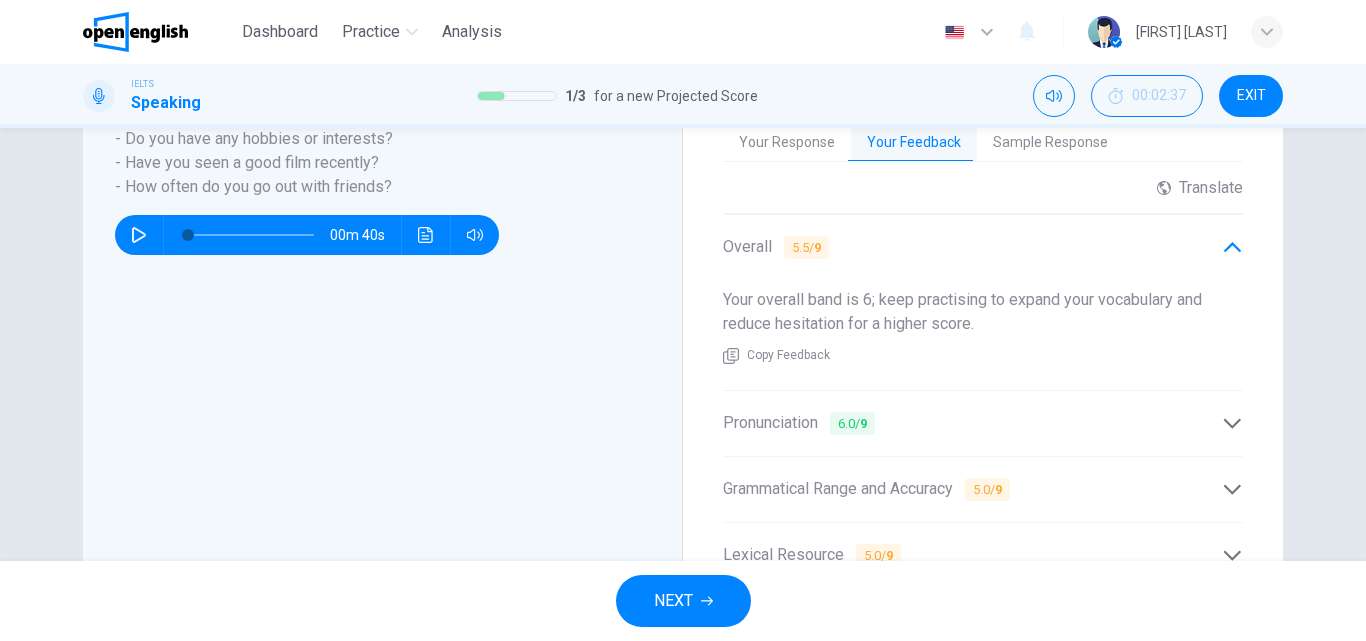 scroll, scrollTop: 542, scrollLeft: 0, axis: vertical 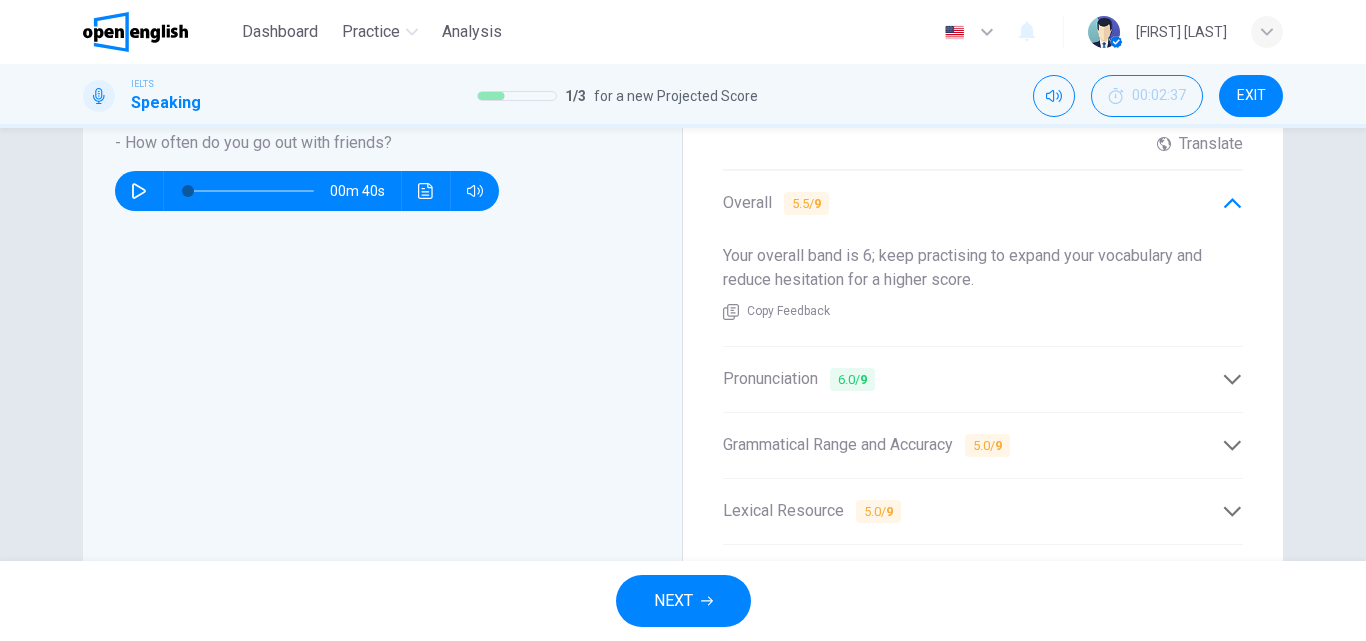 click 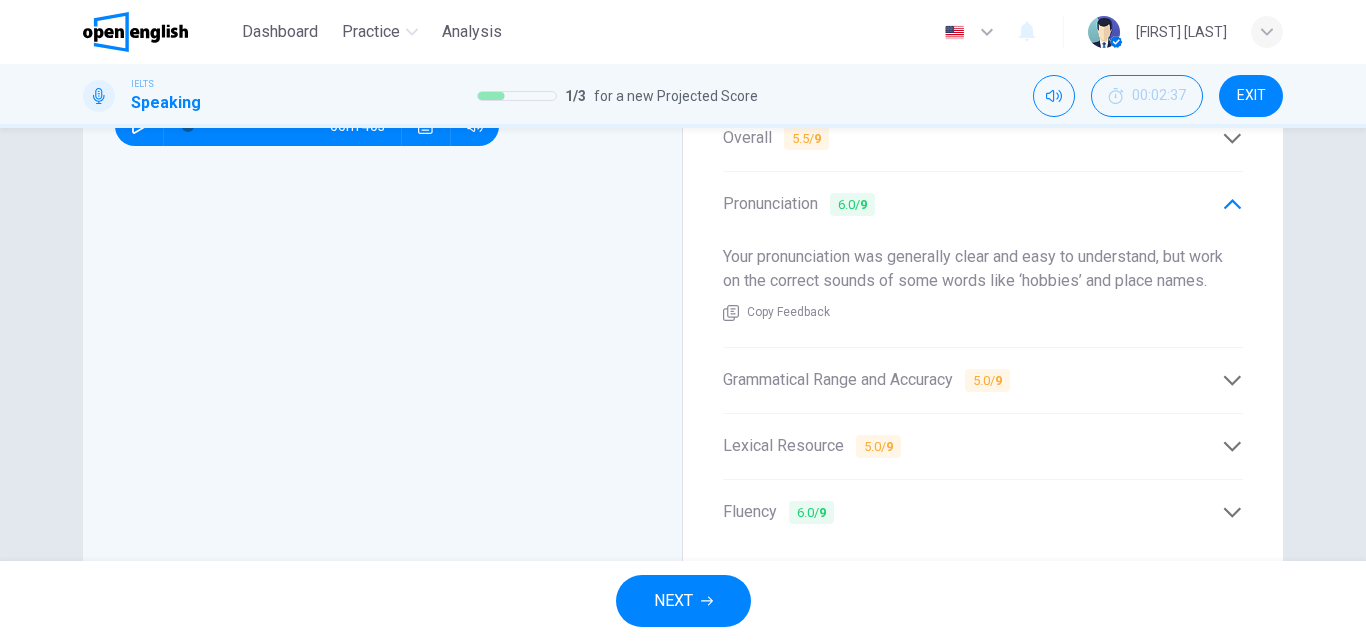 scroll, scrollTop: 642, scrollLeft: 0, axis: vertical 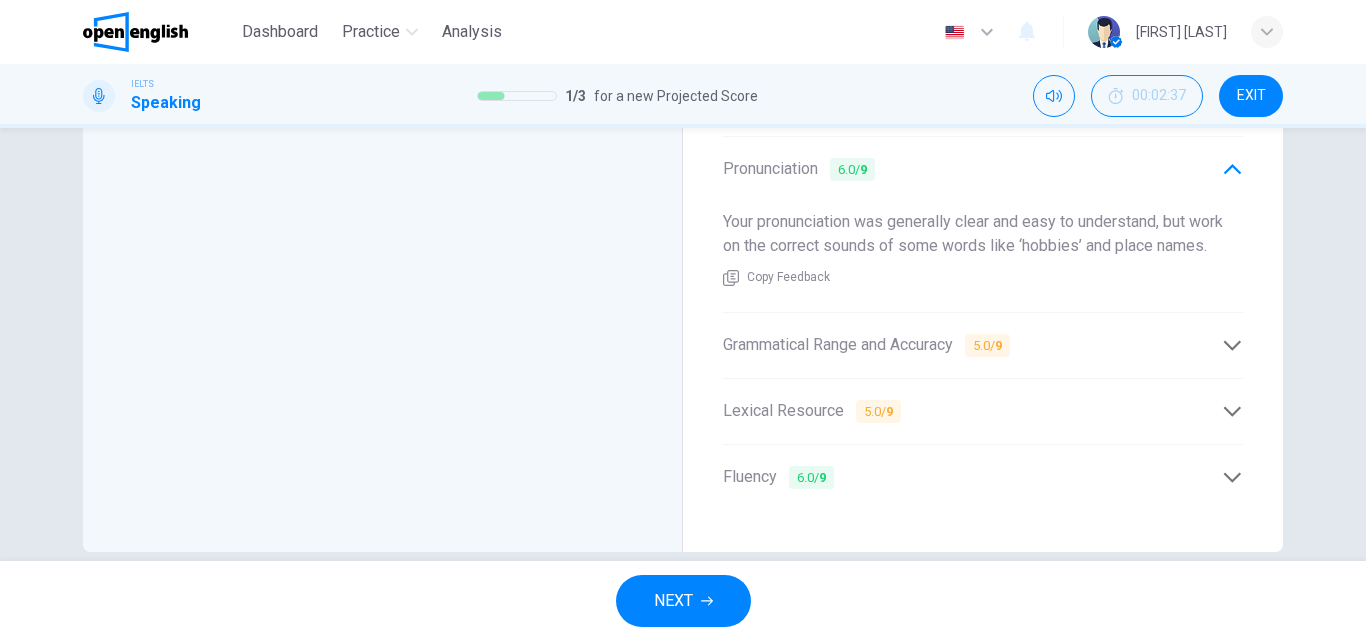click on "Grammatical Range and Accuracy   5.0 / 9" at bounding box center [972, 345] 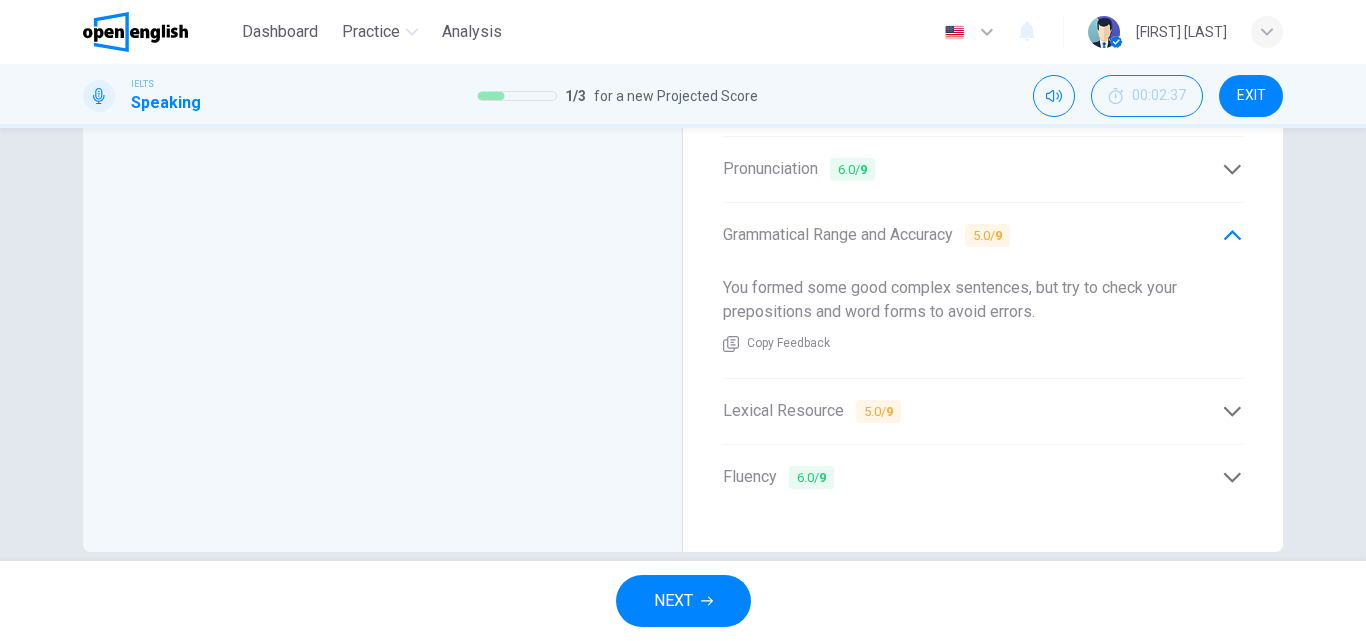 click 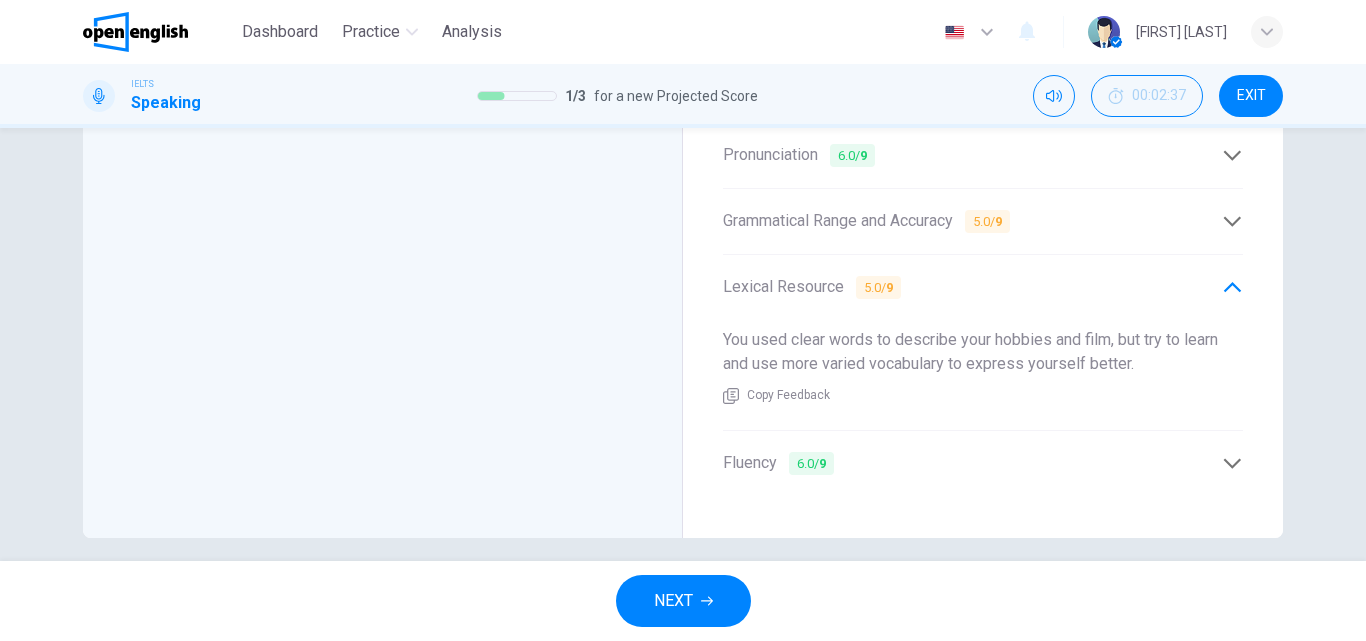 scroll, scrollTop: 659, scrollLeft: 0, axis: vertical 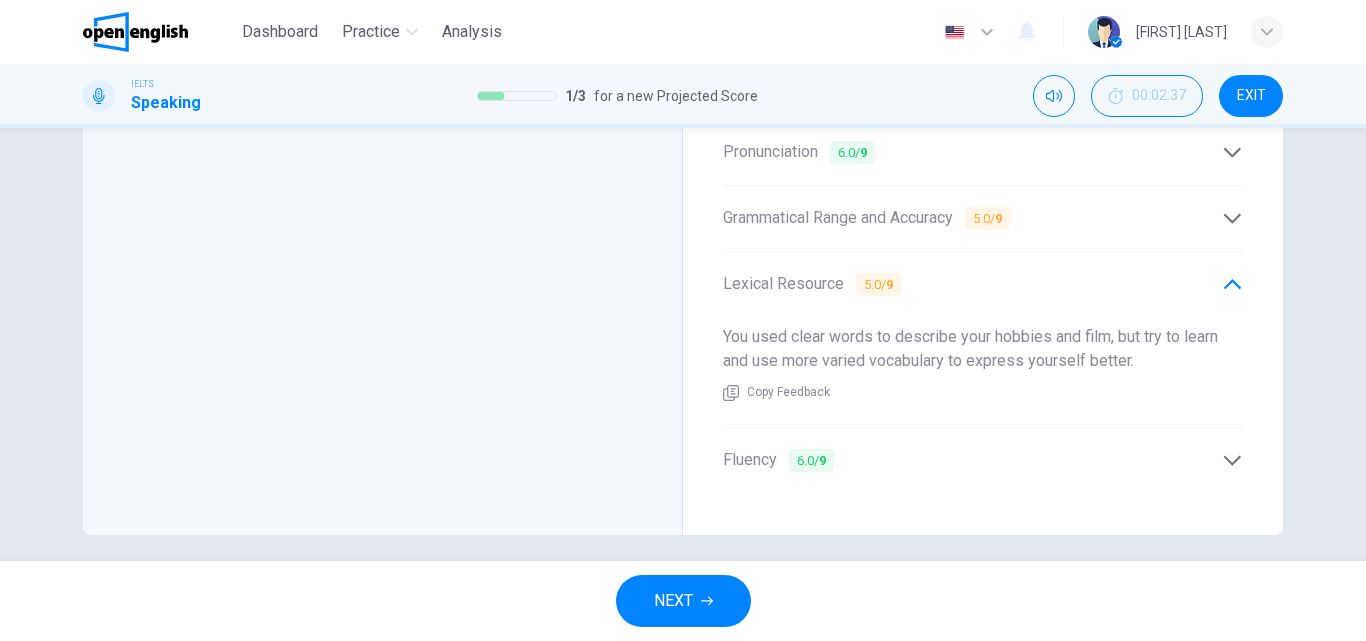 click 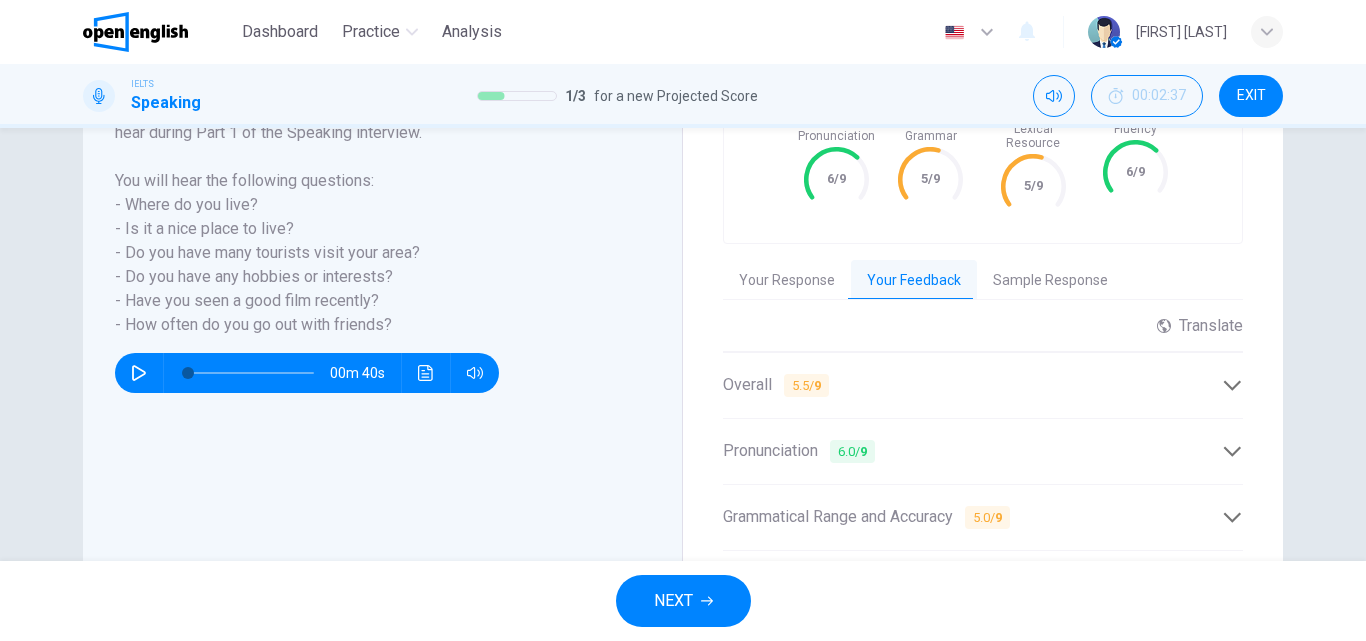 scroll, scrollTop: 359, scrollLeft: 0, axis: vertical 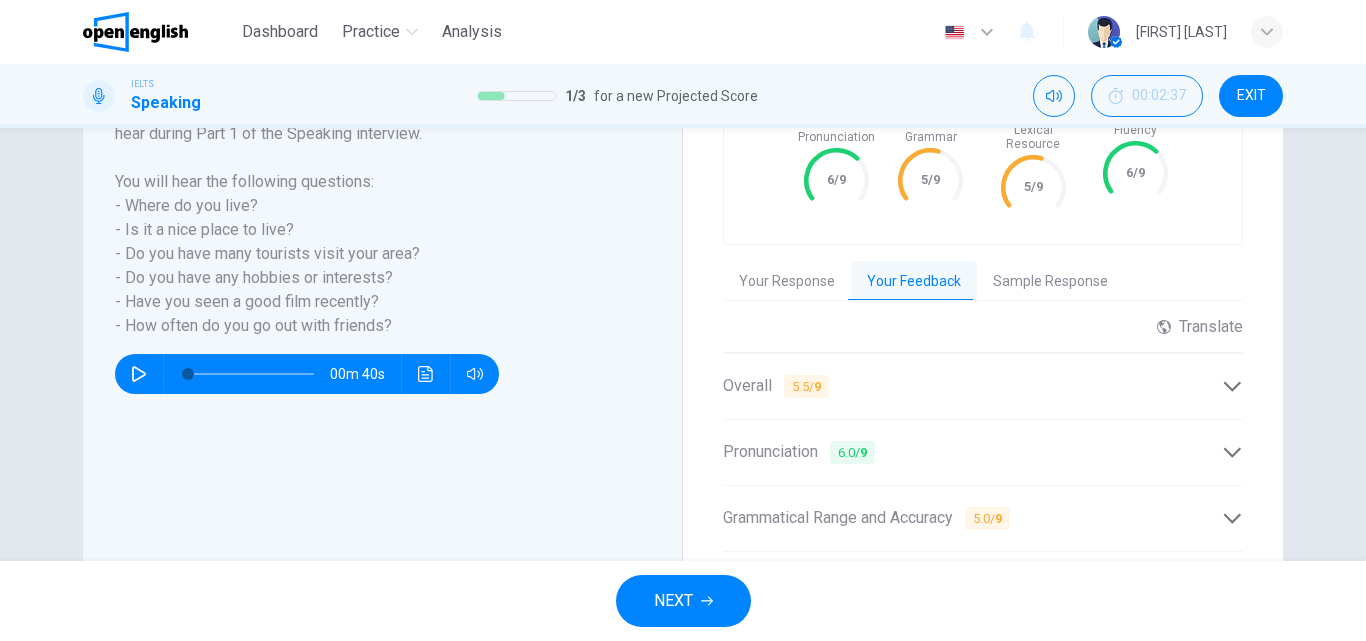 click on "NEXT" at bounding box center [683, 601] 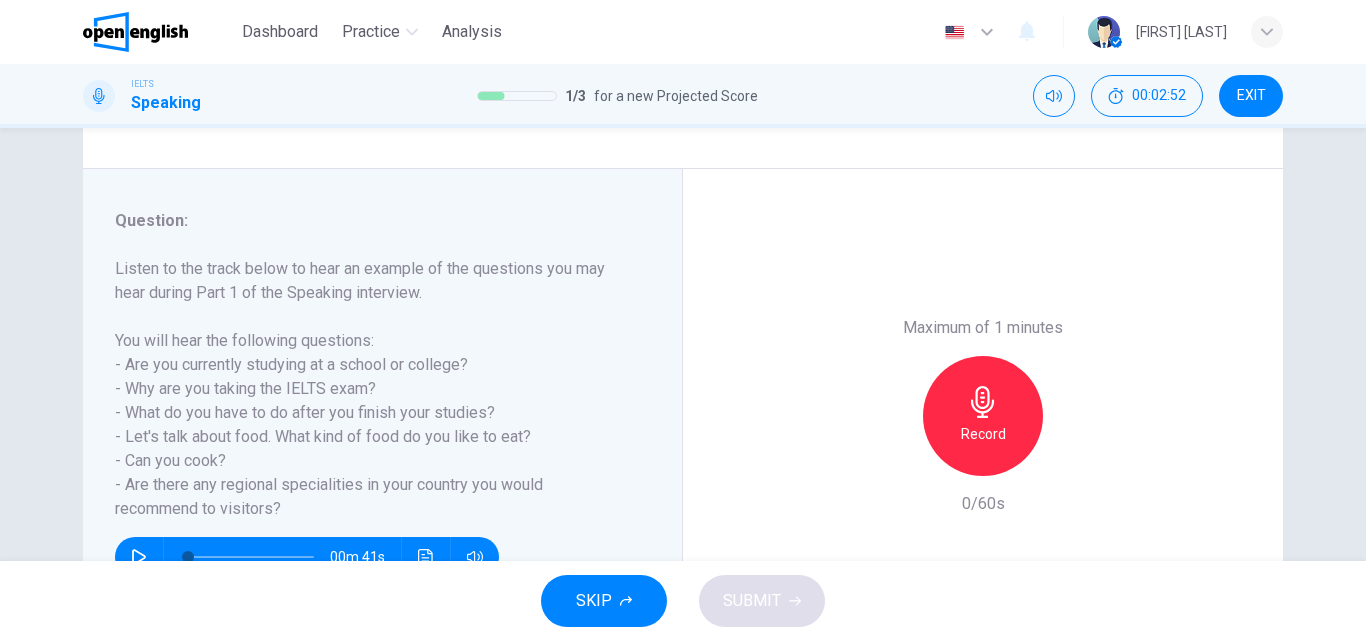scroll, scrollTop: 300, scrollLeft: 0, axis: vertical 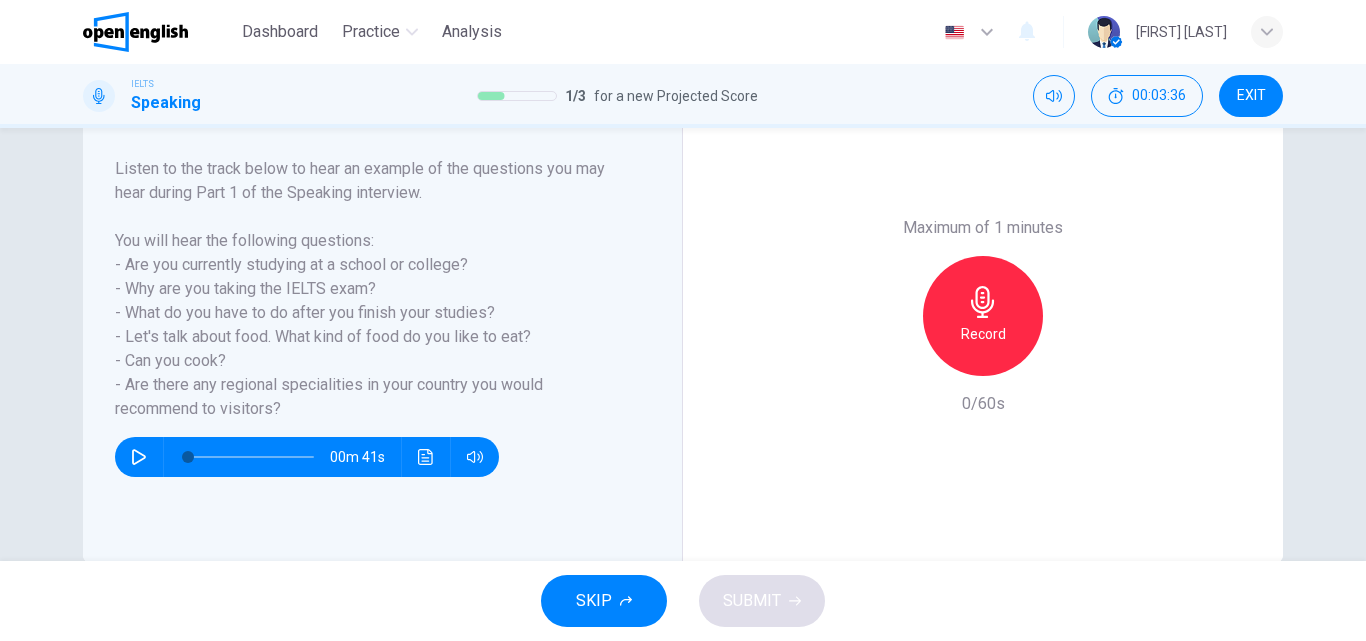 click on "Record" at bounding box center [983, 316] 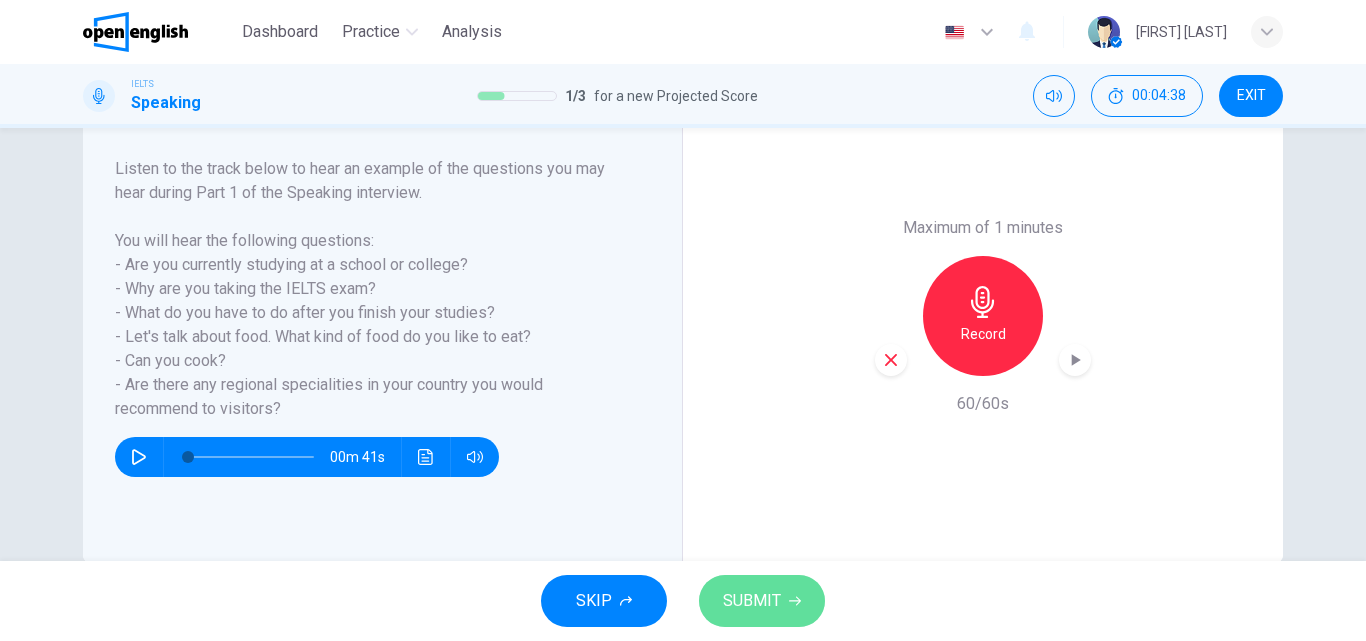 click on "SUBMIT" at bounding box center (752, 601) 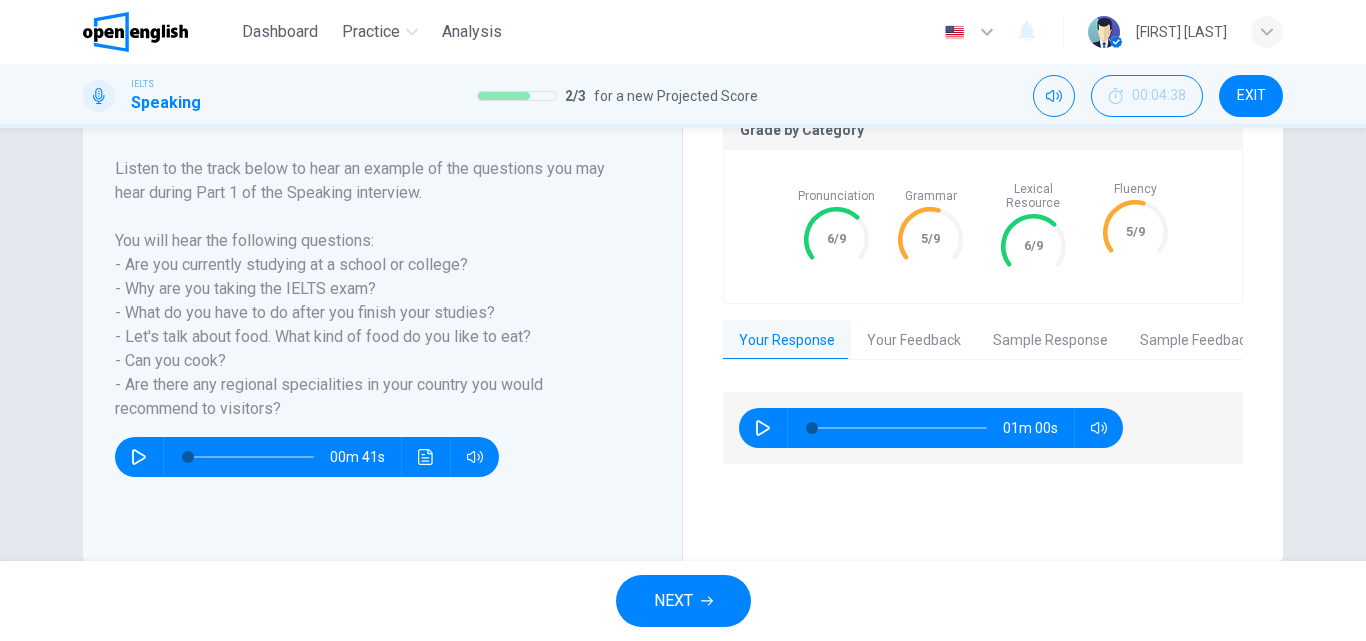 click on "Your Feedback" at bounding box center [914, 341] 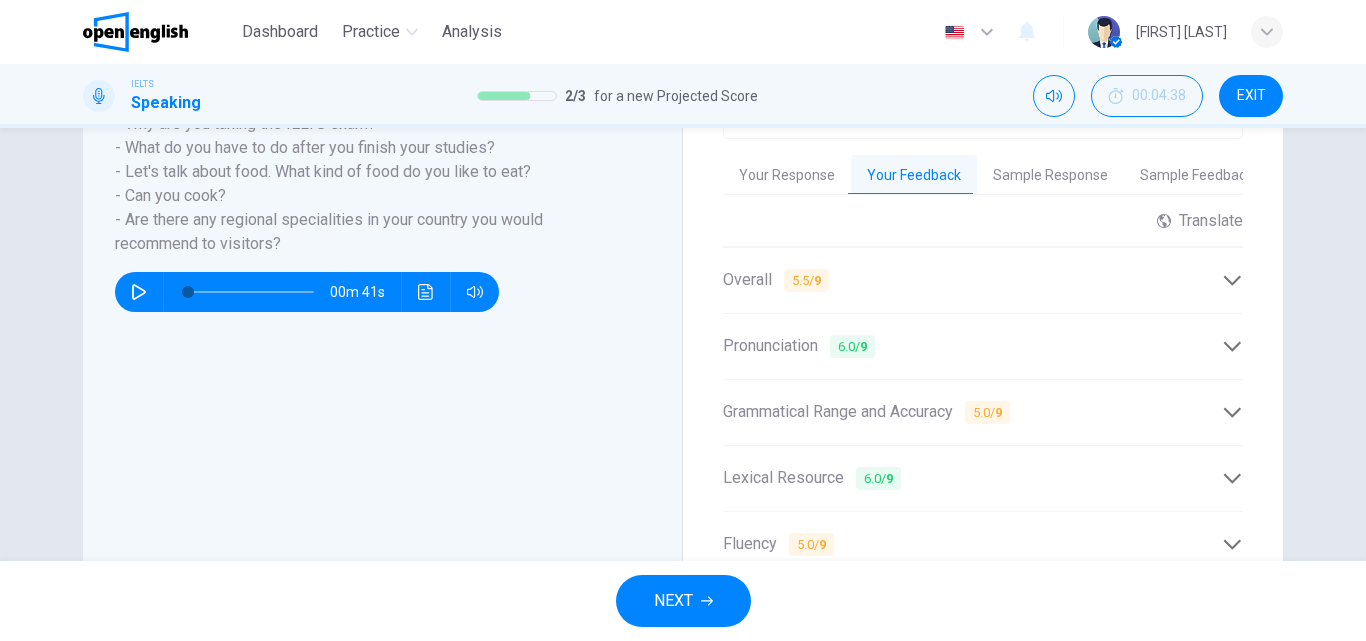 scroll, scrollTop: 500, scrollLeft: 0, axis: vertical 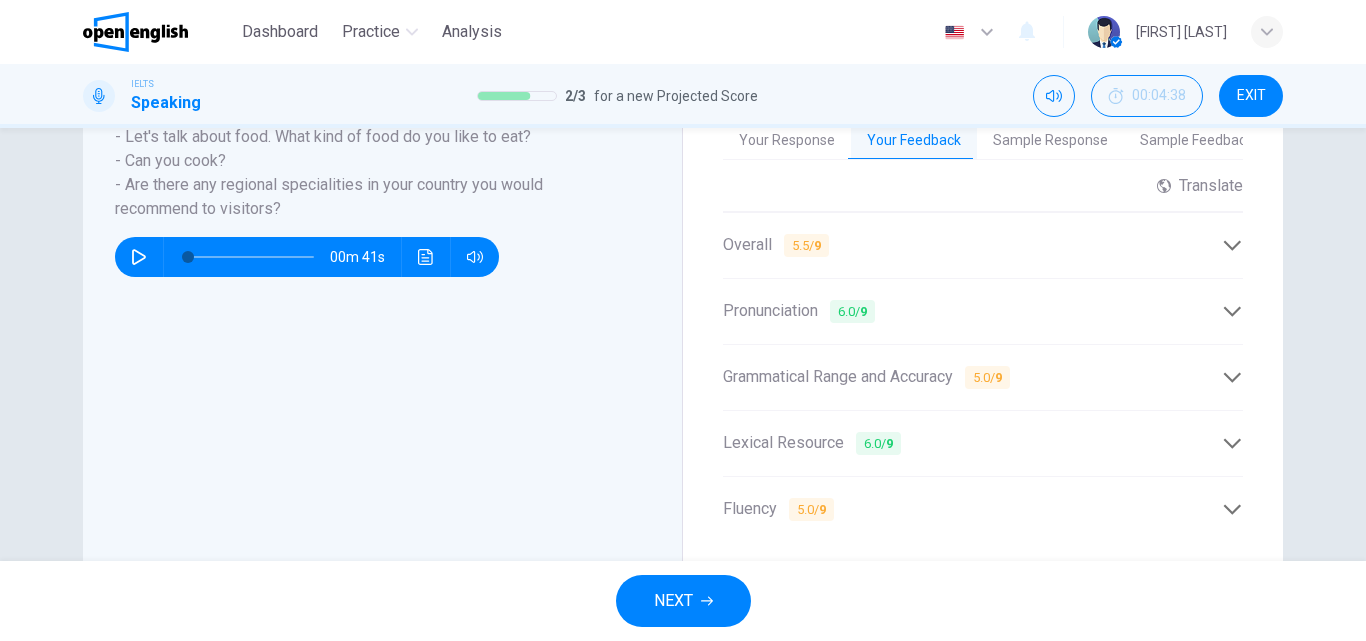 click on "Grade by Category Pronunciation 6/9 Grammar 5/9 Lexical Resource 6/9 Fluency 5/9 Your Response Your Feedback Sample Response Sample Feedback 01m 00s  Translate ​ ​ Powered by  Overall   5.5 / 9 Your speaking is clear and you use good words, but try to reduce fillers, improve some grammar mistakes, and work on tricky sounds.   Copy Feedback Pronunciation   6.0 / 9 Your accent is generally clear, but try to practise the sounds you find difficult to make them stronger.   Copy Feedback Grammatical Range and Accuracy   5.0 / 9 You attempt longer sentences, but try to check your verb forms and article use more carefully.   Copy Feedback Lexical Resource   6.0 / 9 You use some good and varied words, but try to learn and use more different vocabulary items.   Copy Feedback Fluency   5.0 / 9 You keep talking at a clear pace, but try to use fewer filler words and make shorter pauses.   Copy Feedback 02m 07s This candidate scored an  8  on her IELTS Speaking interview." at bounding box center [983, 227] 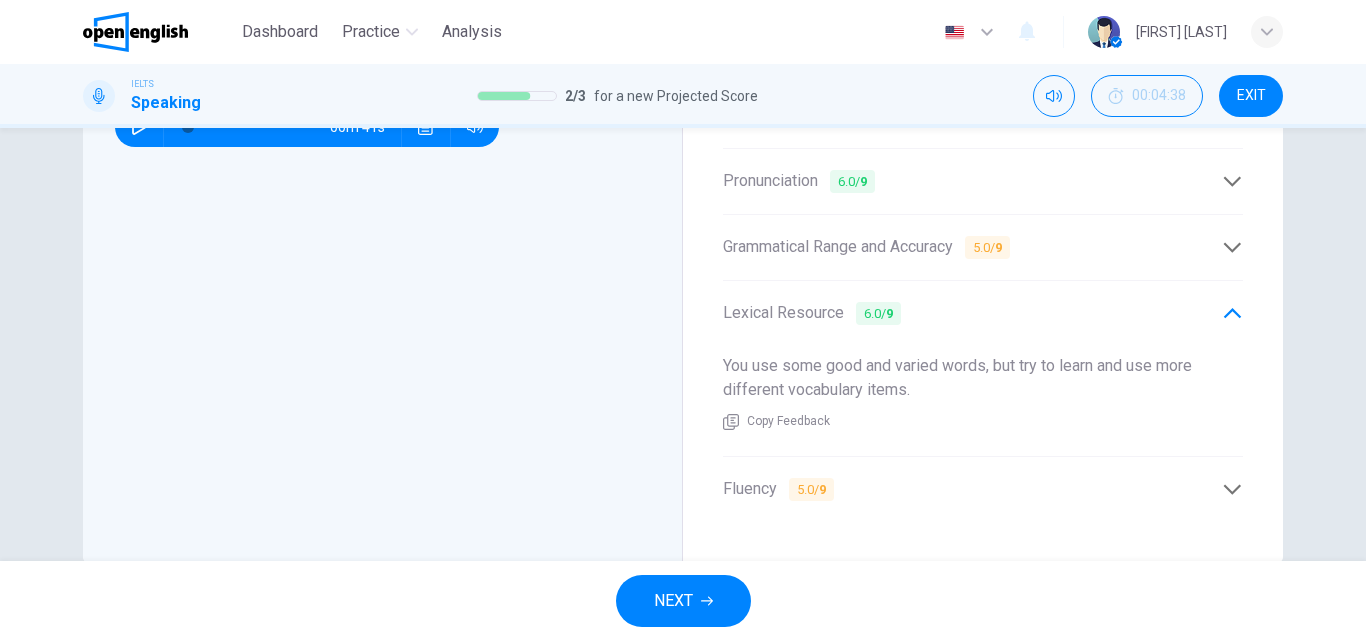 scroll, scrollTop: 659, scrollLeft: 0, axis: vertical 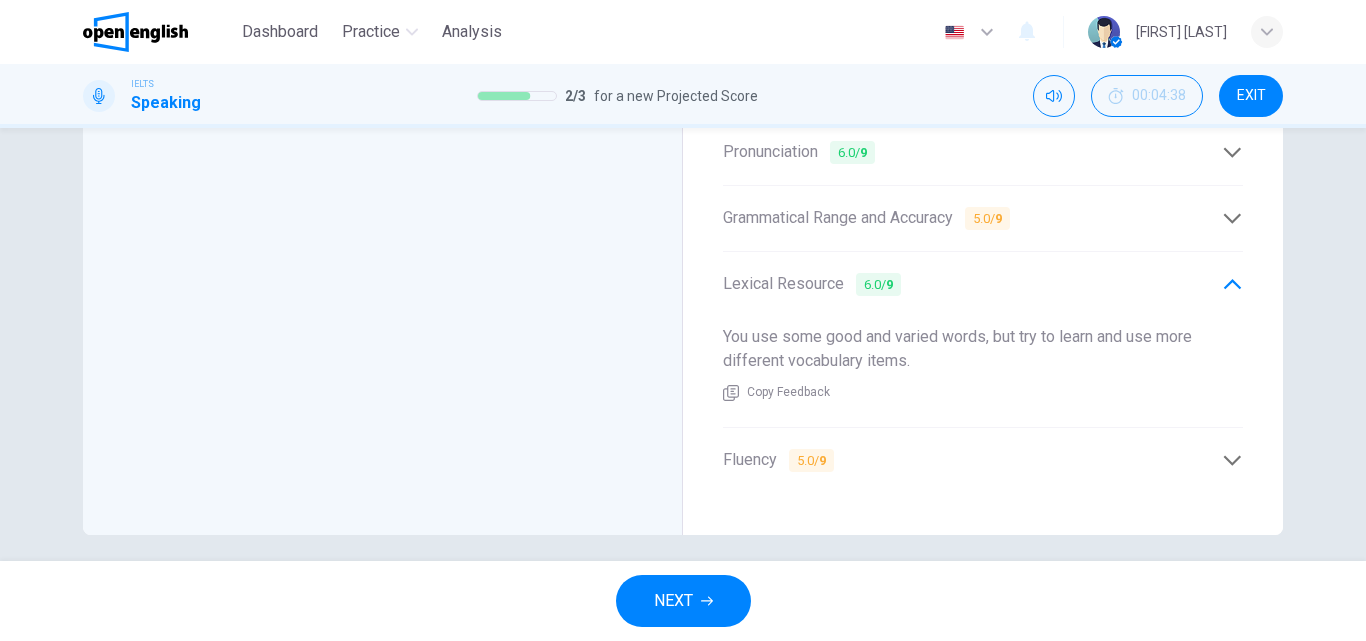 click 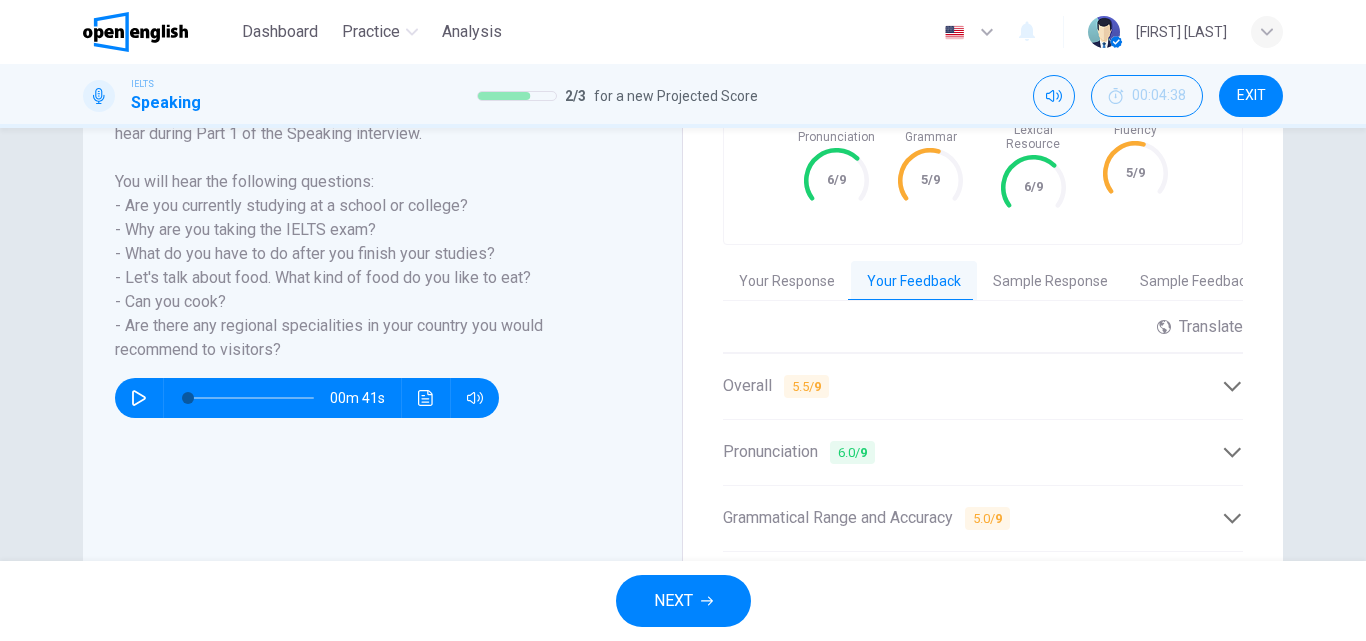 scroll, scrollTop: 159, scrollLeft: 0, axis: vertical 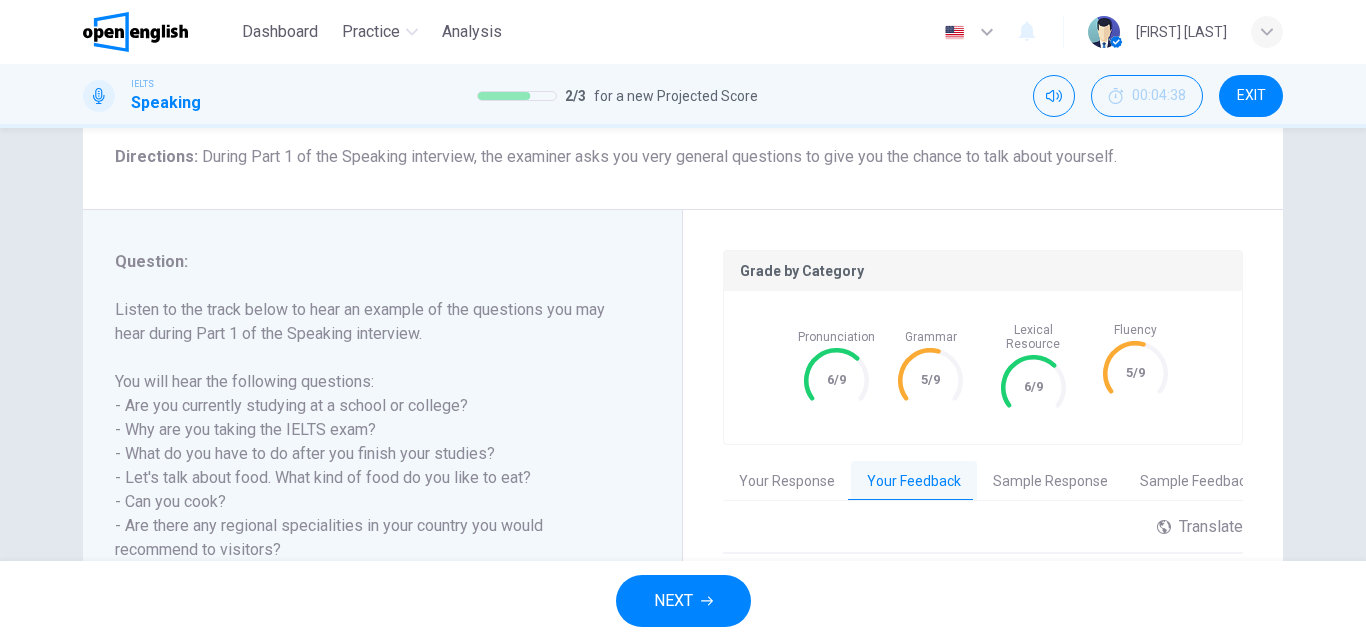 click on "Sample Response" at bounding box center [1050, 482] 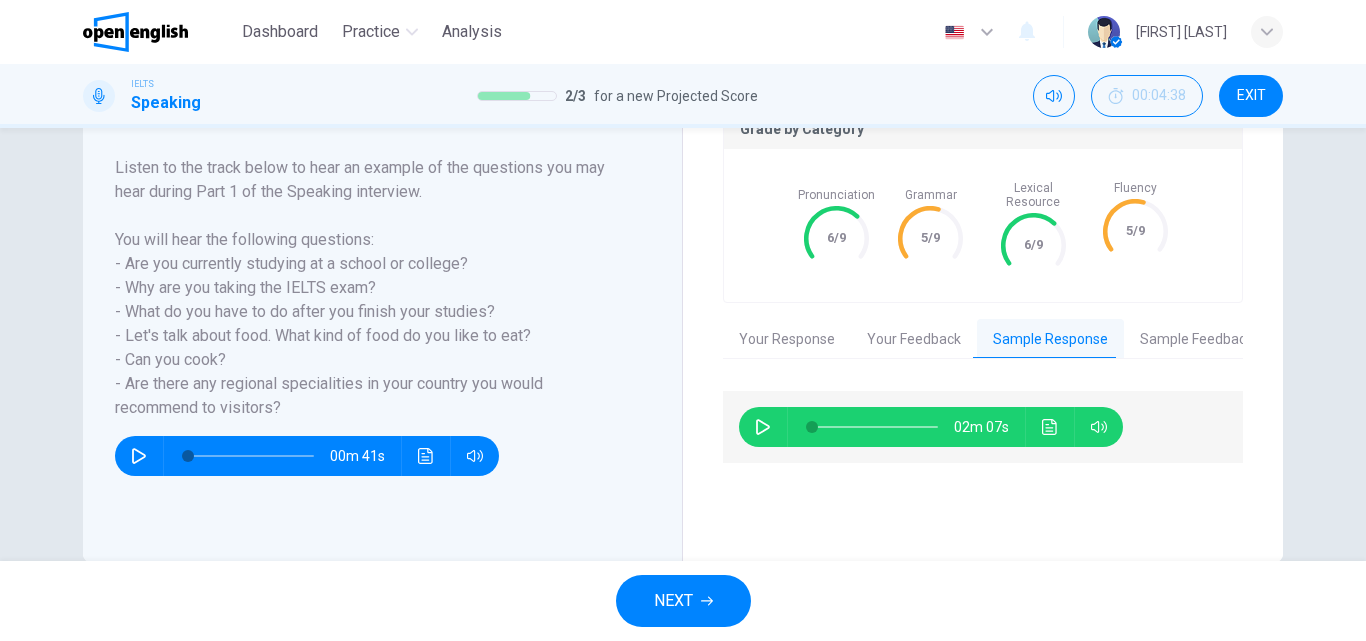 scroll, scrollTop: 342, scrollLeft: 0, axis: vertical 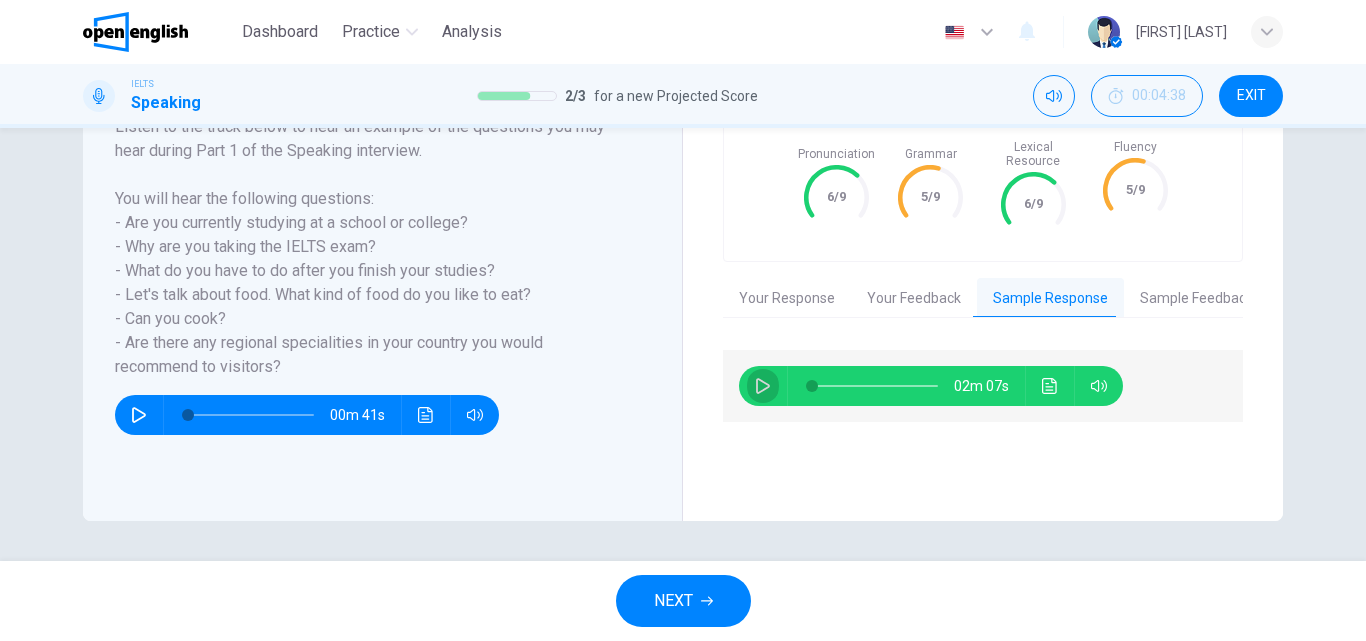 click 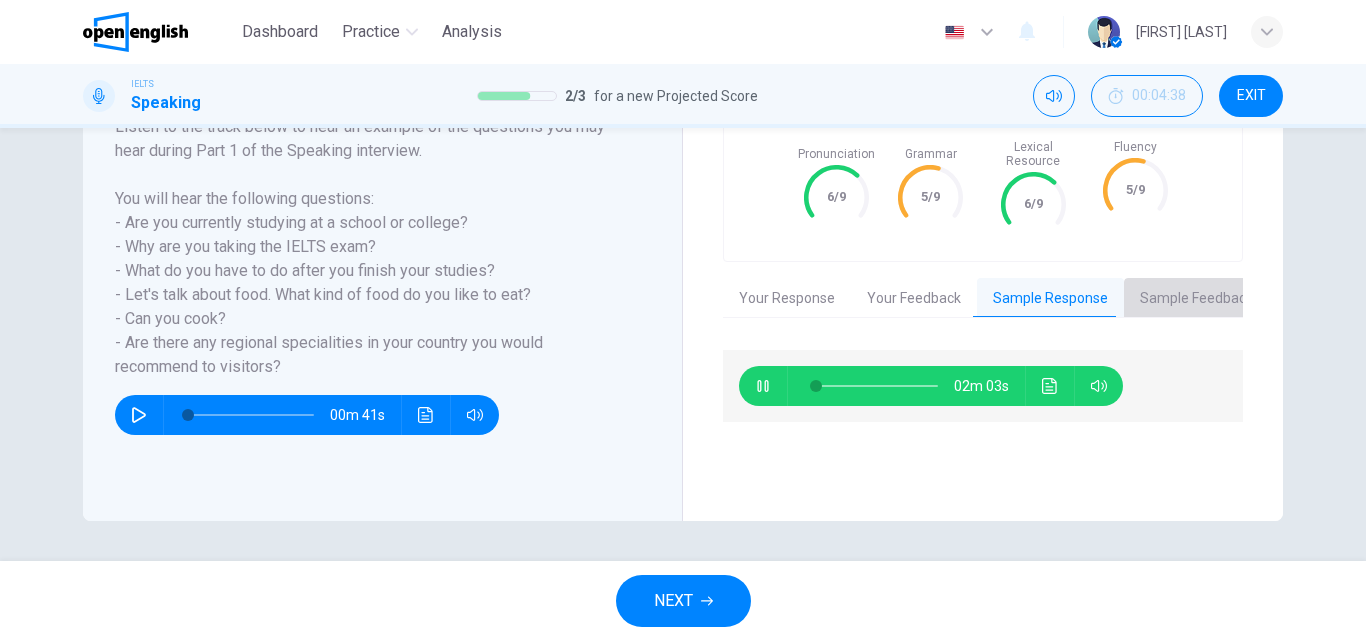 click on "Sample Feedback" at bounding box center [1196, 299] 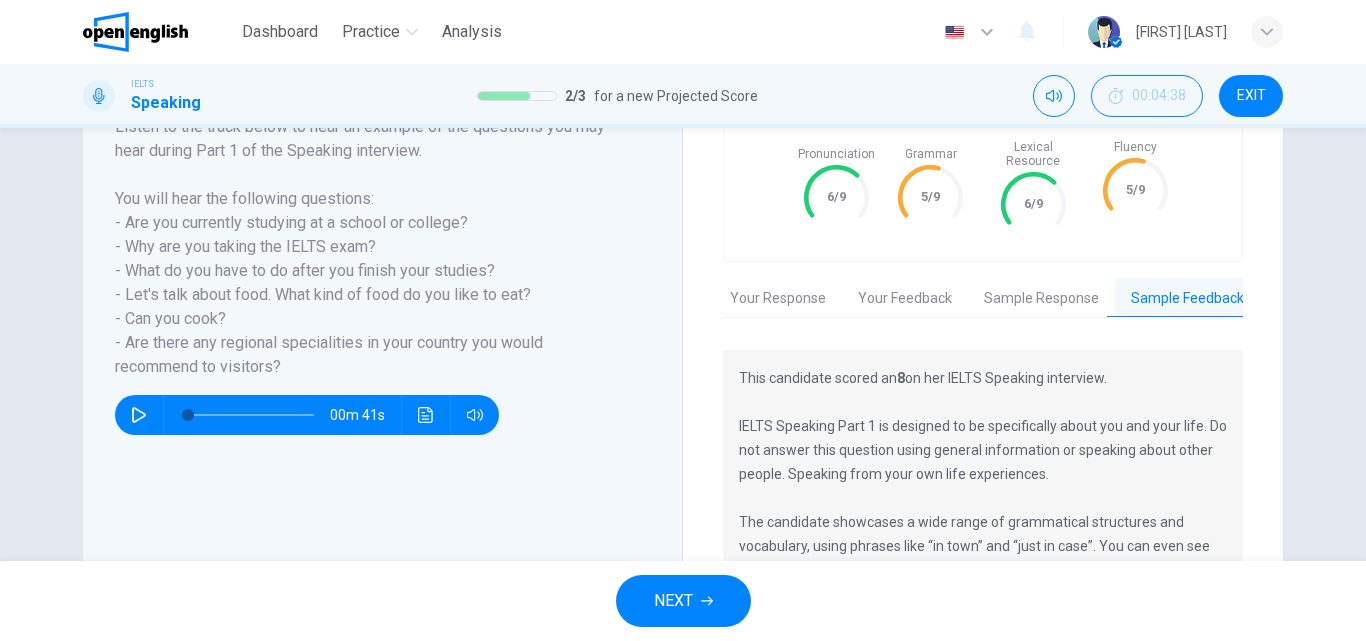 scroll, scrollTop: 0, scrollLeft: 16, axis: horizontal 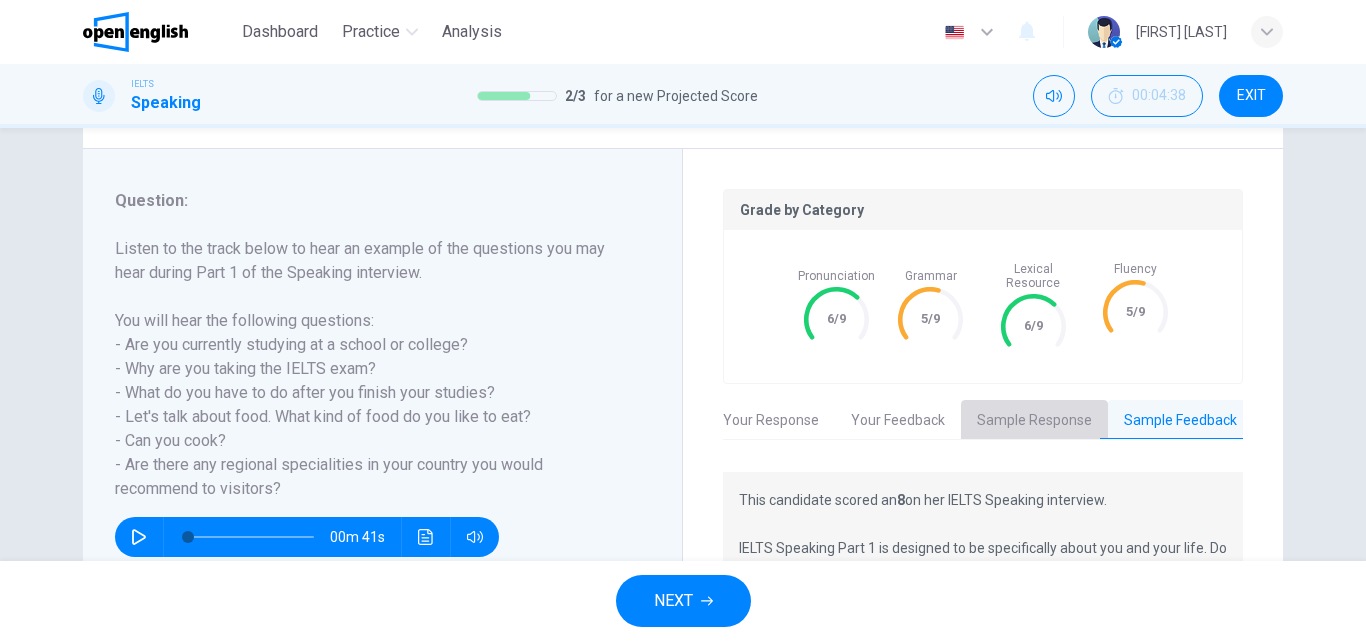 click on "Sample Response" at bounding box center (1034, 421) 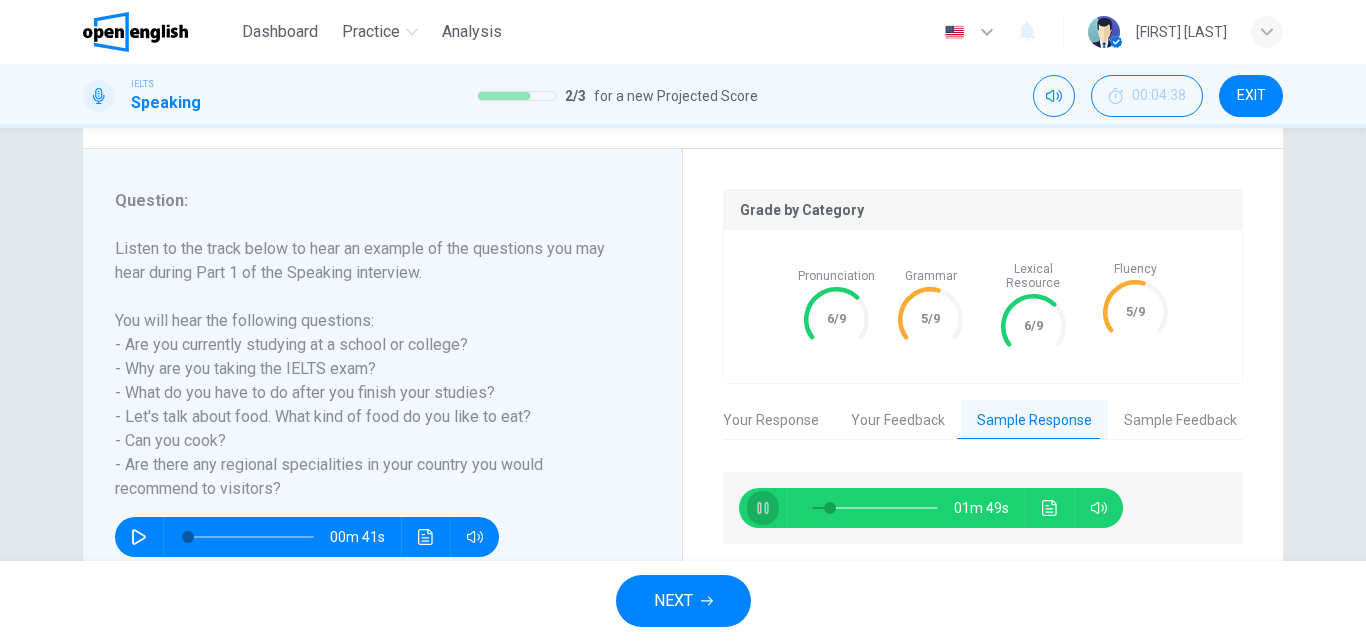 click at bounding box center [763, 508] 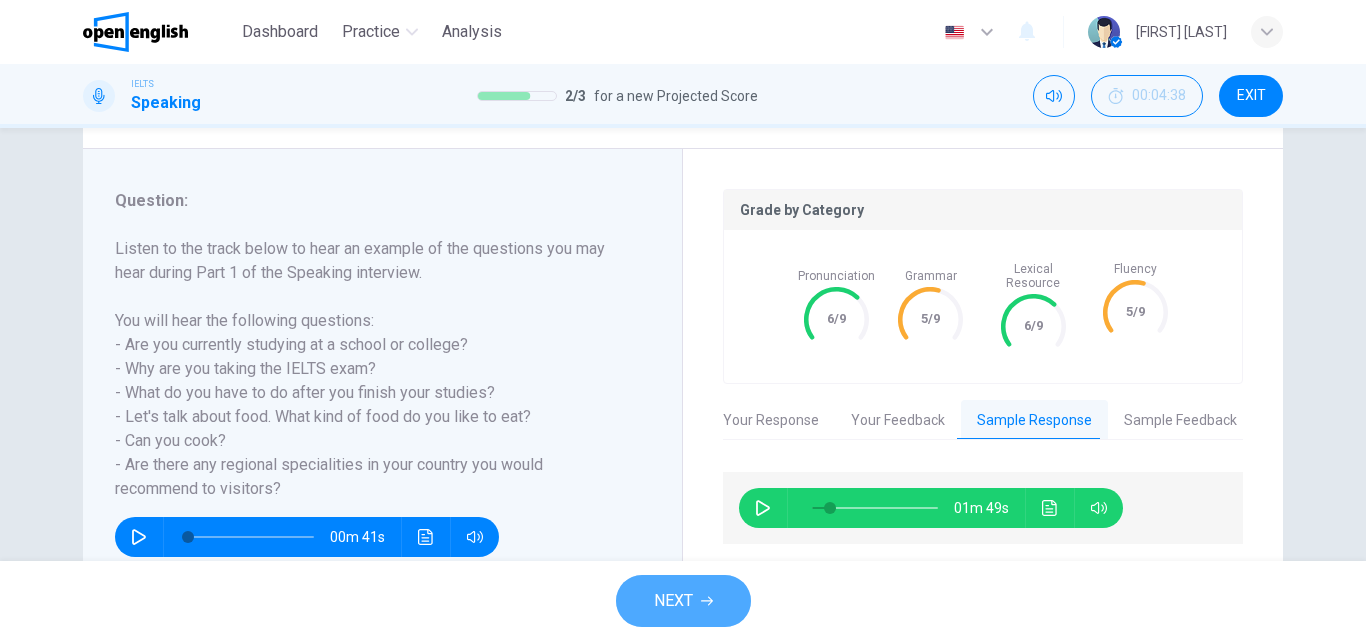click on "NEXT" at bounding box center [673, 601] 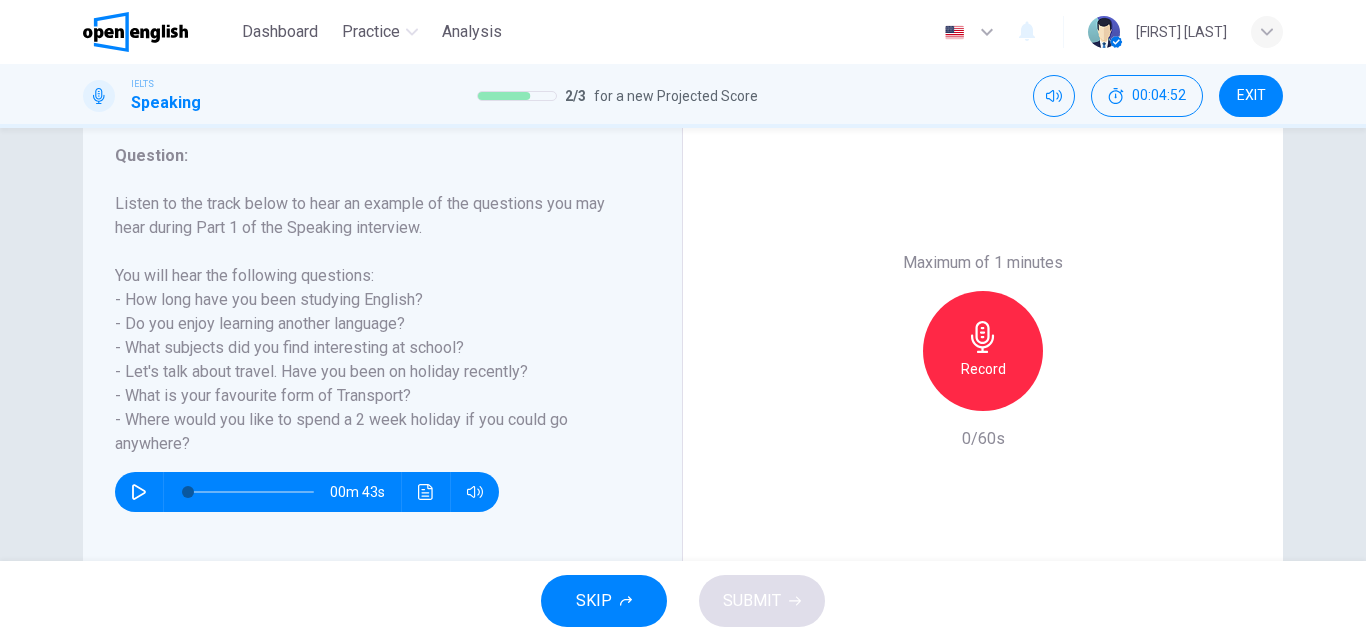scroll, scrollTop: 300, scrollLeft: 0, axis: vertical 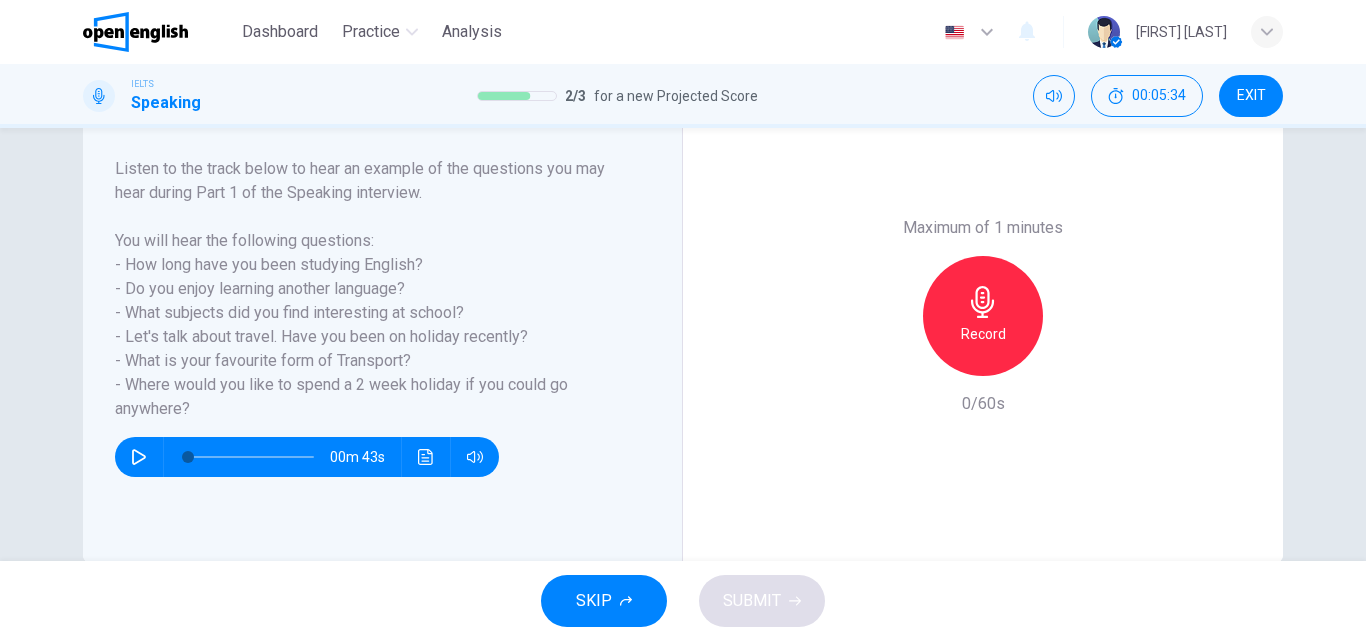 click on "Record" at bounding box center (983, 334) 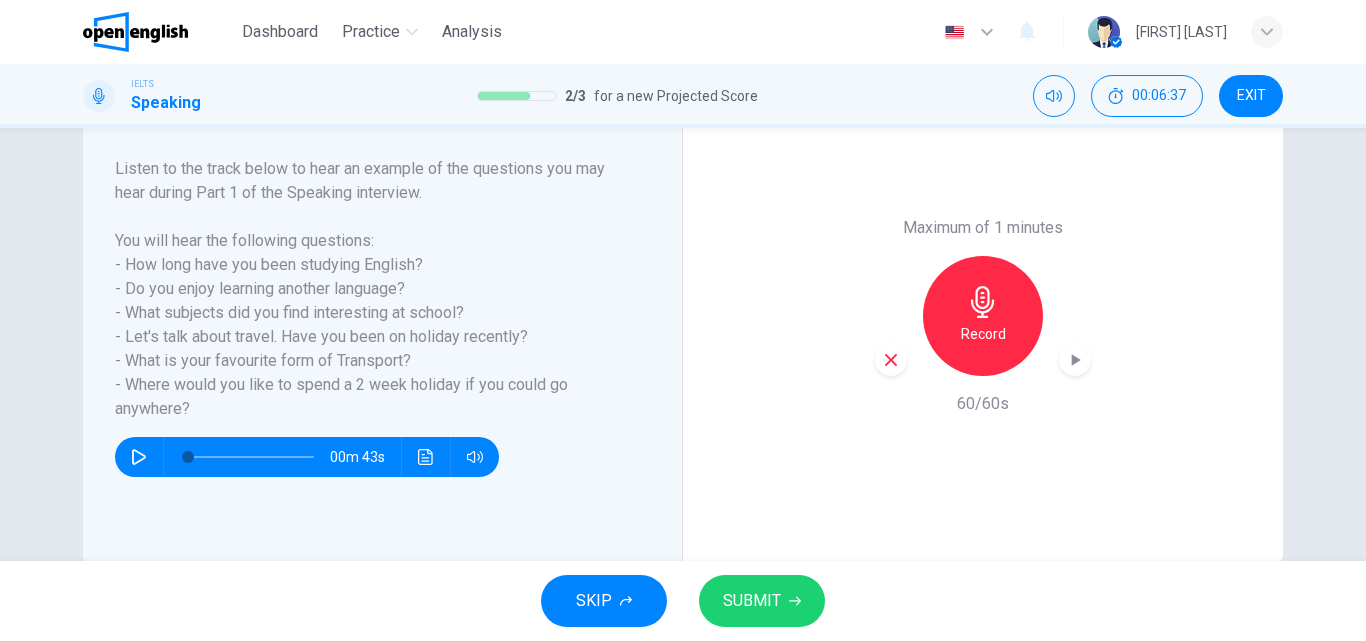 click on "SUBMIT" at bounding box center (752, 601) 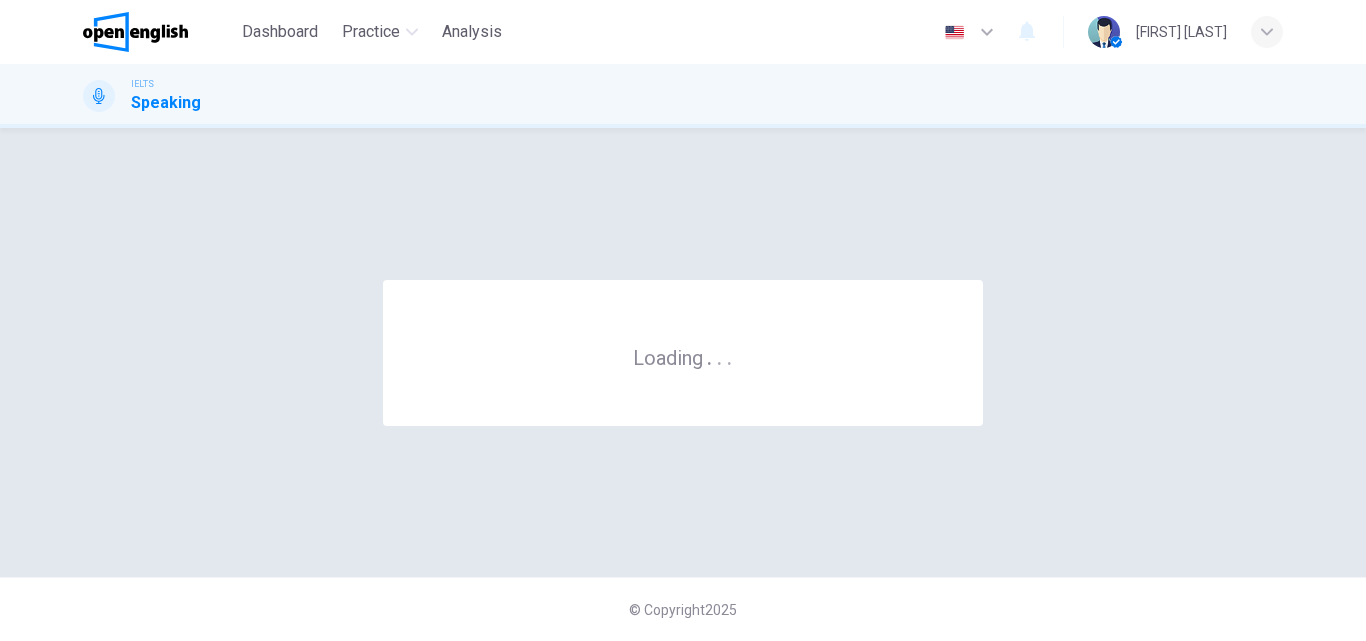 scroll, scrollTop: 0, scrollLeft: 0, axis: both 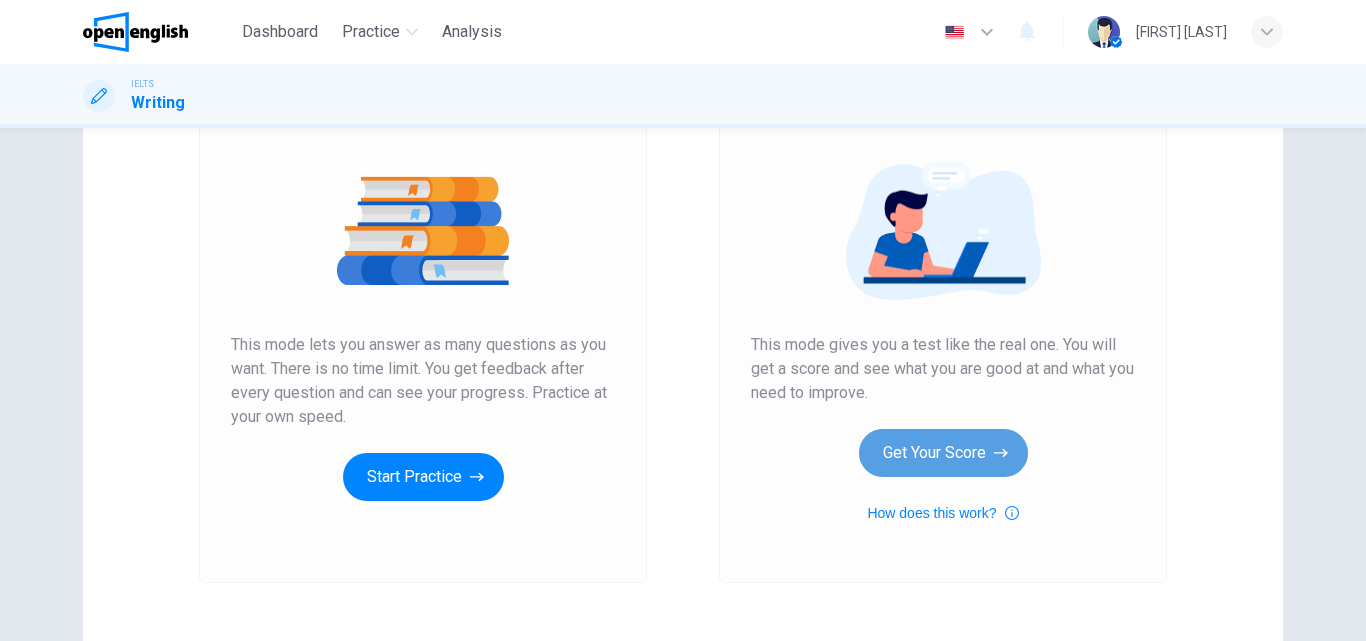 click on "Get Your Score" at bounding box center [943, 453] 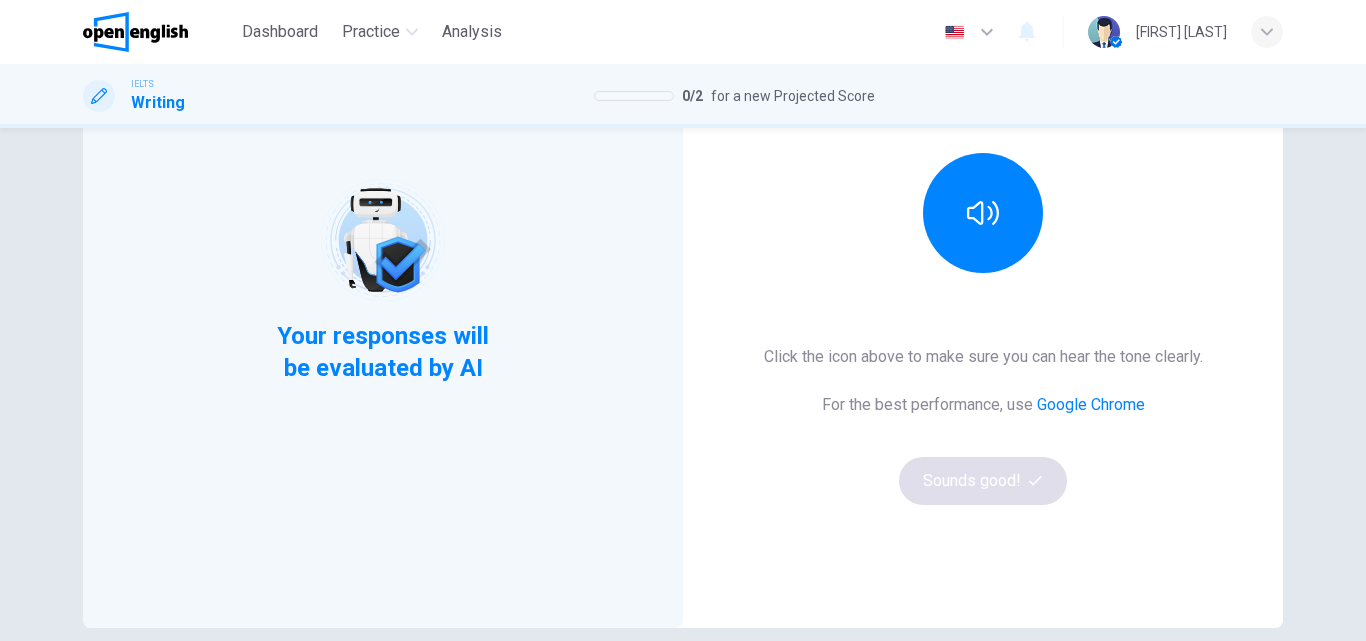 scroll, scrollTop: 200, scrollLeft: 0, axis: vertical 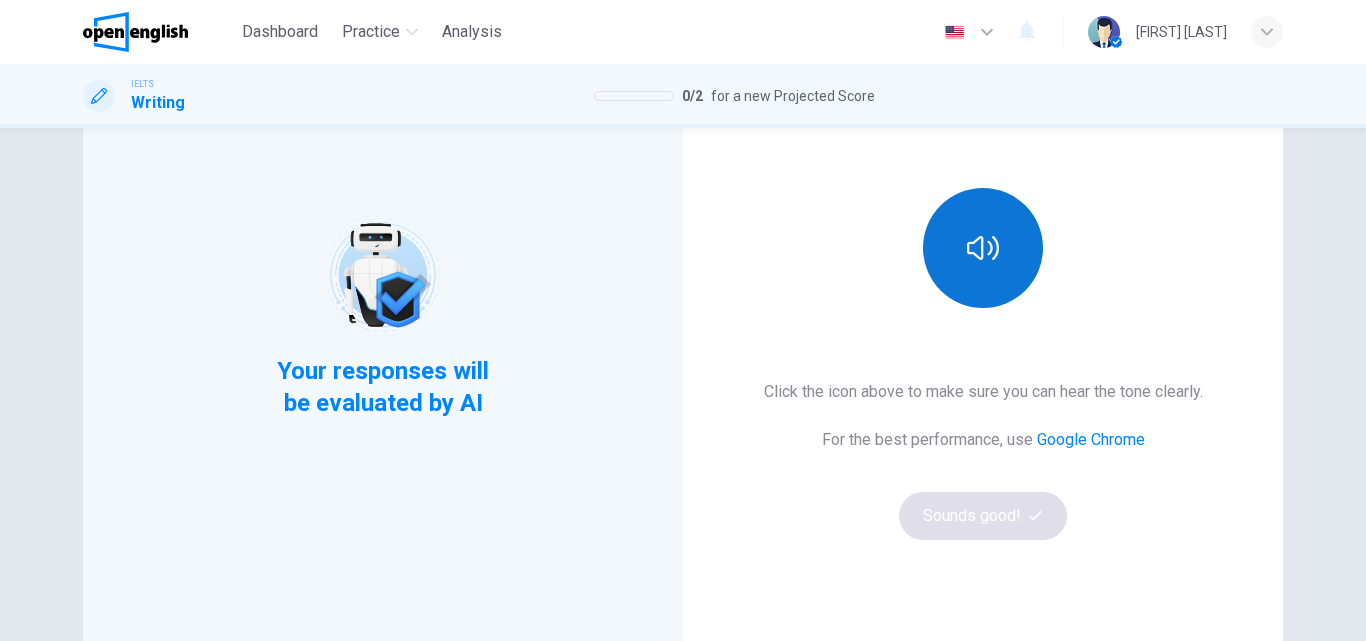 click 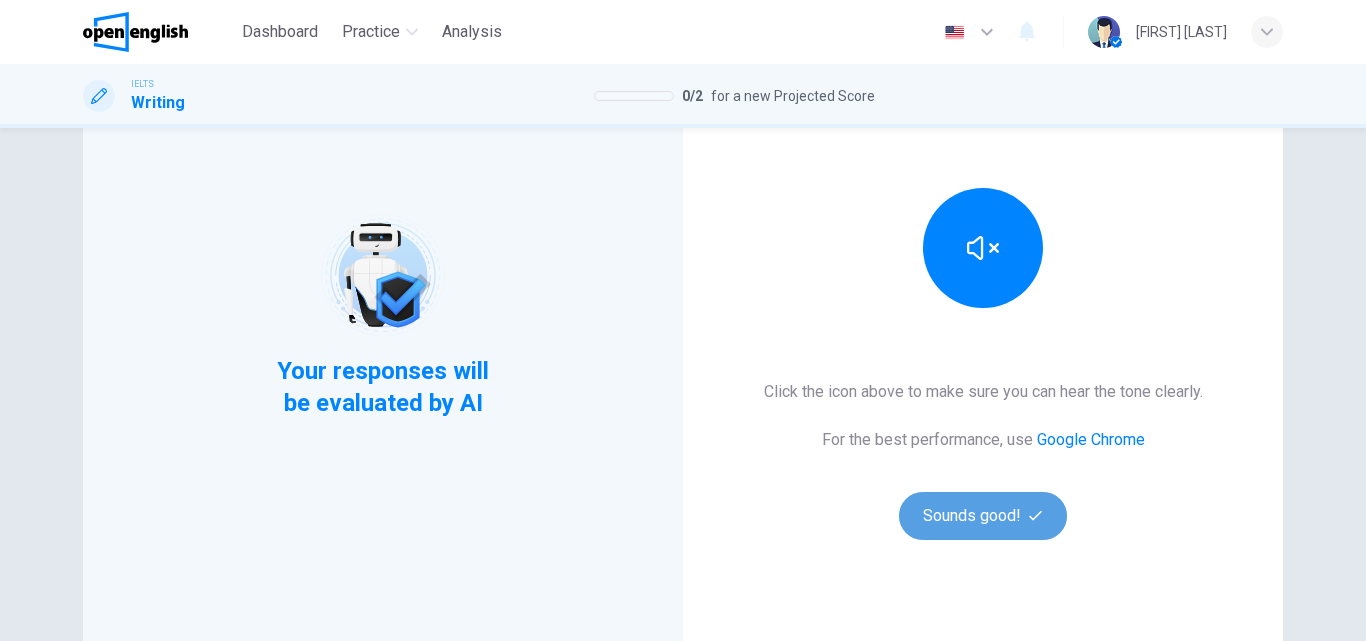 click on "Sounds good!" at bounding box center [983, 516] 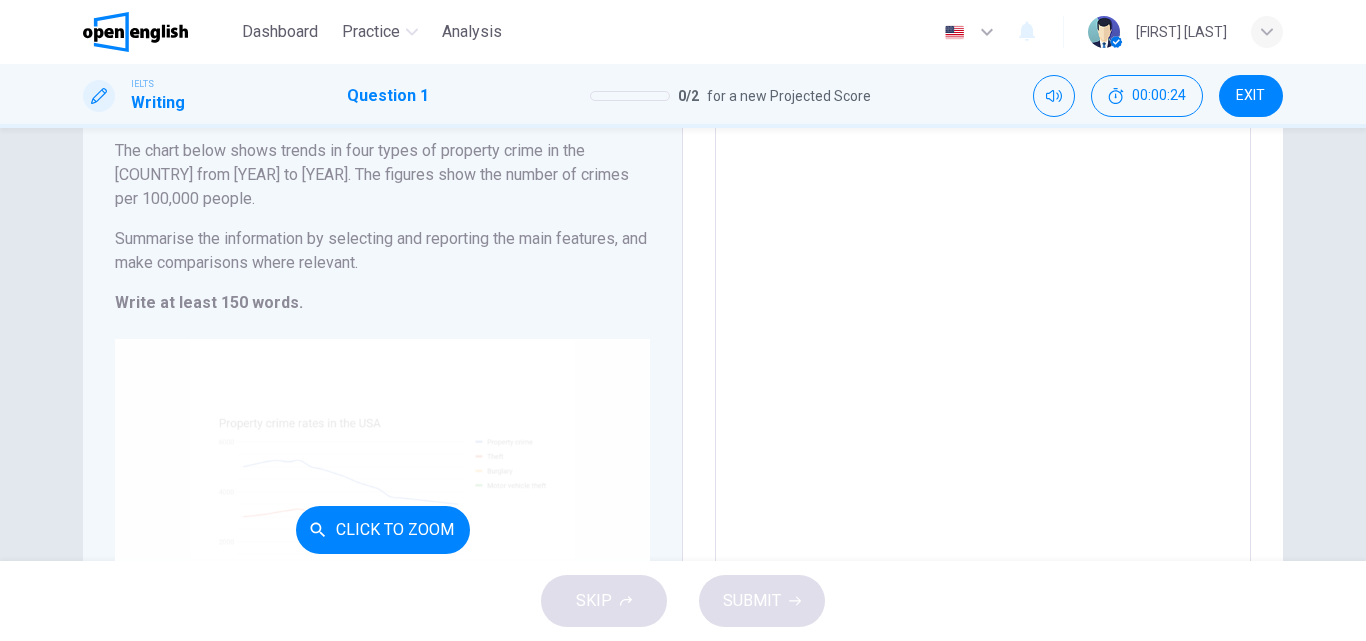 scroll, scrollTop: 200, scrollLeft: 0, axis: vertical 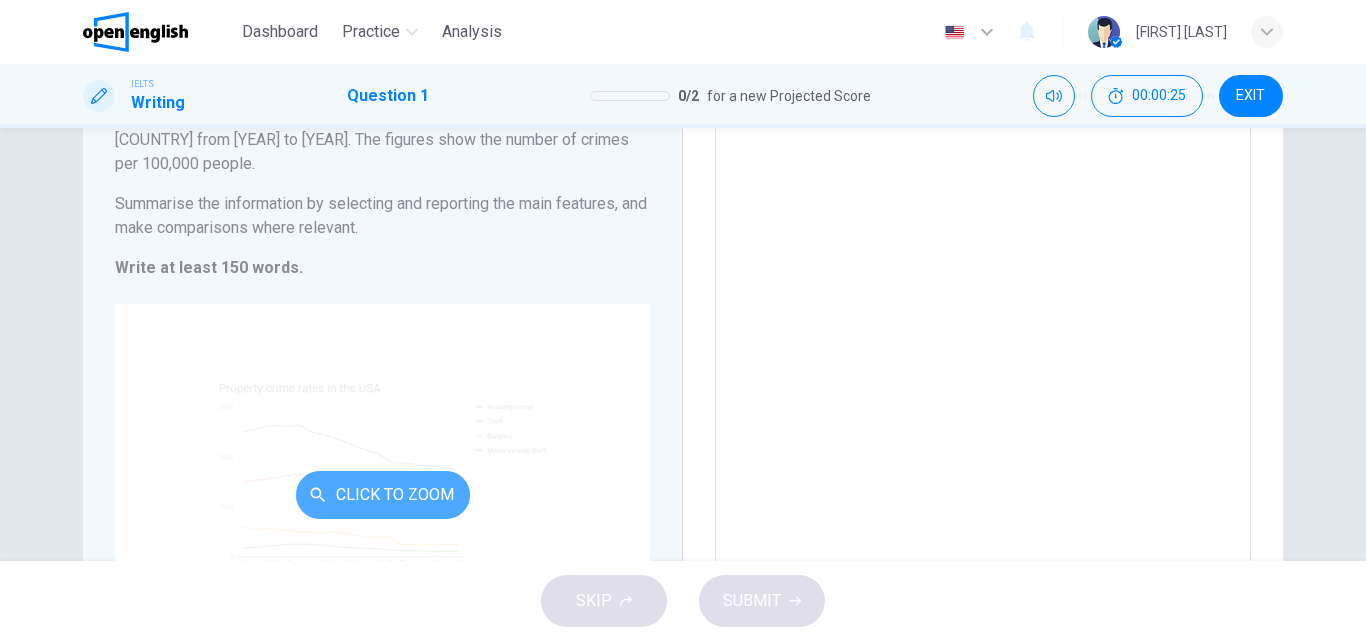 click on "Click to Zoom" at bounding box center (383, 495) 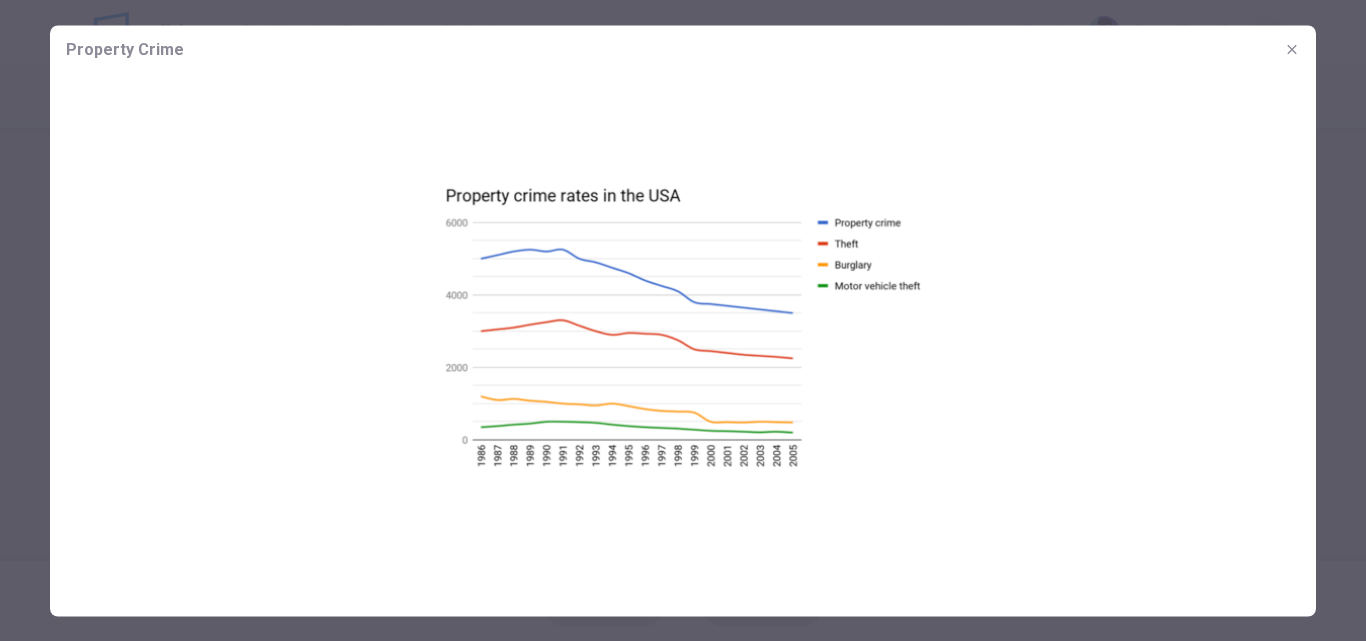 click 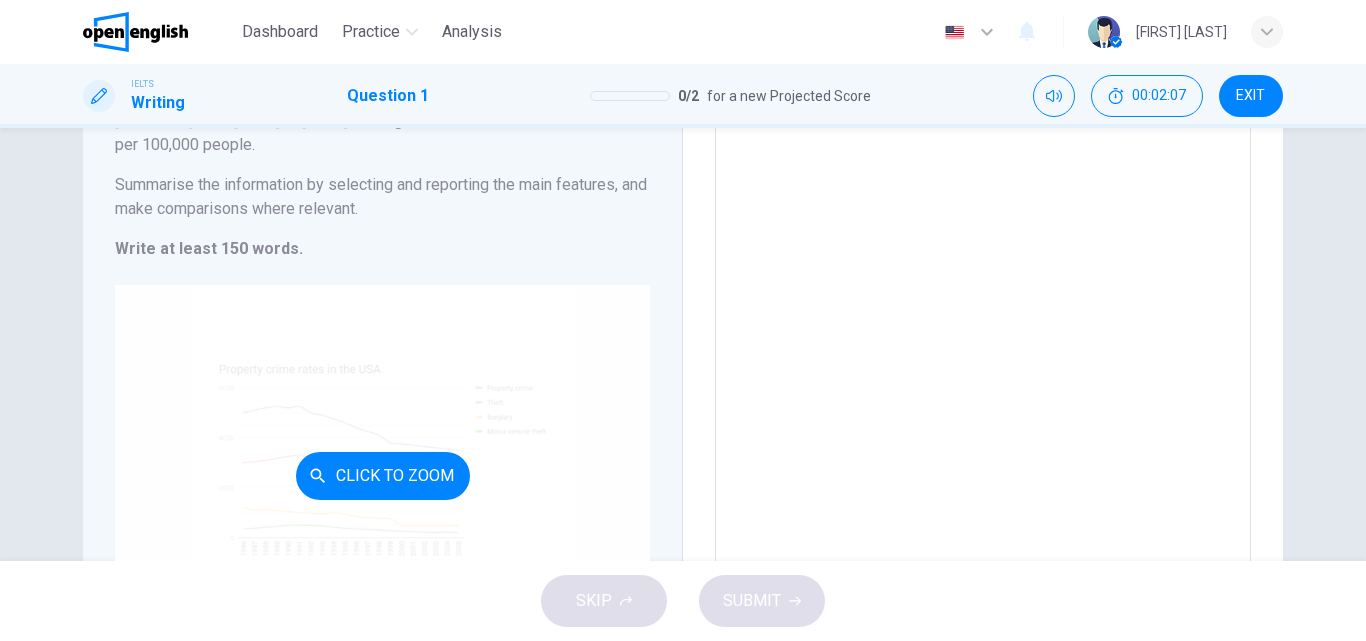 scroll, scrollTop: 200, scrollLeft: 0, axis: vertical 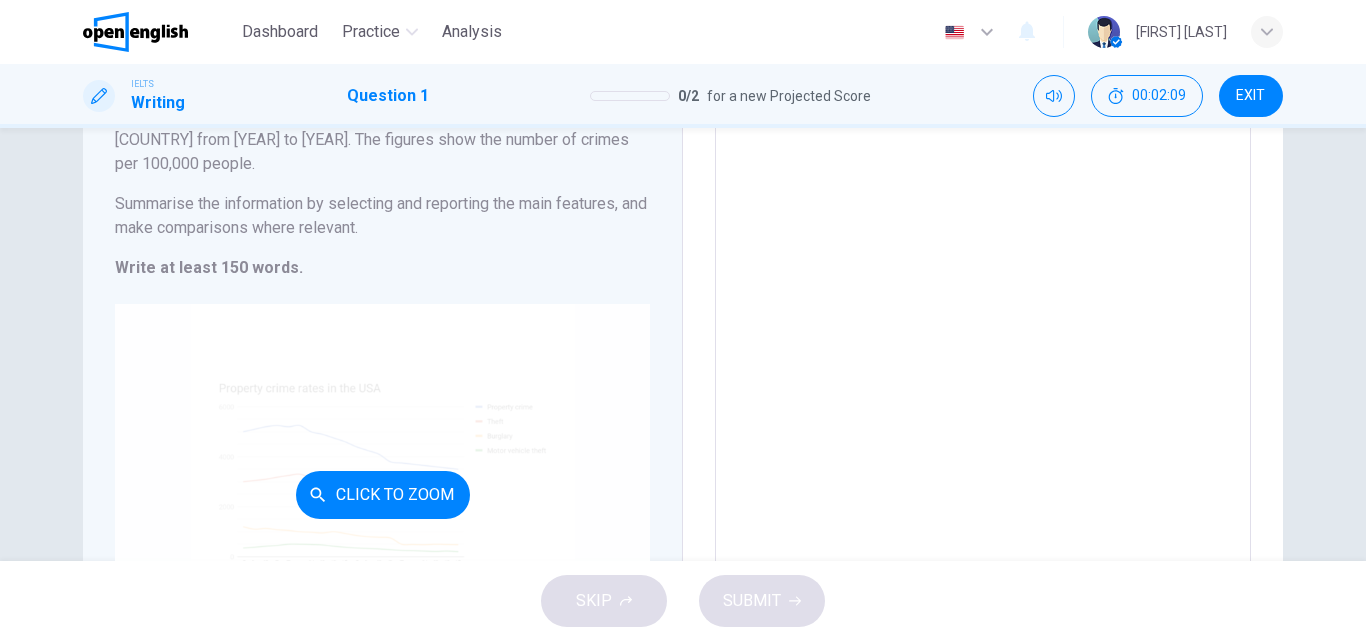 click on "Click to Zoom" at bounding box center (383, 495) 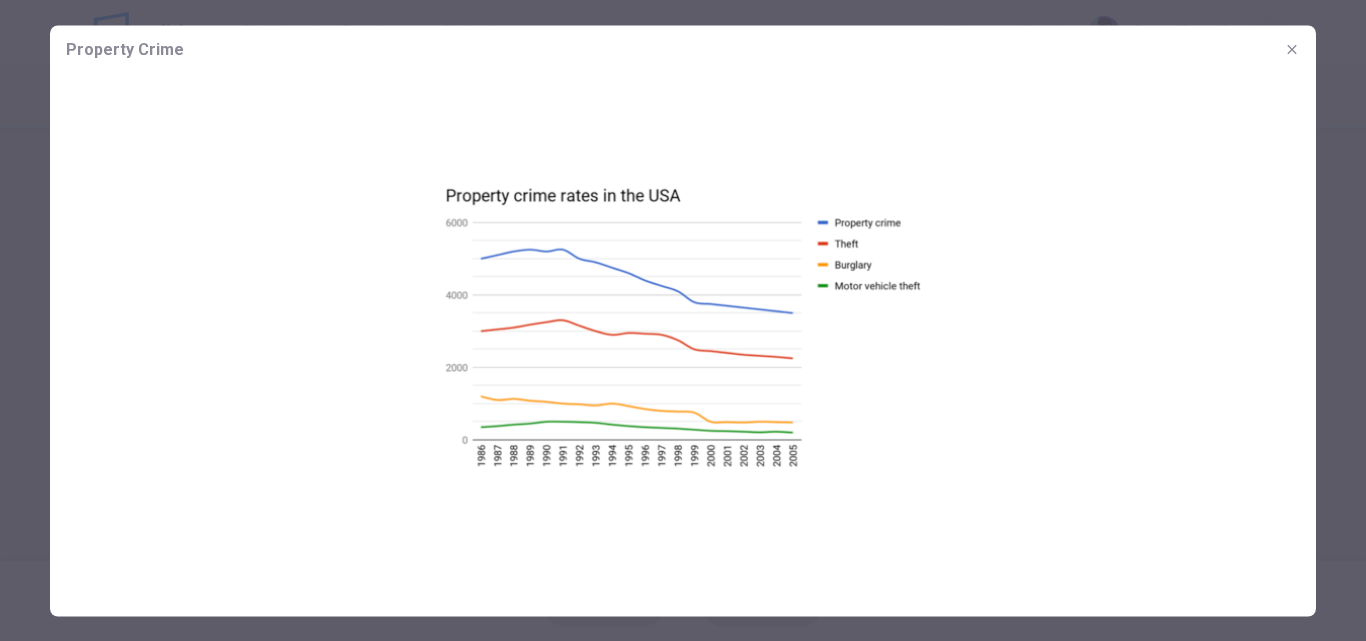 click 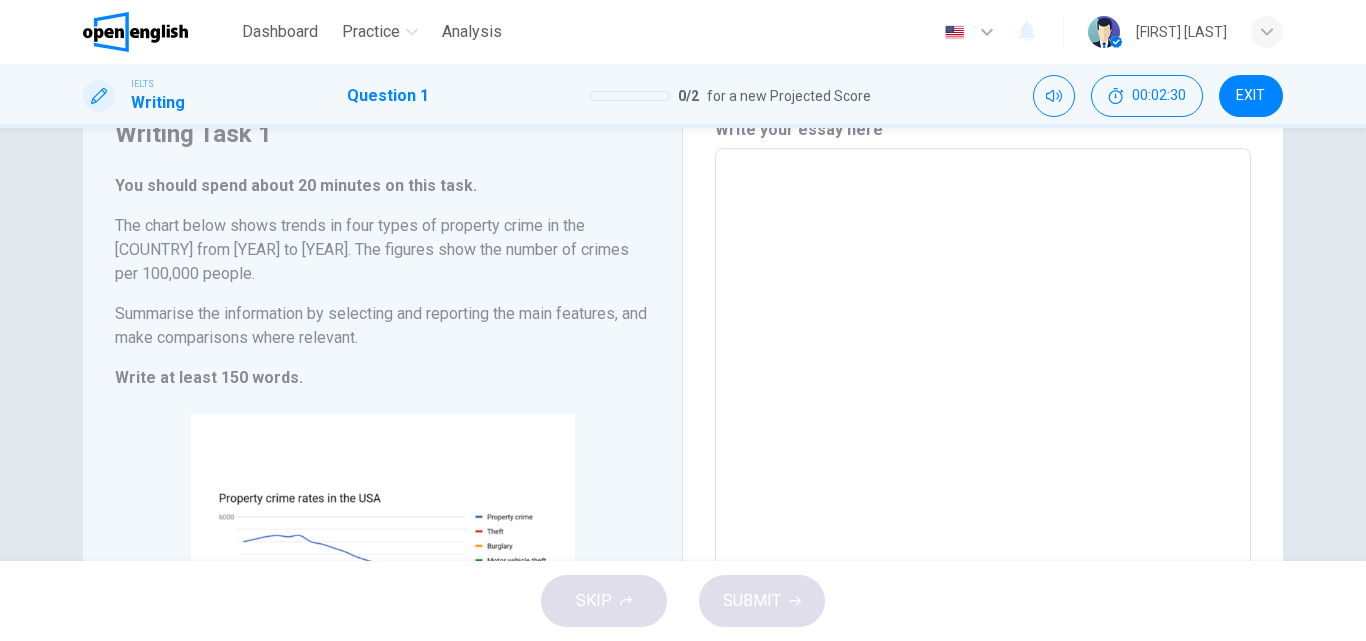 scroll, scrollTop: 0, scrollLeft: 0, axis: both 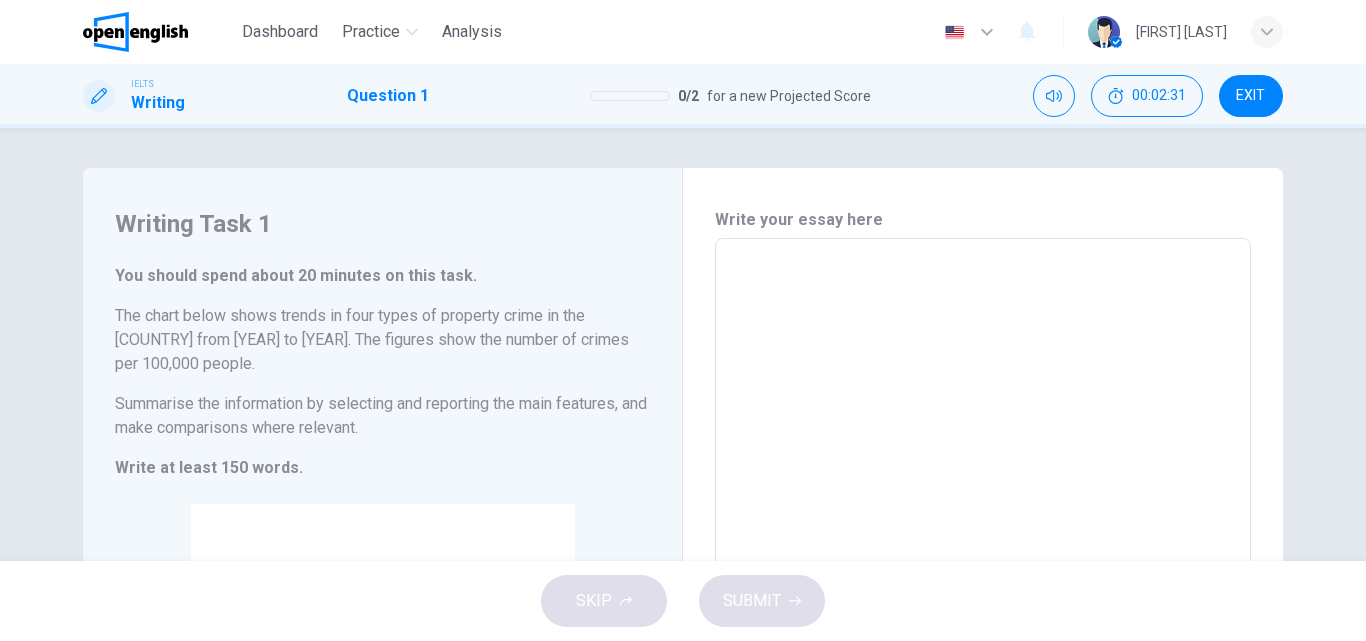 click at bounding box center (983, 546) 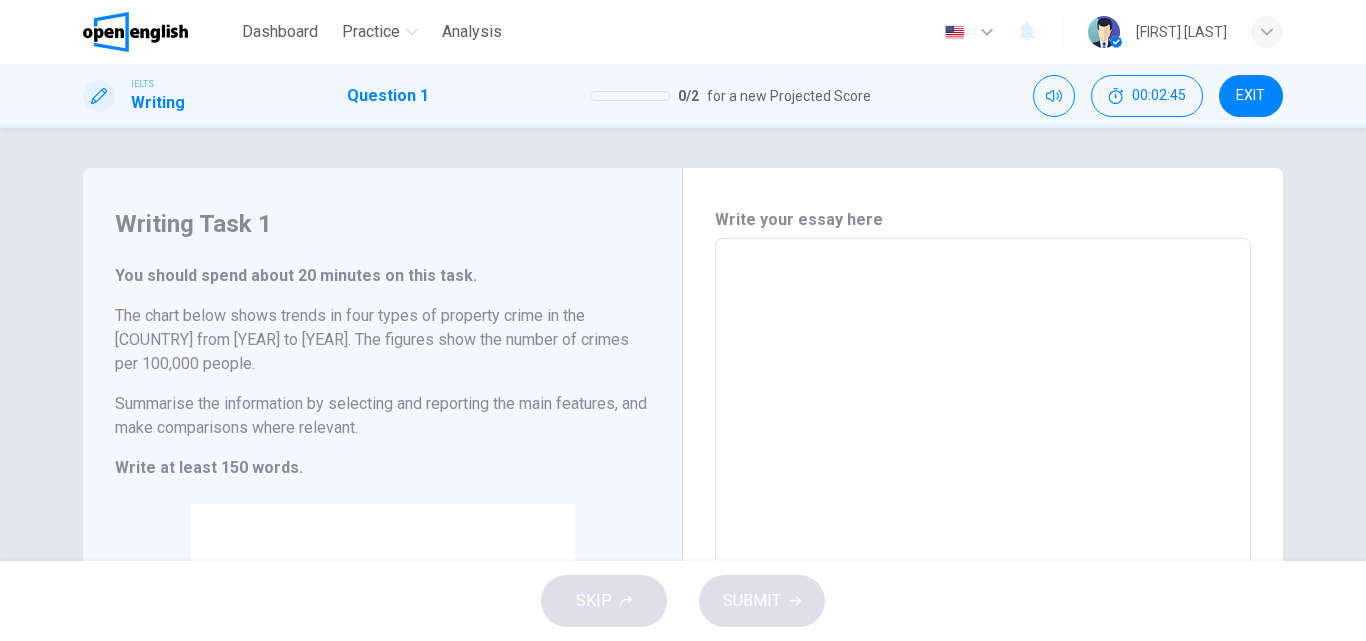 type on "*" 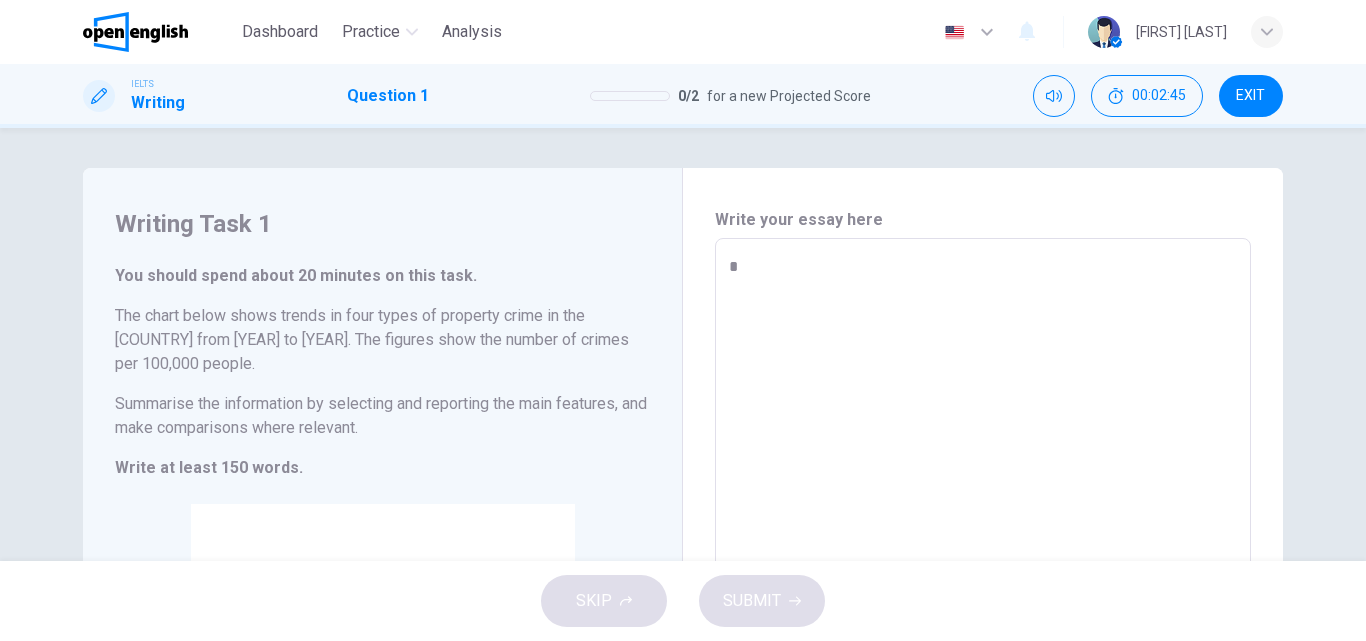 type on "*" 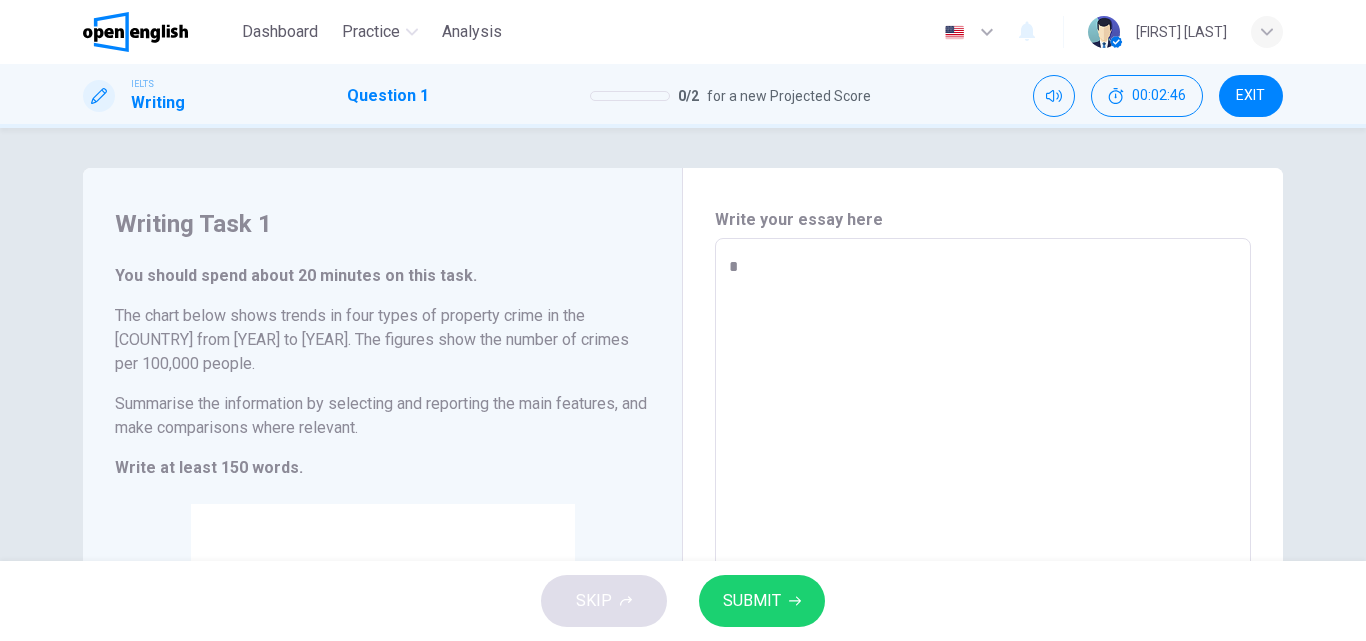 type on "**" 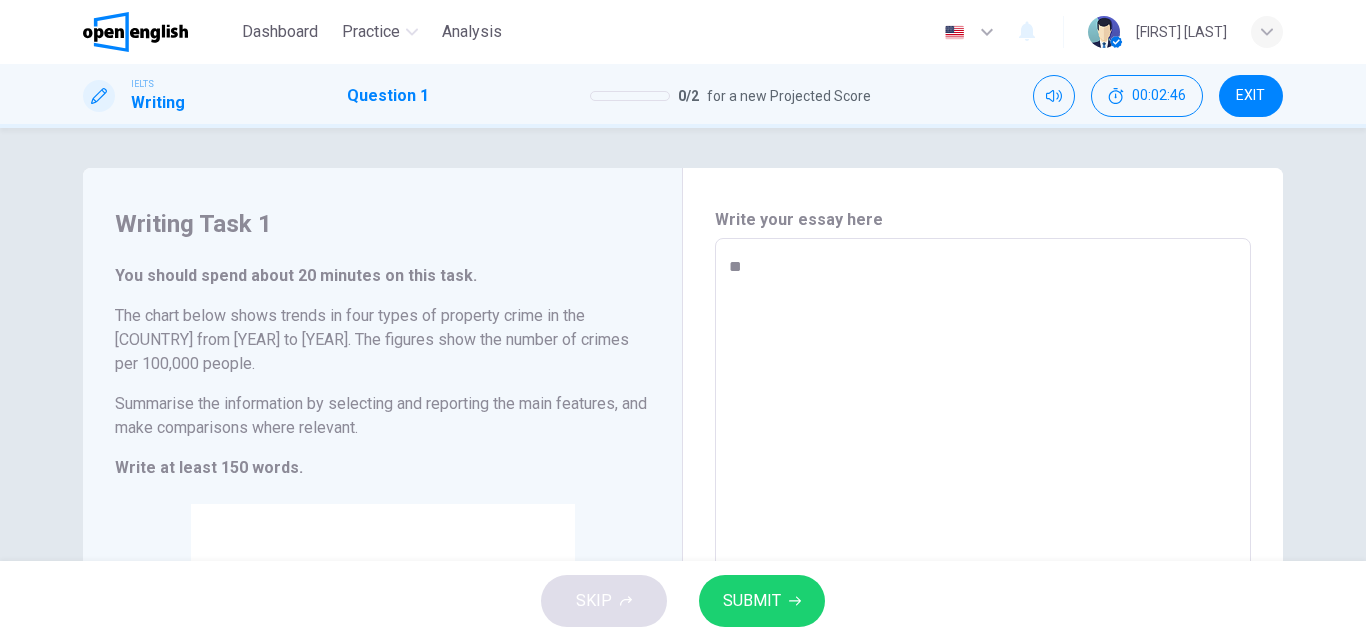 type on "**" 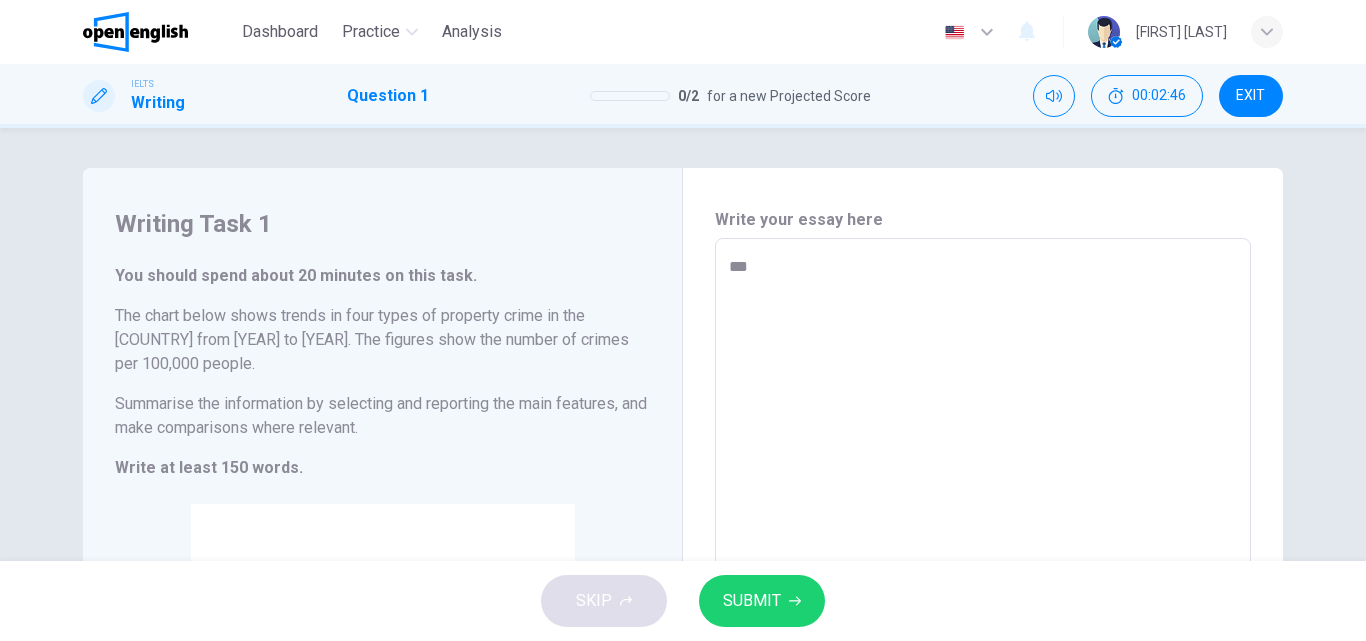 type on "*" 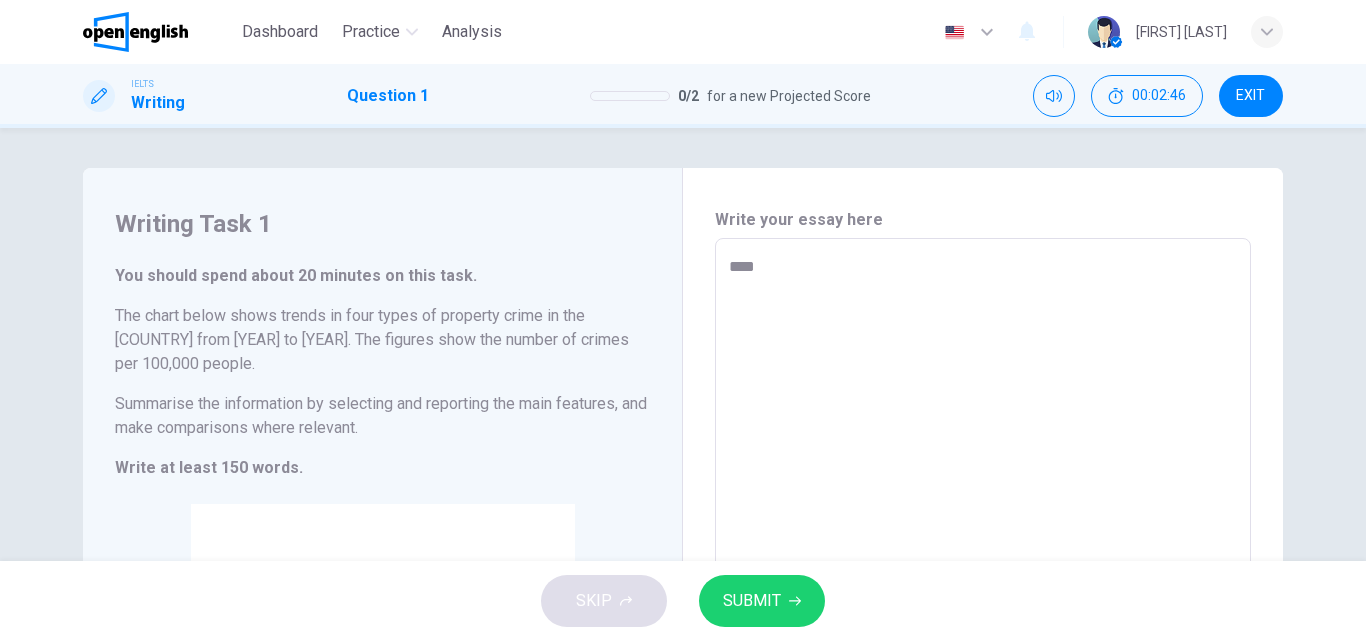 type on "*" 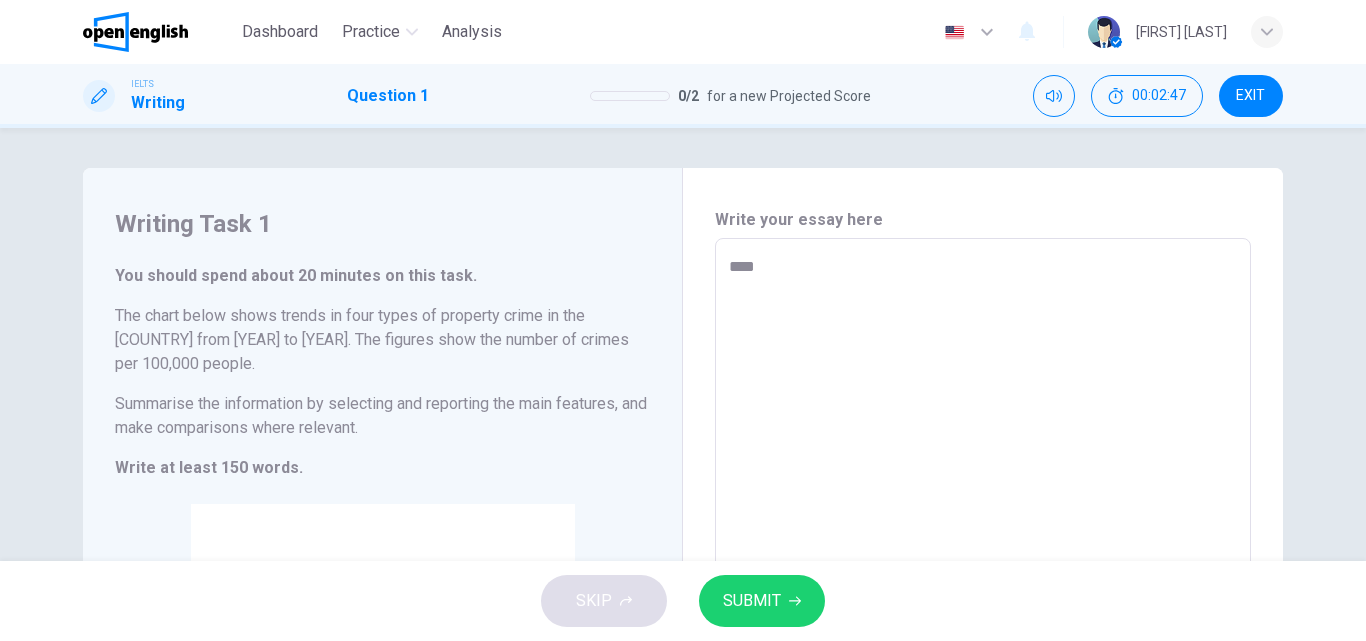 type on "*****" 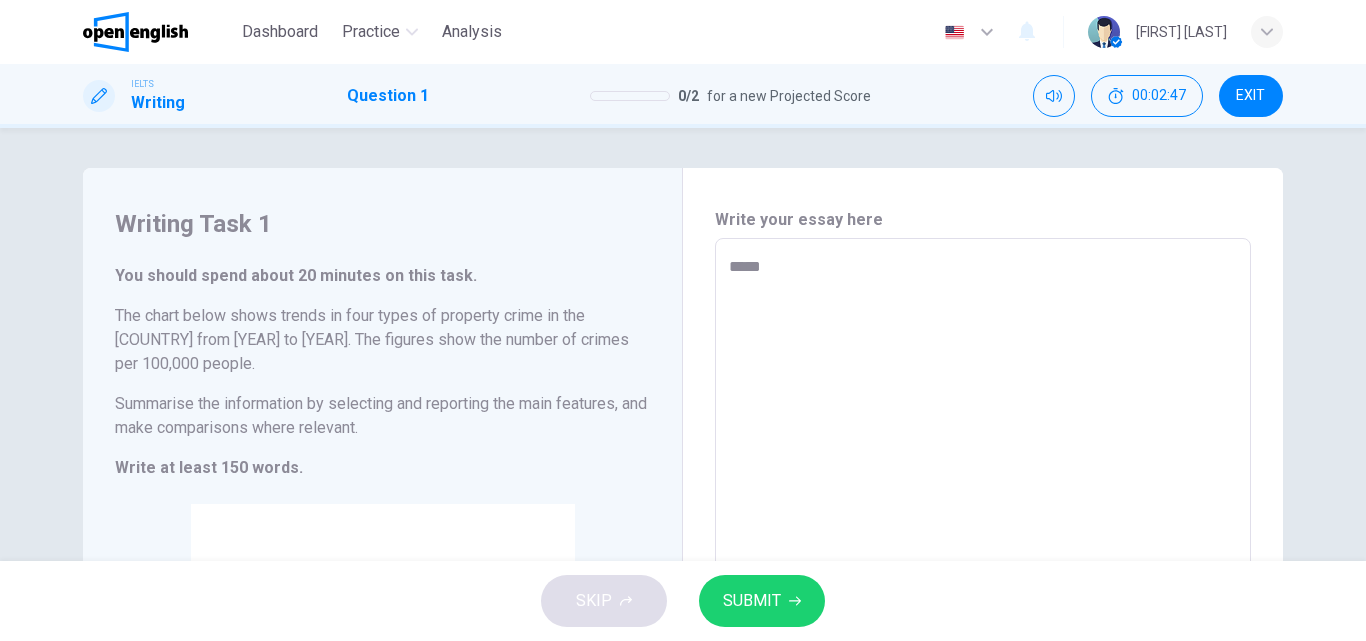 type on "*" 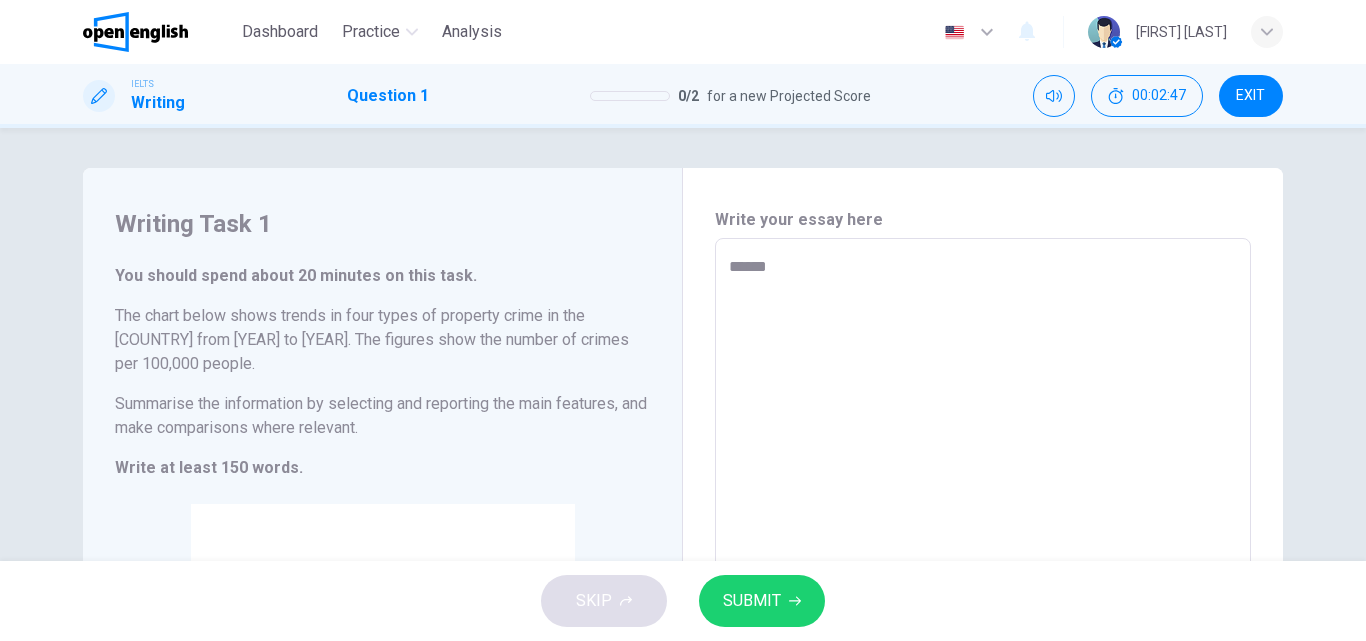 type on "*******" 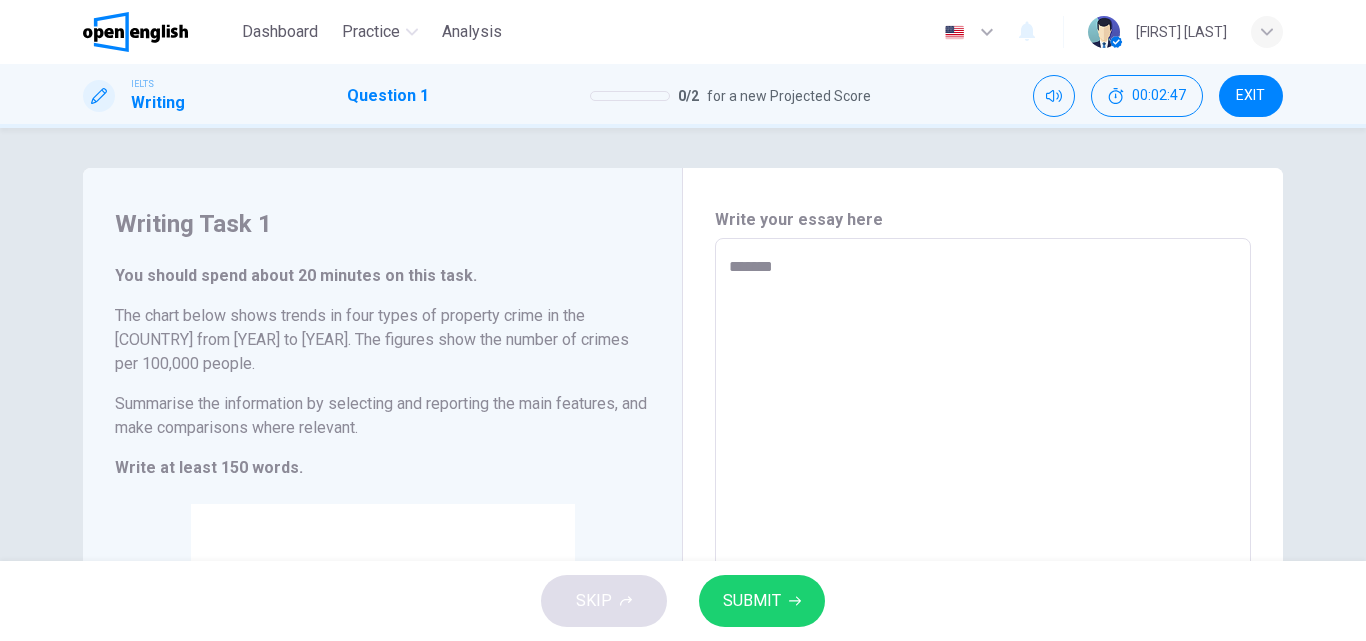 type on "*" 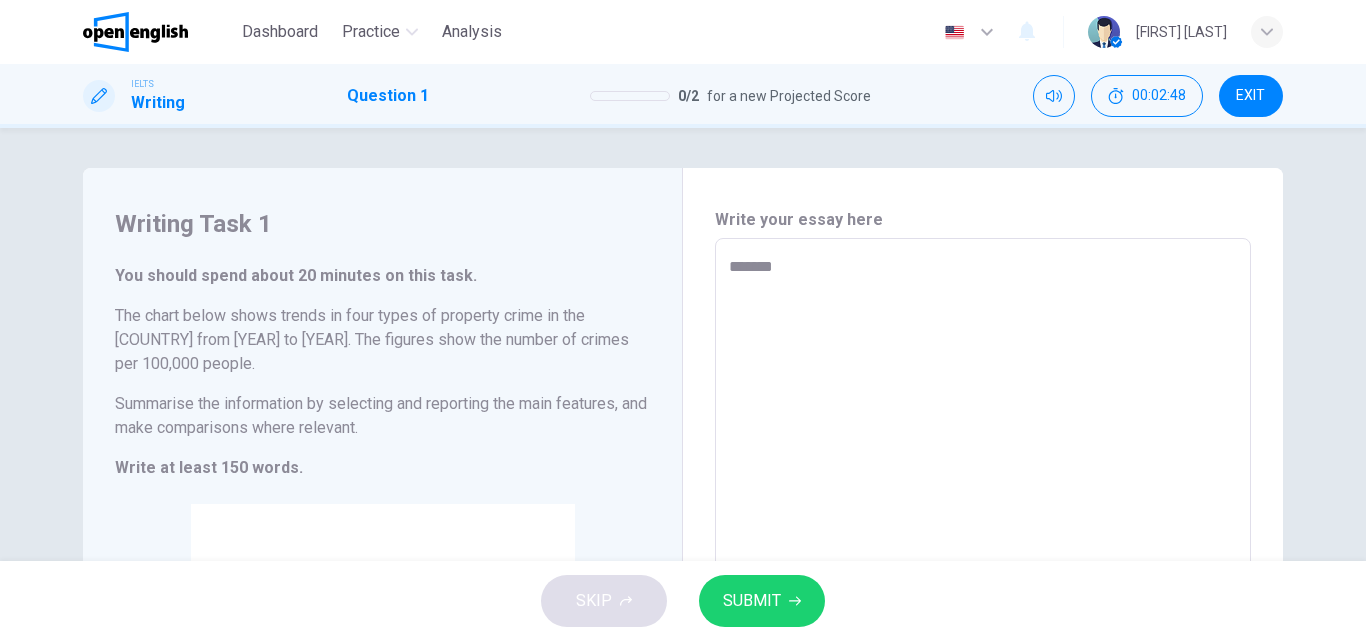 type on "********" 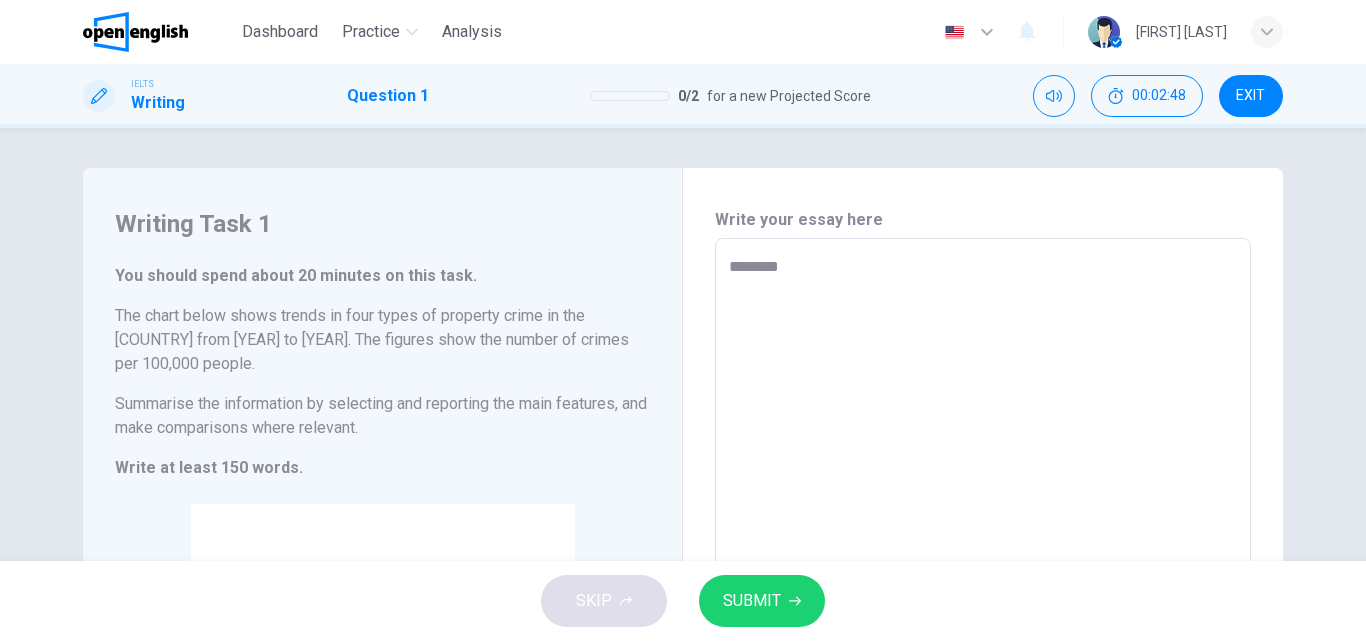 type on "*" 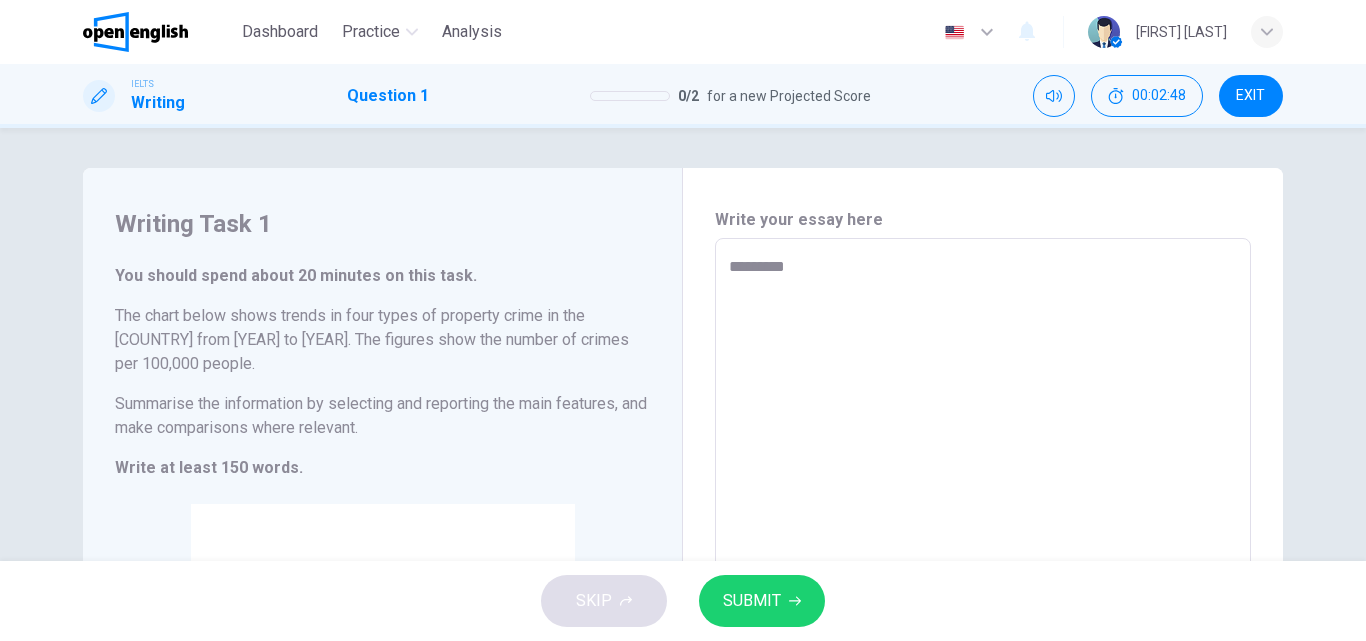 type on "*" 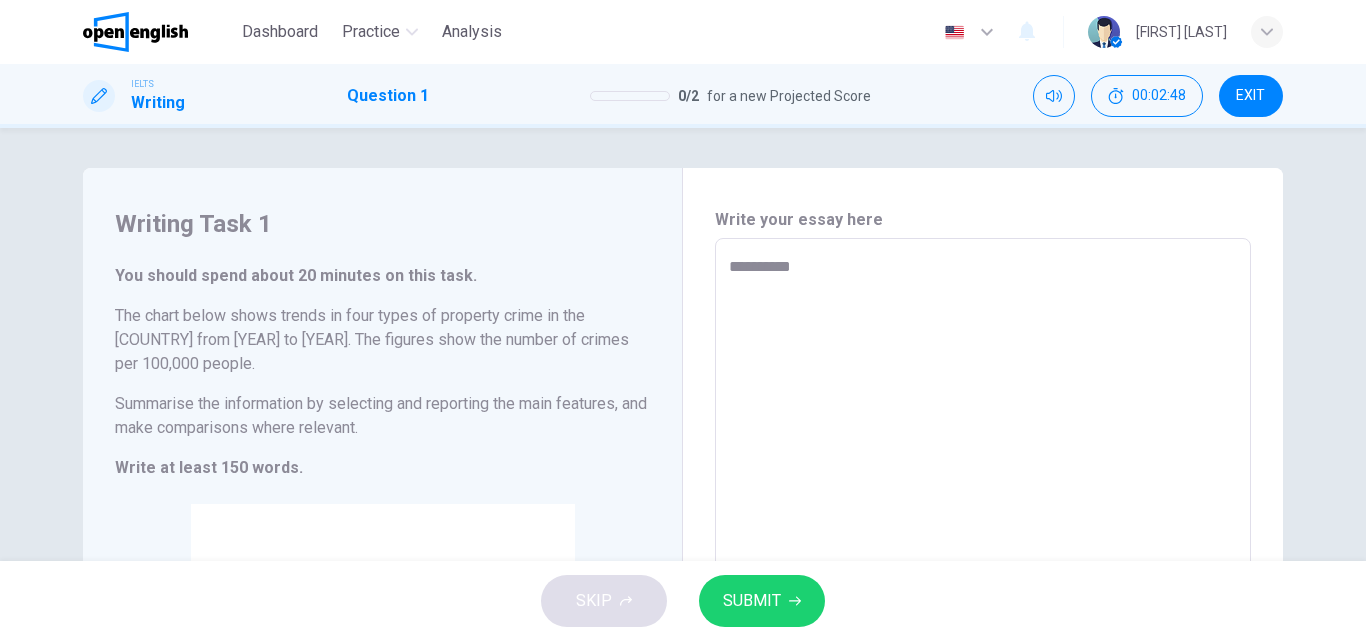 type on "**********" 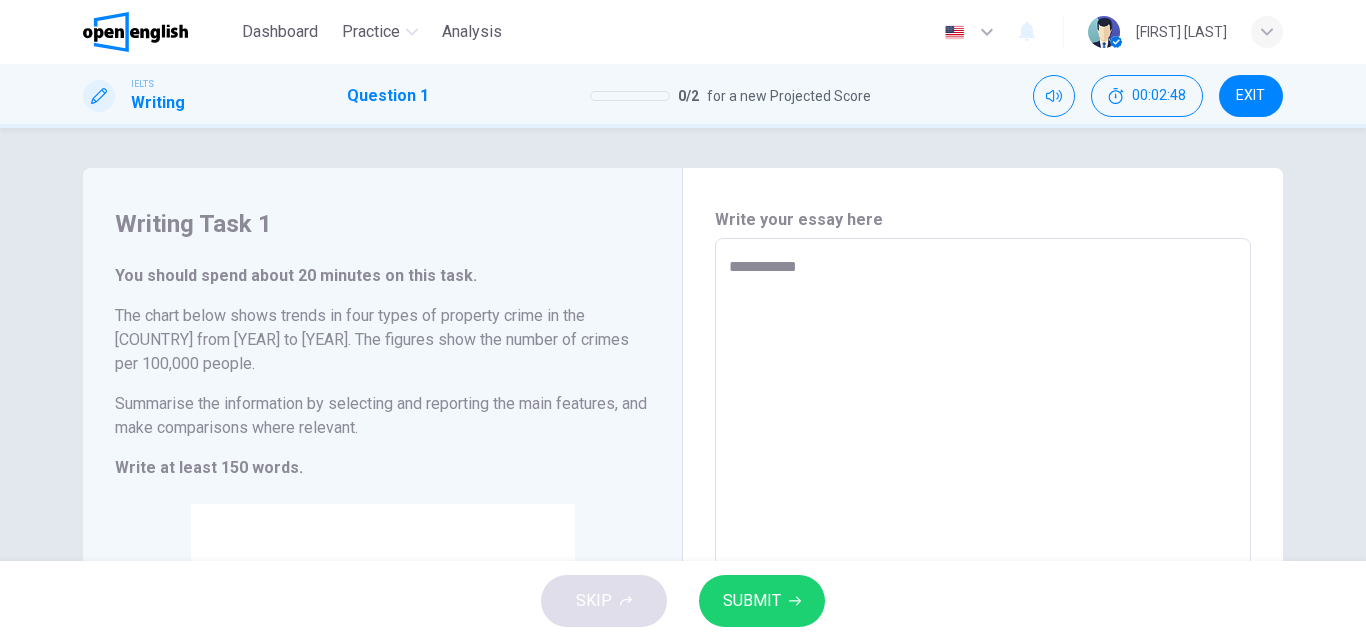 type on "*" 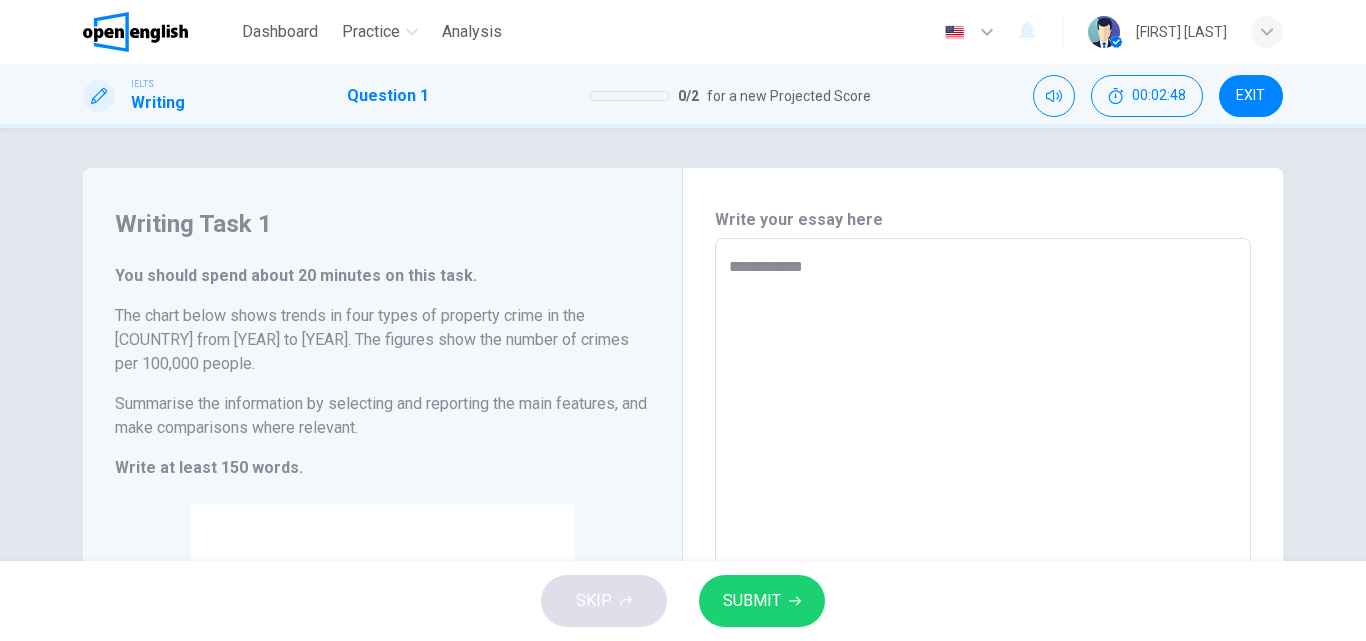 type on "*" 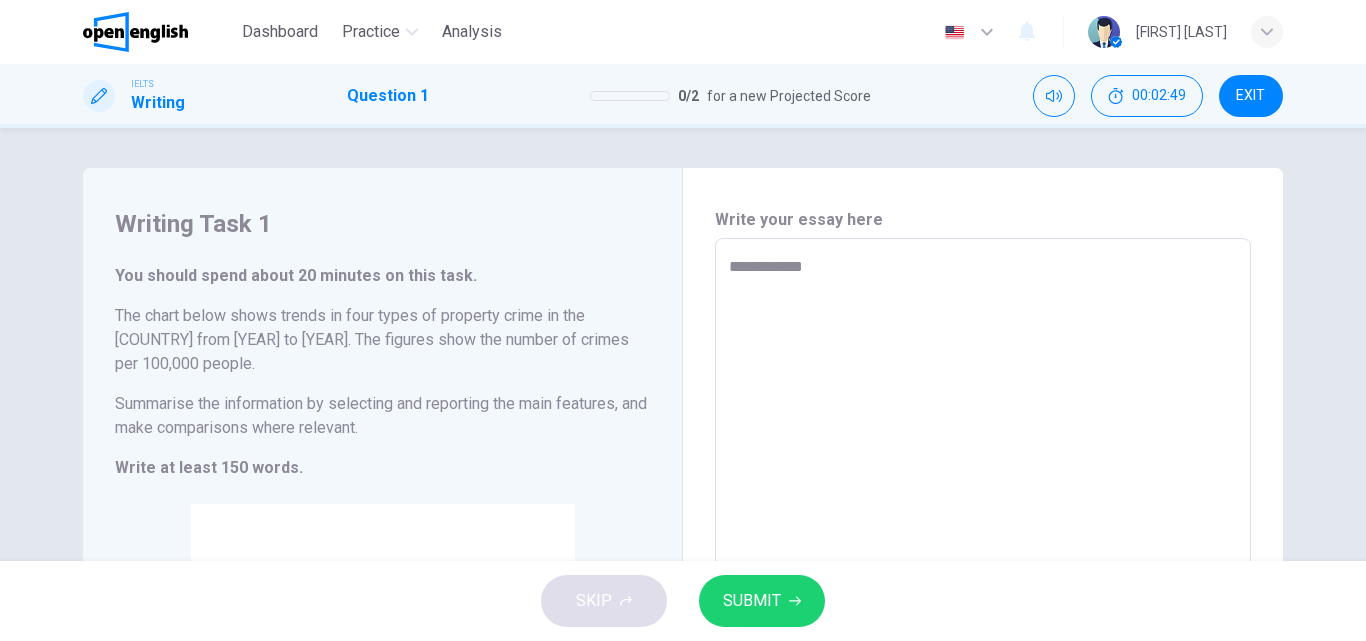 type on "**********" 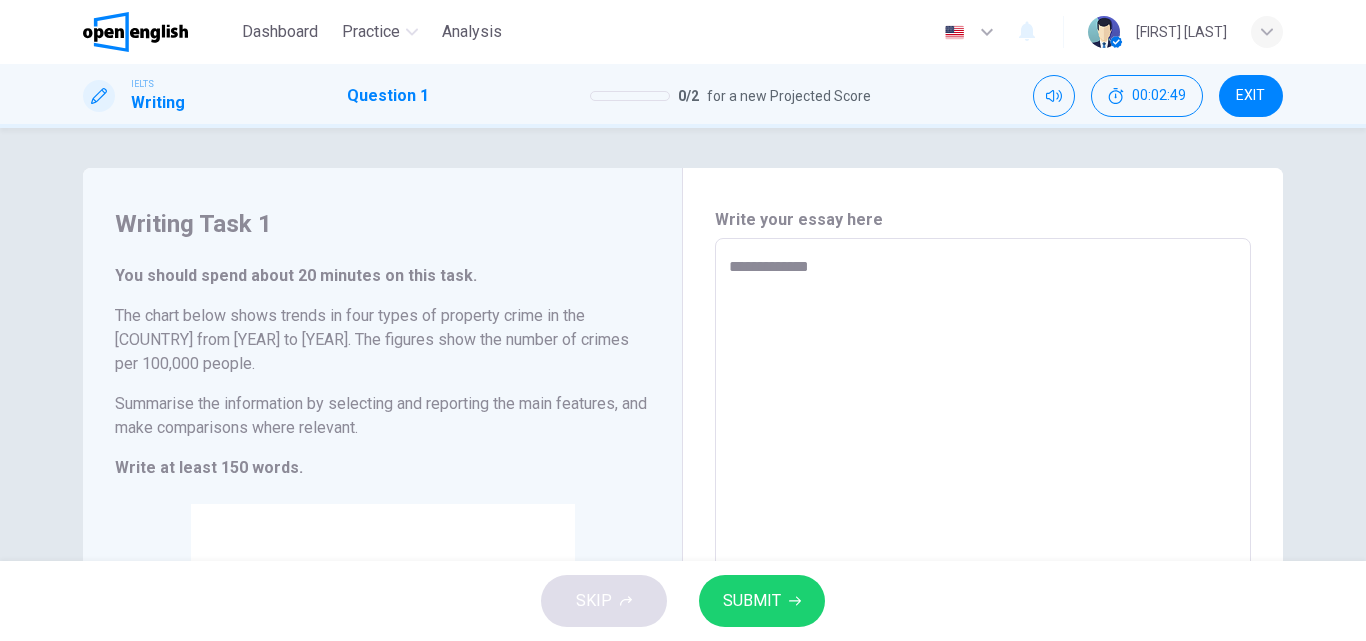 type on "**********" 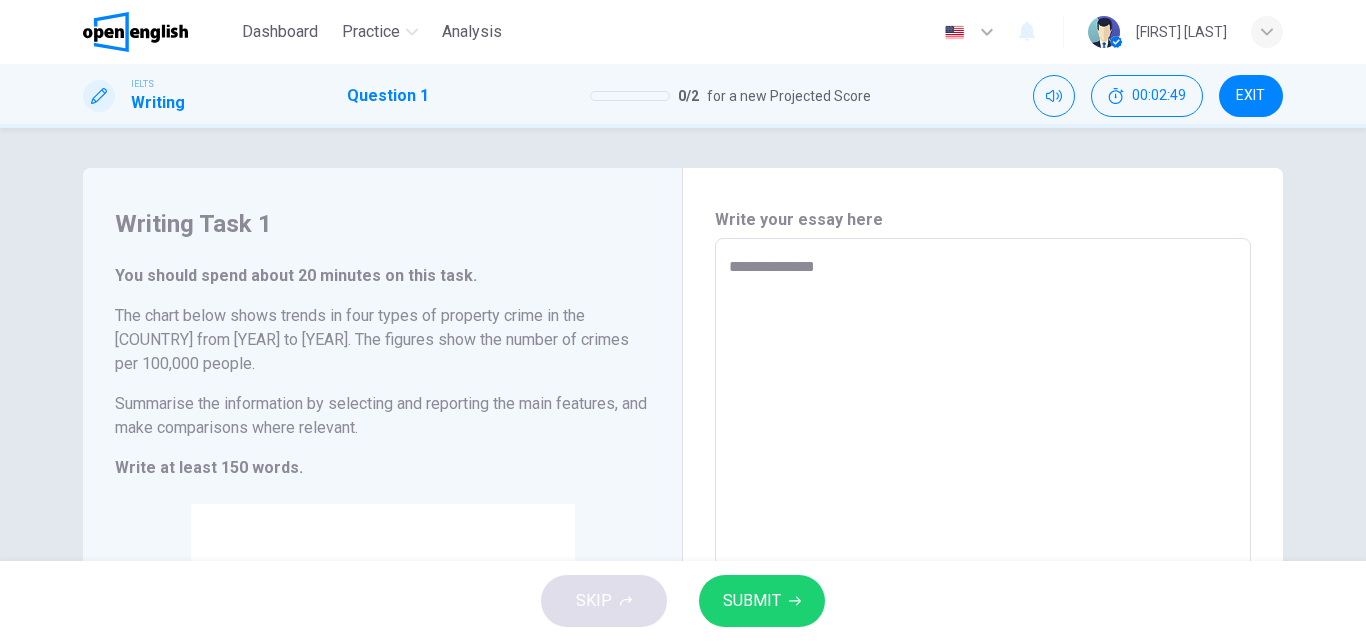 type on "*" 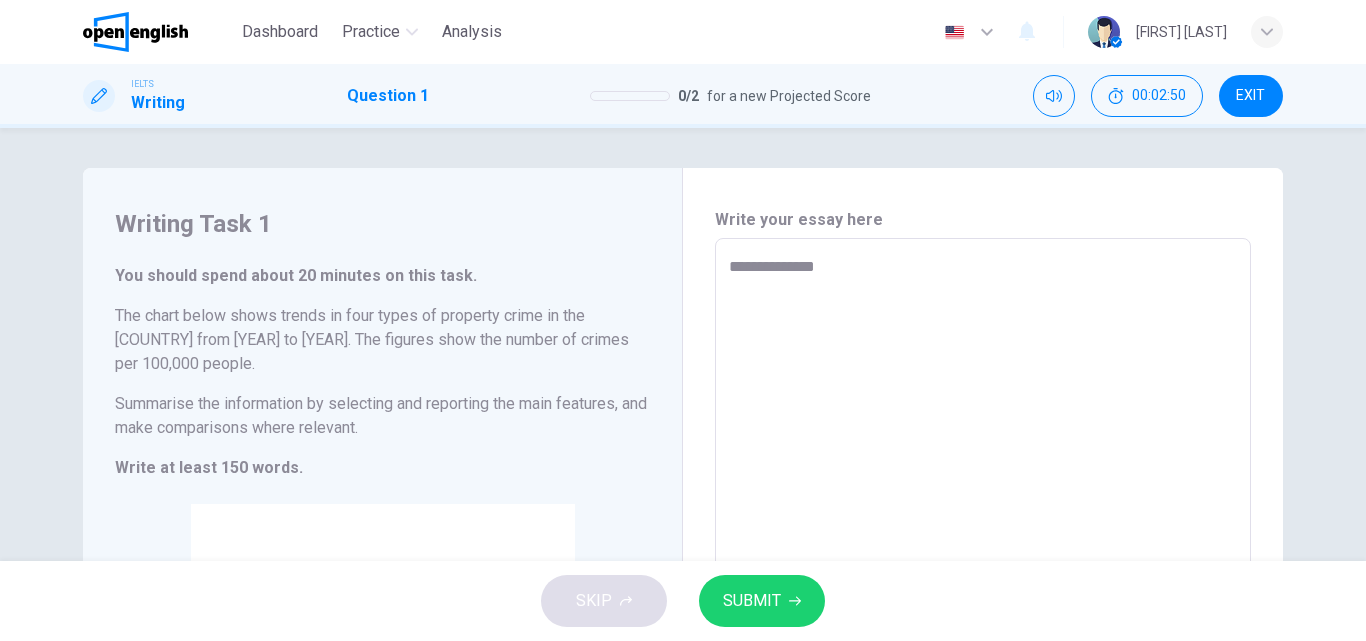 type on "**********" 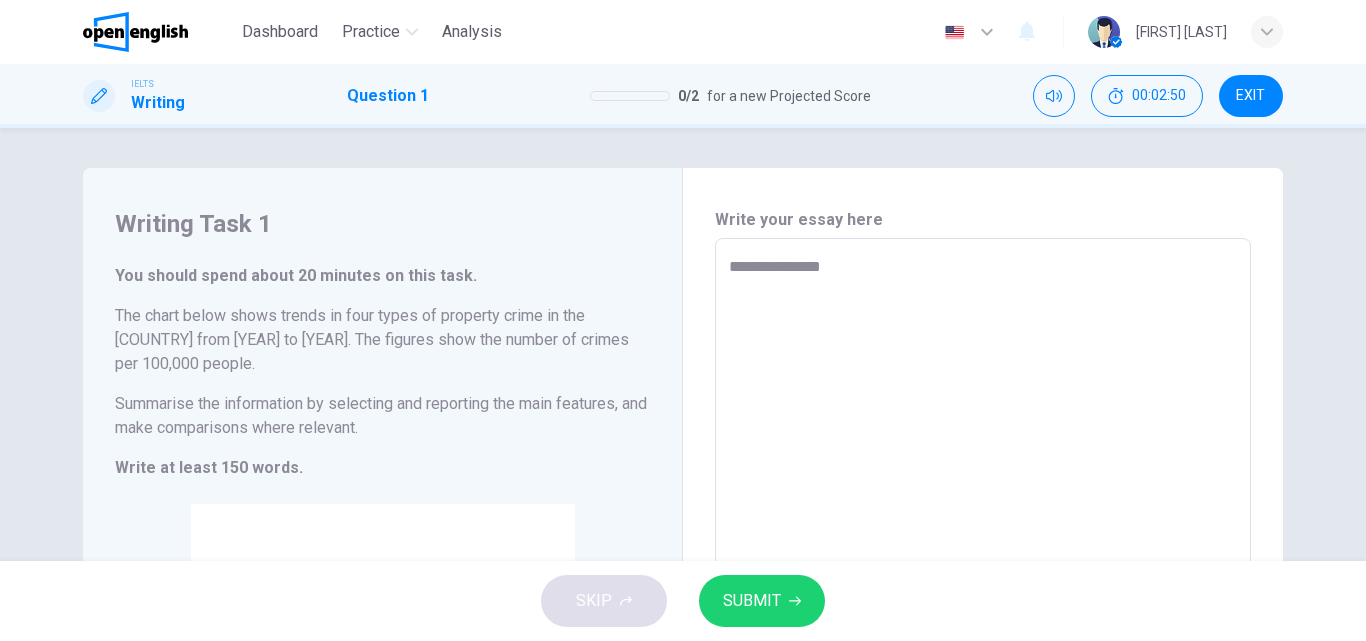 type on "*" 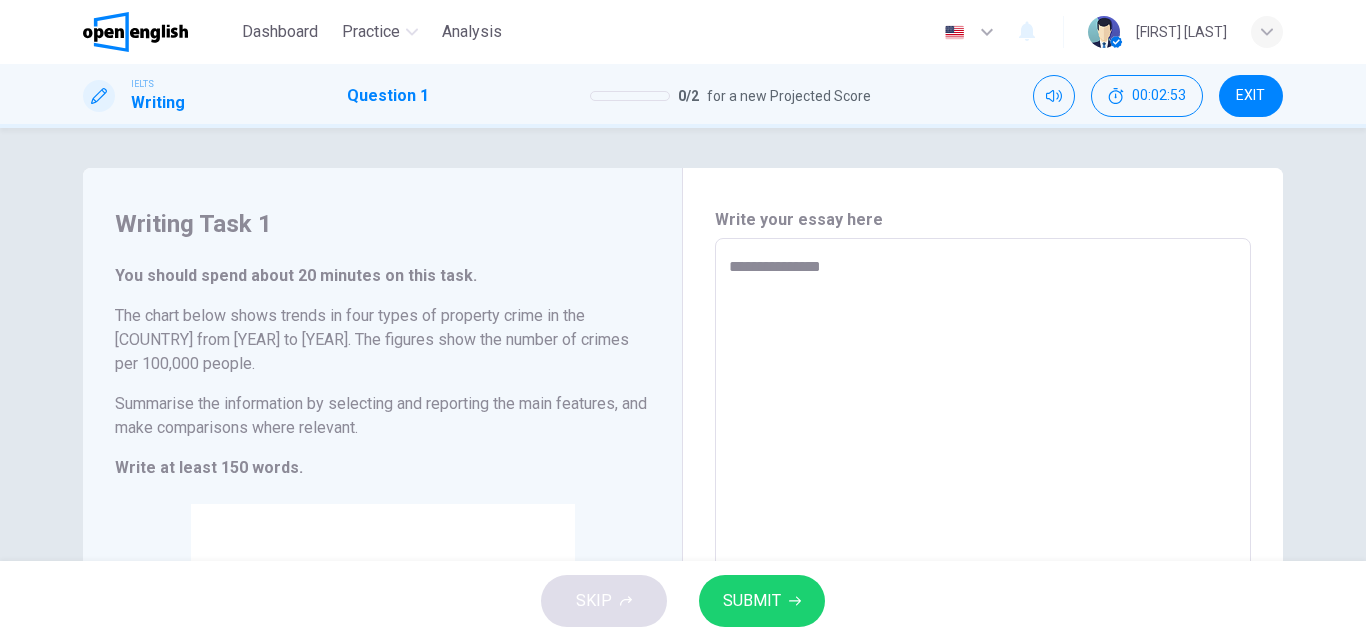 type on "**********" 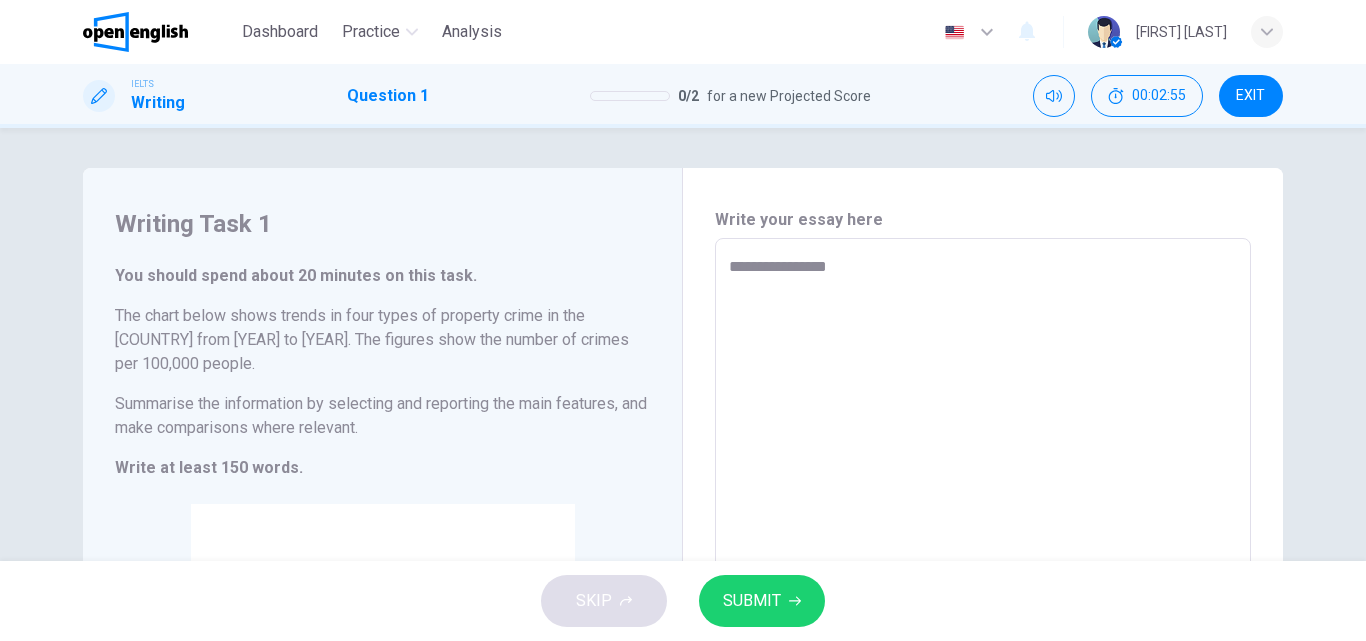 type on "**********" 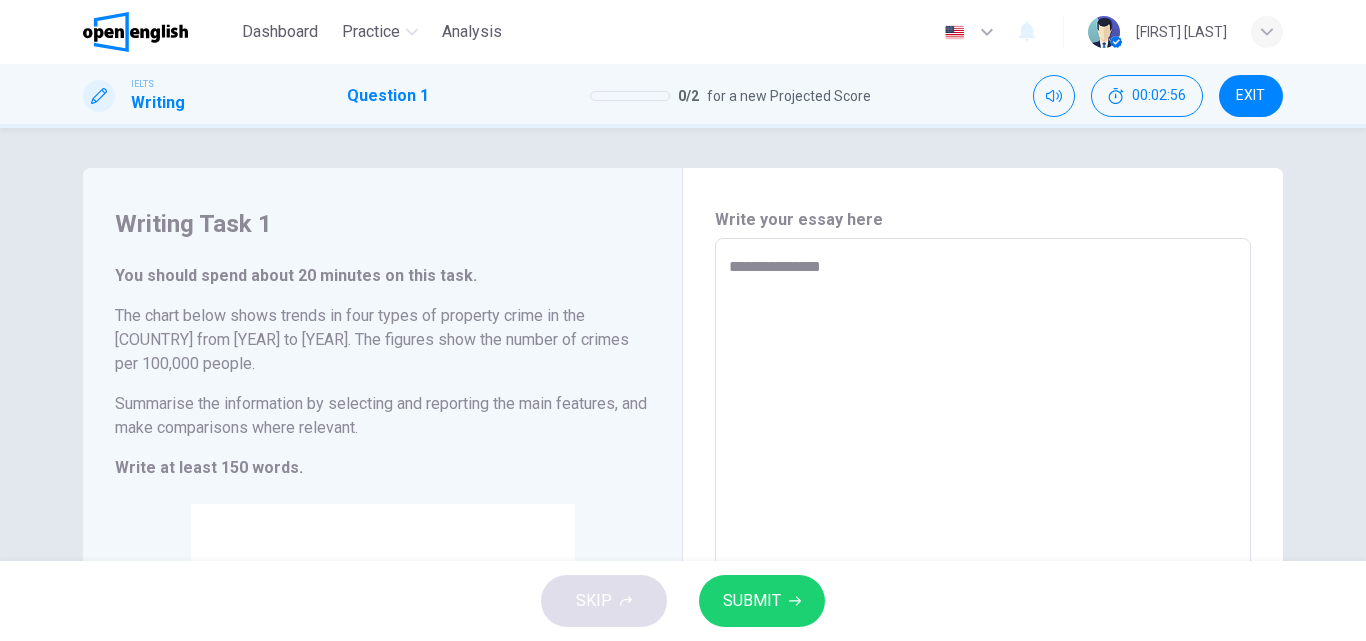 type on "**********" 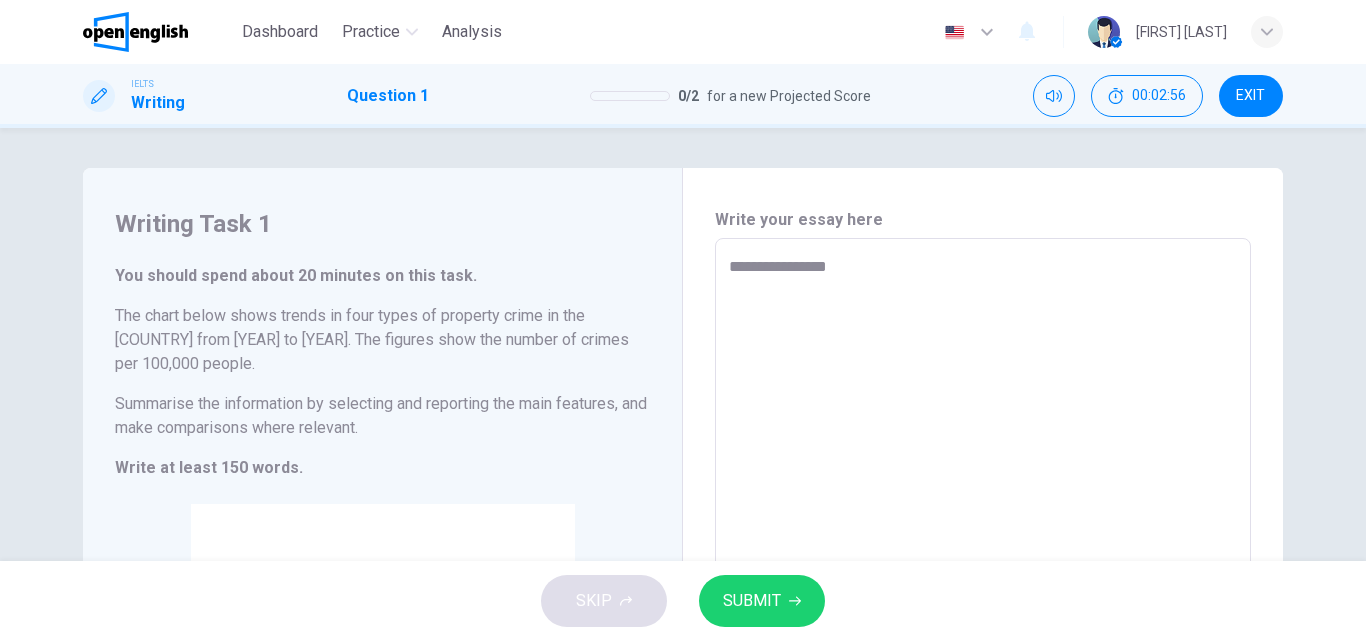 type on "*" 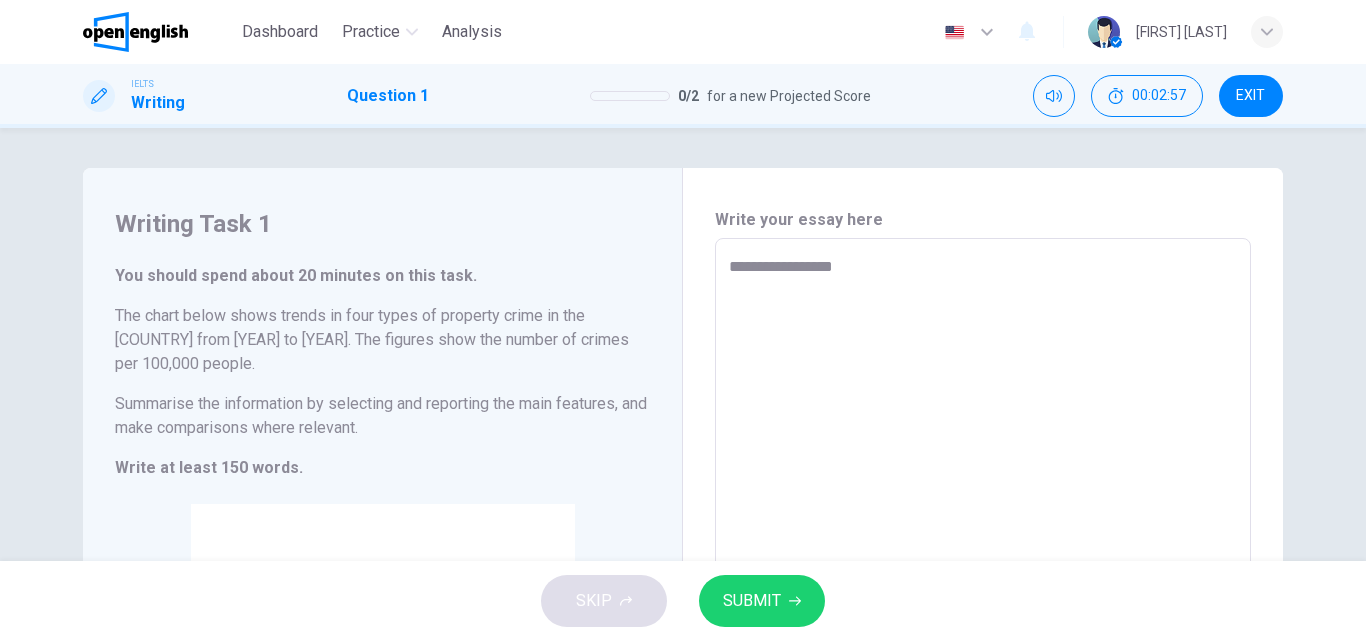 type on "**********" 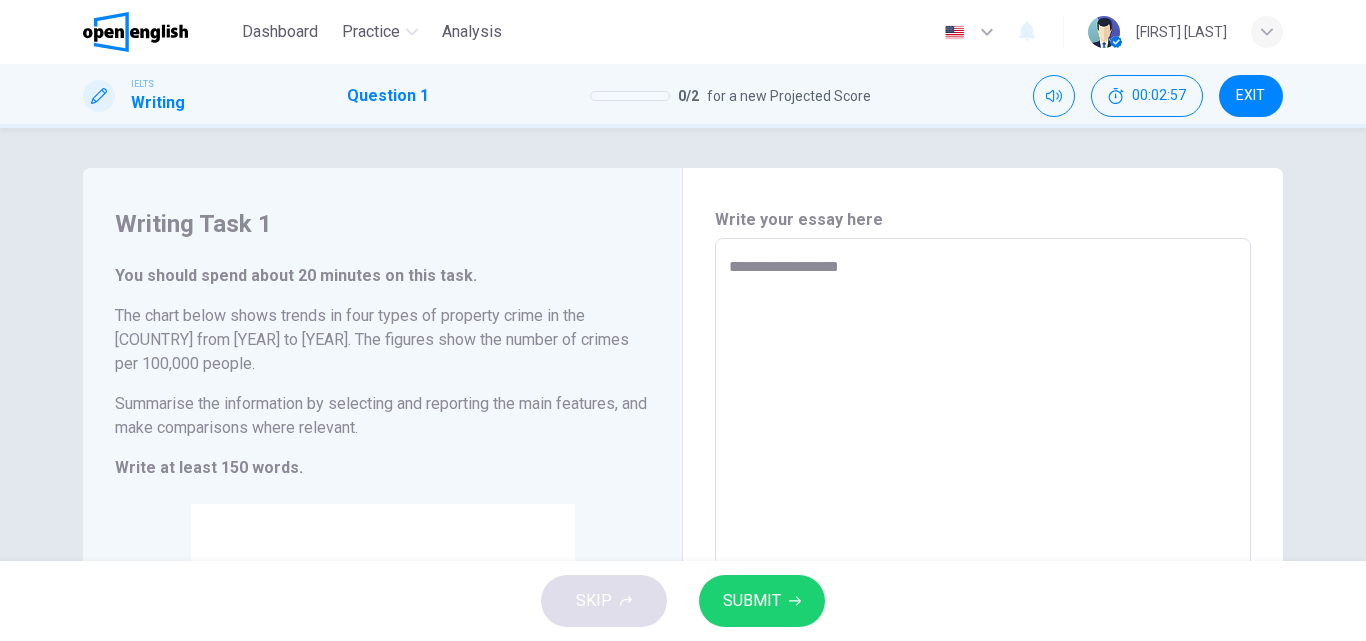 type on "*" 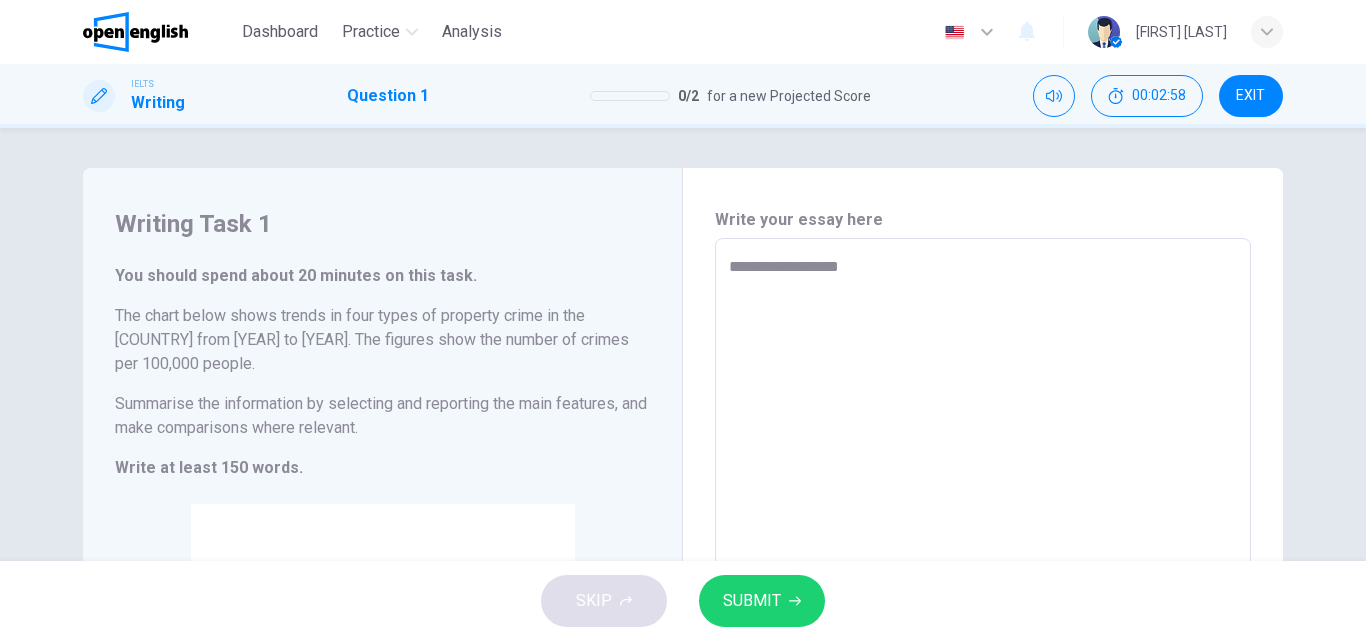 type on "**********" 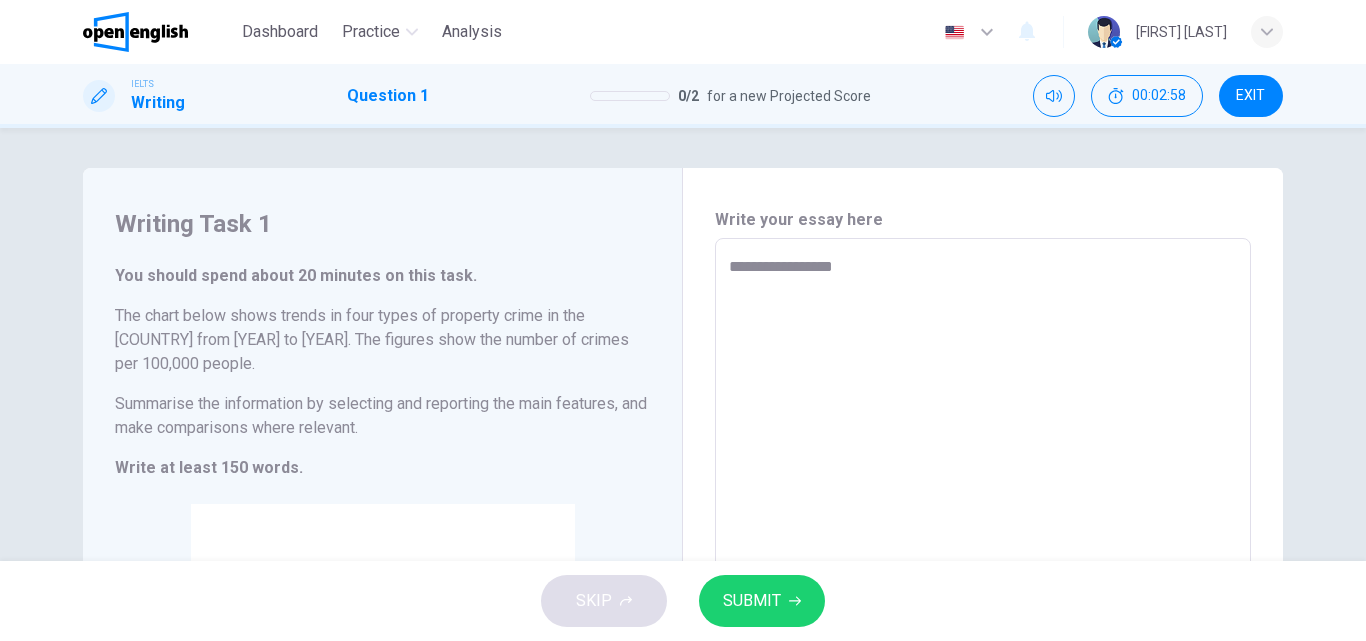 type on "**********" 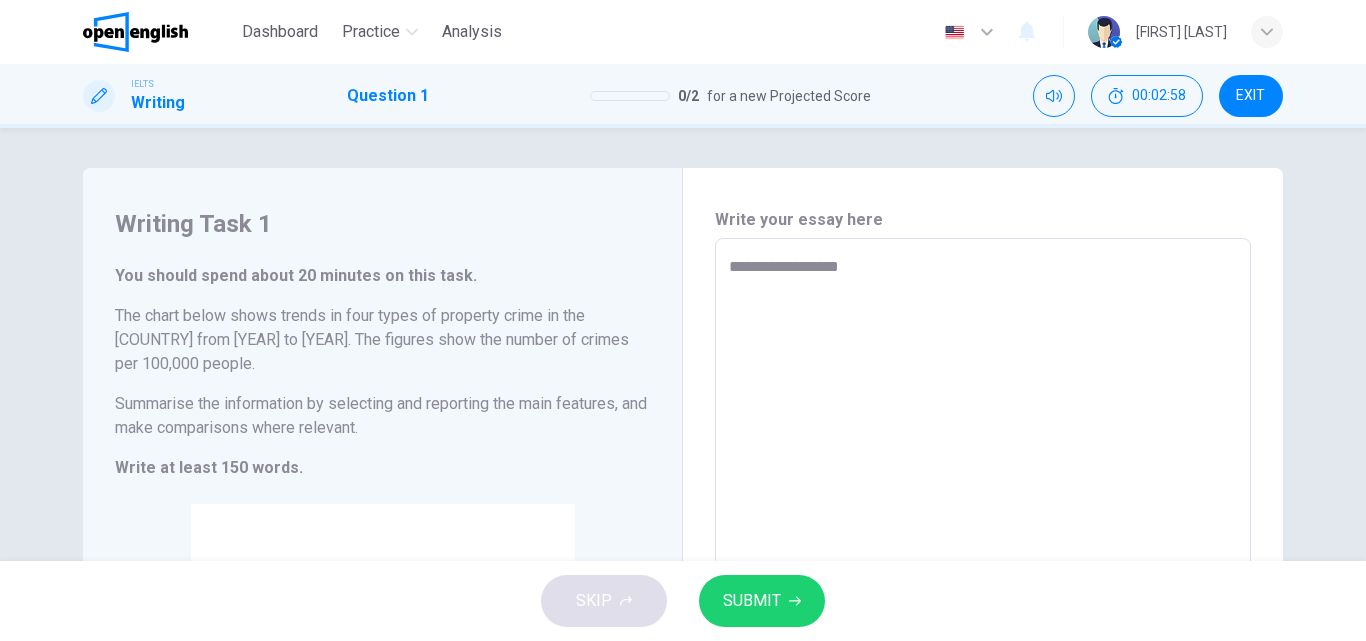 type on "**********" 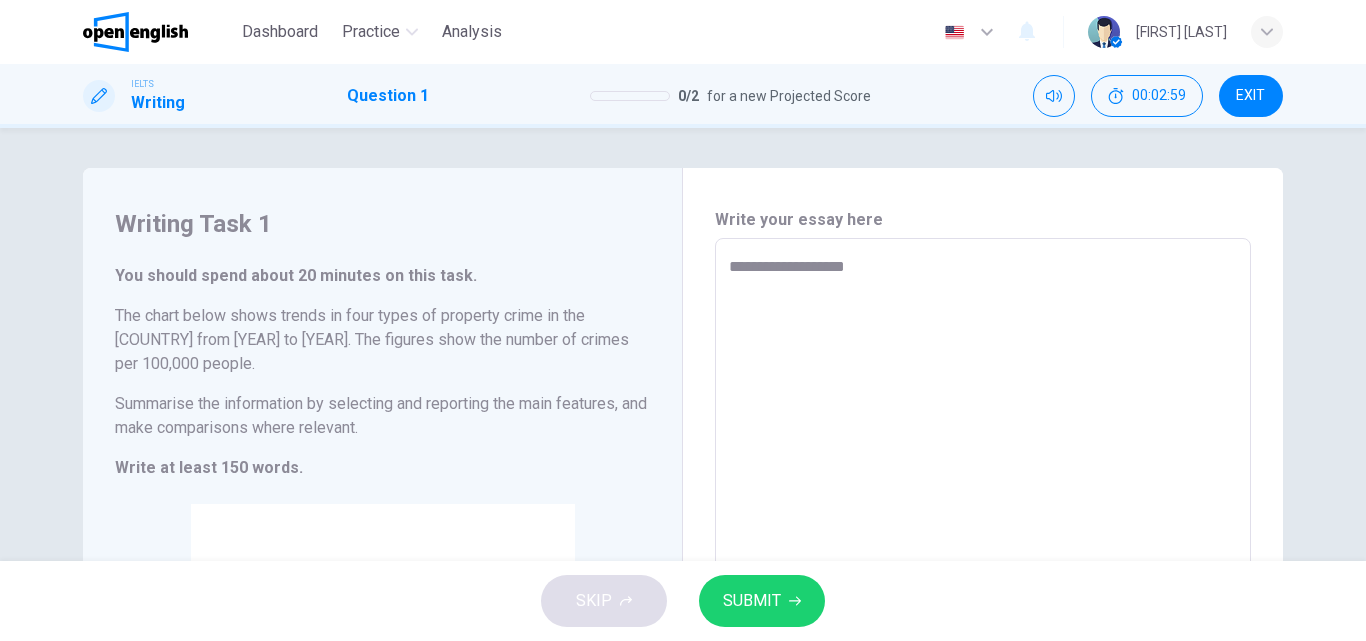 type on "**********" 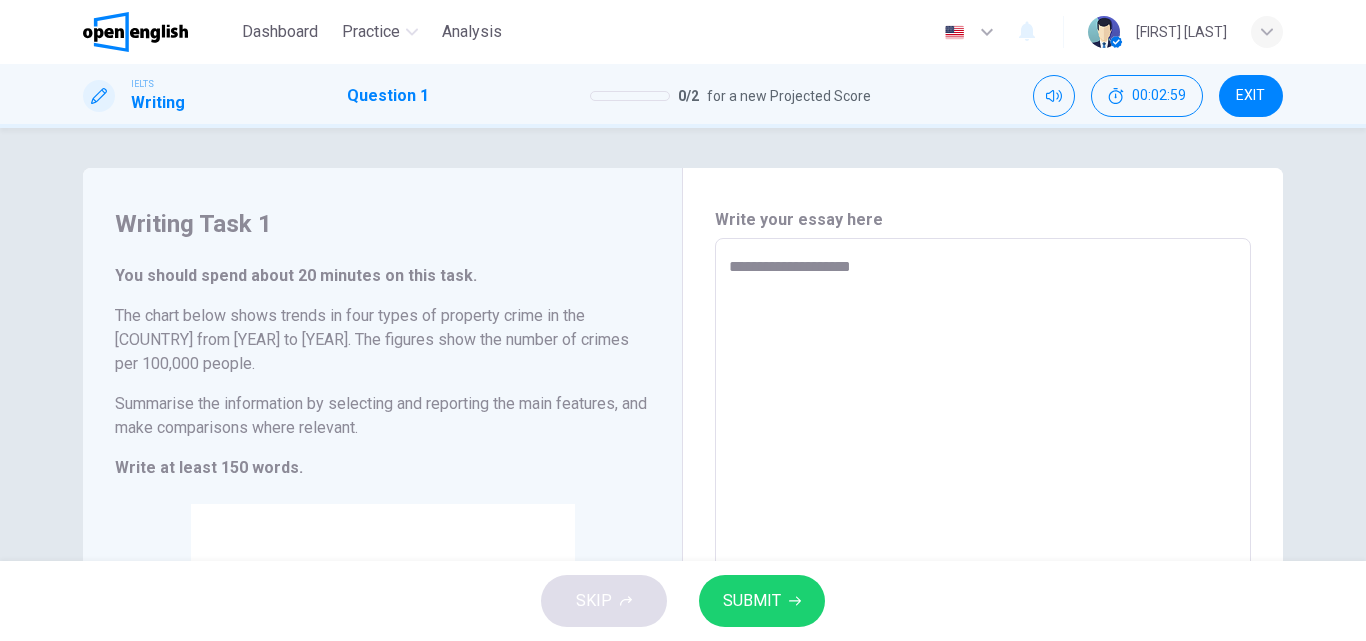 type on "*" 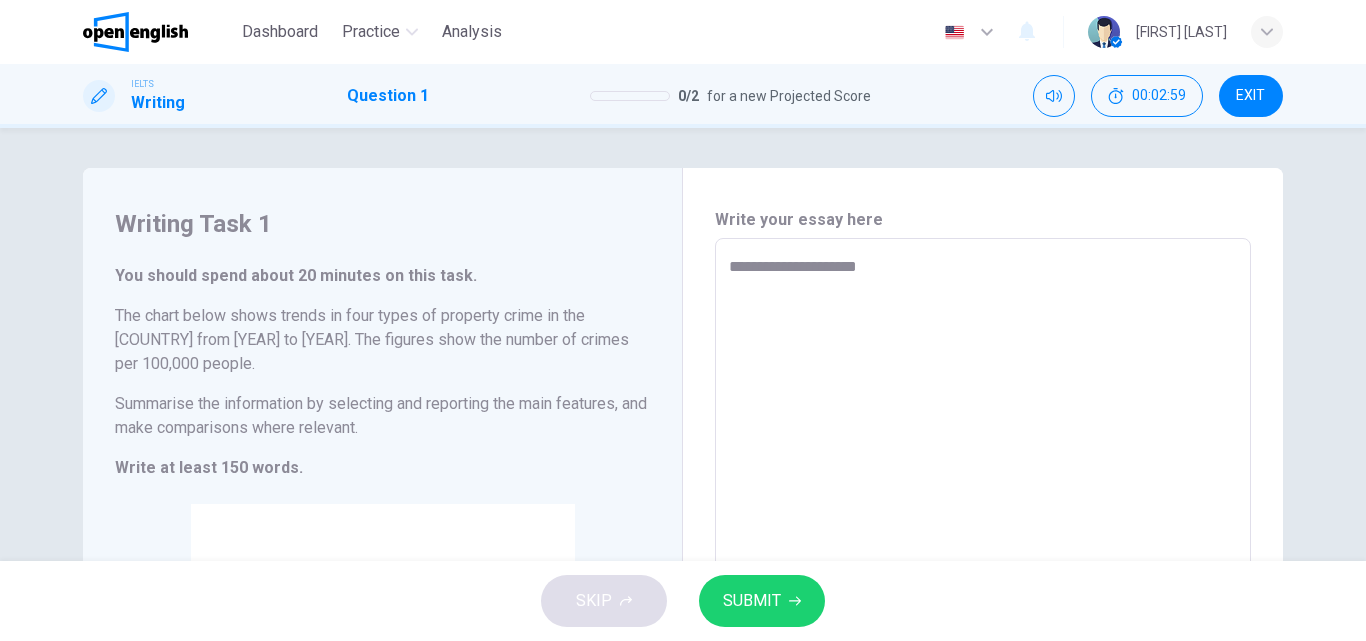 type on "*" 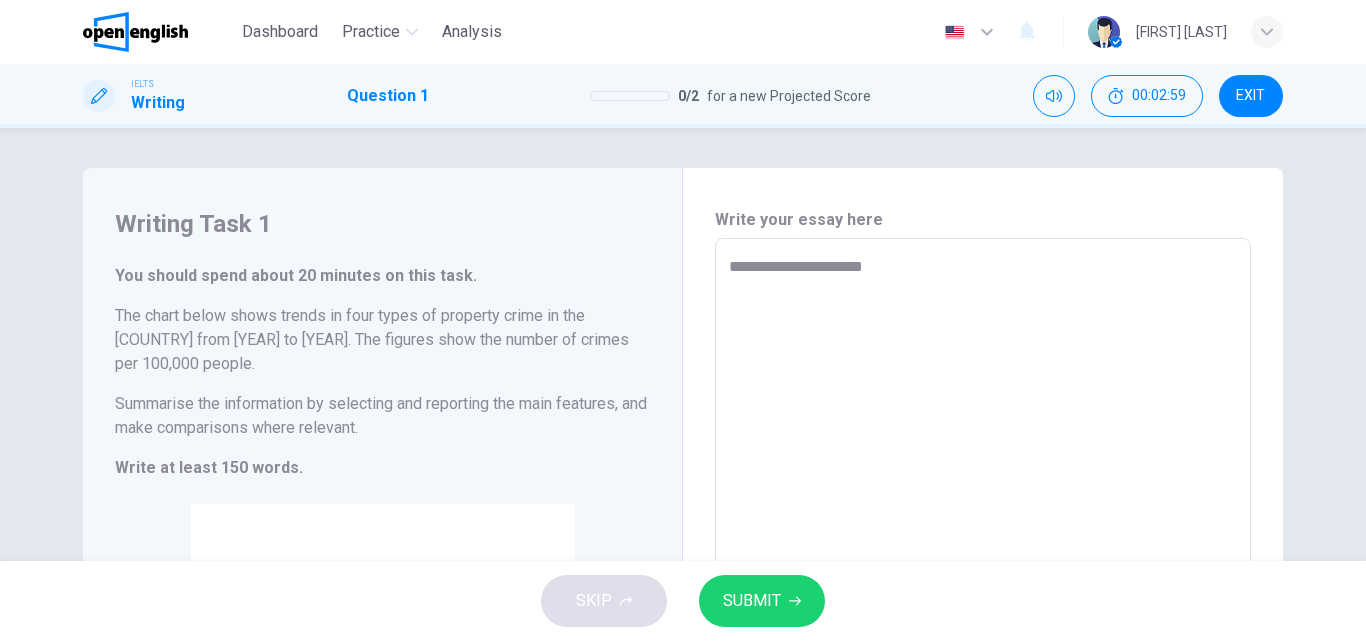type on "**********" 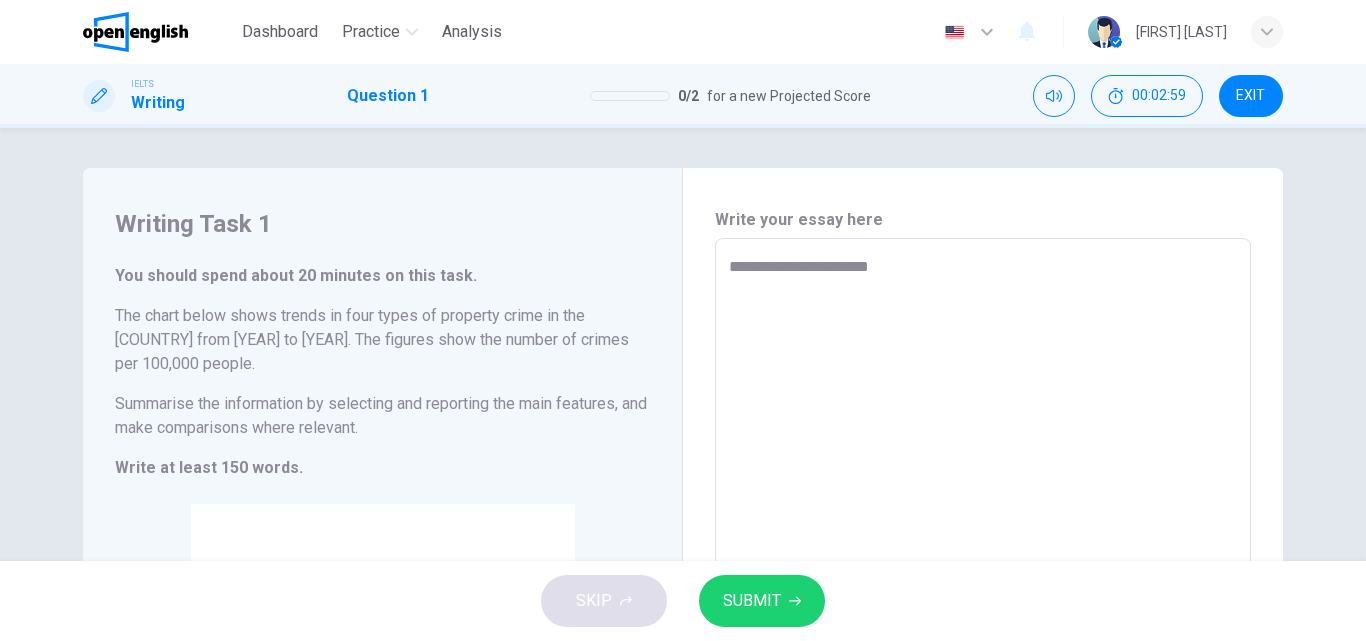 type on "*" 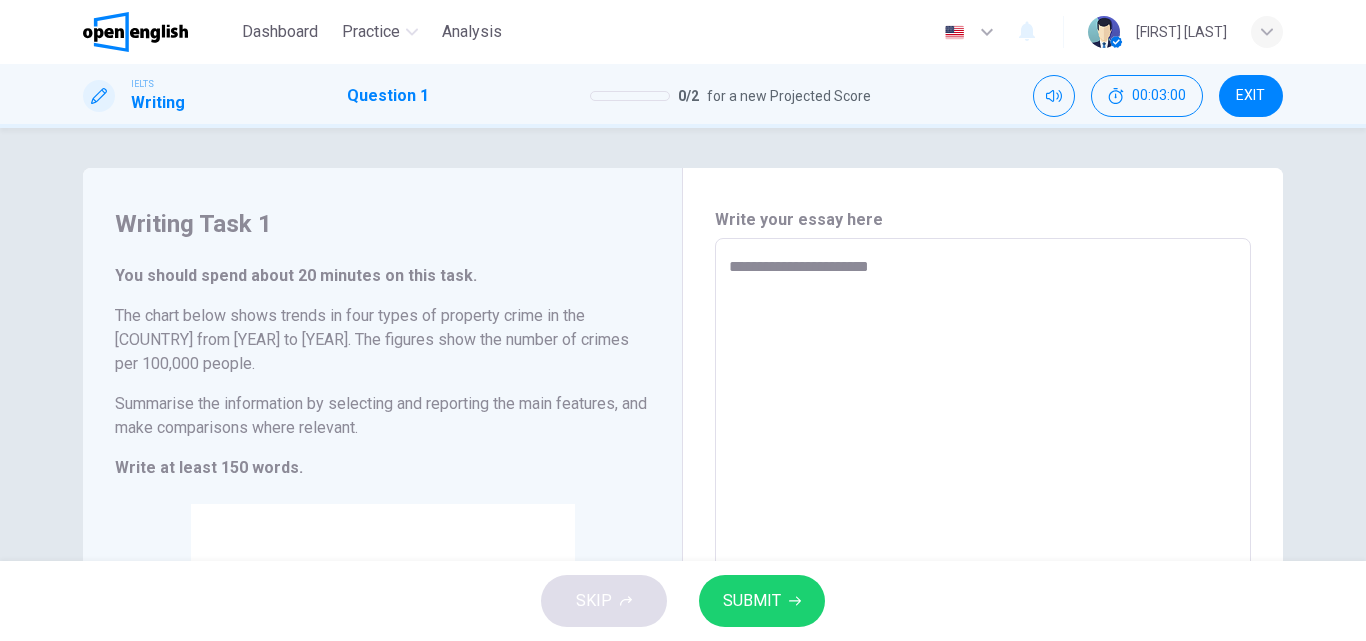 type on "**********" 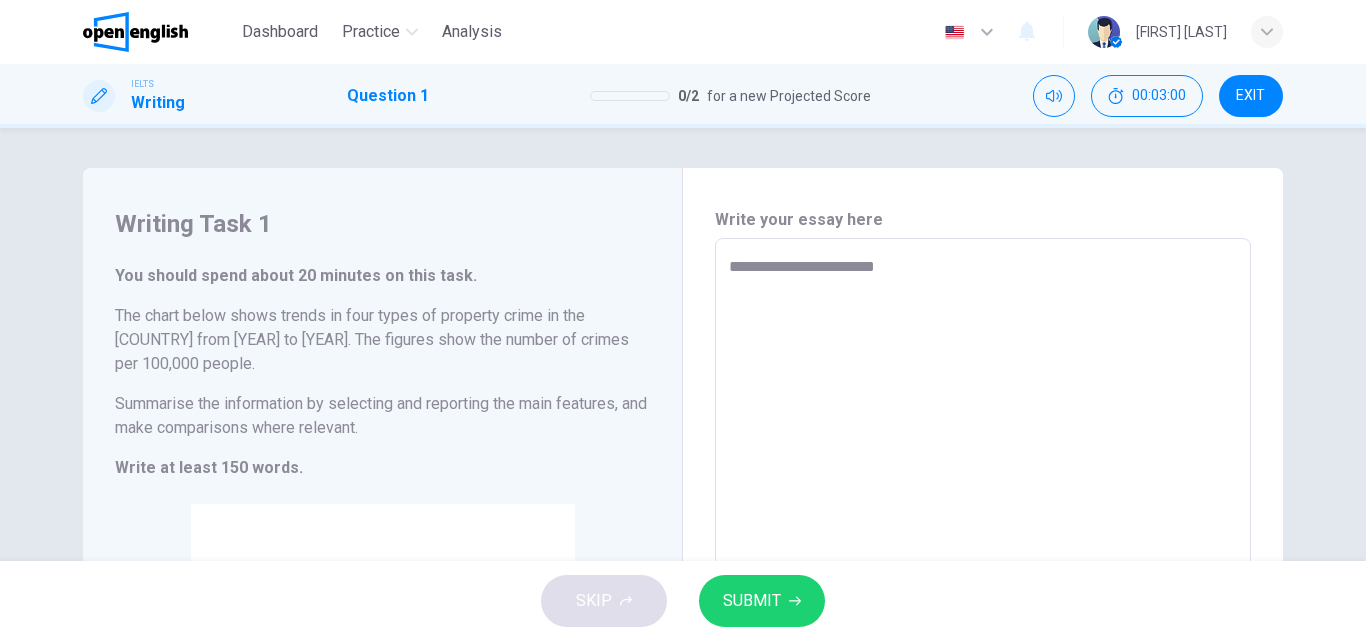 type on "*" 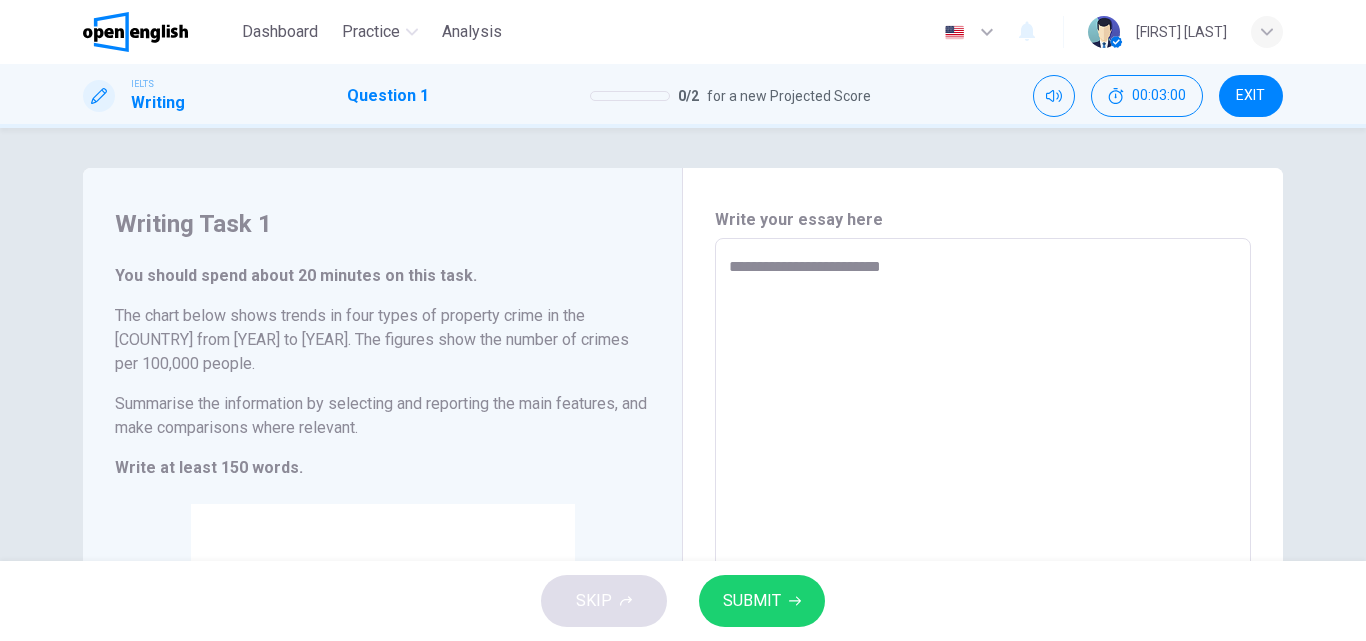 type on "*" 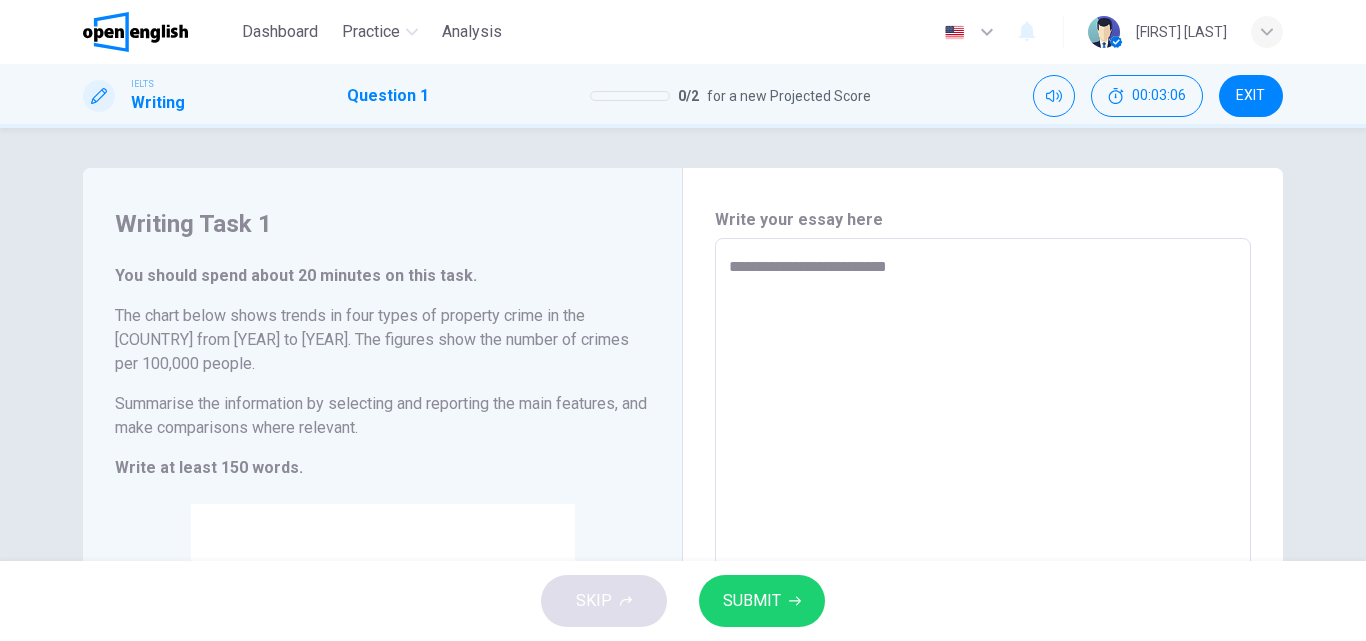 type on "**********" 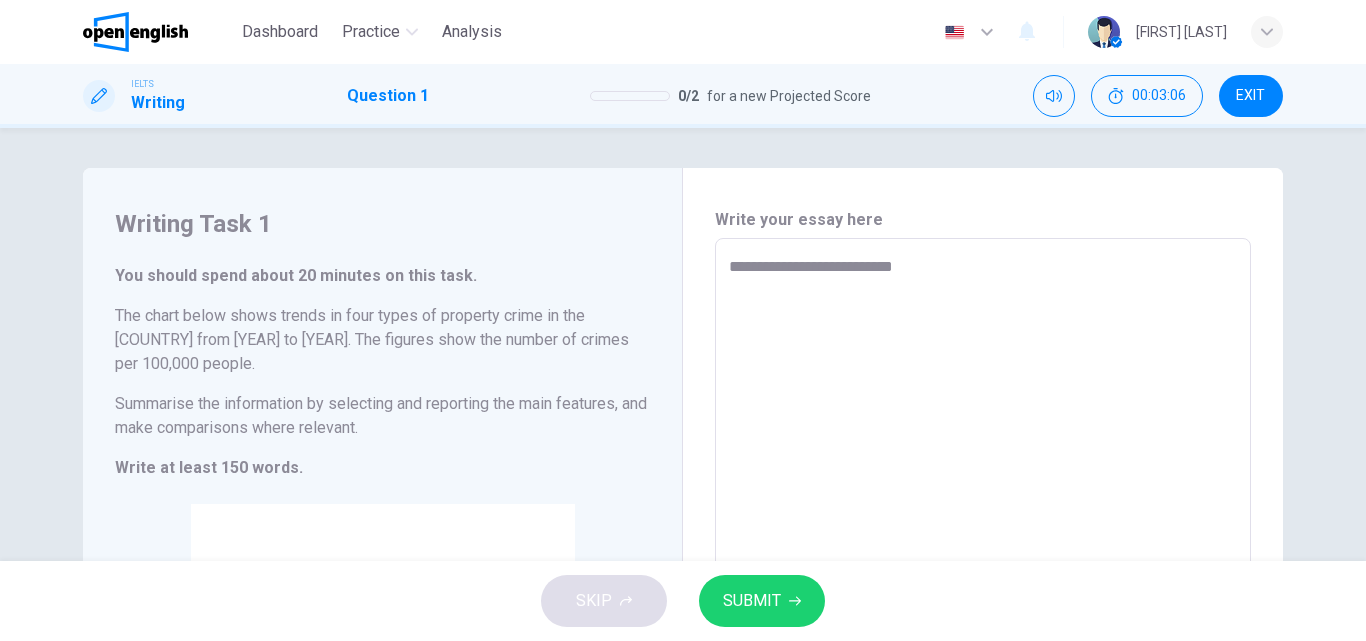 type on "**********" 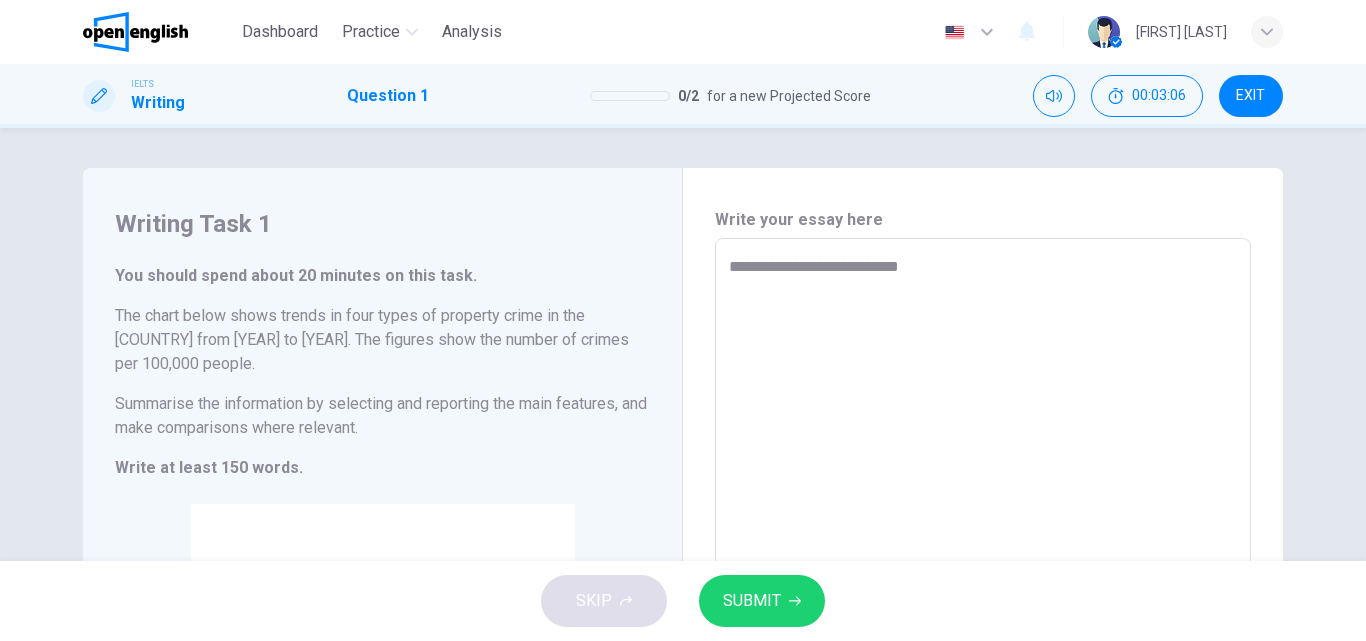 type on "**********" 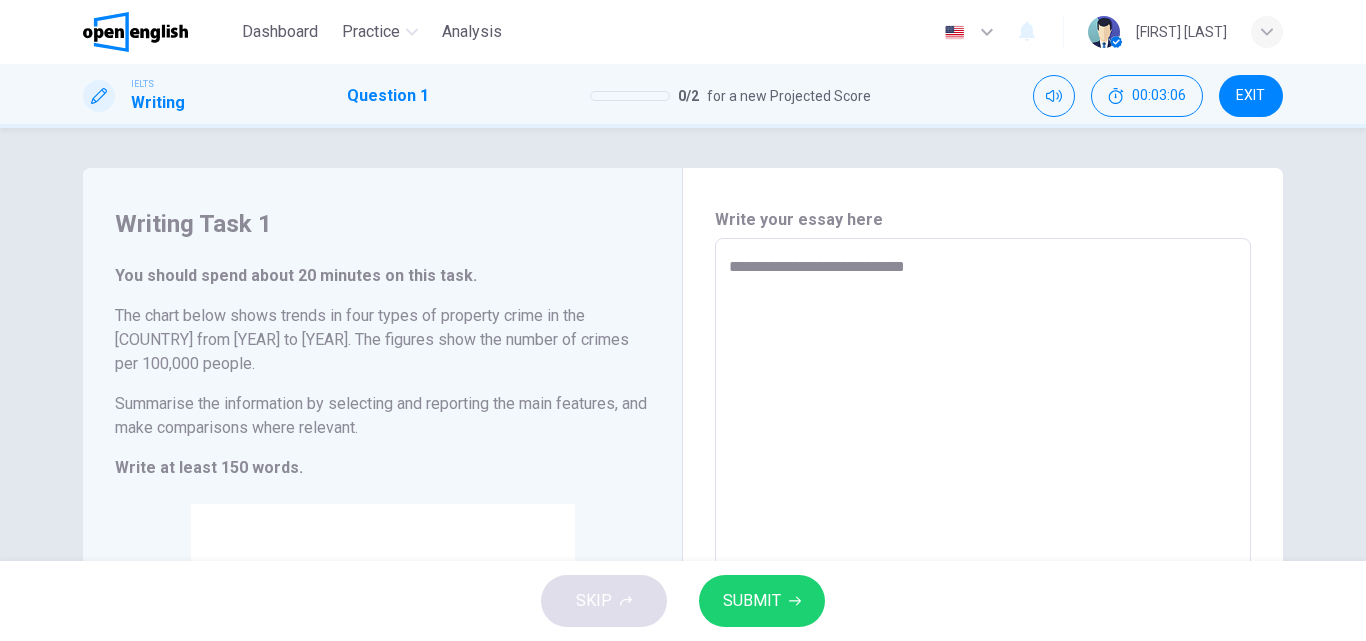 type on "*" 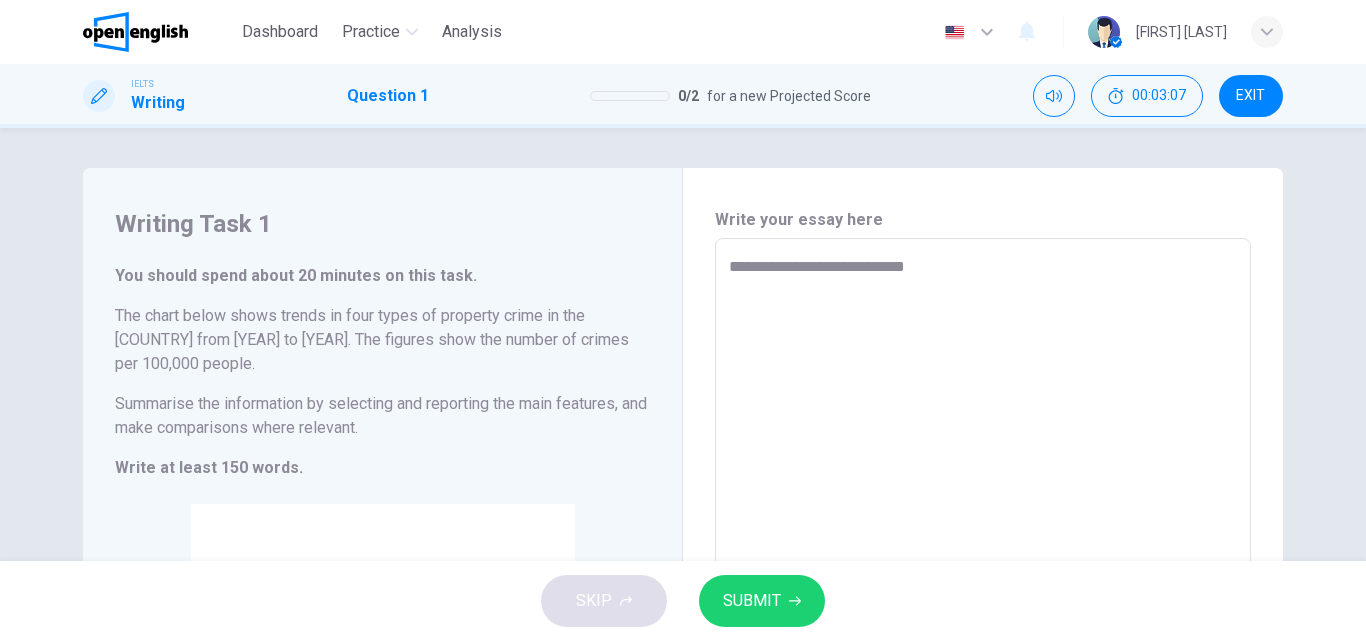 type on "**********" 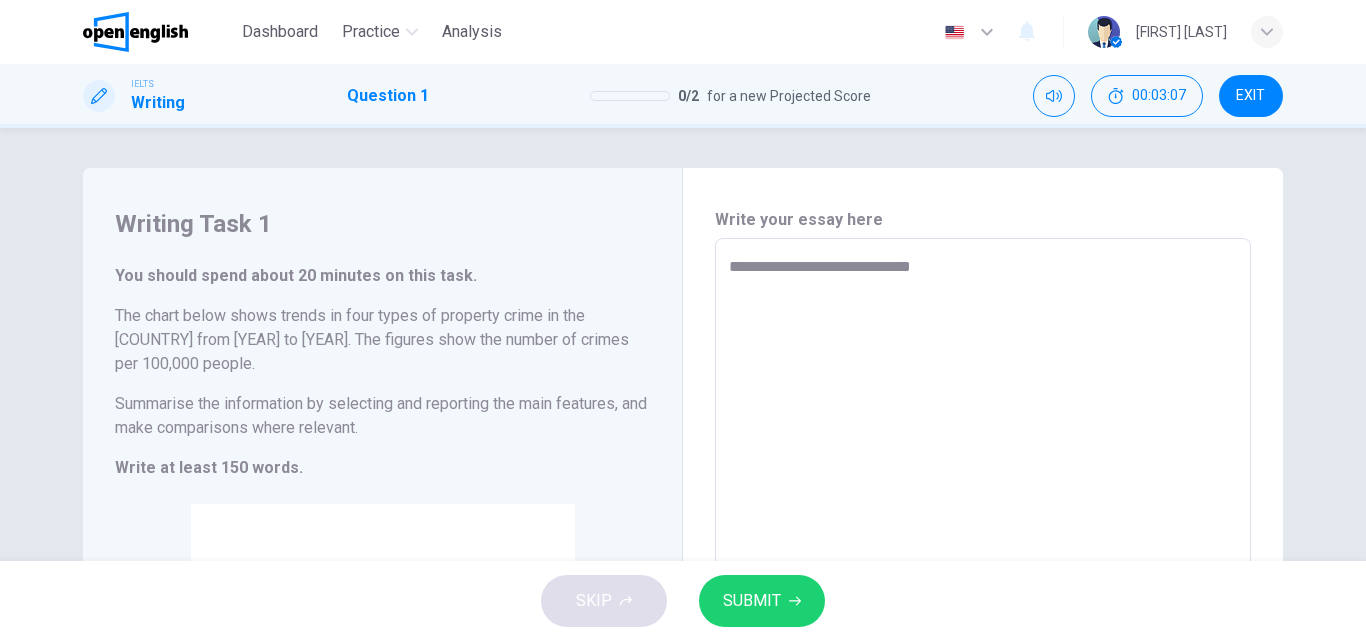 type on "*" 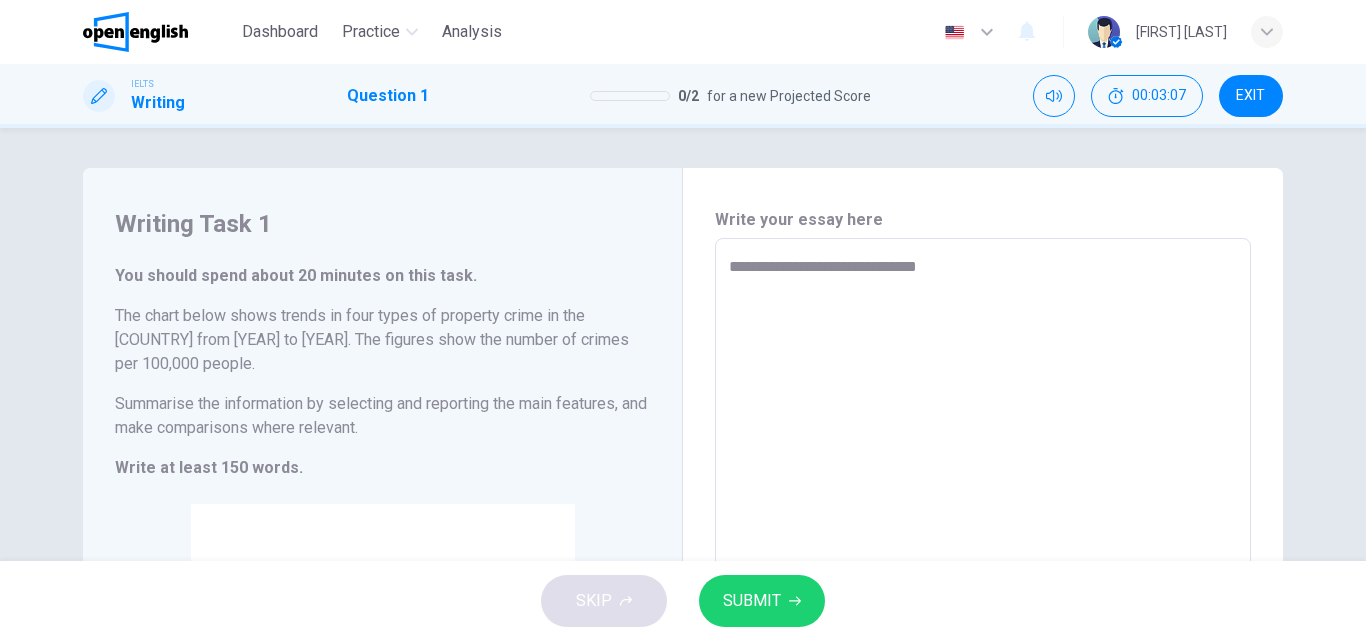 type on "**********" 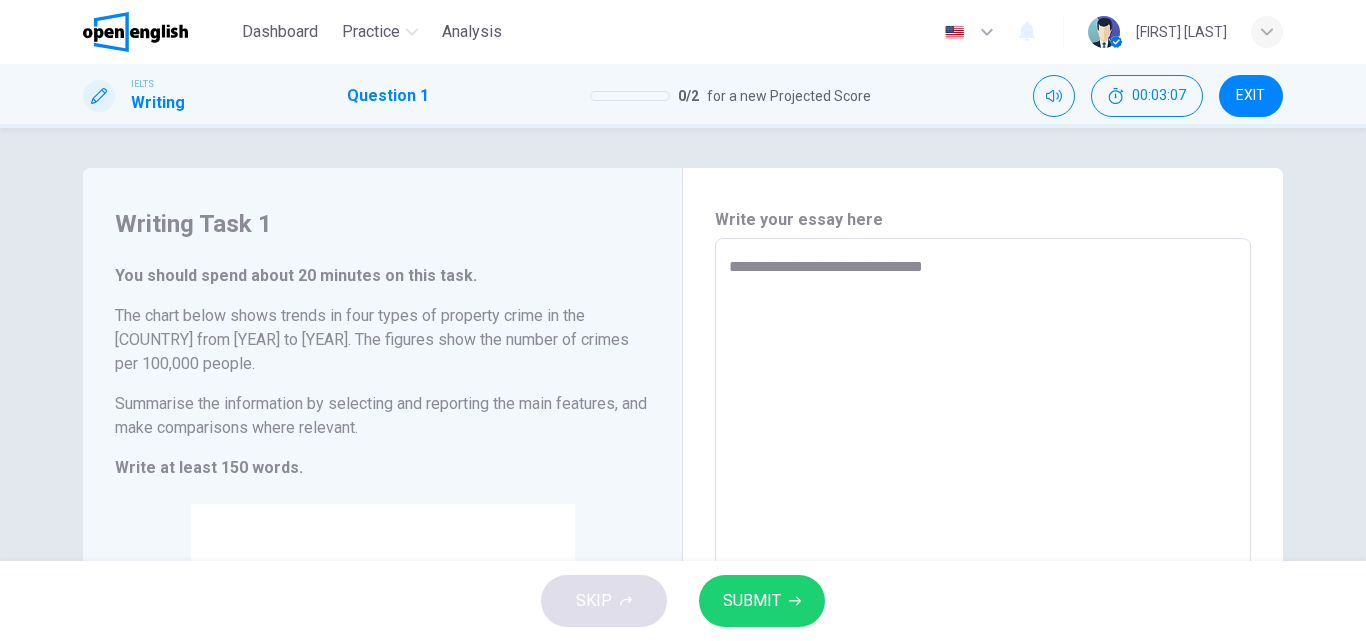 type on "*" 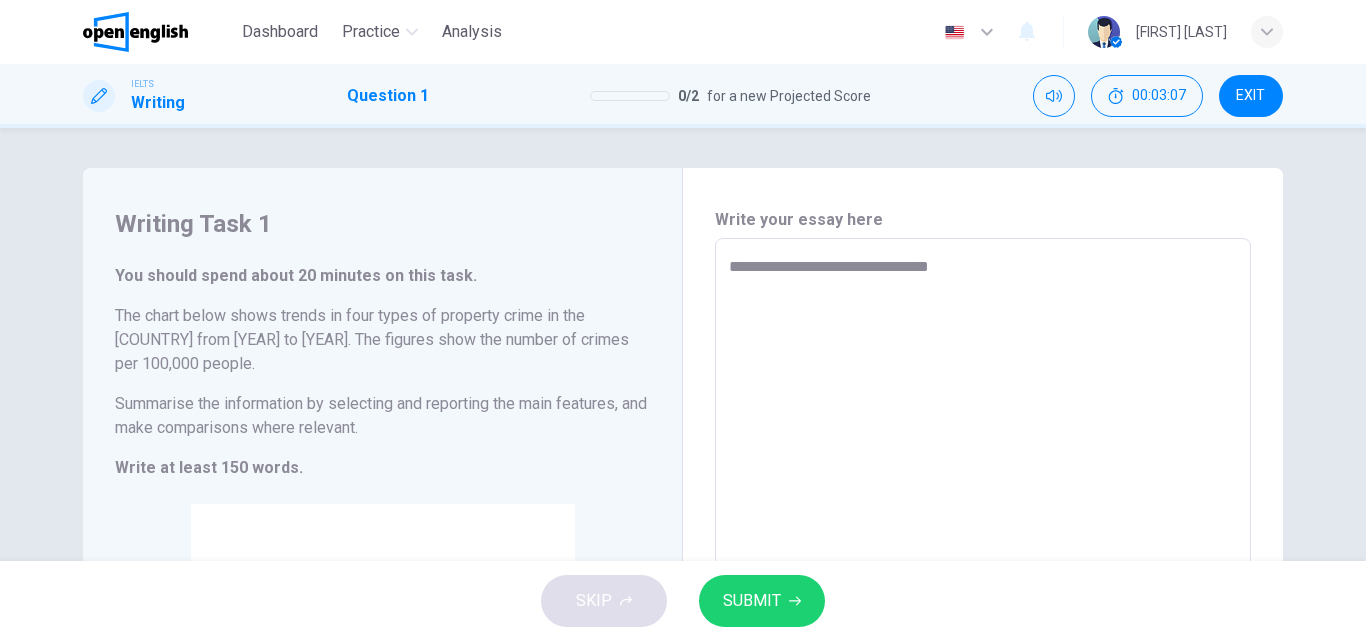 type on "*" 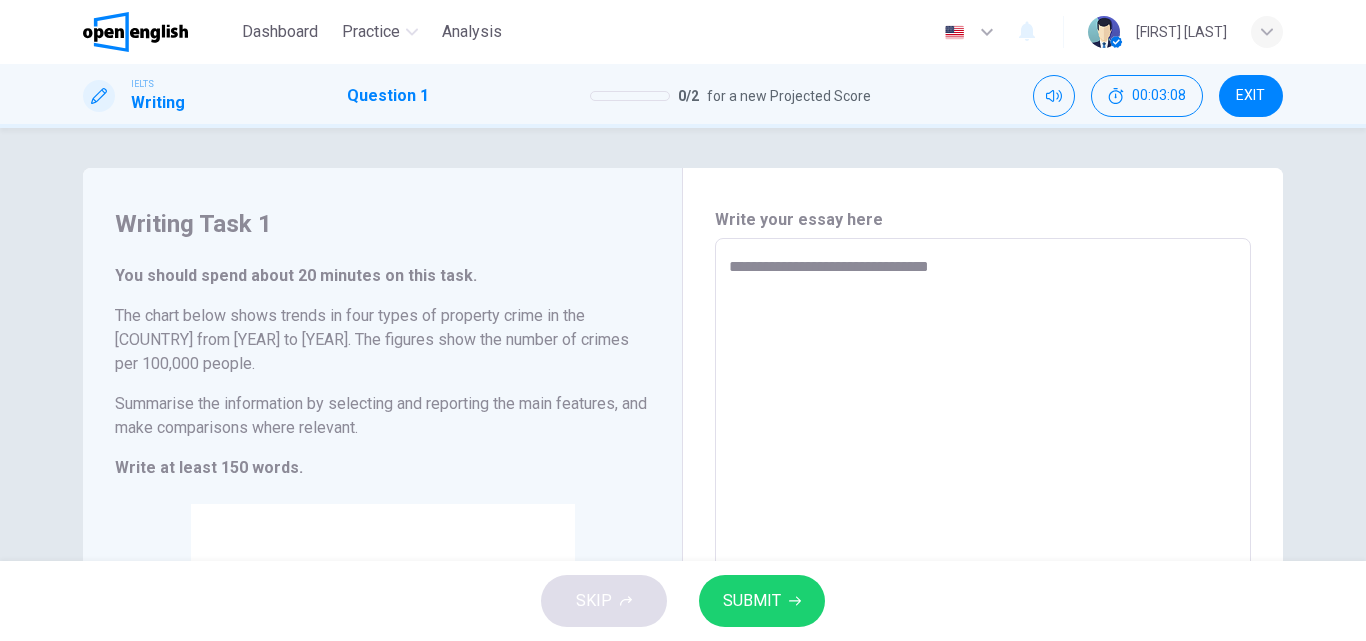 type on "**********" 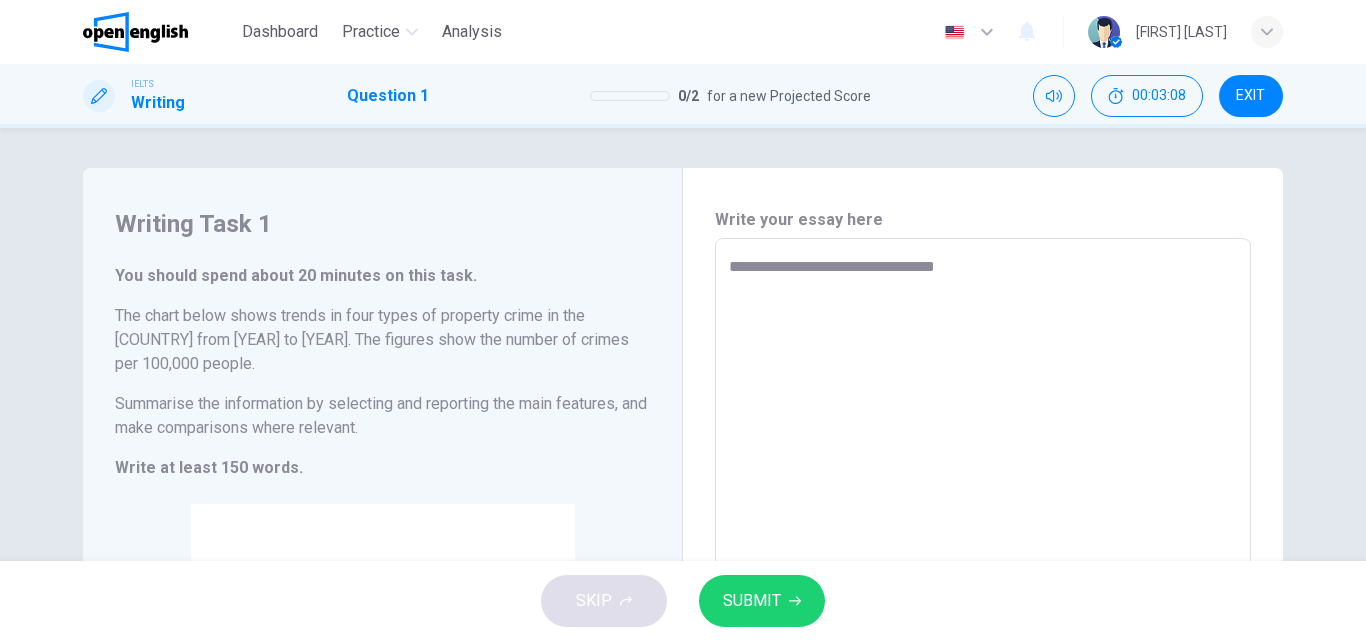type on "*" 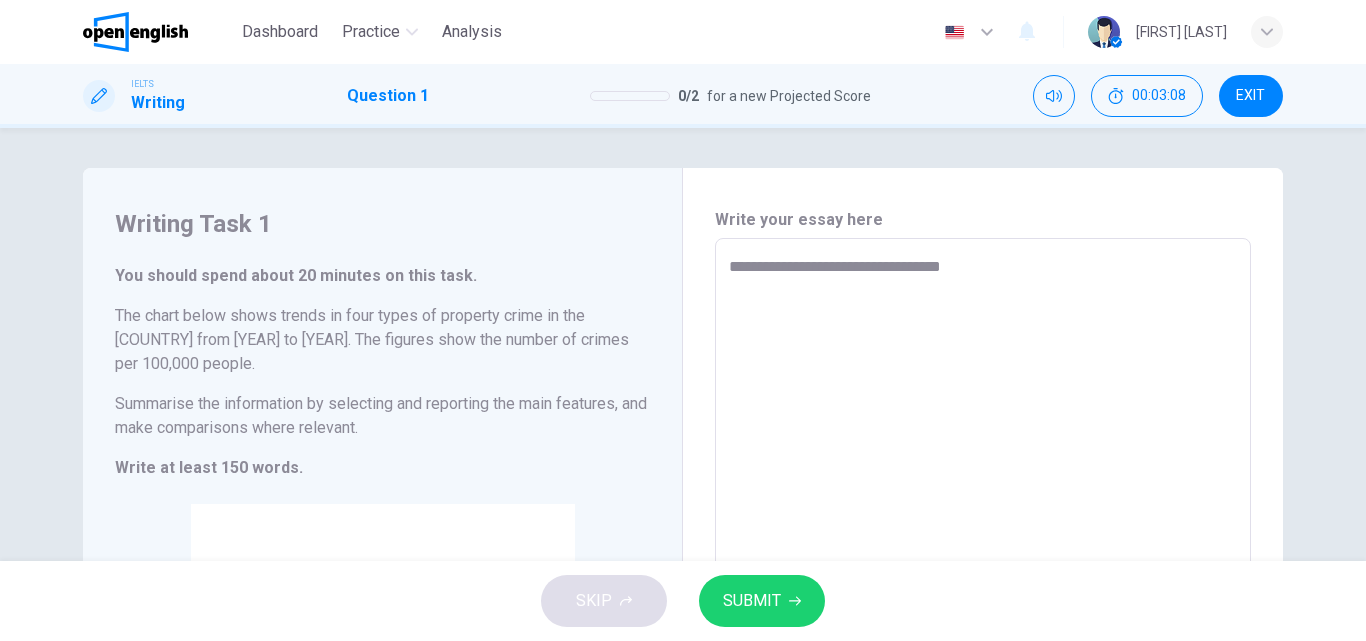 type on "*" 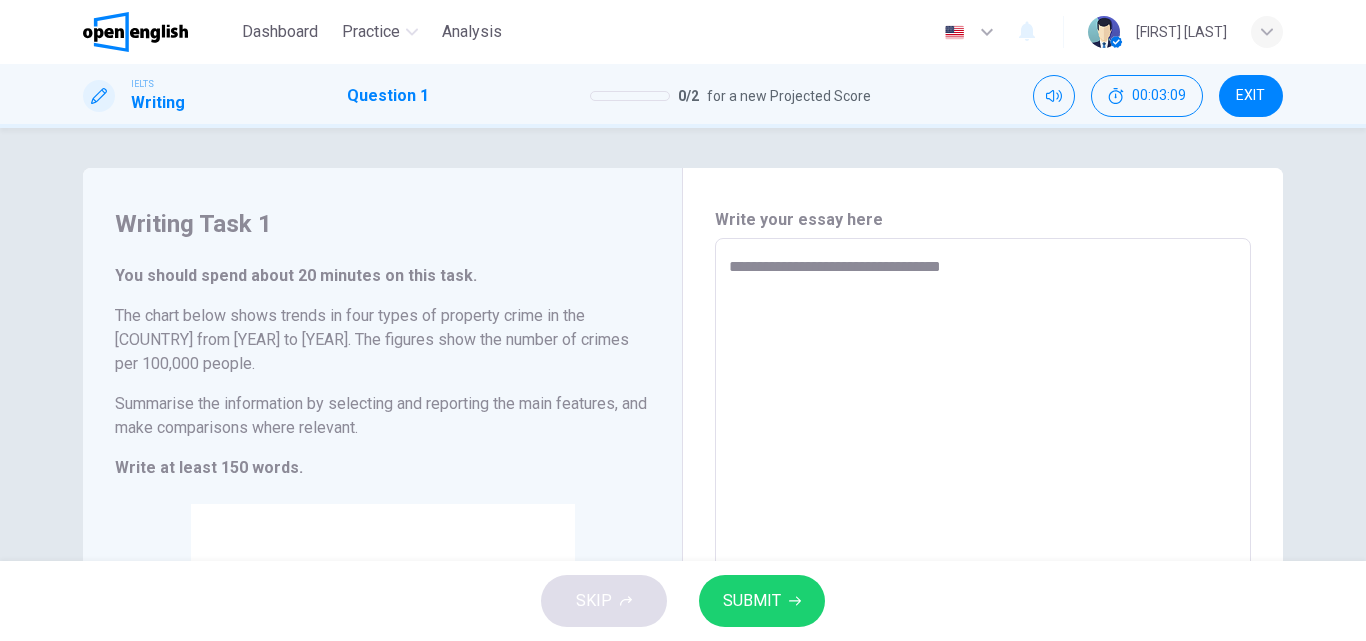 type on "**********" 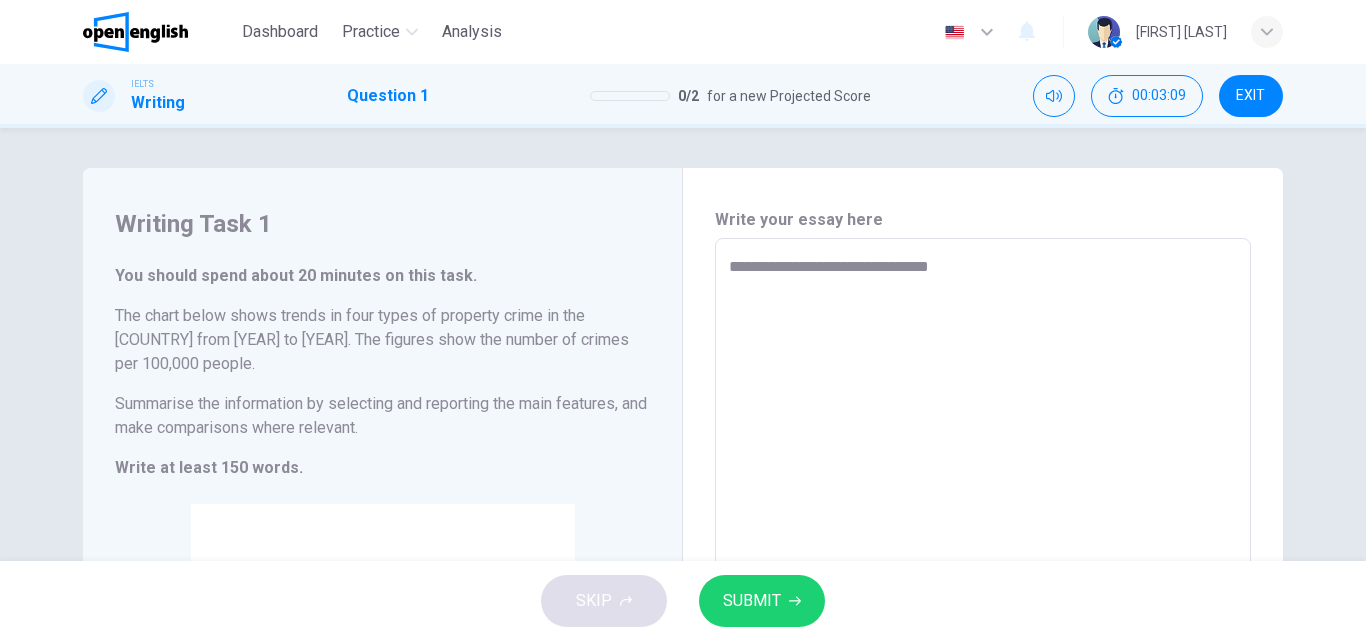 type on "**********" 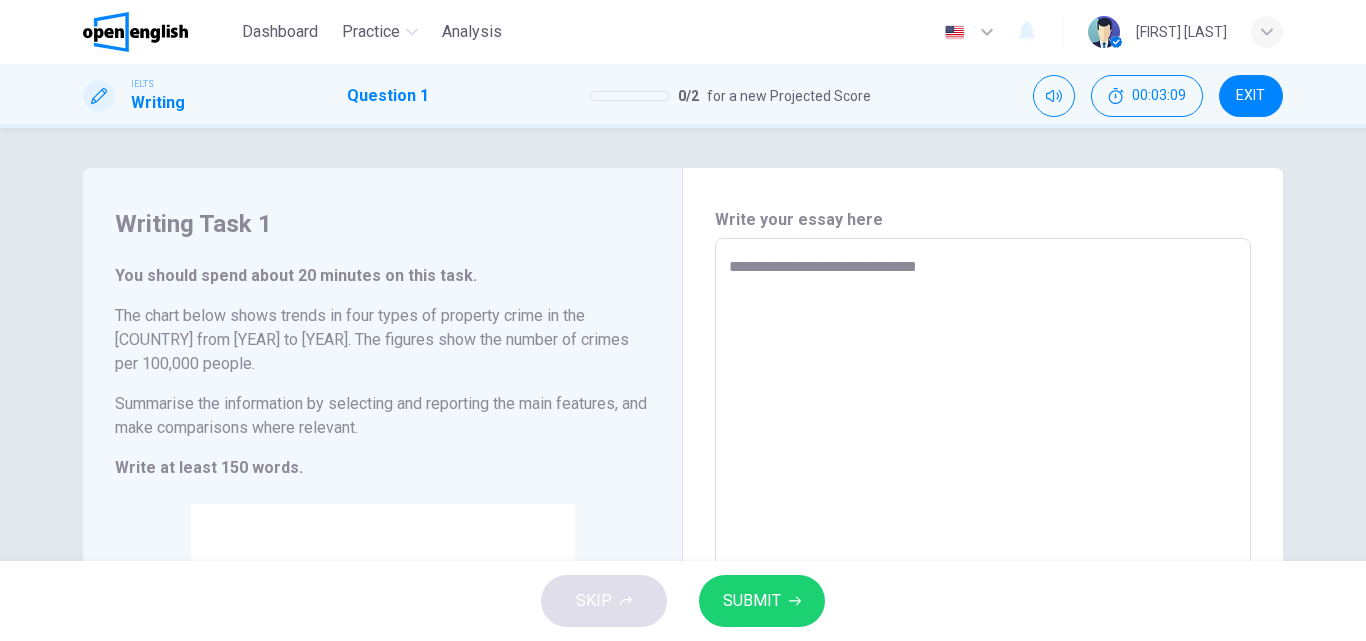type on "**********" 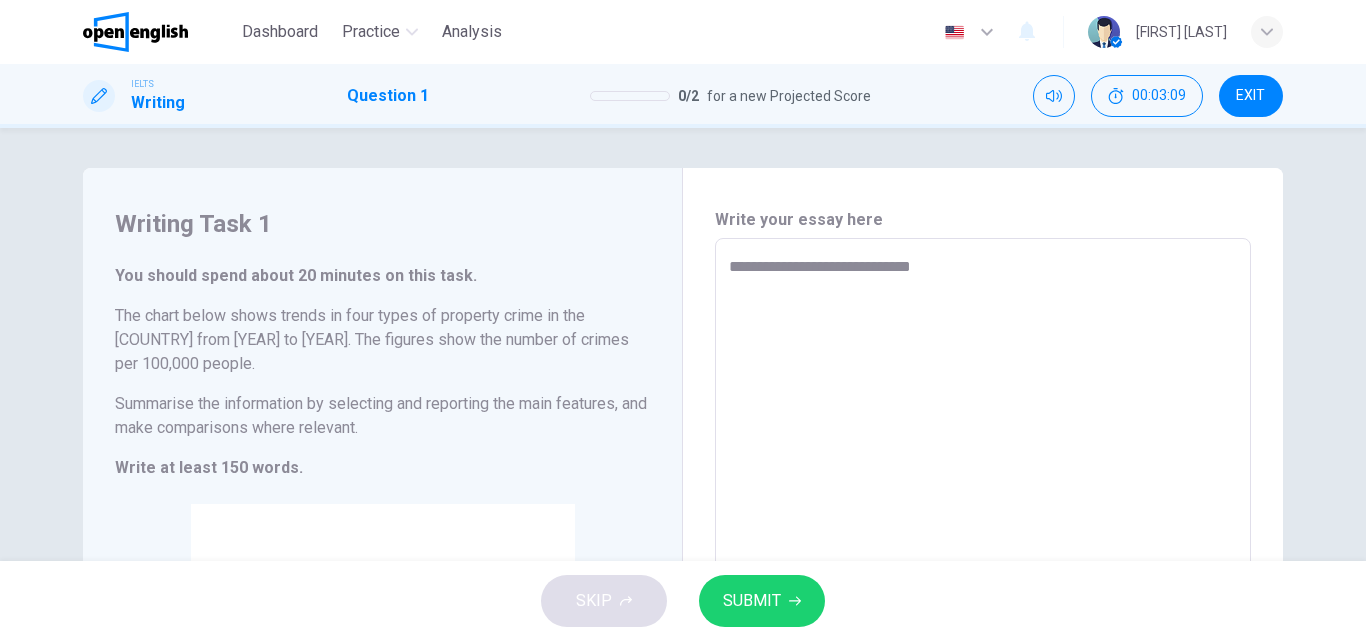 type on "**********" 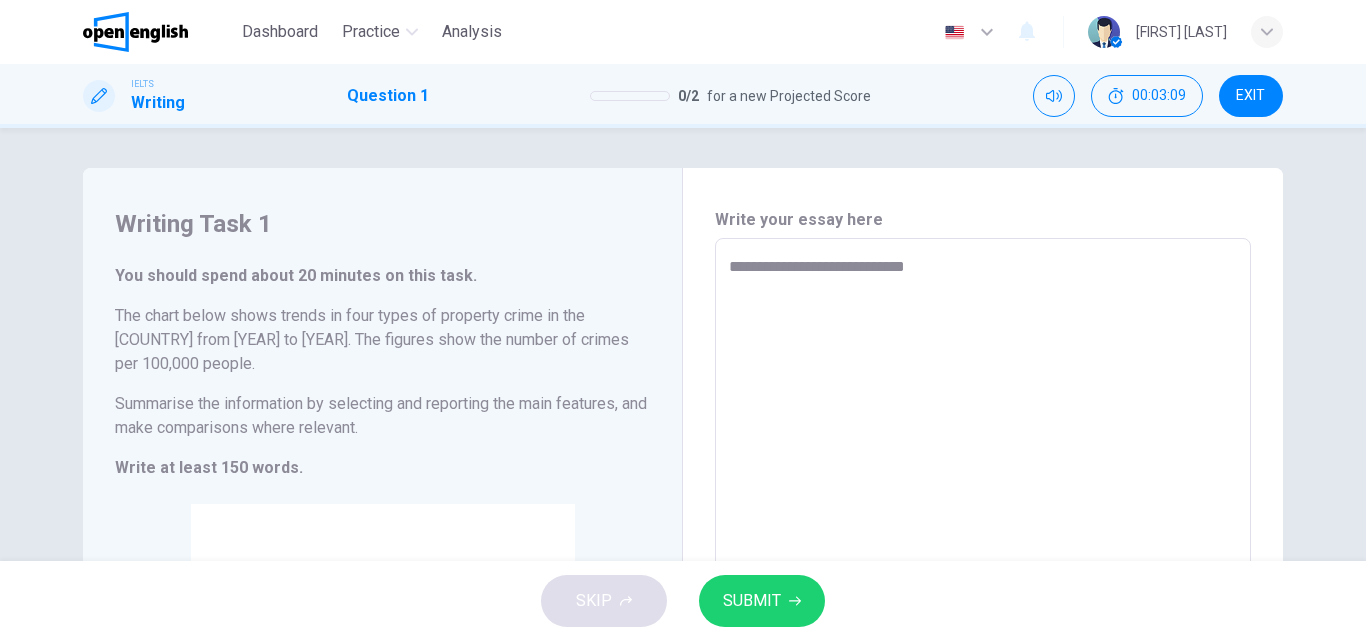 type on "*" 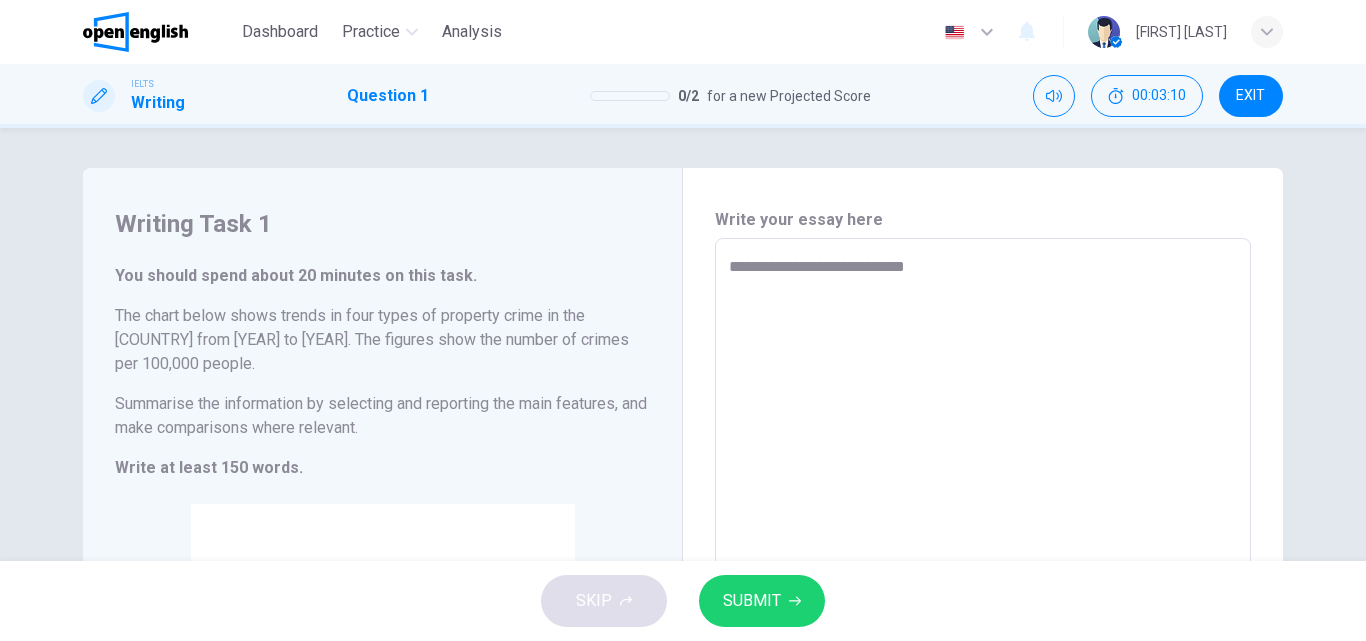 type on "**********" 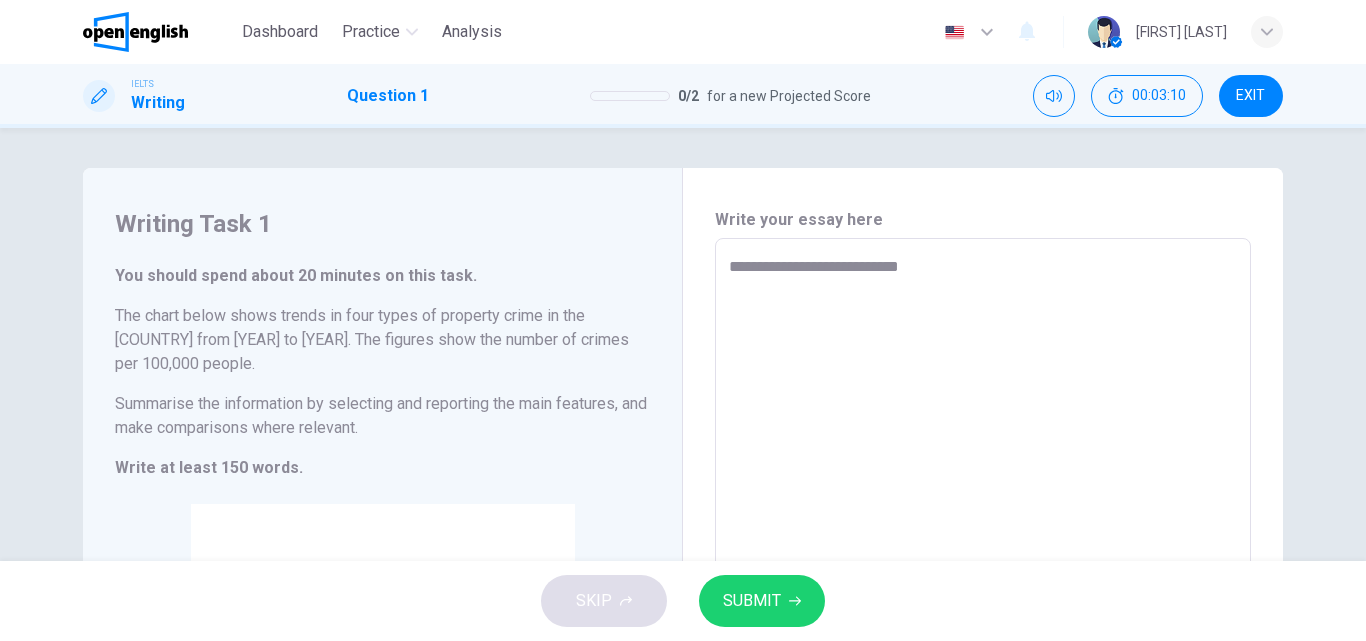 type on "*" 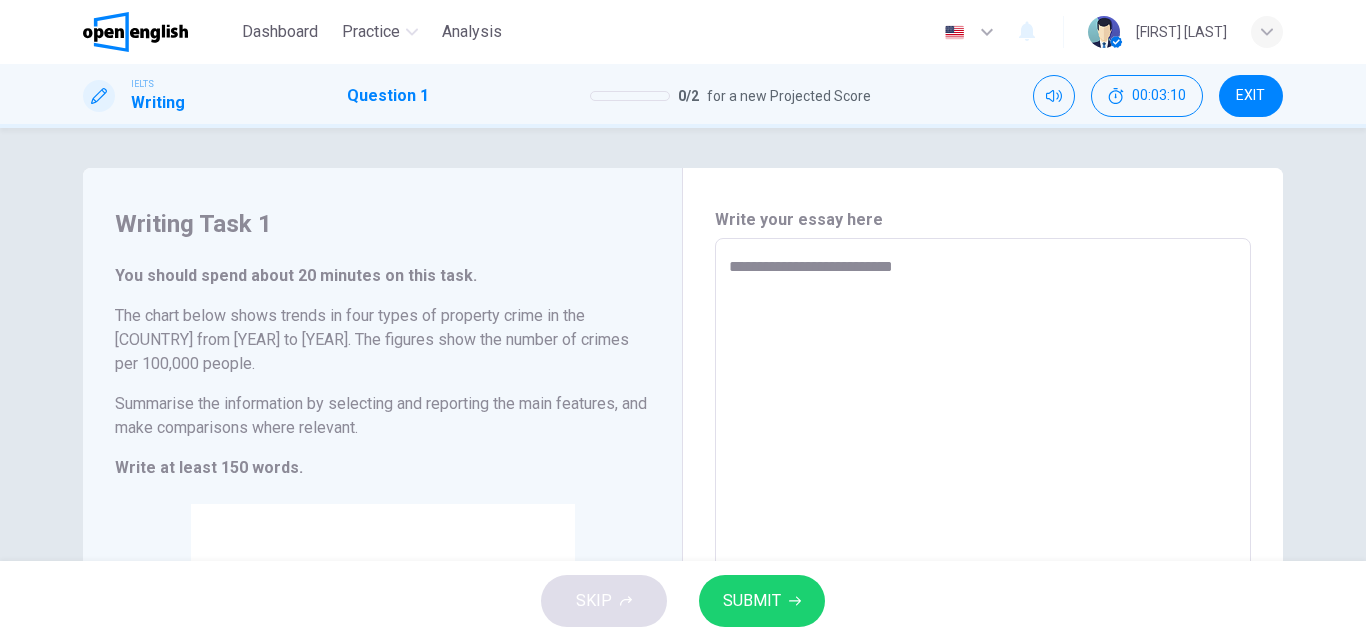 type on "**********" 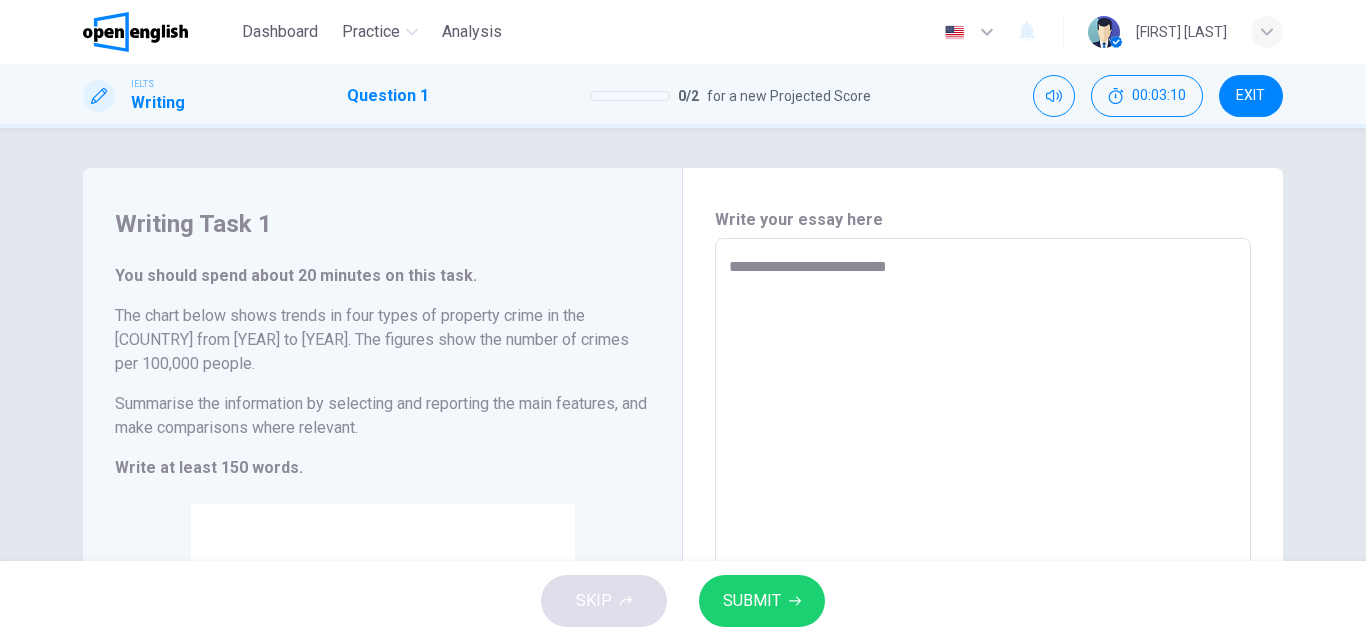 type on "*" 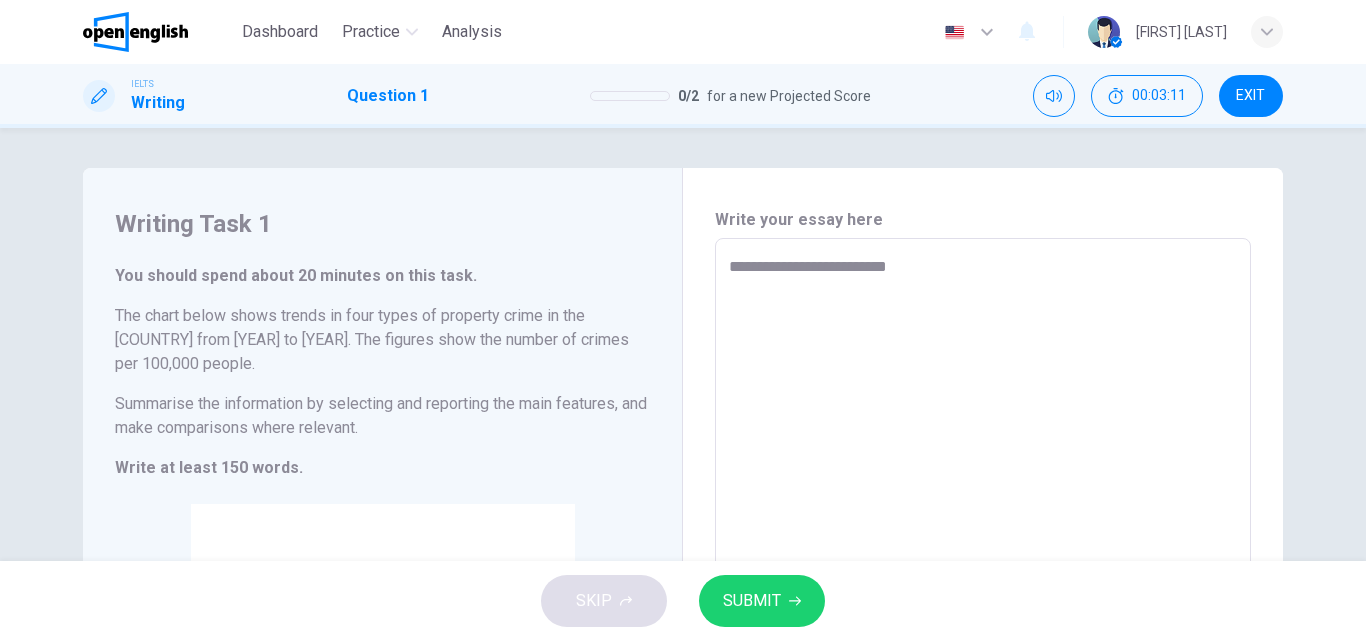 type on "**********" 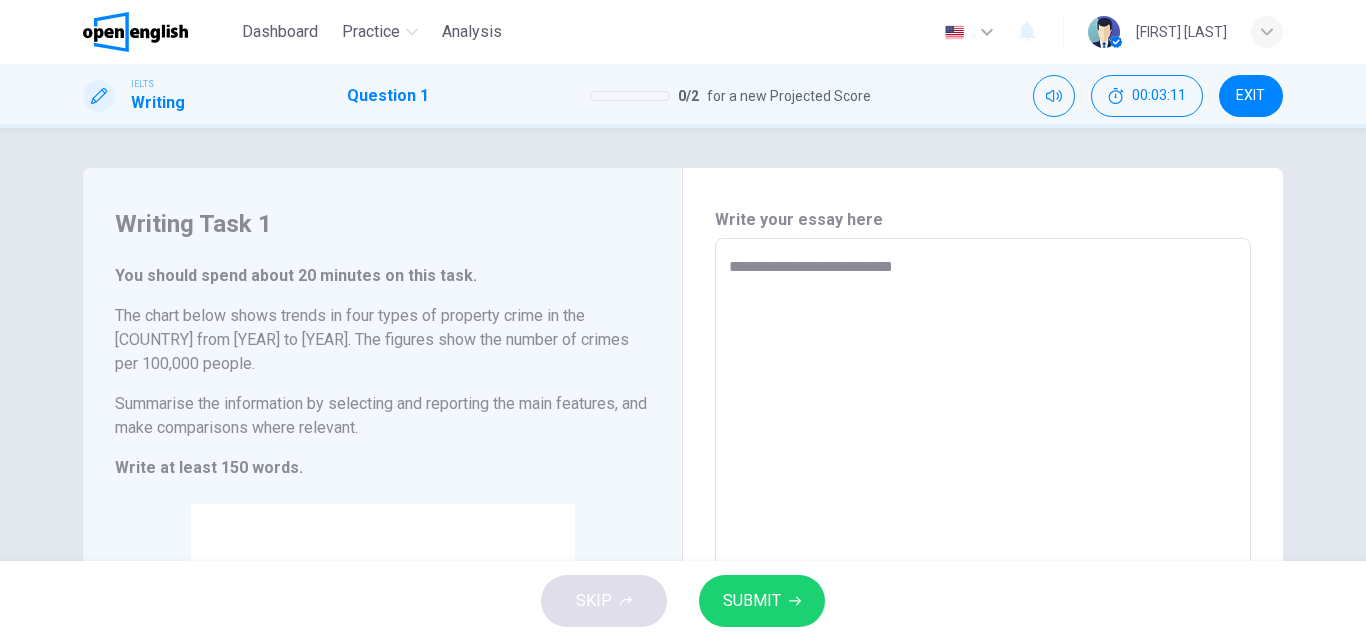 type on "*" 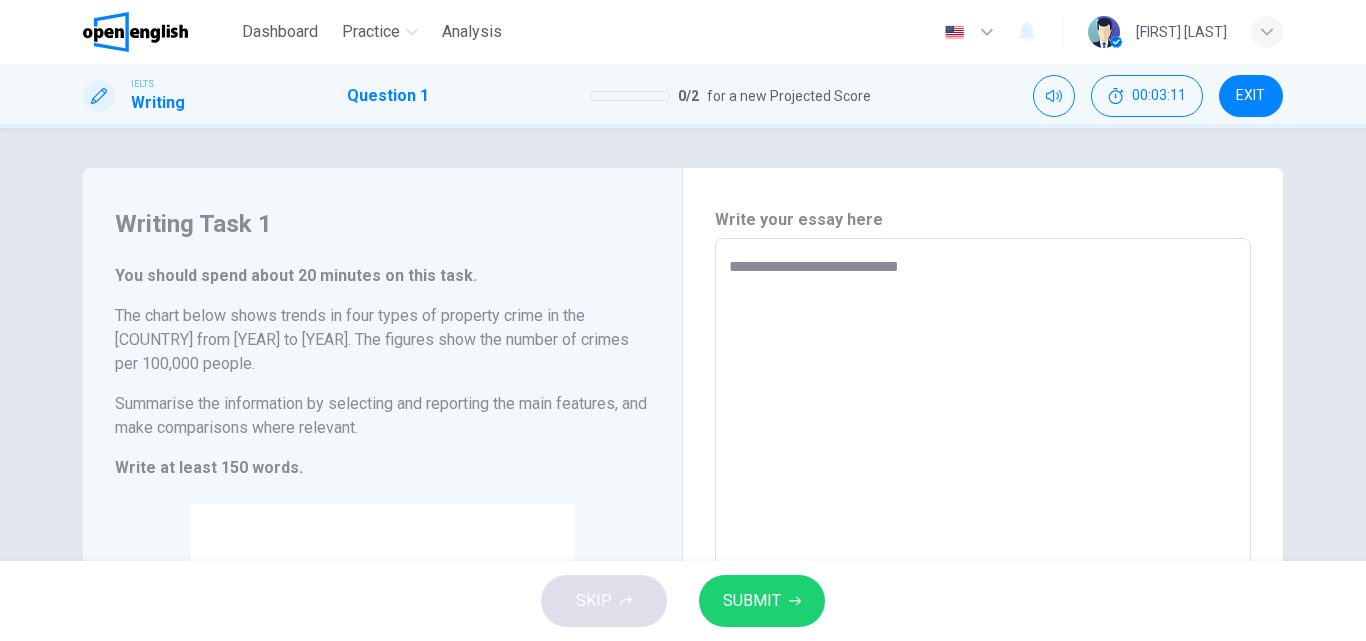 type on "**********" 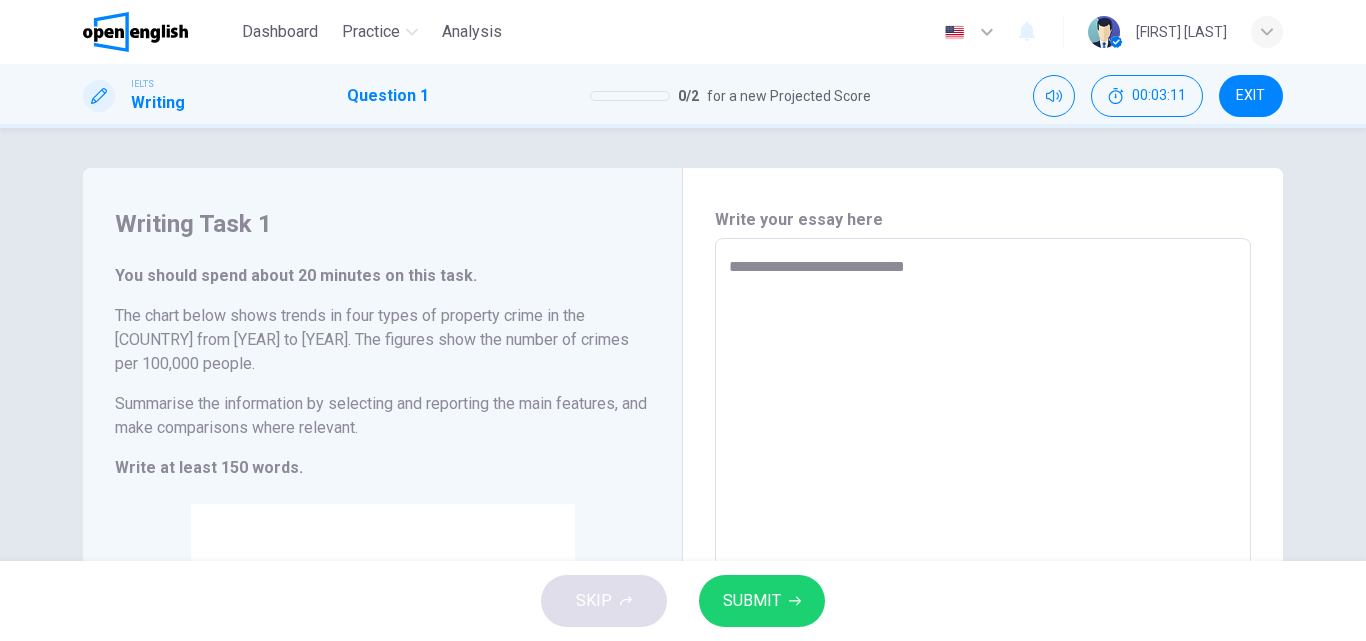 type on "*" 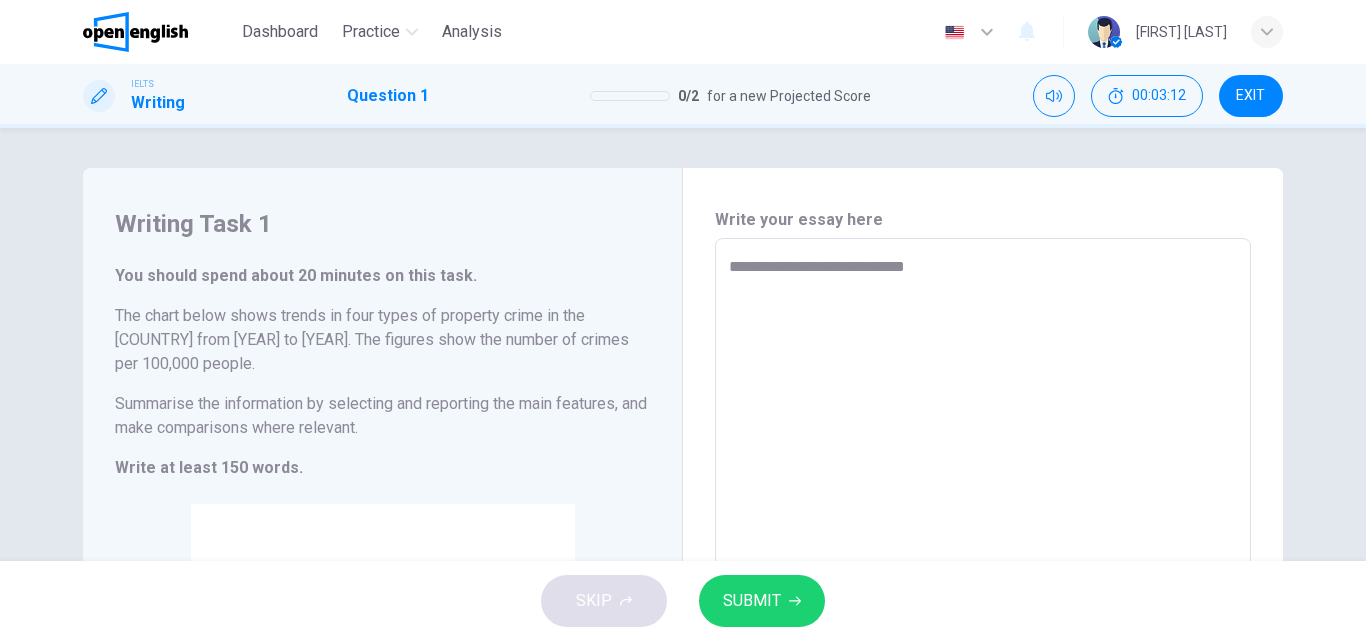 type on "**********" 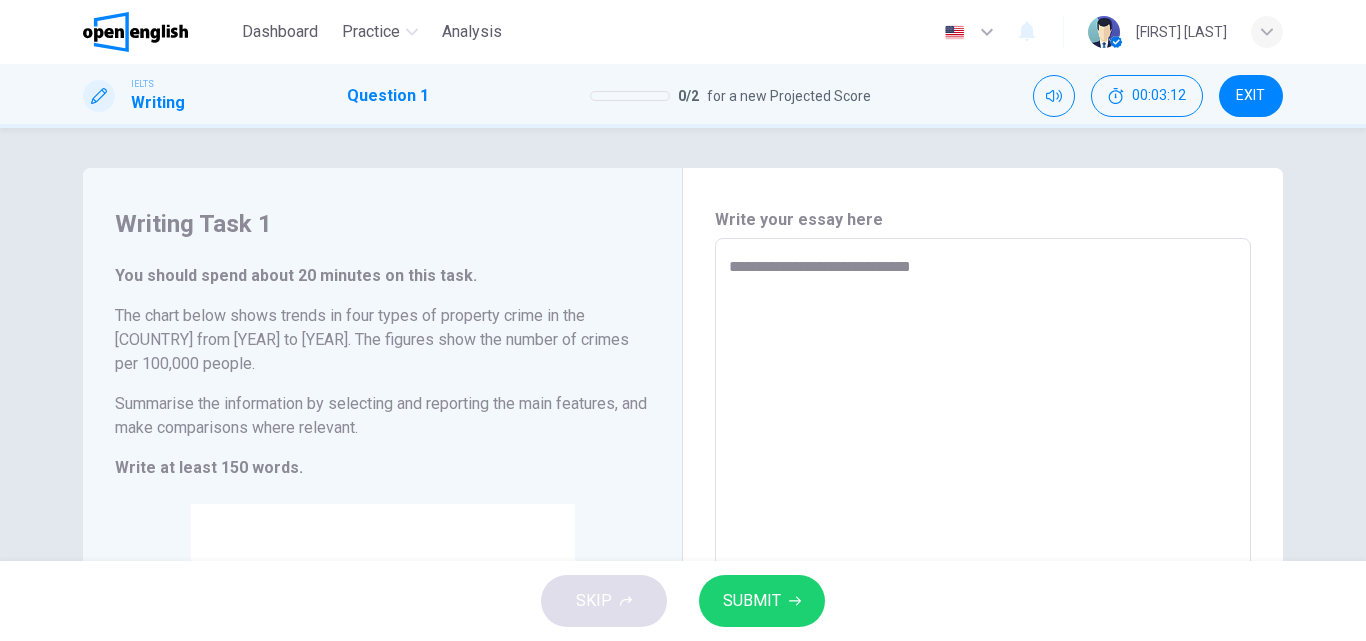 type on "*" 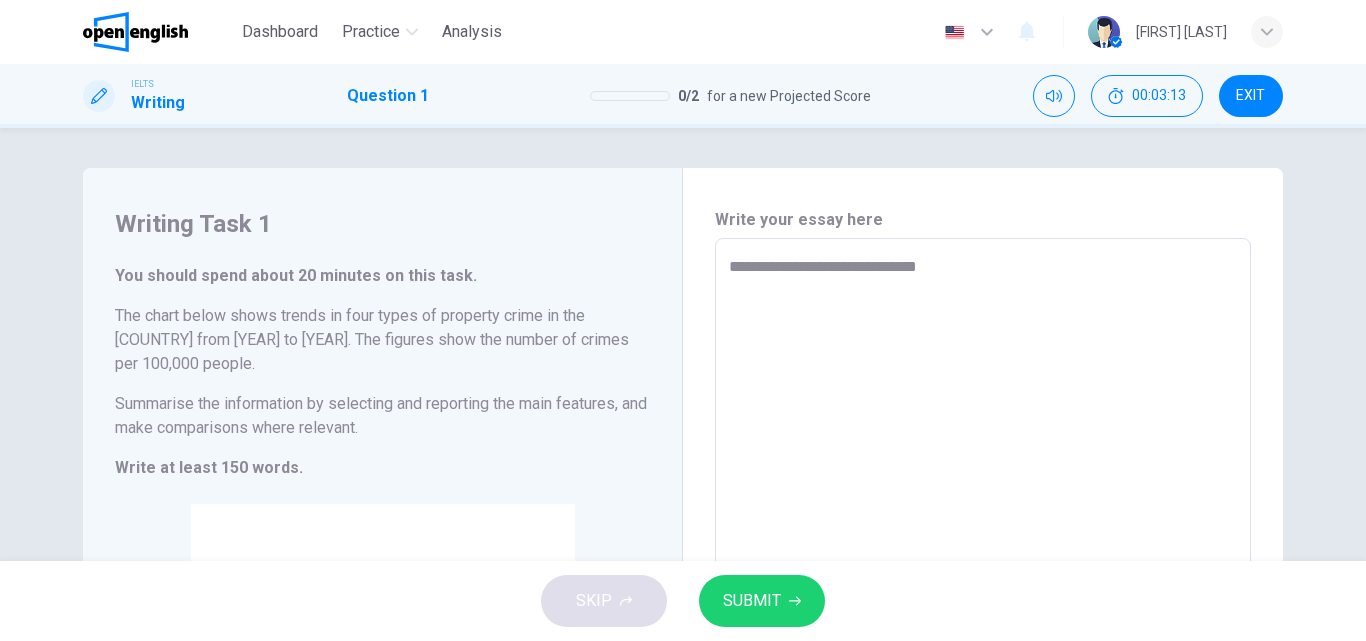 type on "**********" 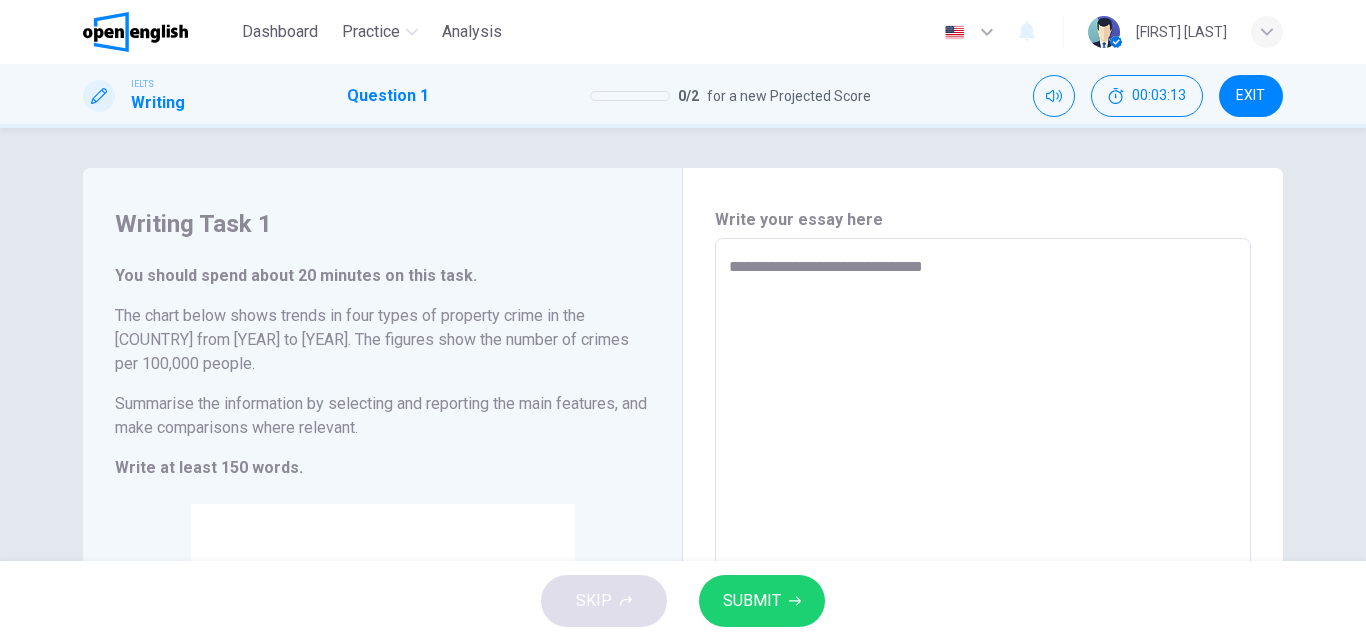 type on "*" 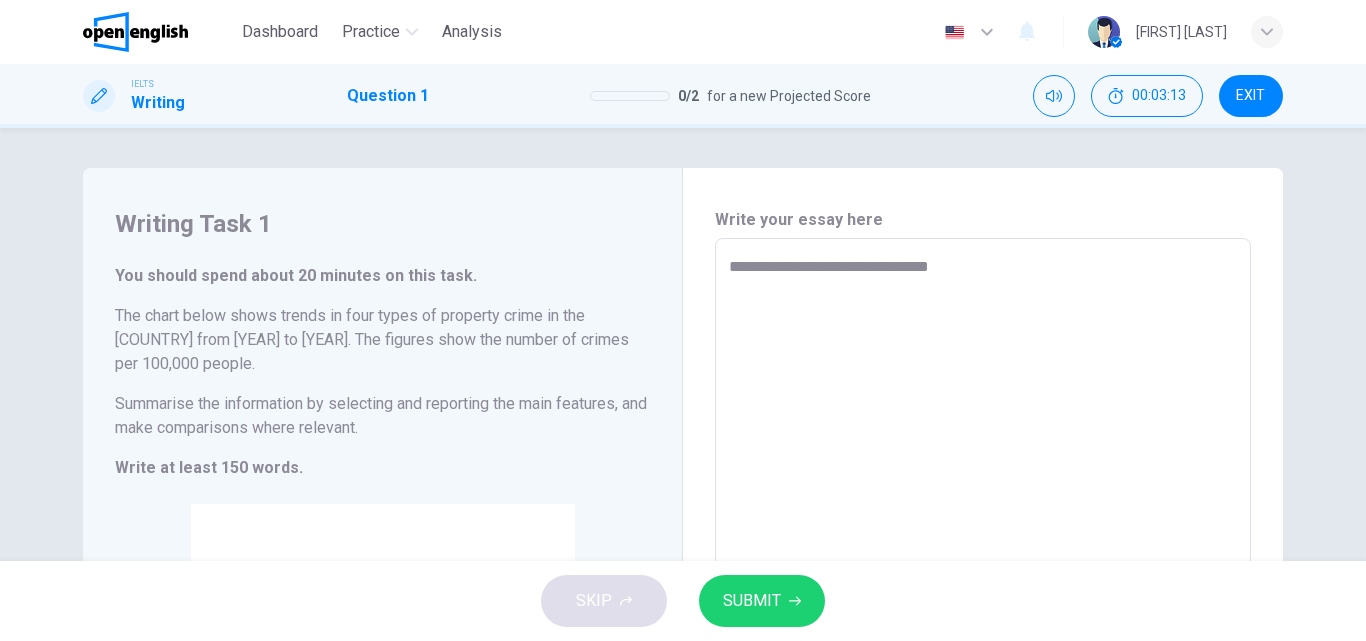 type on "*" 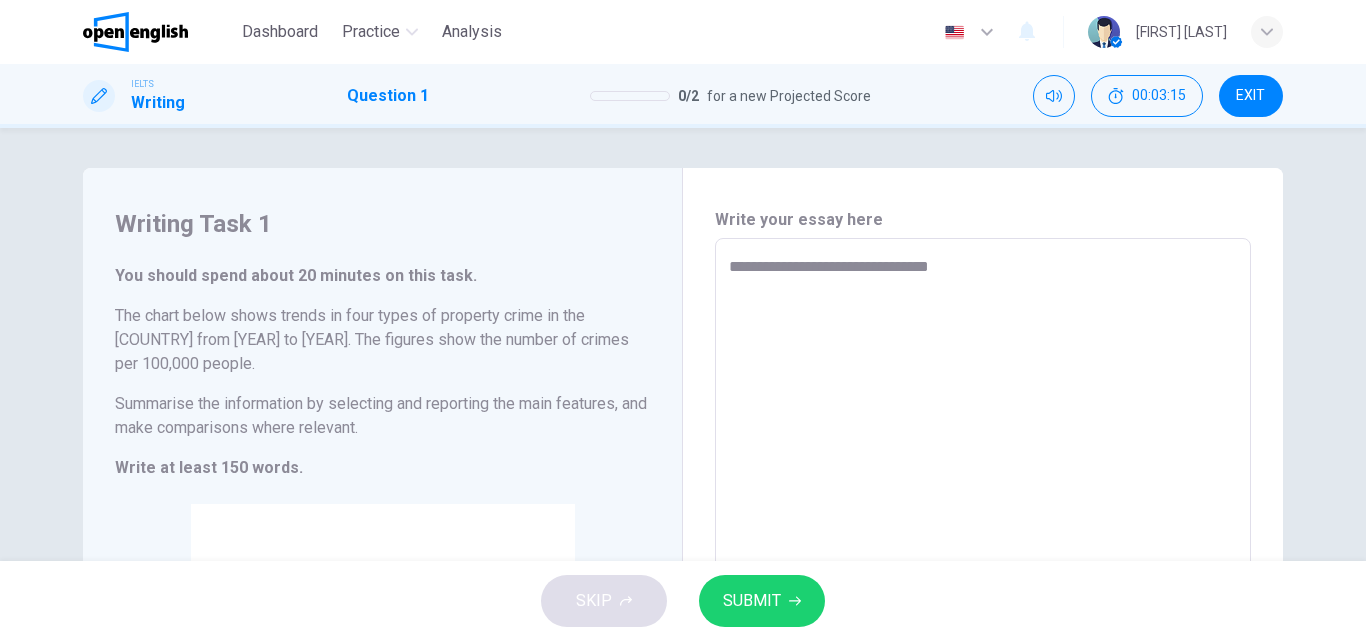 type on "**********" 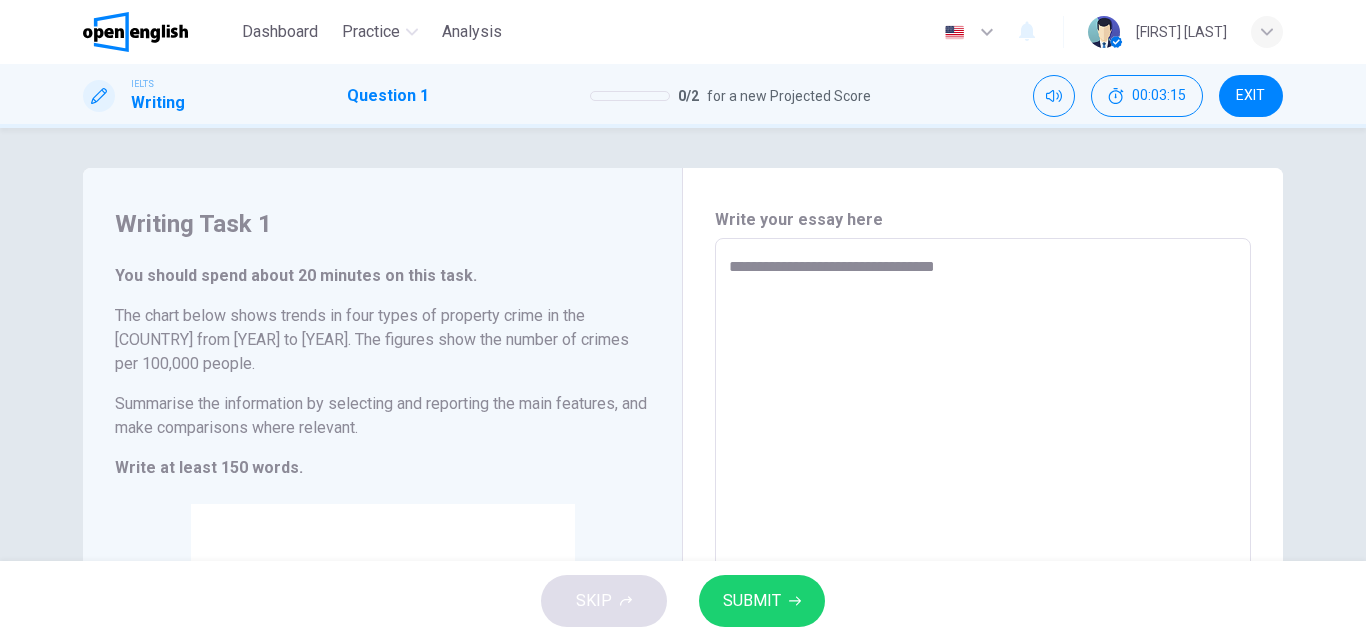 type on "**********" 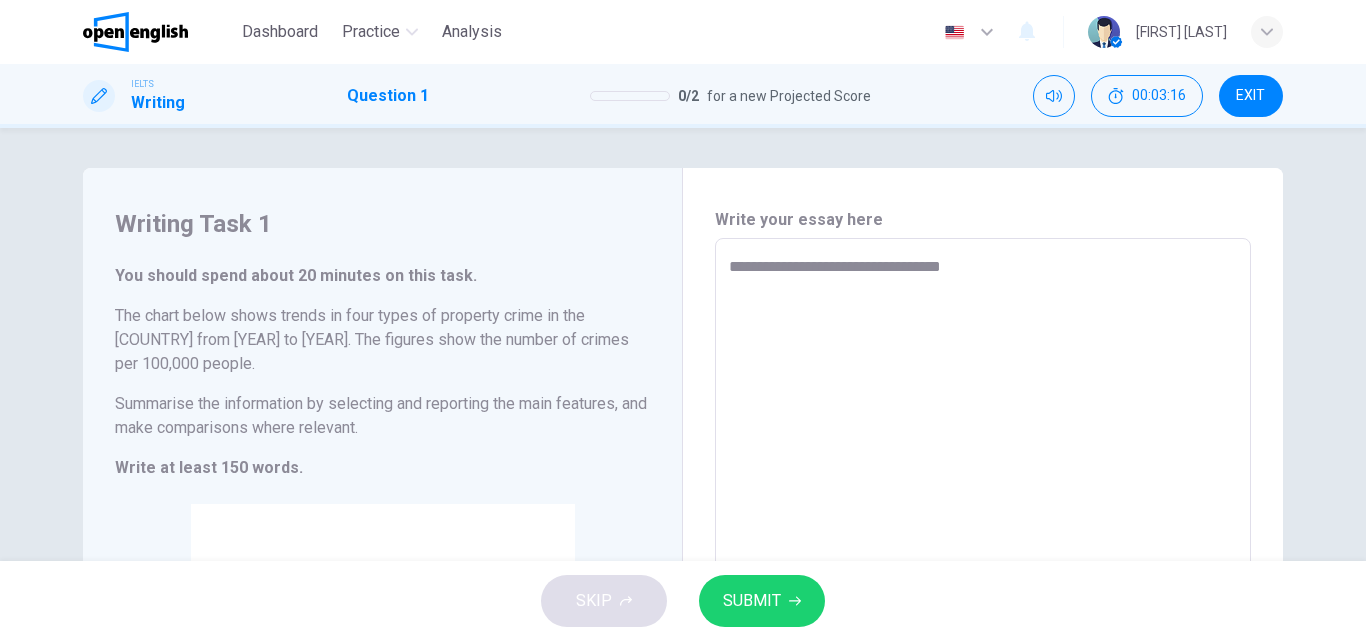 type on "**********" 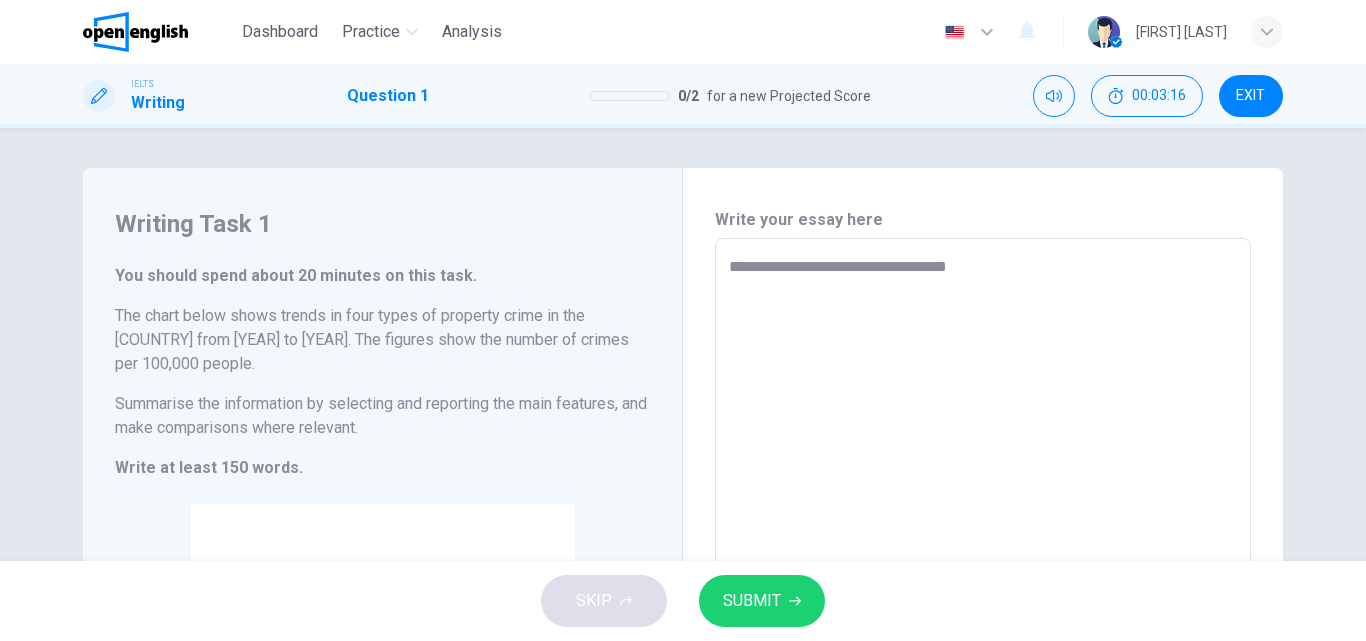 type on "*" 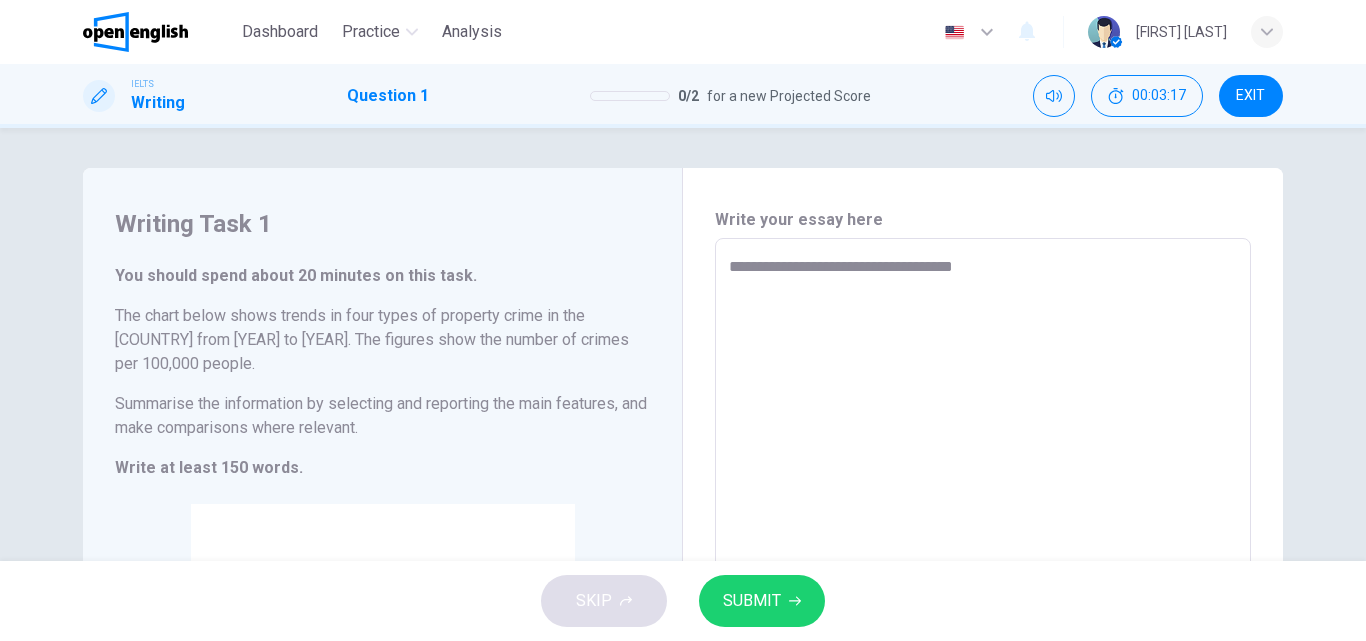type on "**********" 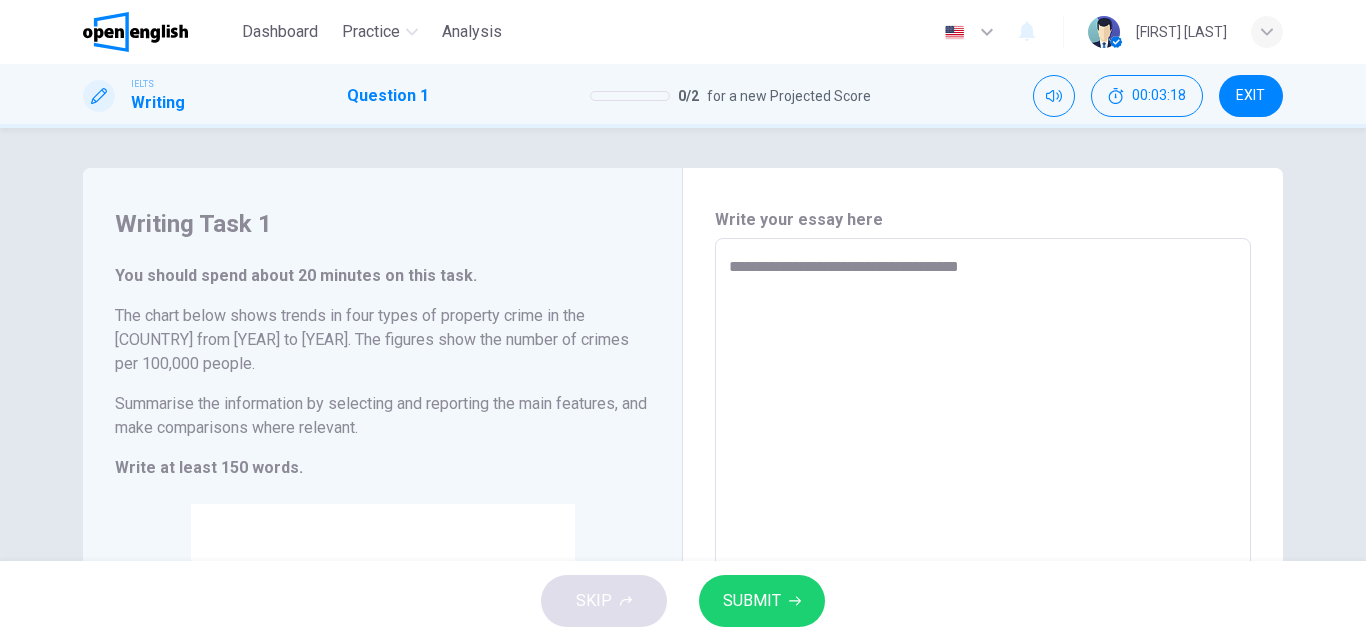 type on "**********" 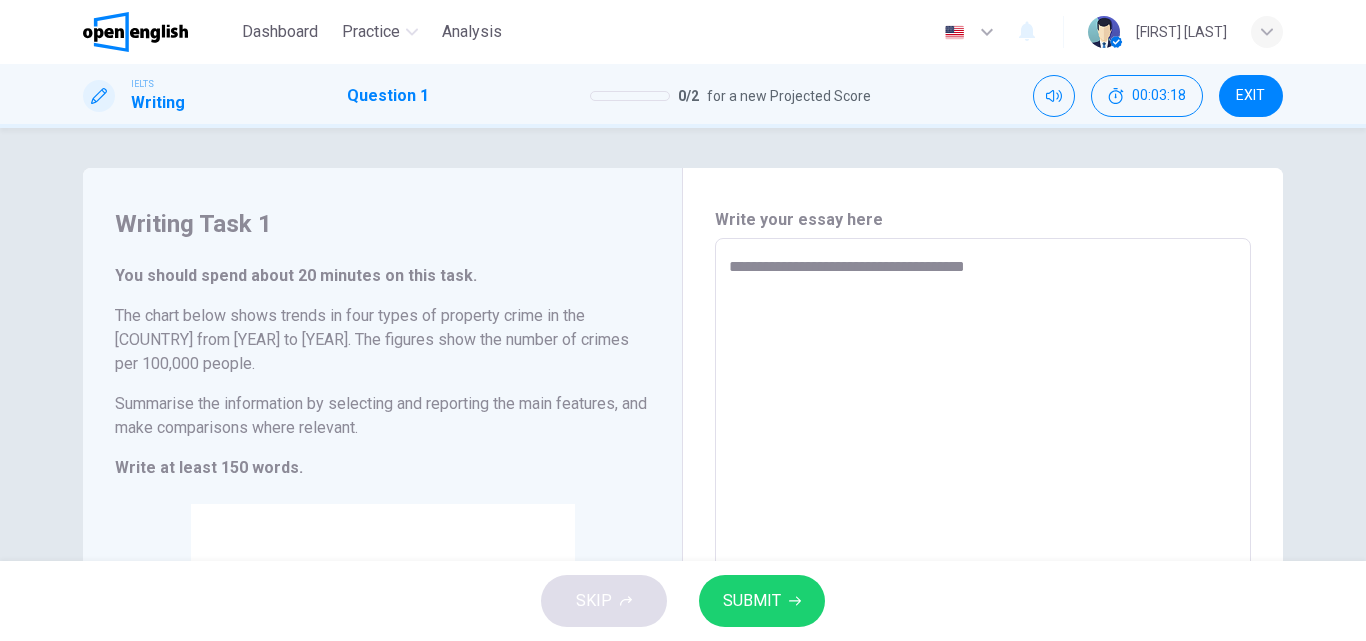 type on "*" 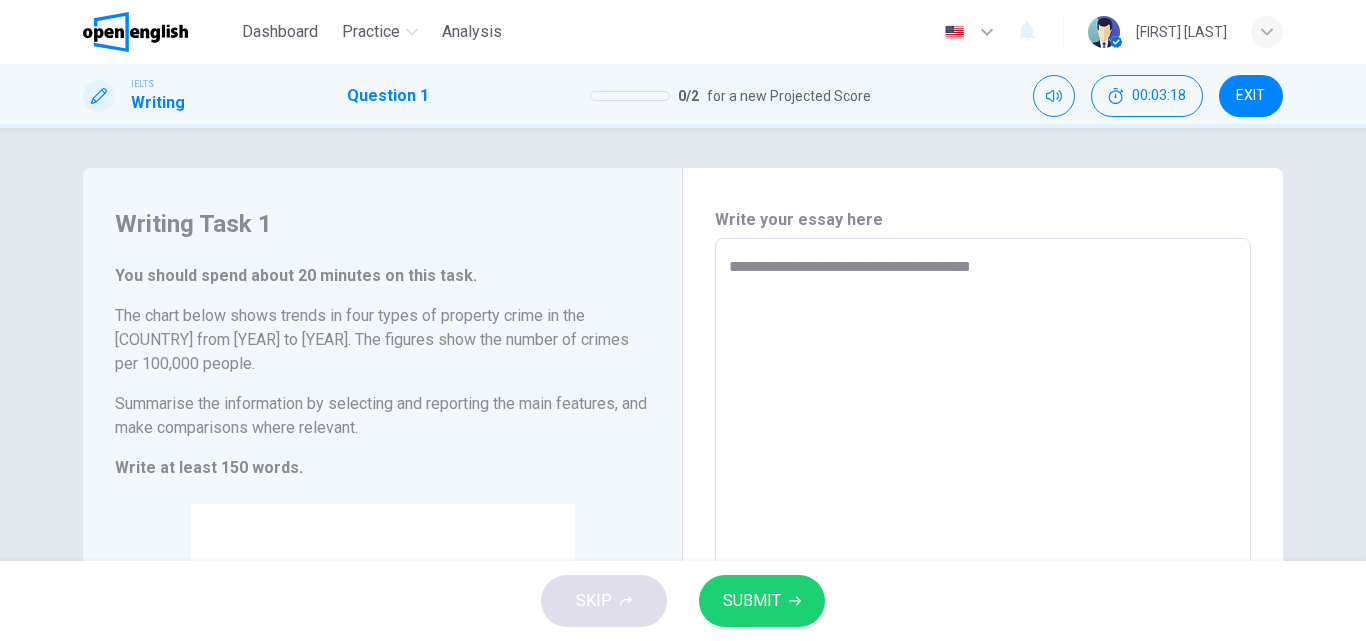 type on "*" 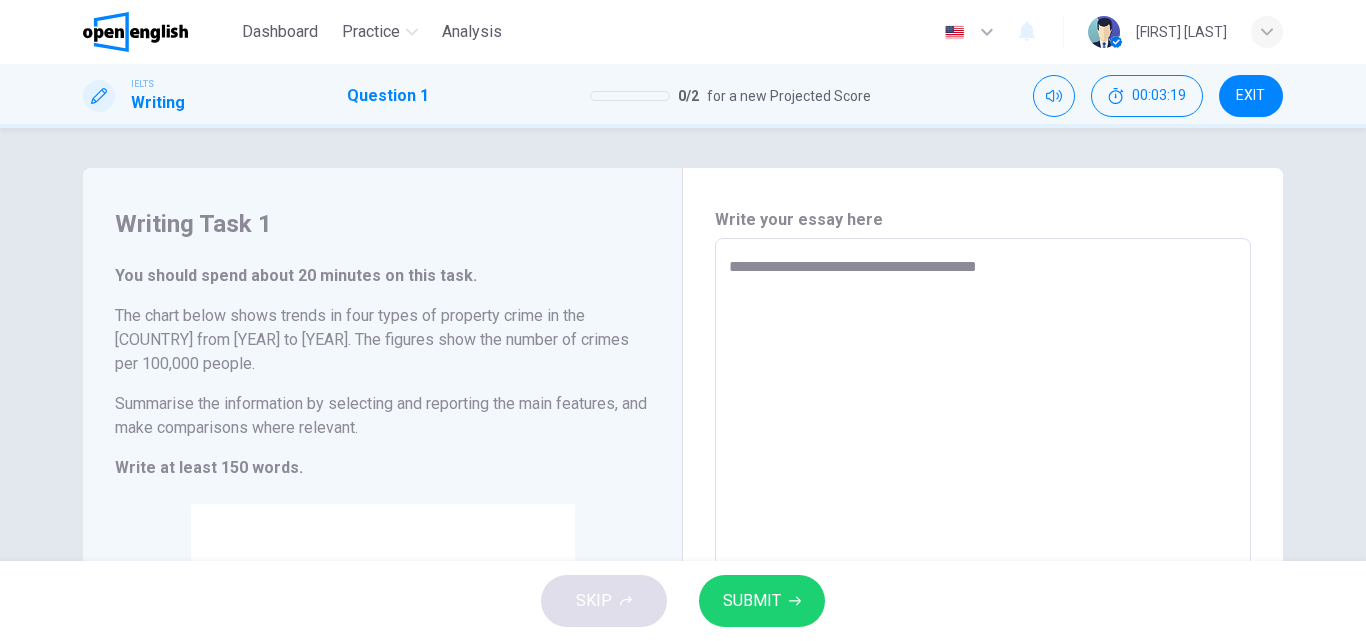 type on "**********" 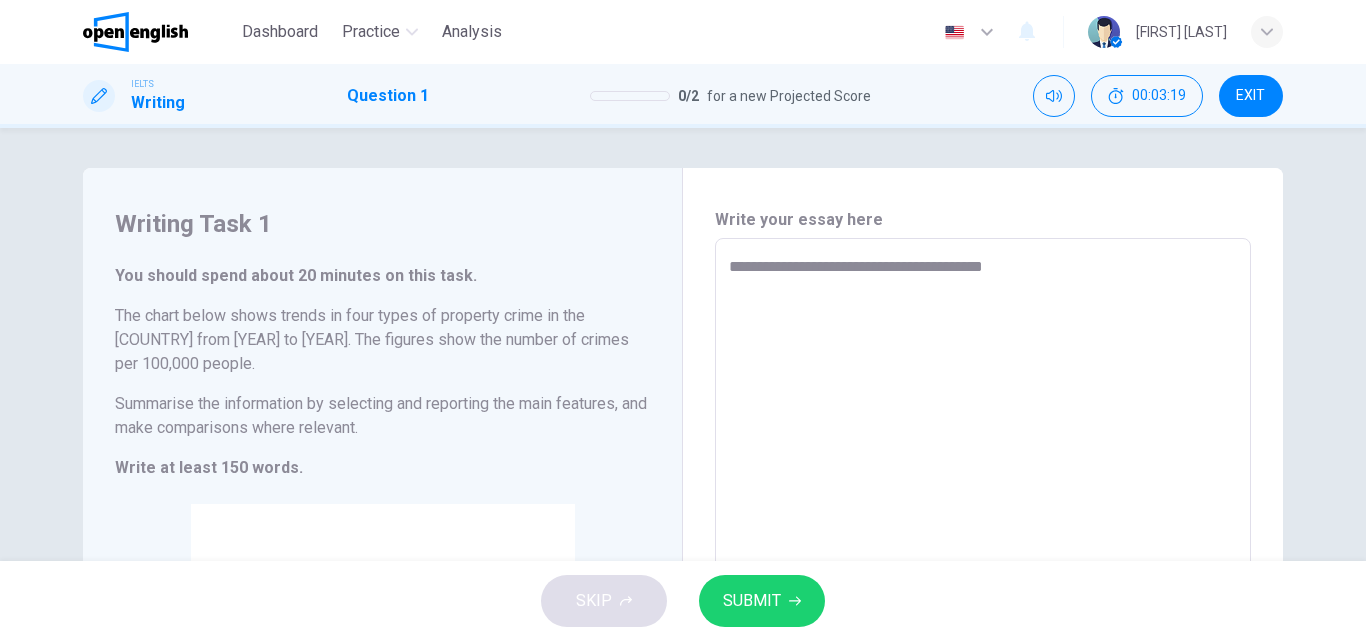 type on "*" 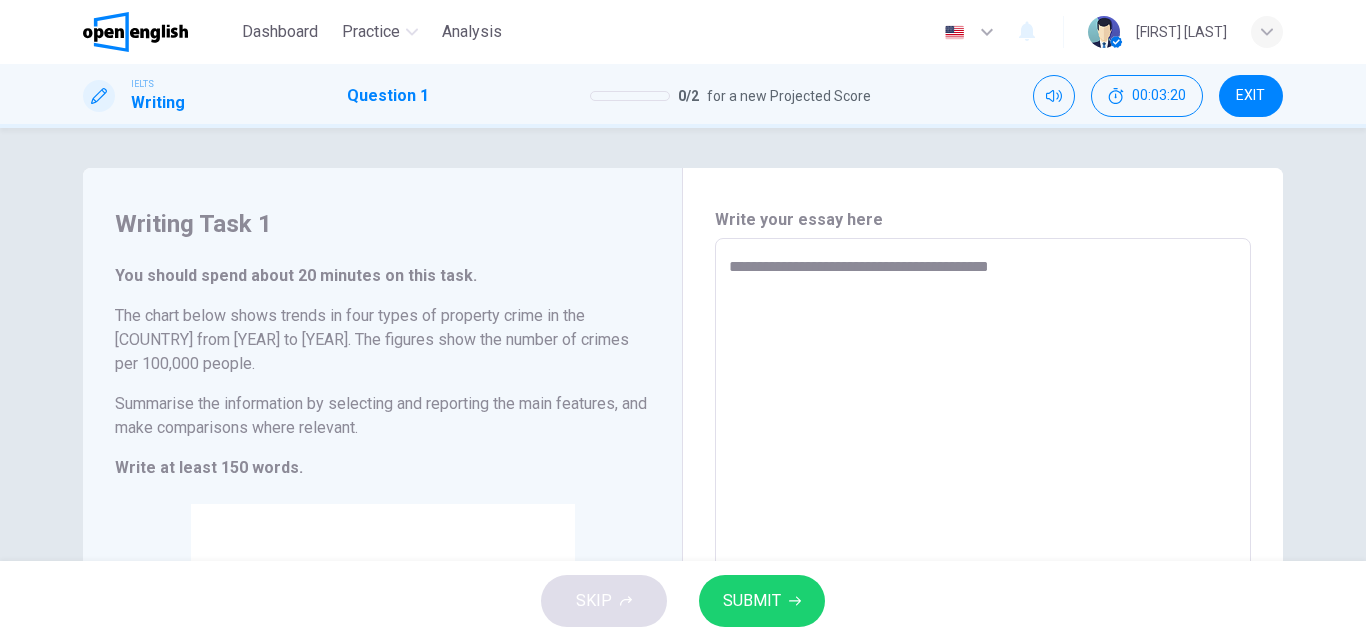 type on "**********" 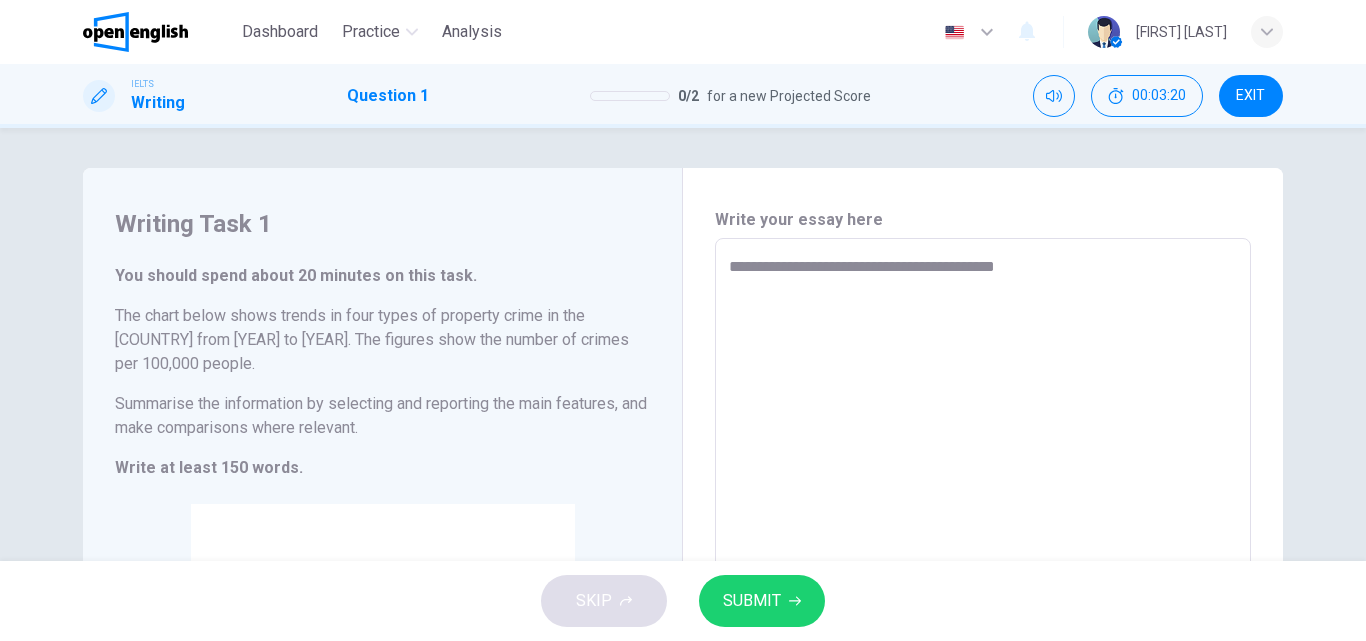 type on "*" 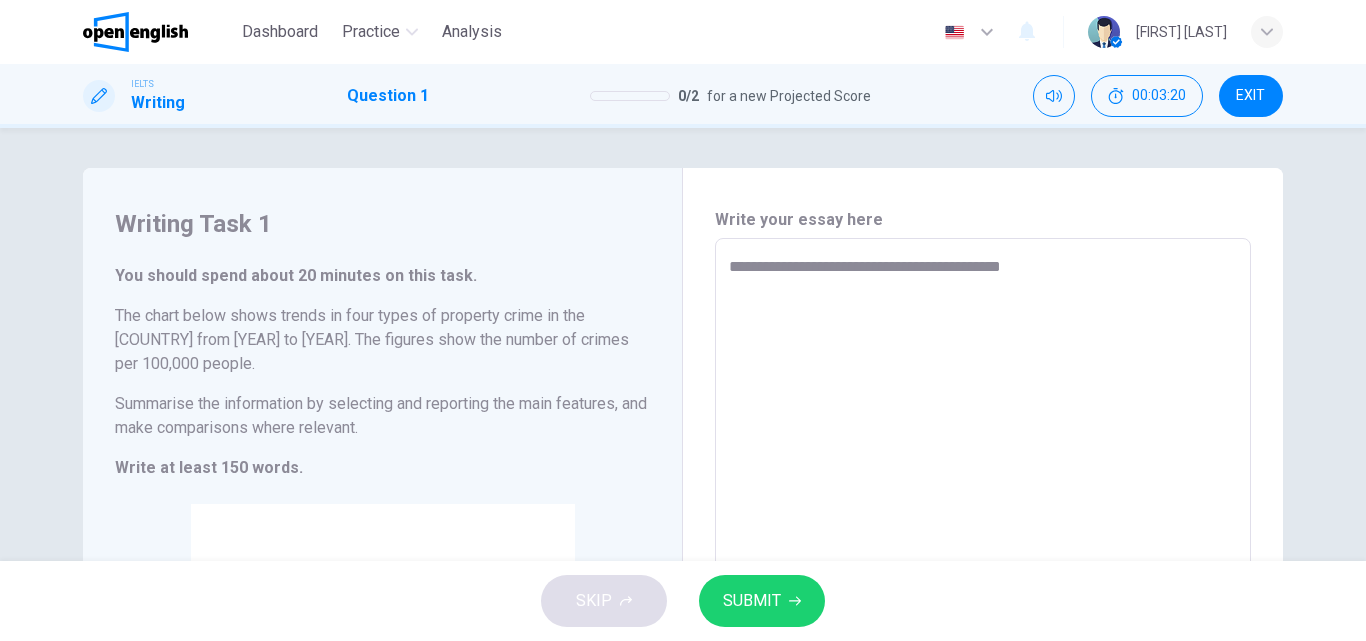 type on "**********" 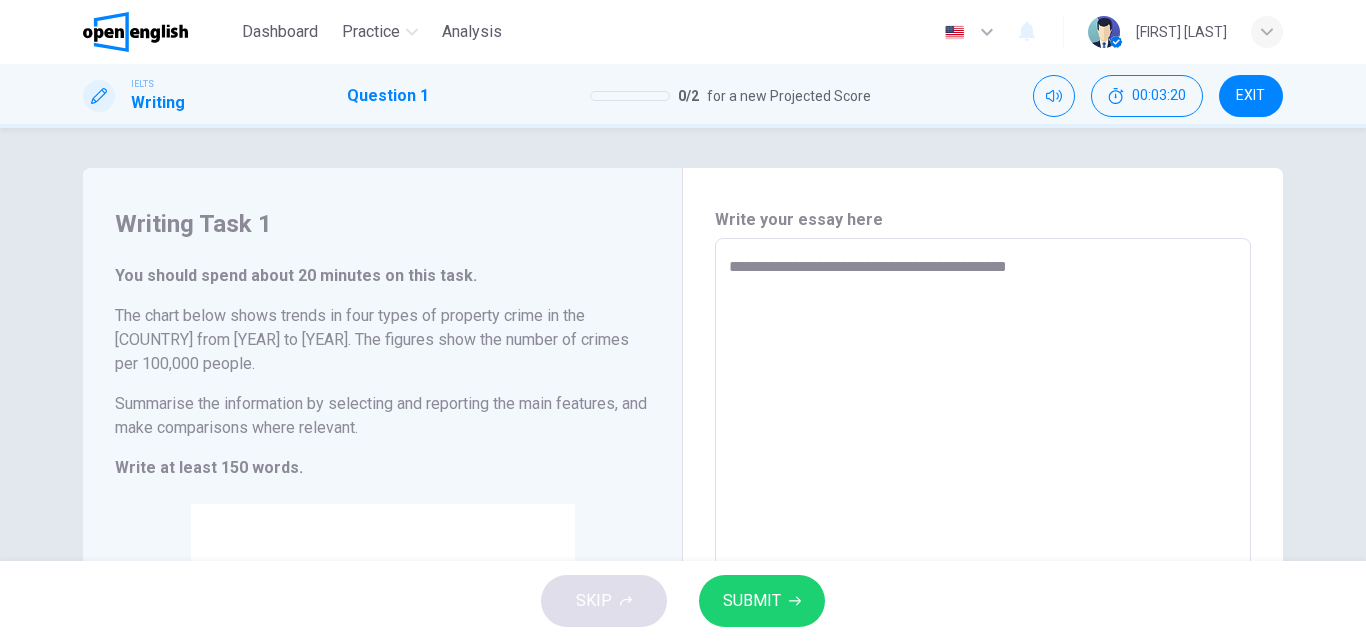 type on "*" 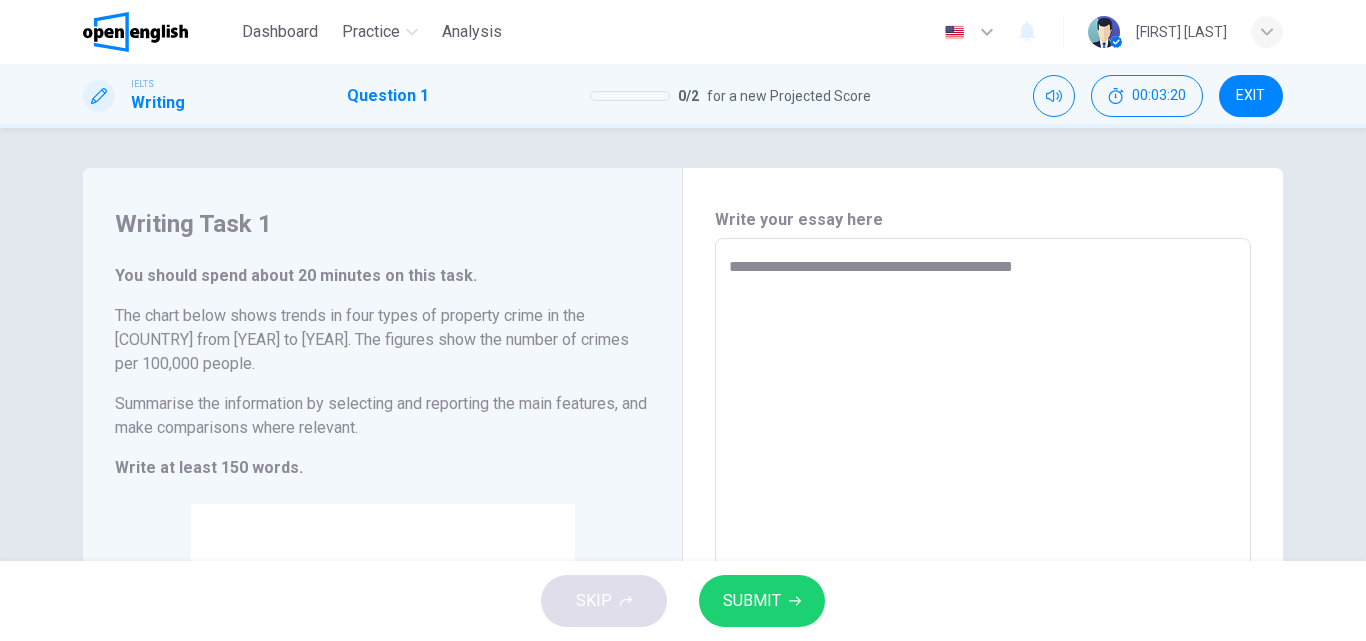 type on "*" 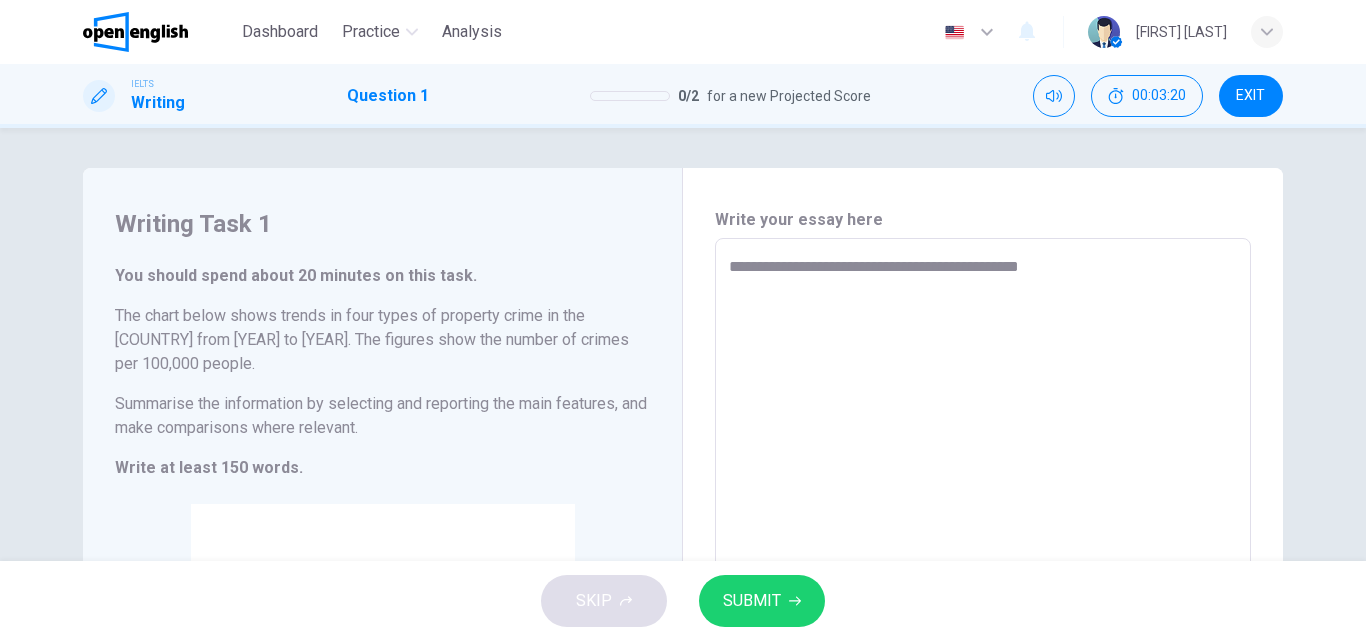 type on "*" 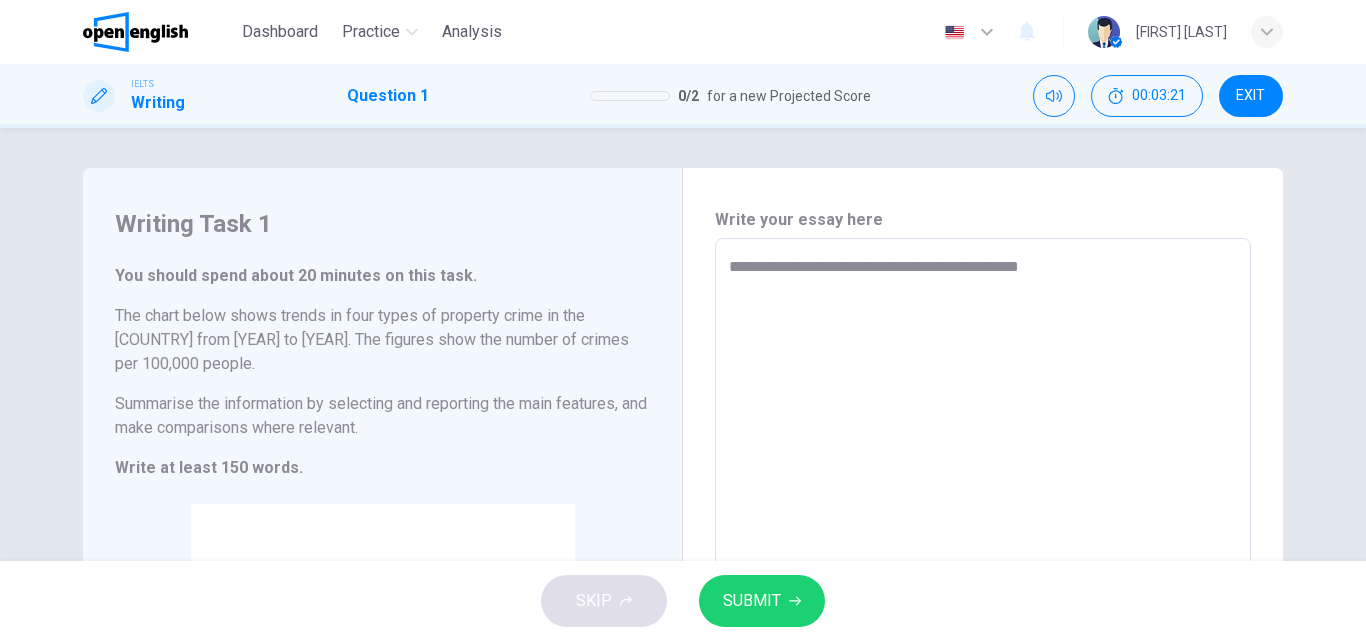 type on "**********" 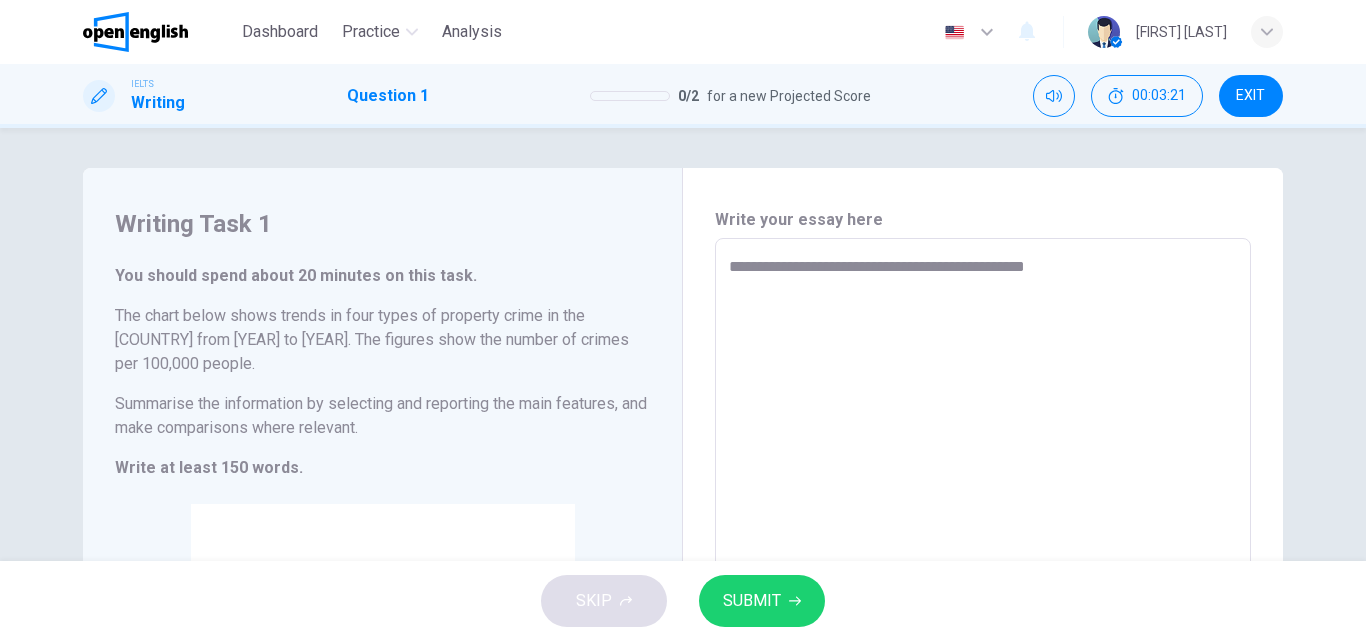 type on "*" 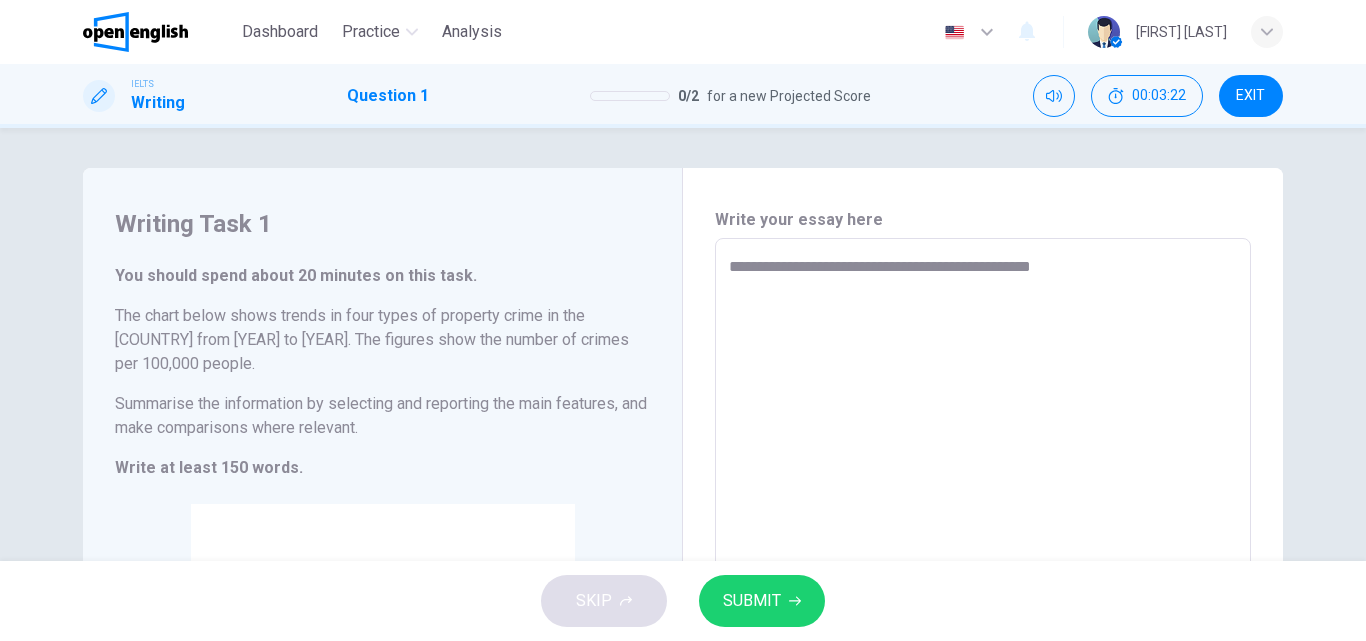 type on "**********" 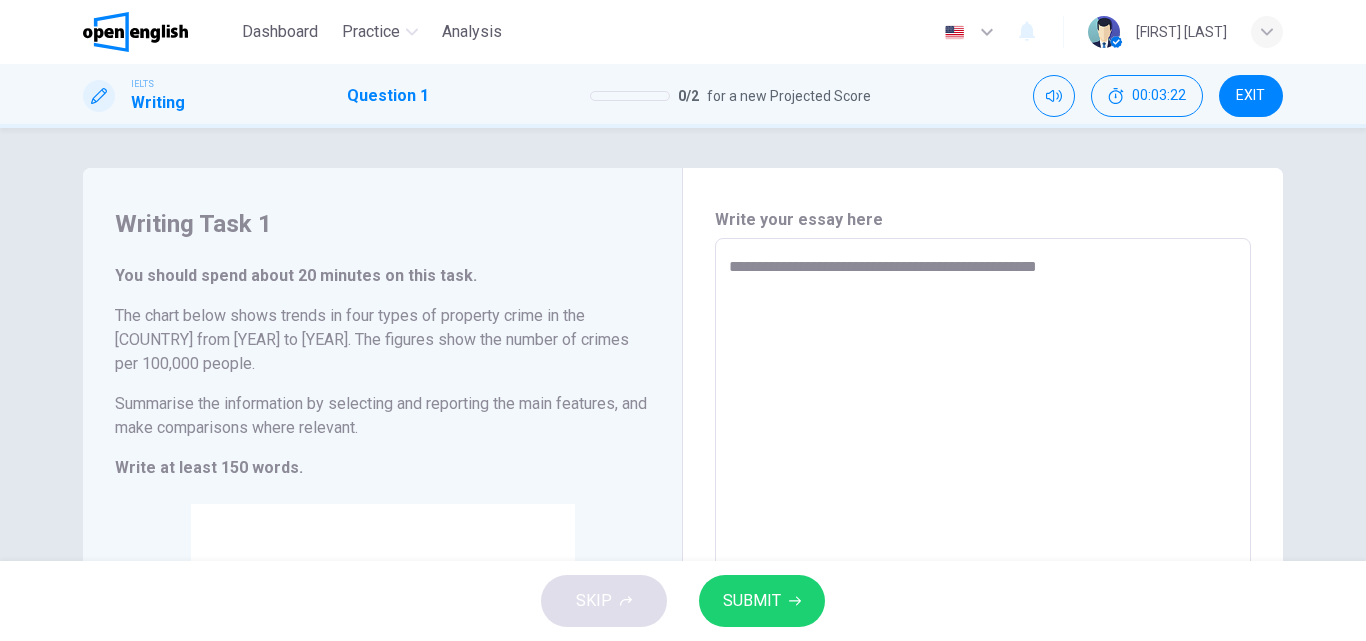 type on "*" 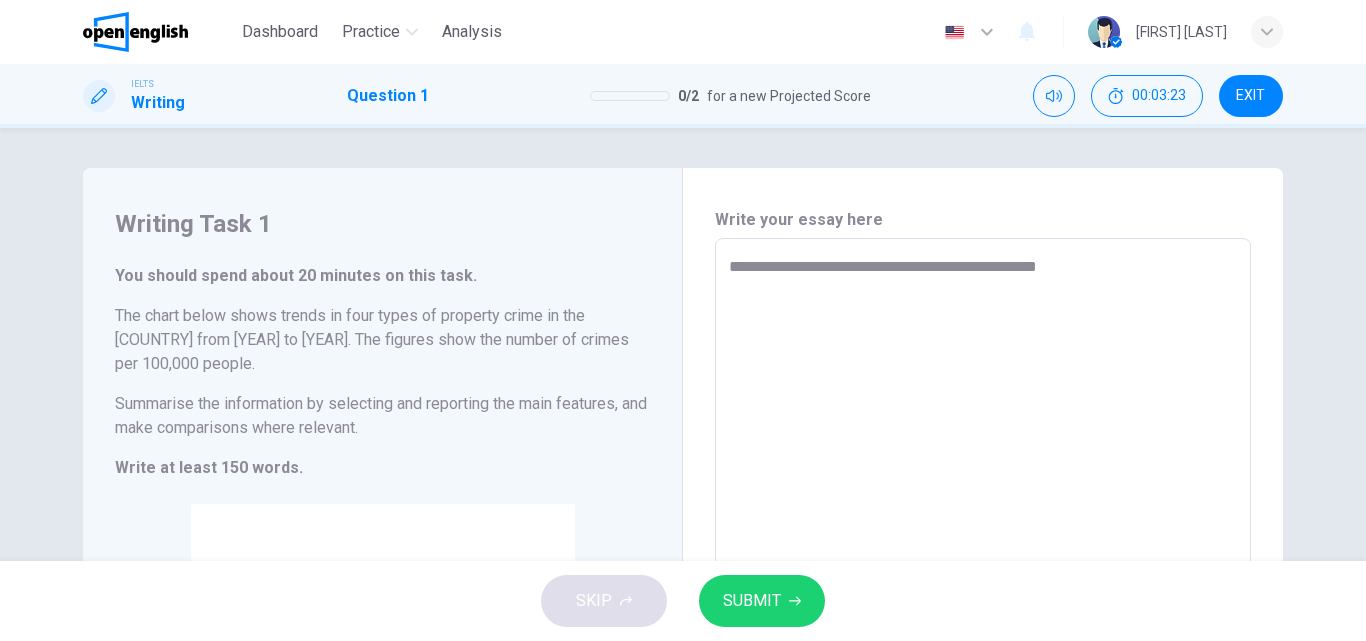 type on "**********" 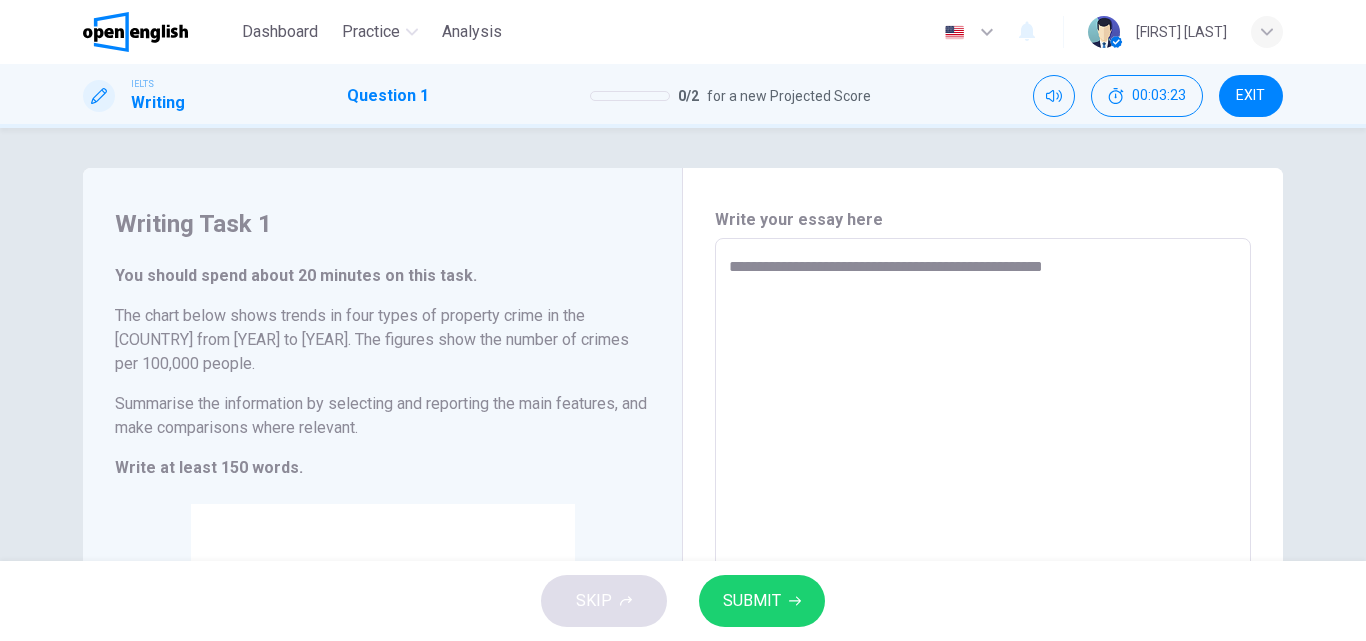 type on "**********" 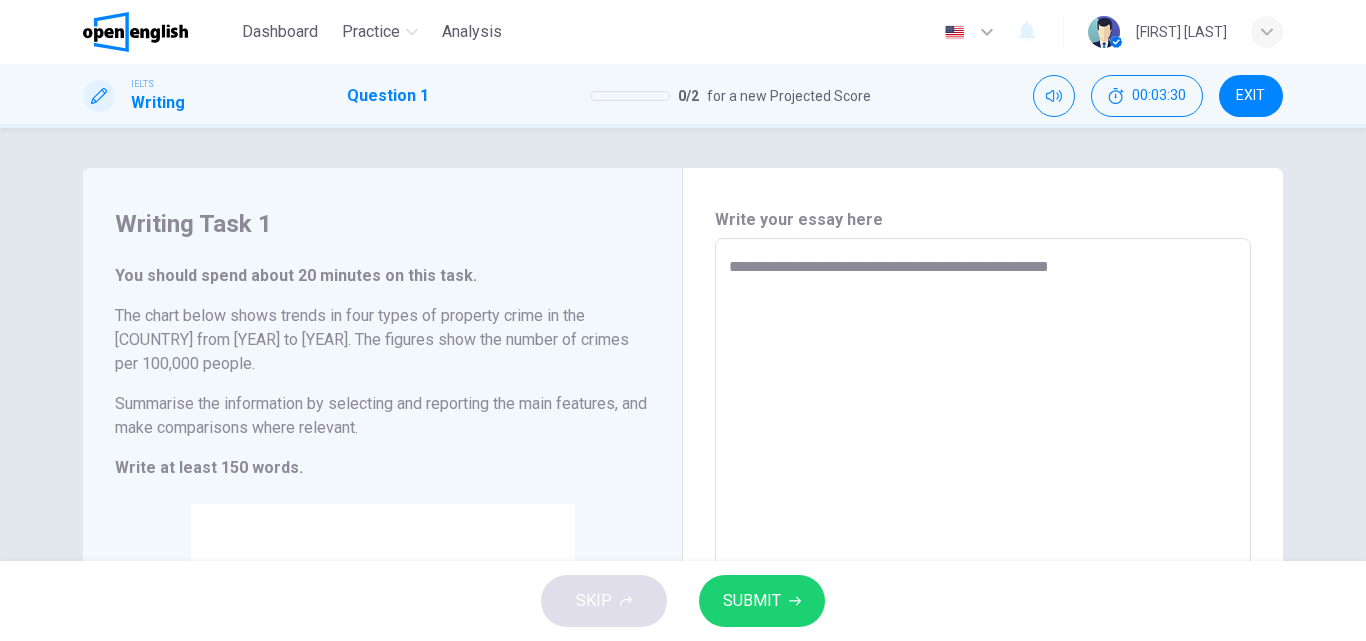 type on "**********" 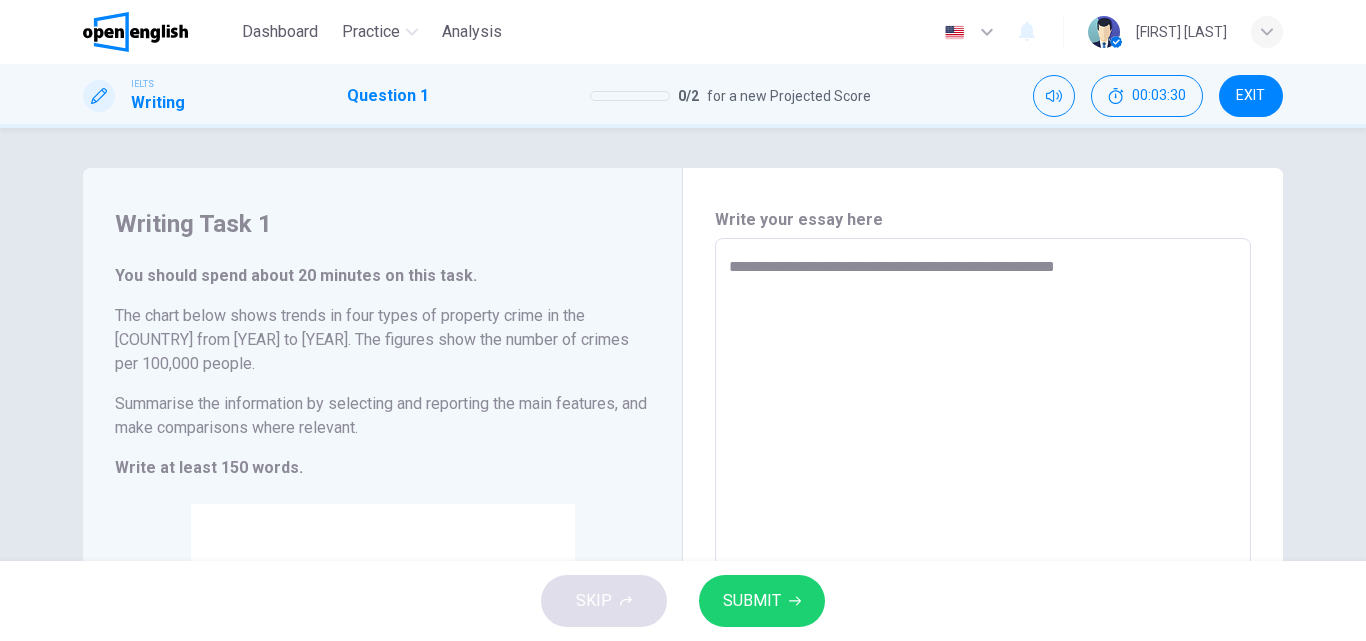 type on "**********" 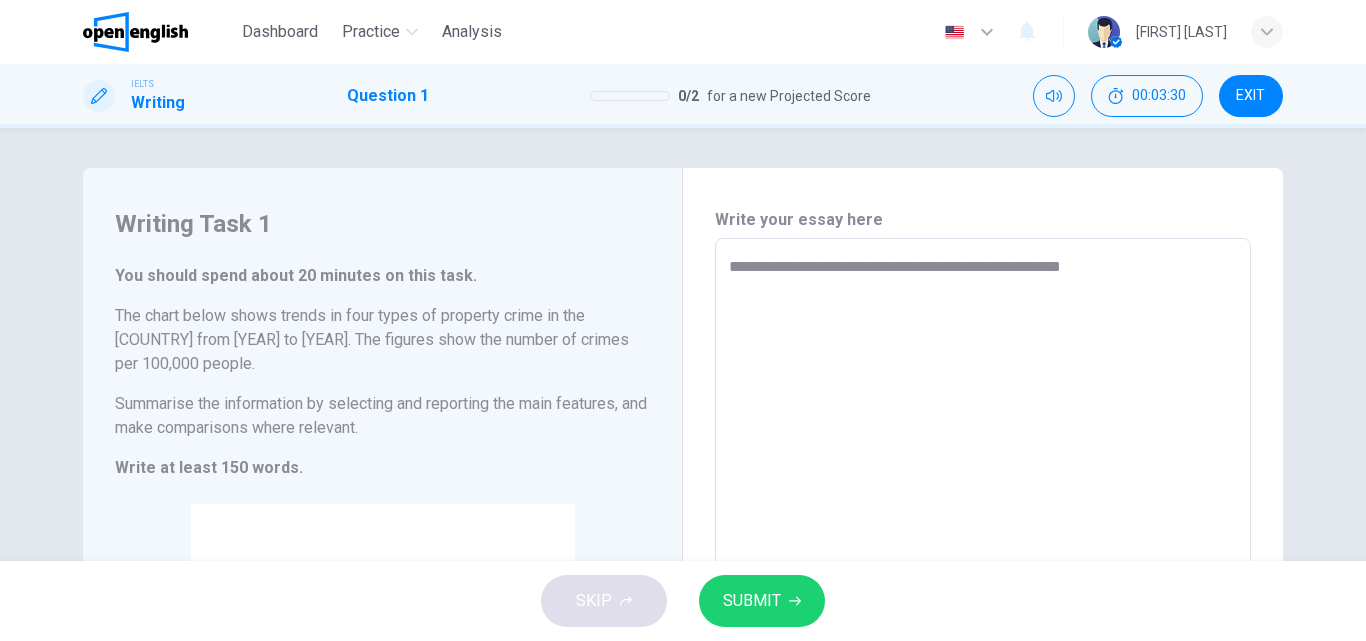 type on "*" 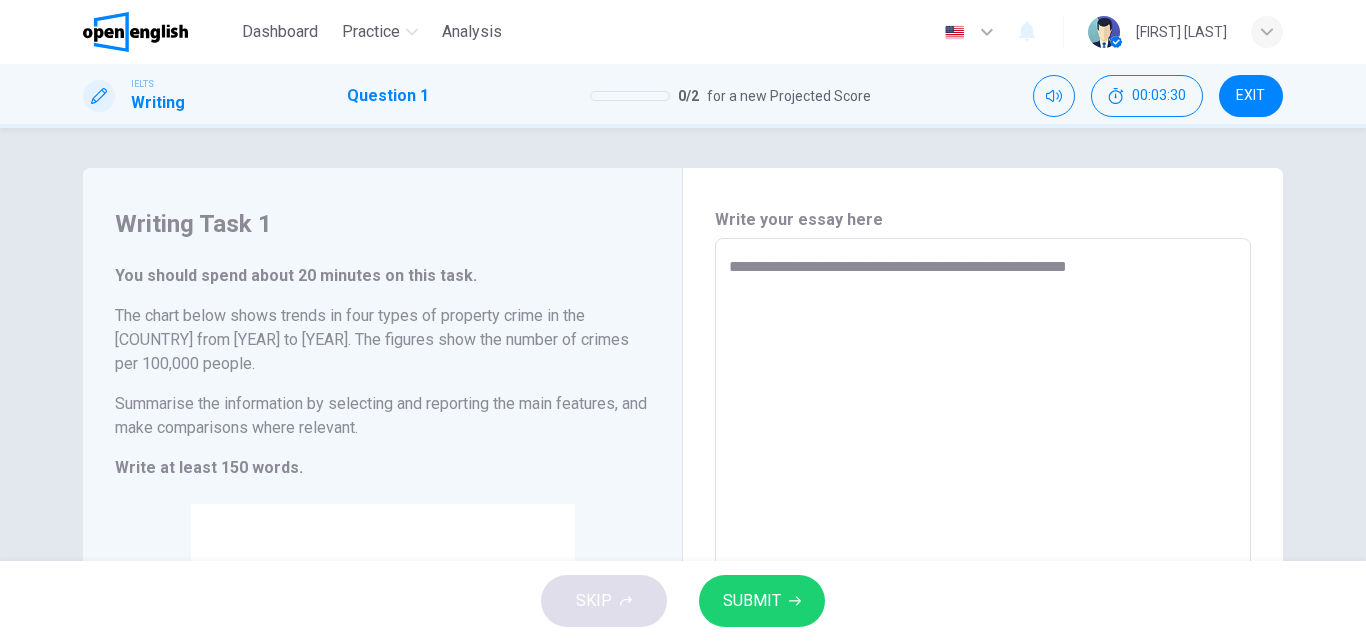 type on "*" 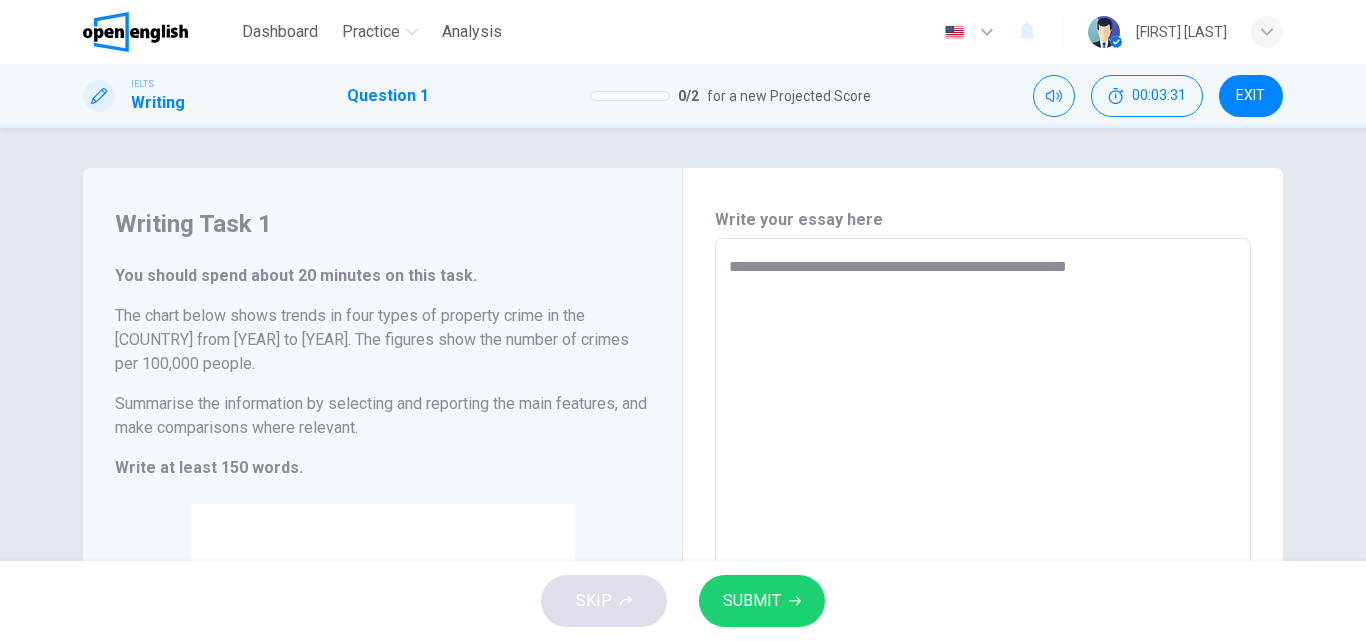 type on "**********" 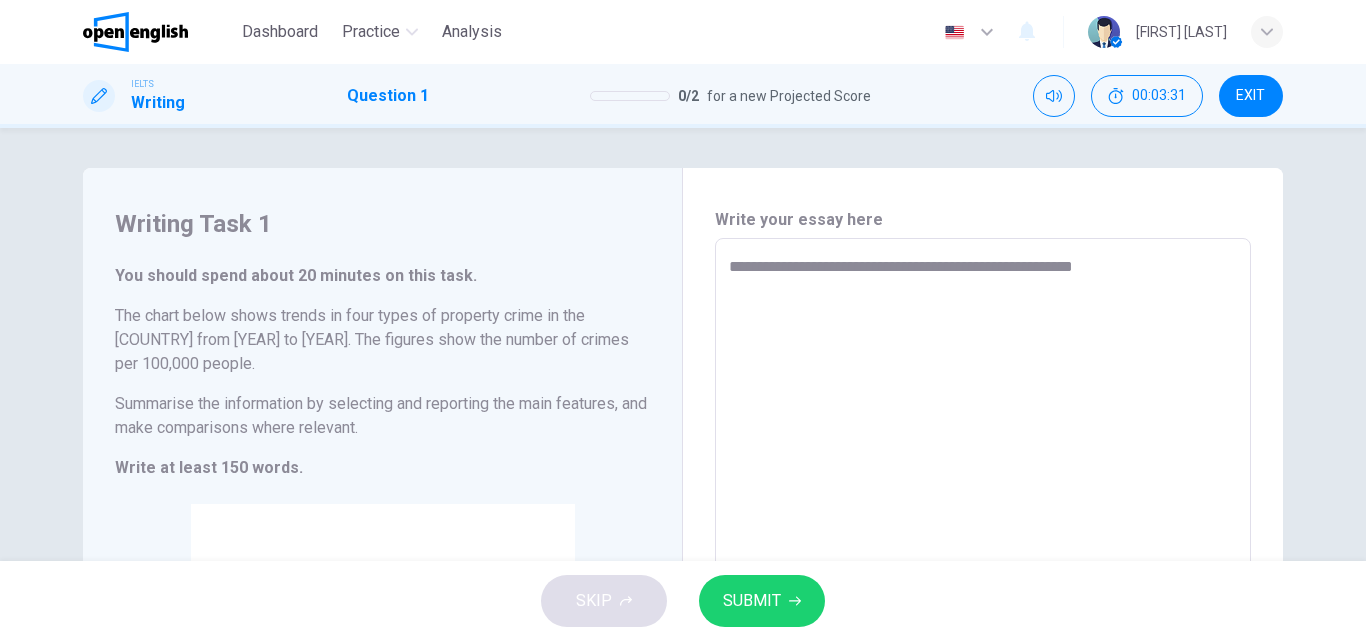 type on "*" 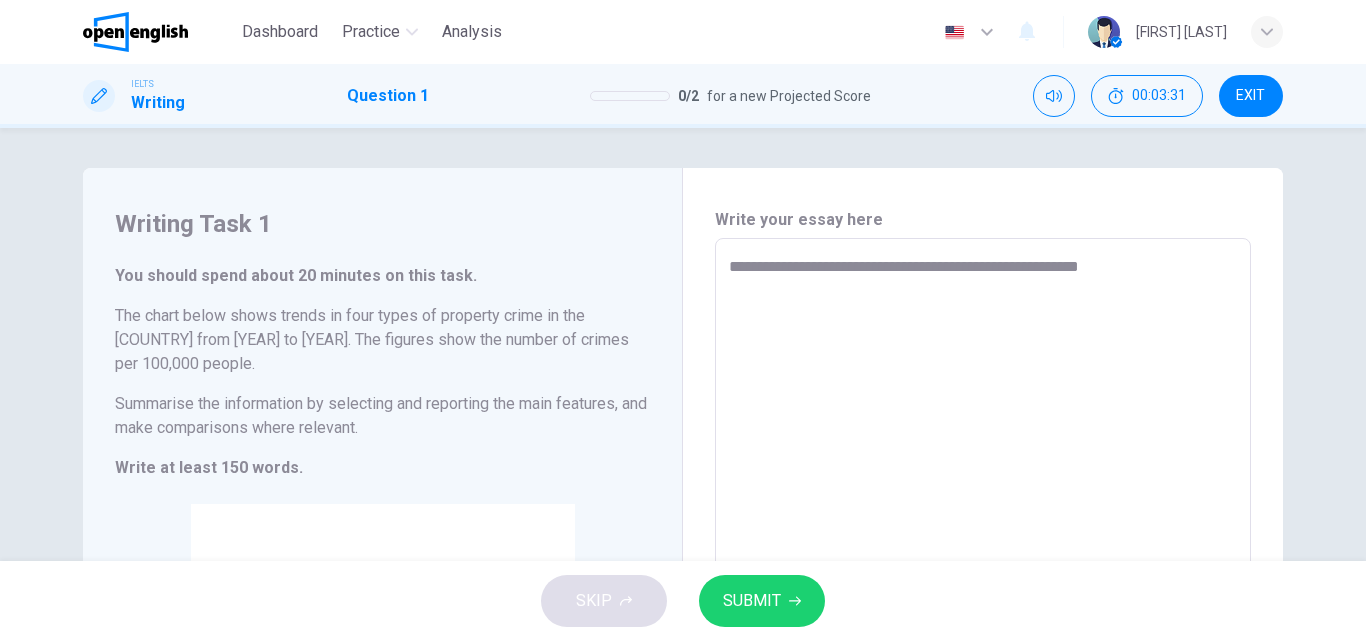 type on "**********" 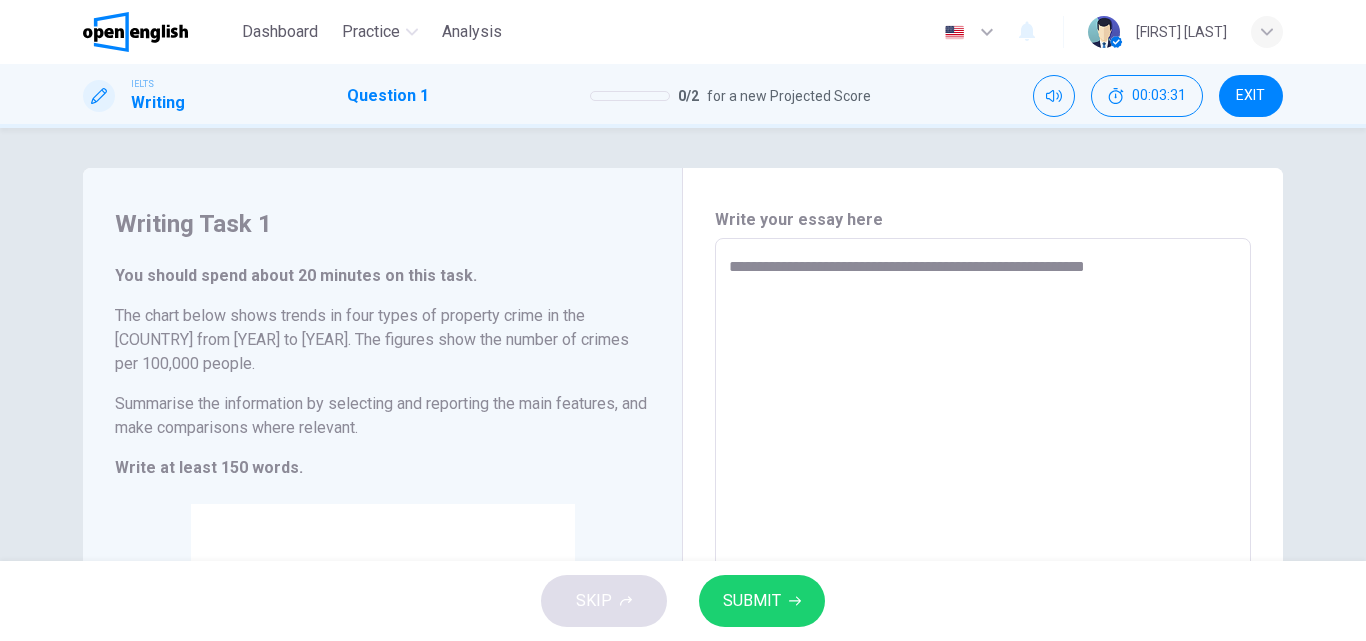 type on "*" 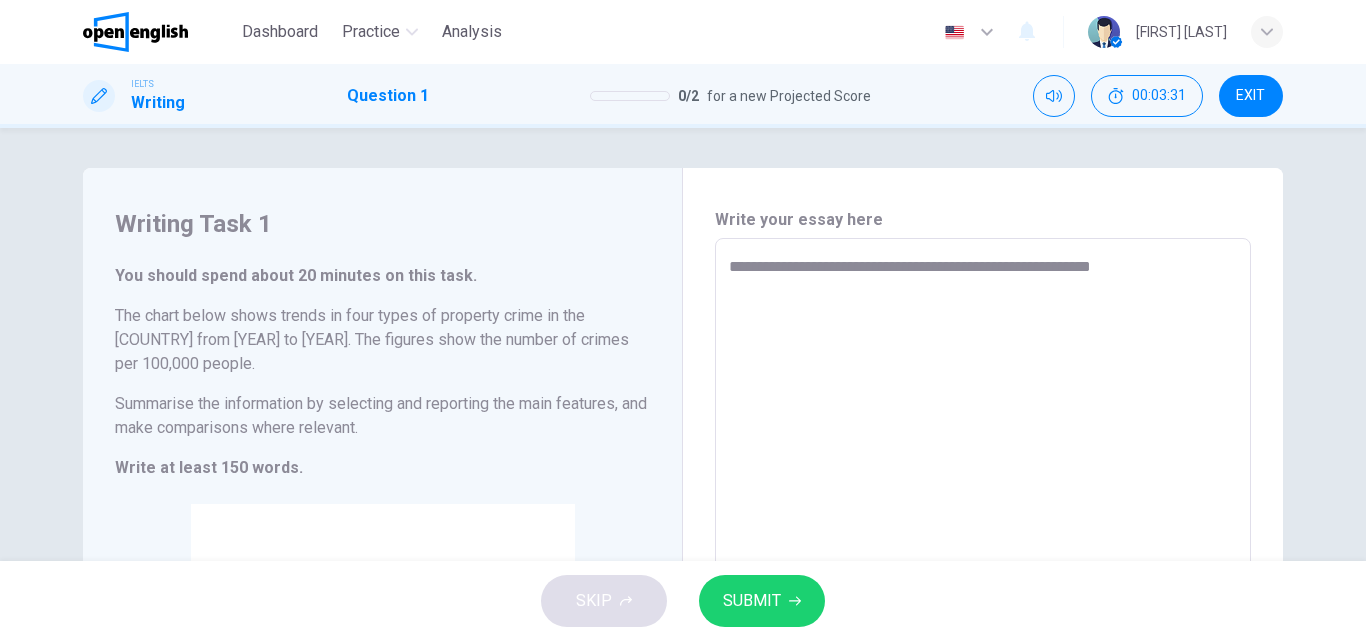 type on "*" 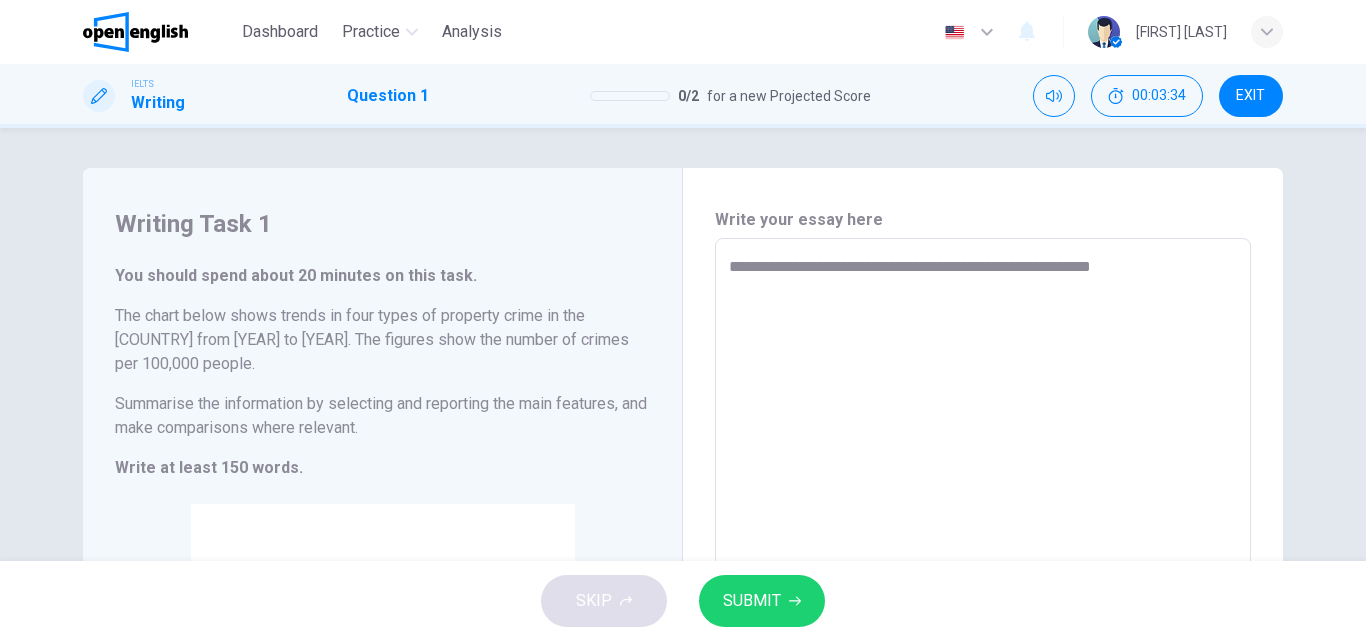 type on "**********" 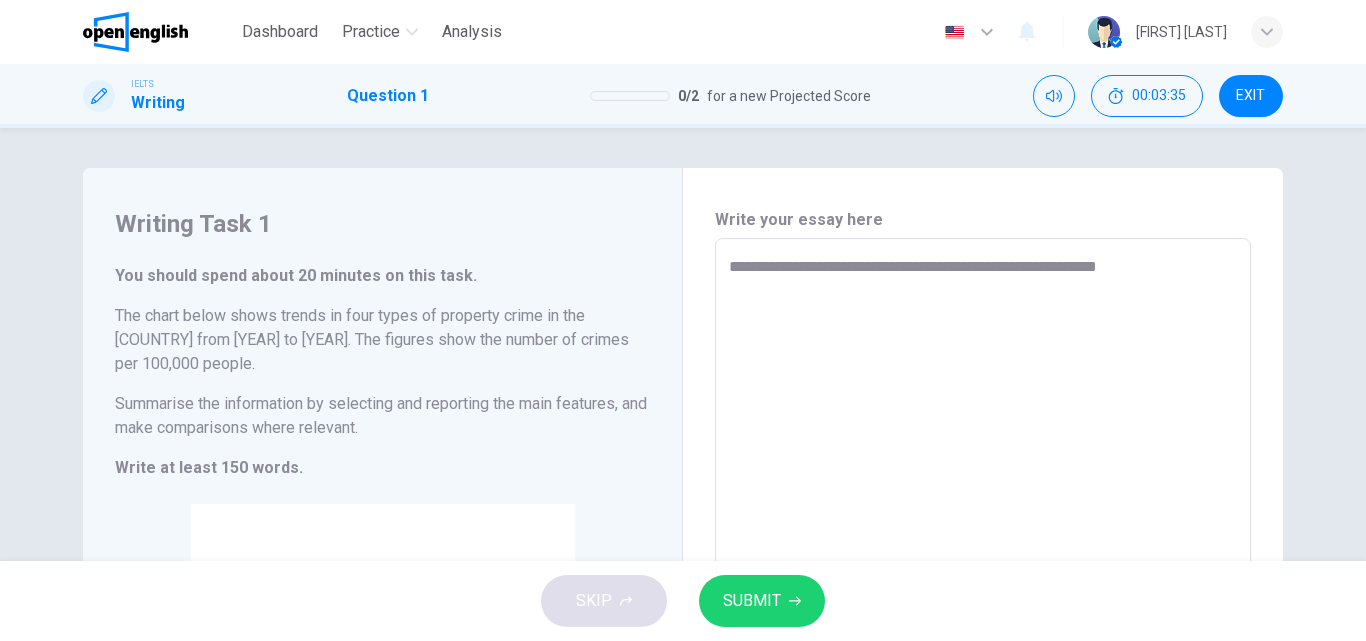 type on "**********" 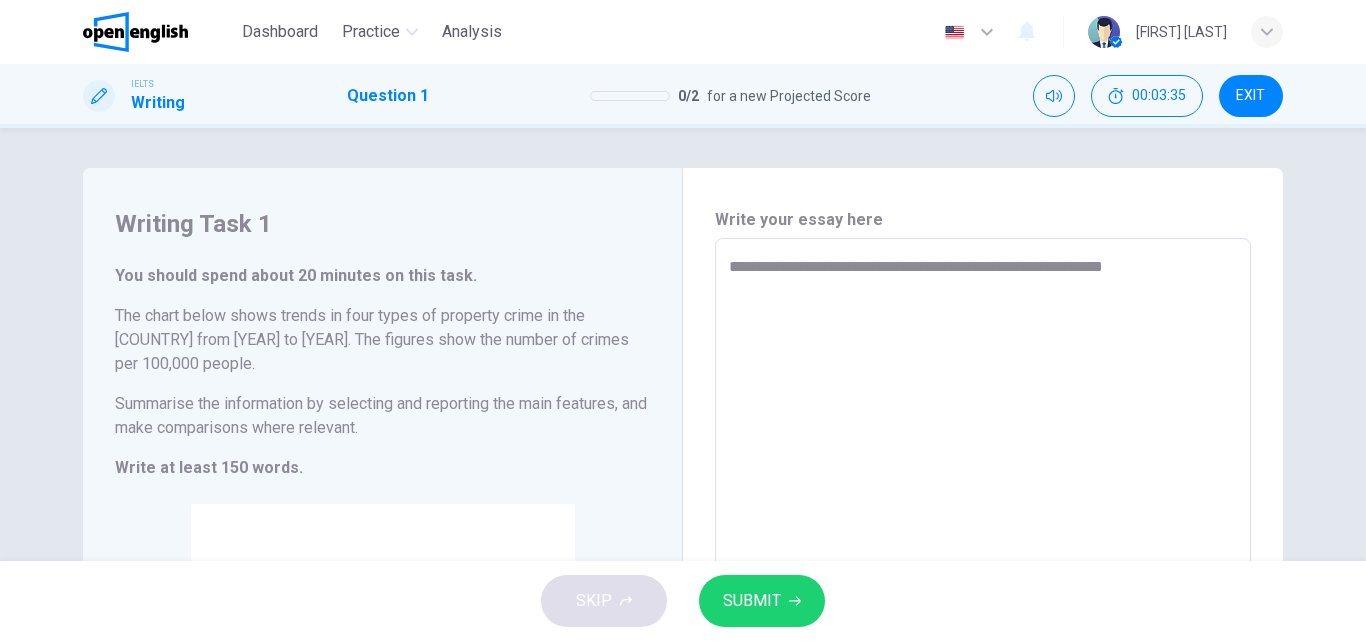 type on "**********" 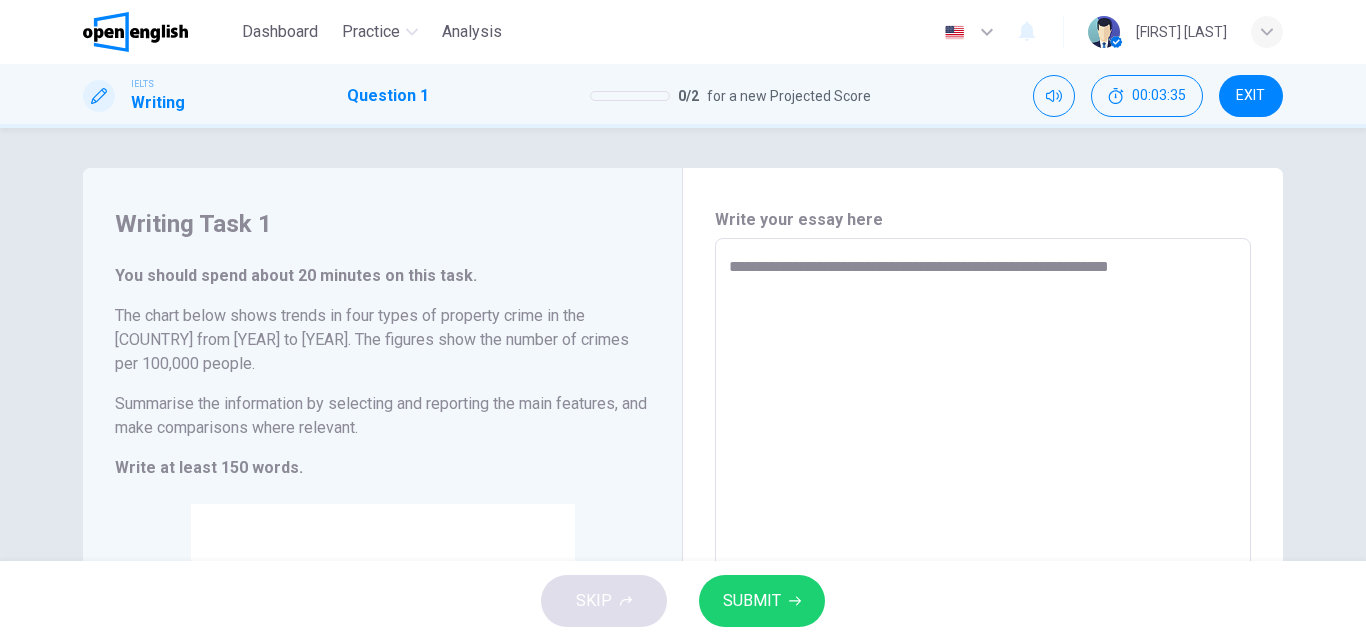 type on "*" 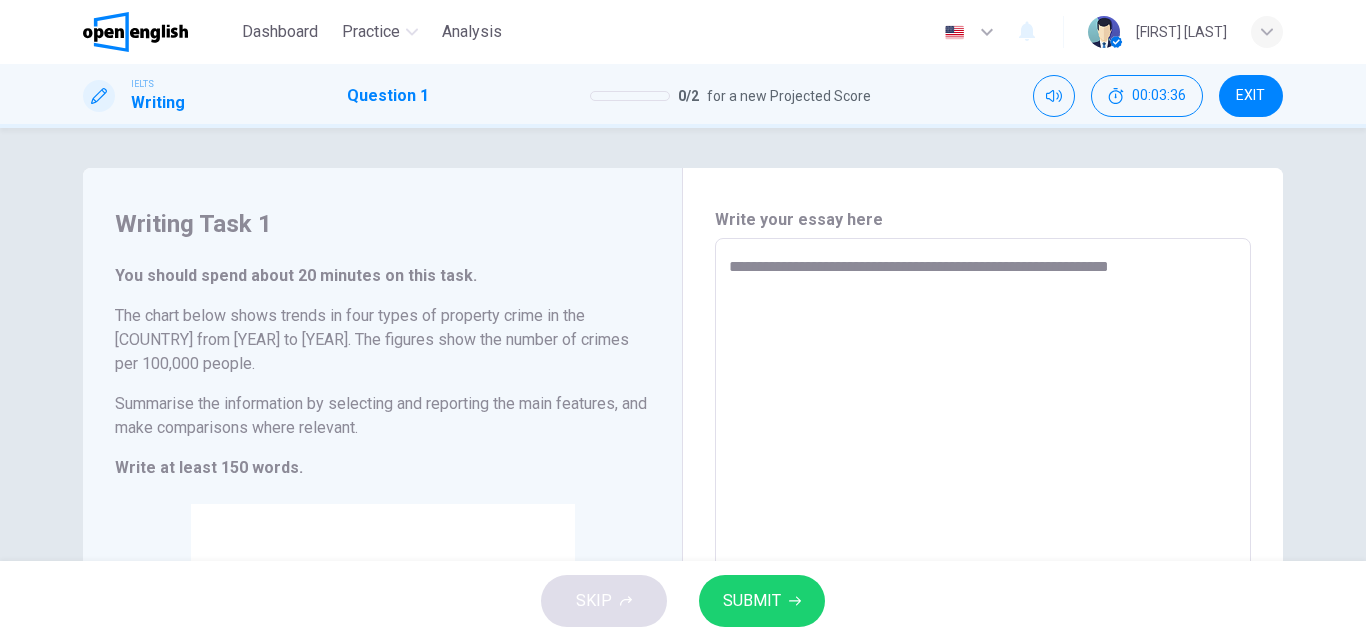 type on "**********" 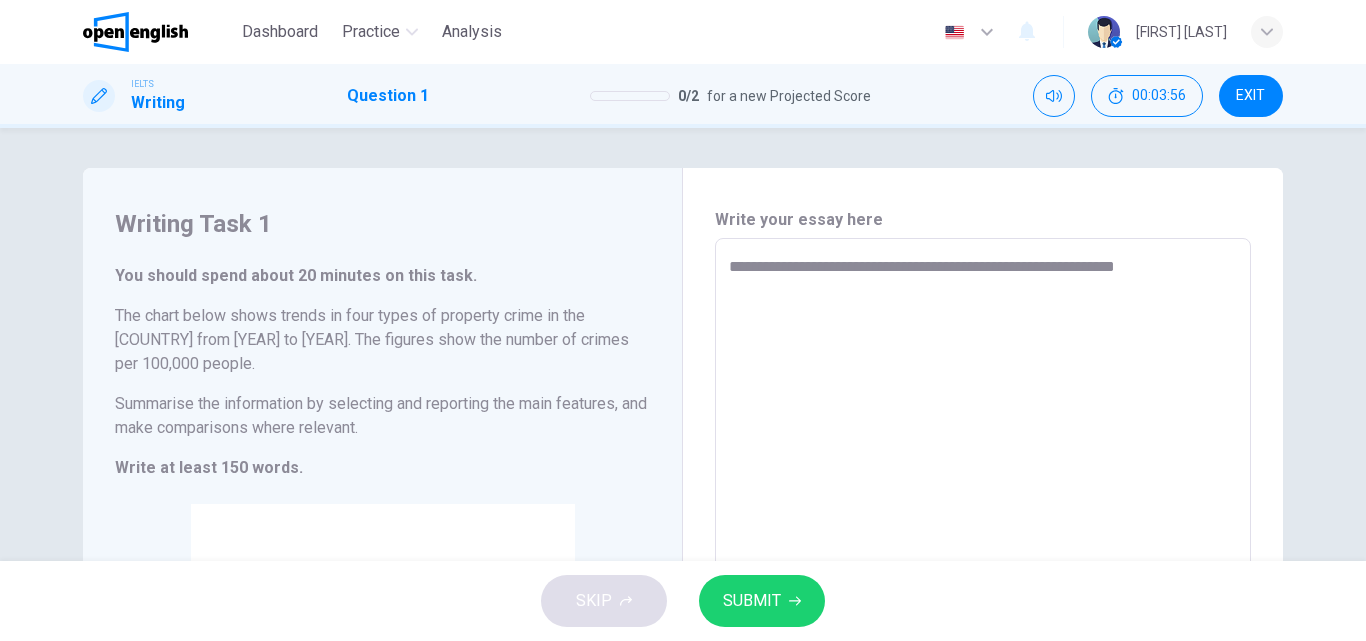 type on "**********" 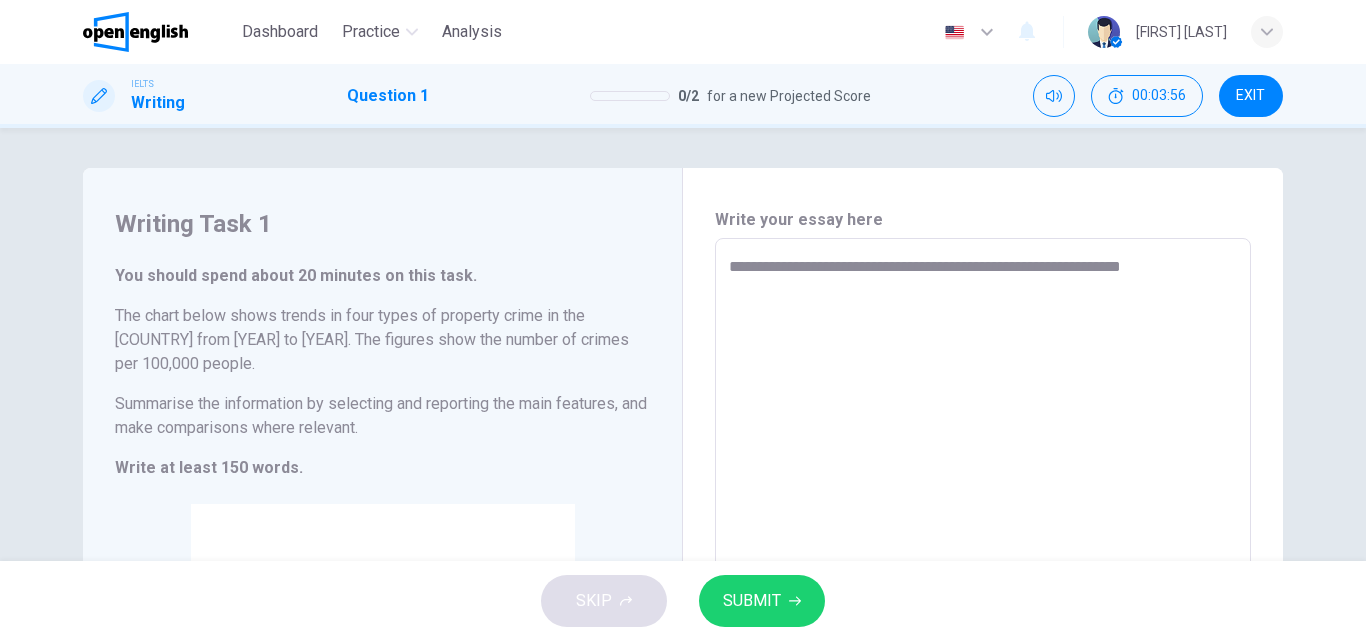 type on "**********" 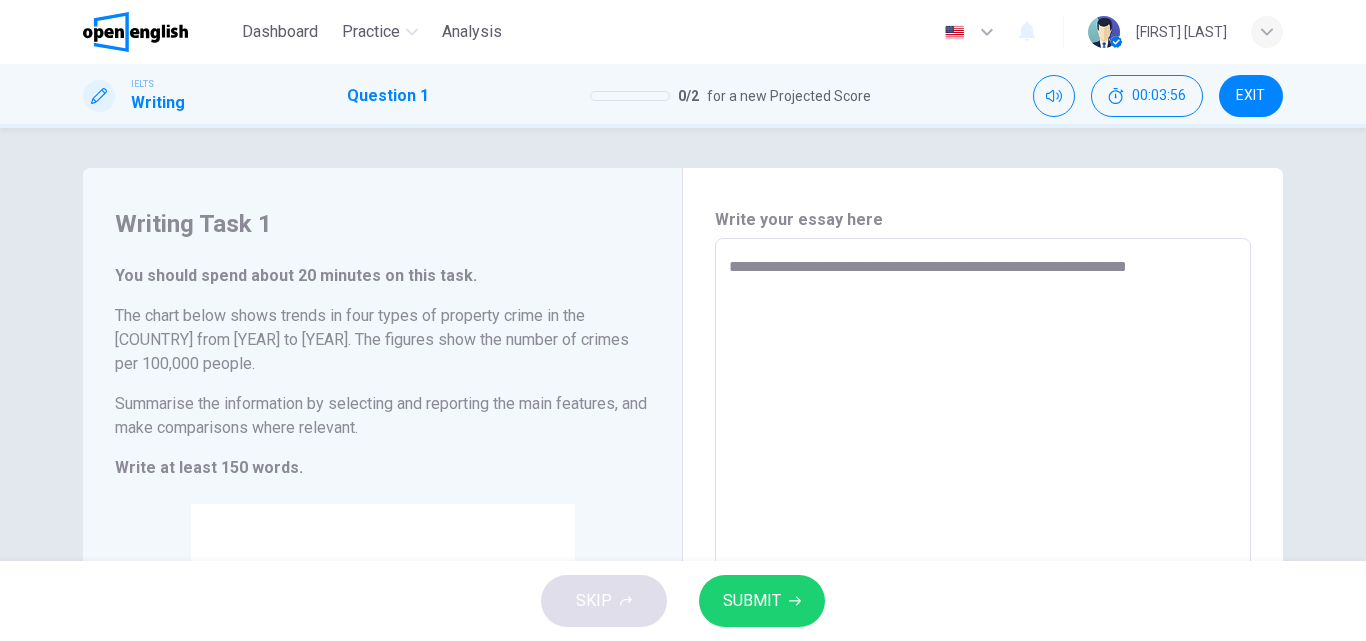 type on "*" 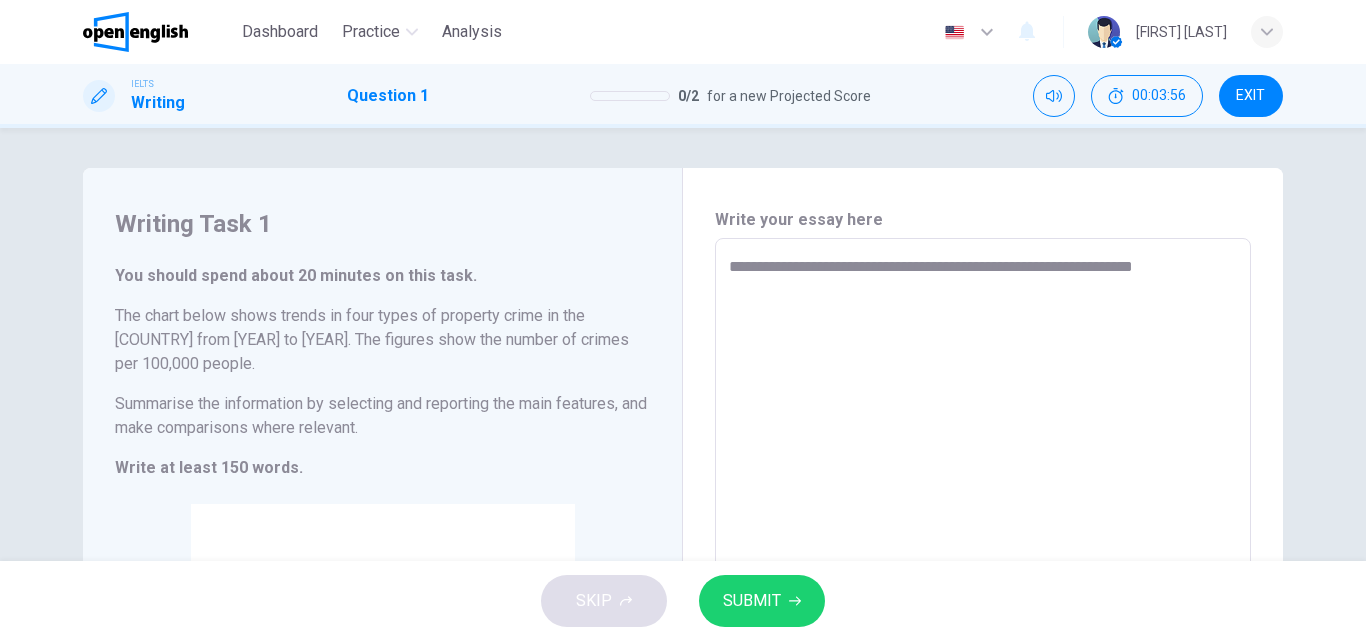 type on "**********" 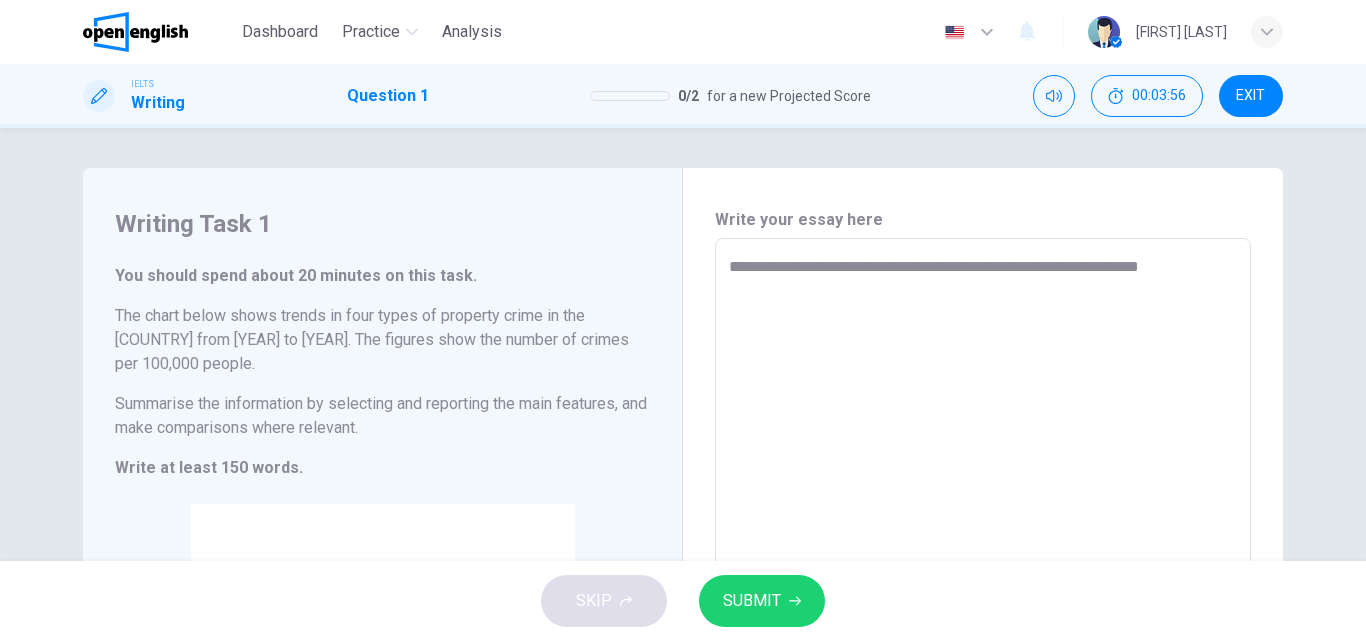 type on "*" 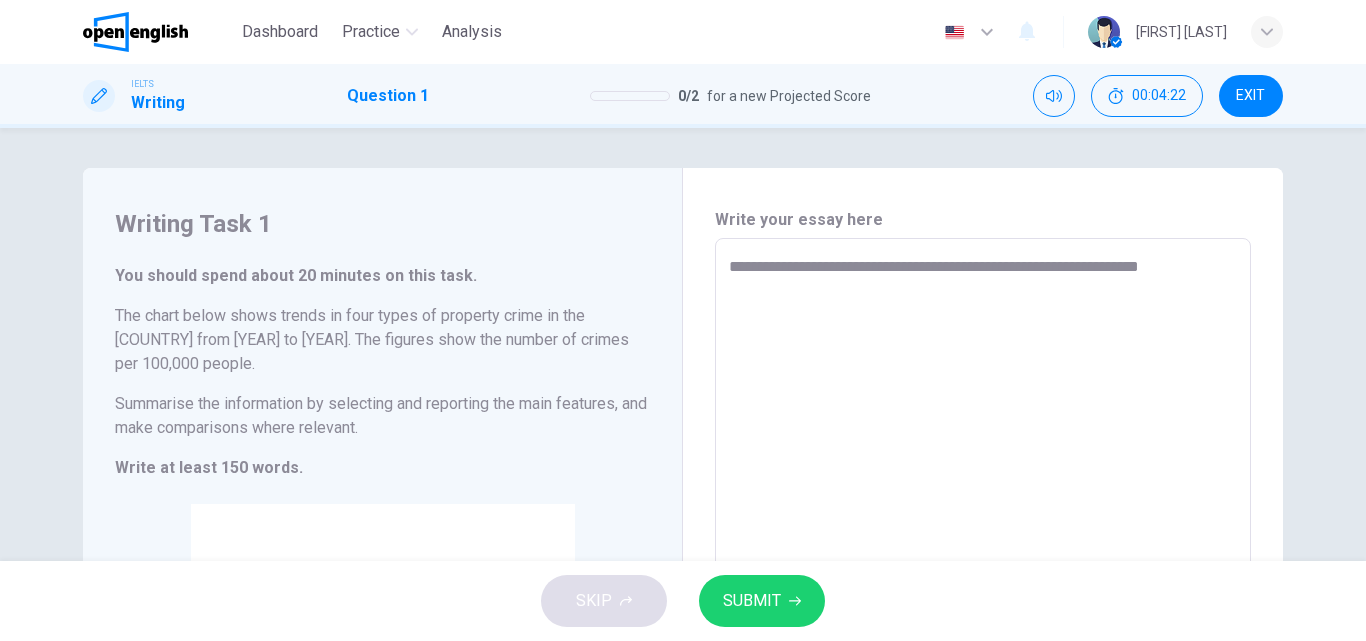 type on "**********" 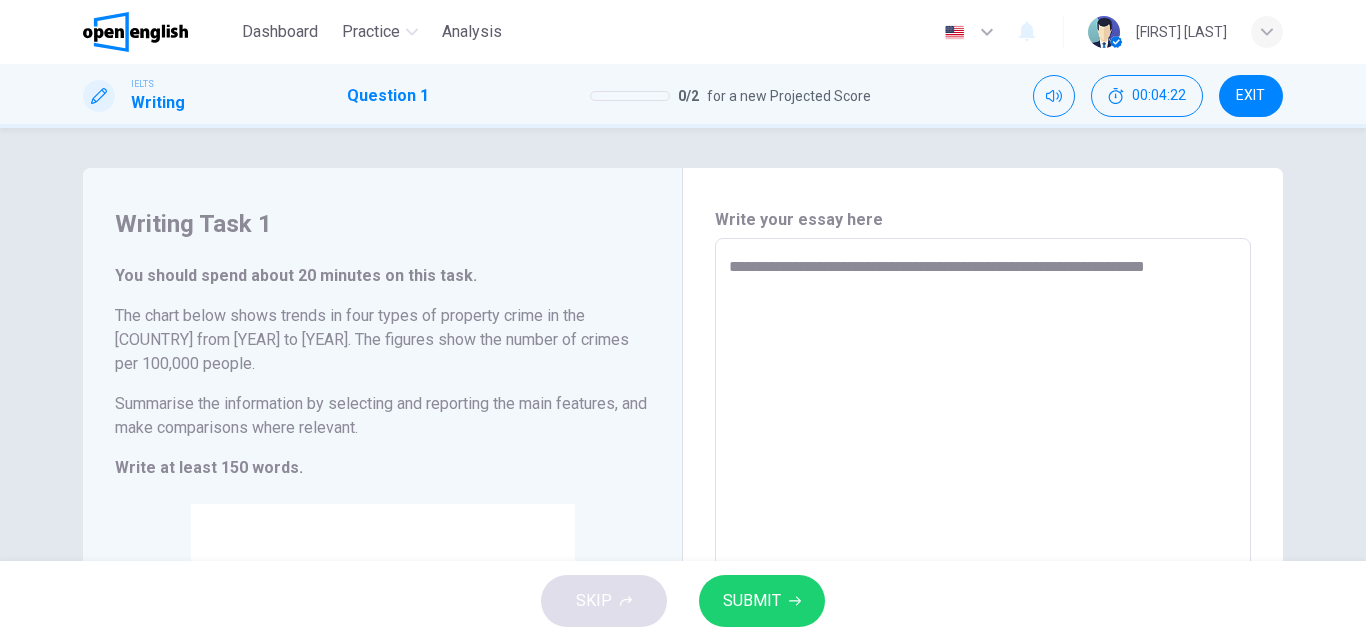 type on "**********" 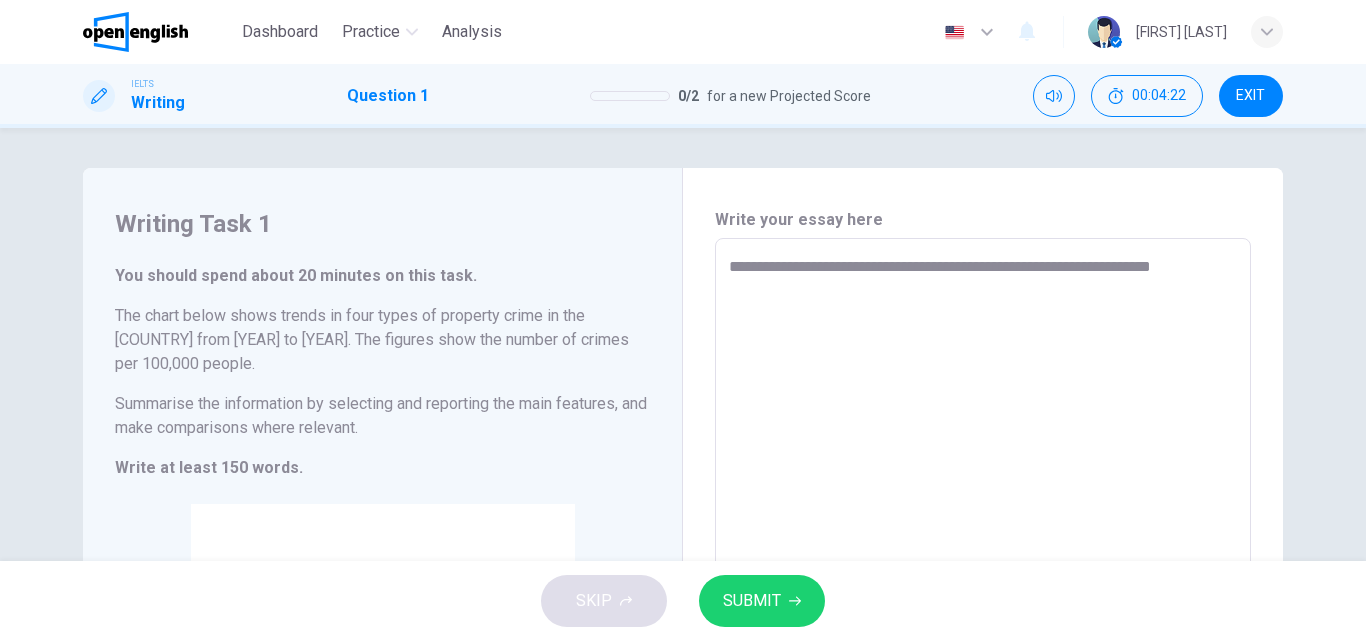 type on "*" 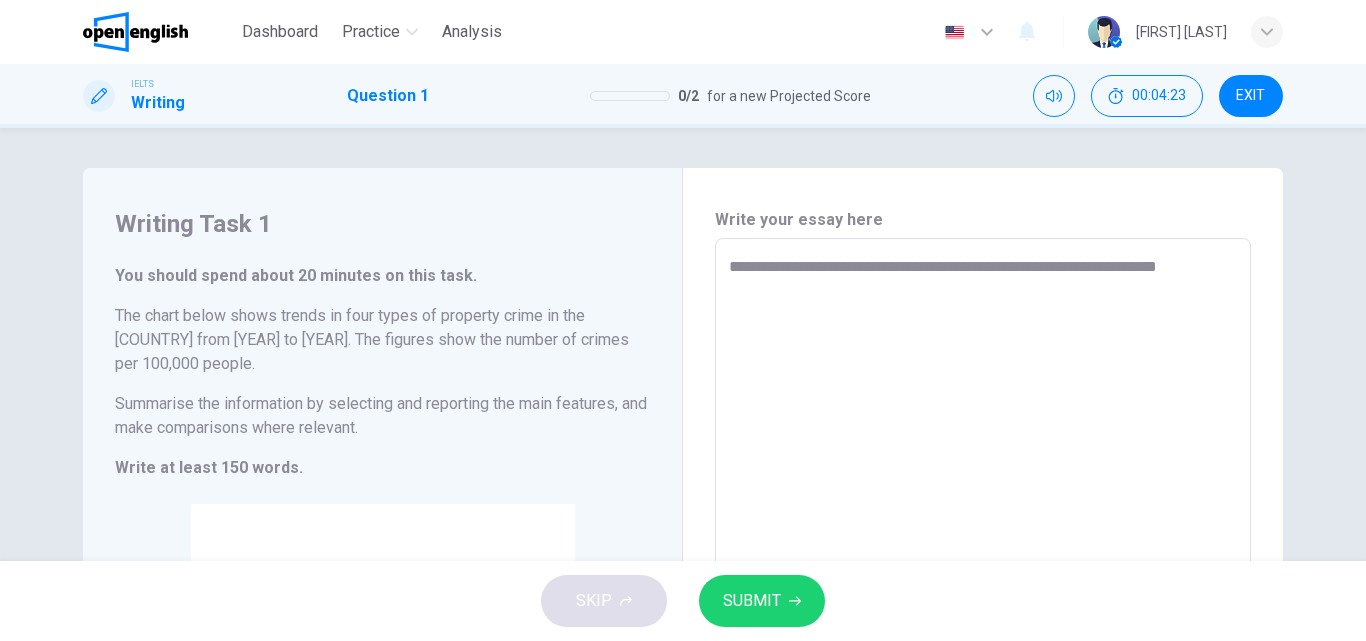 type on "**********" 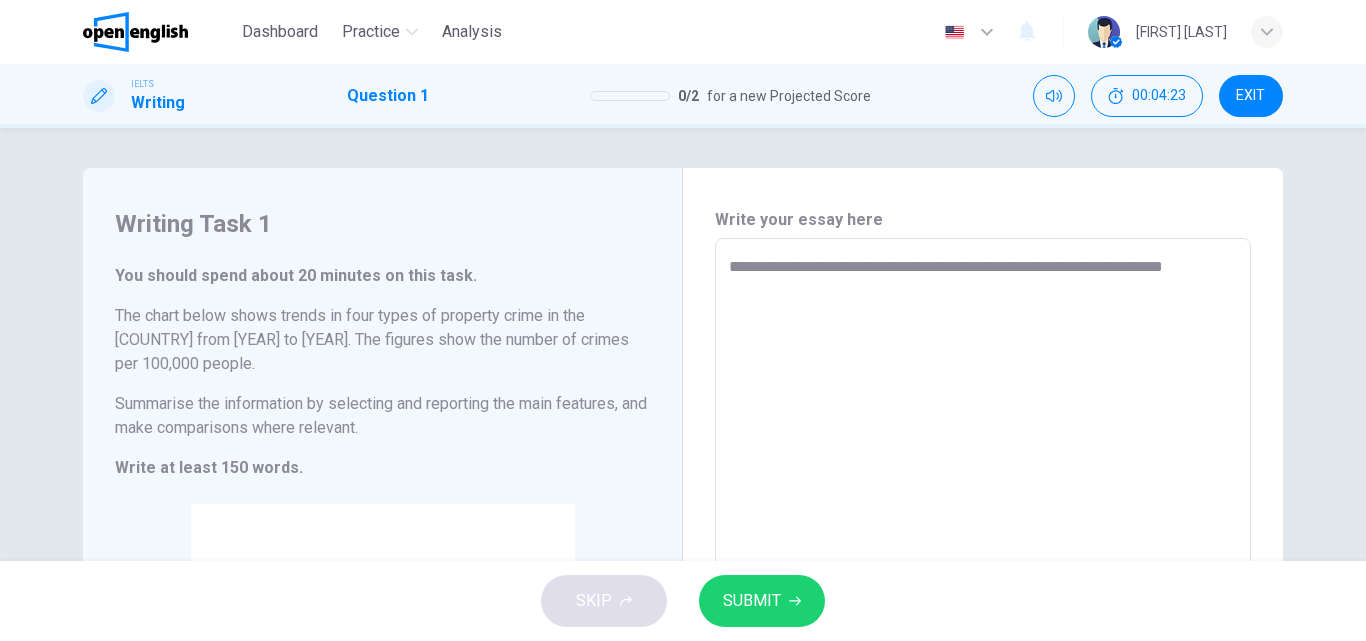 type on "*" 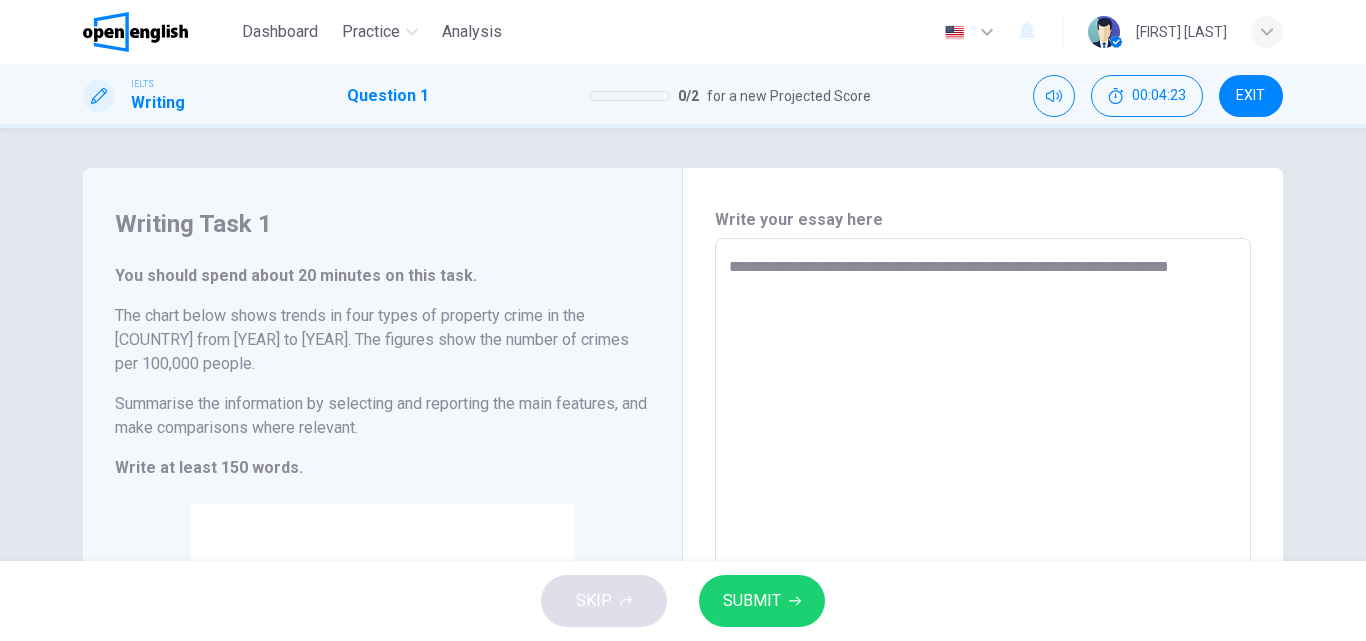 type on "*" 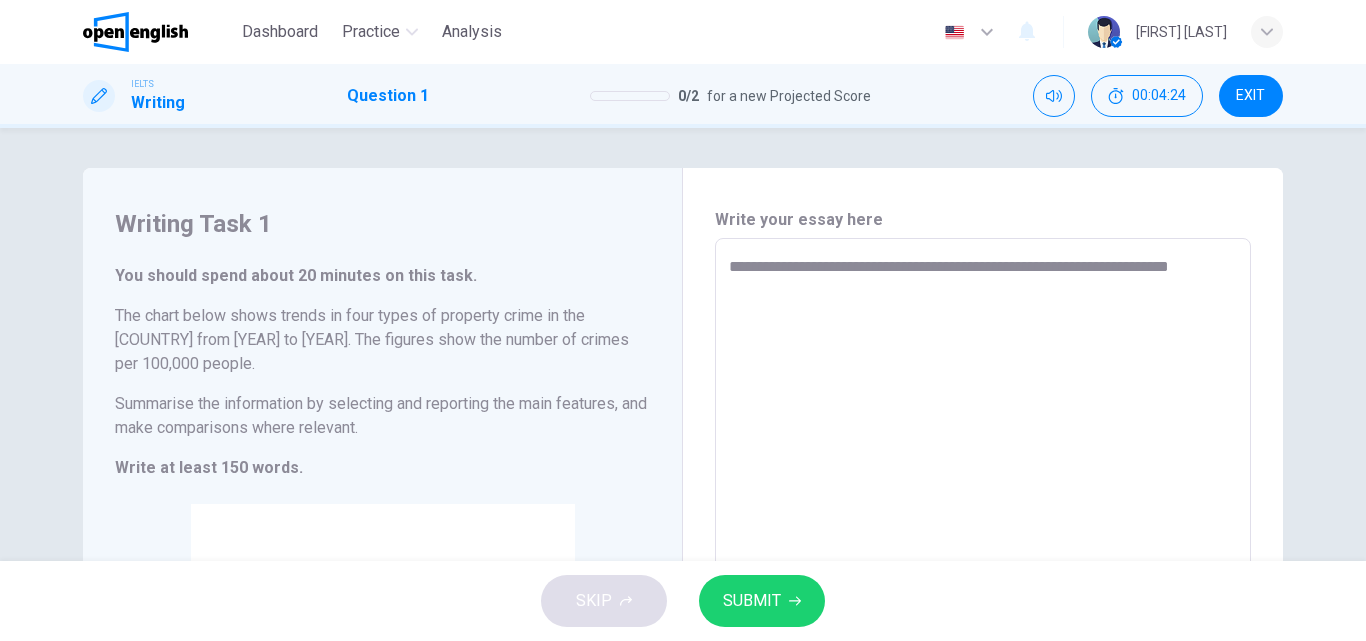type on "**********" 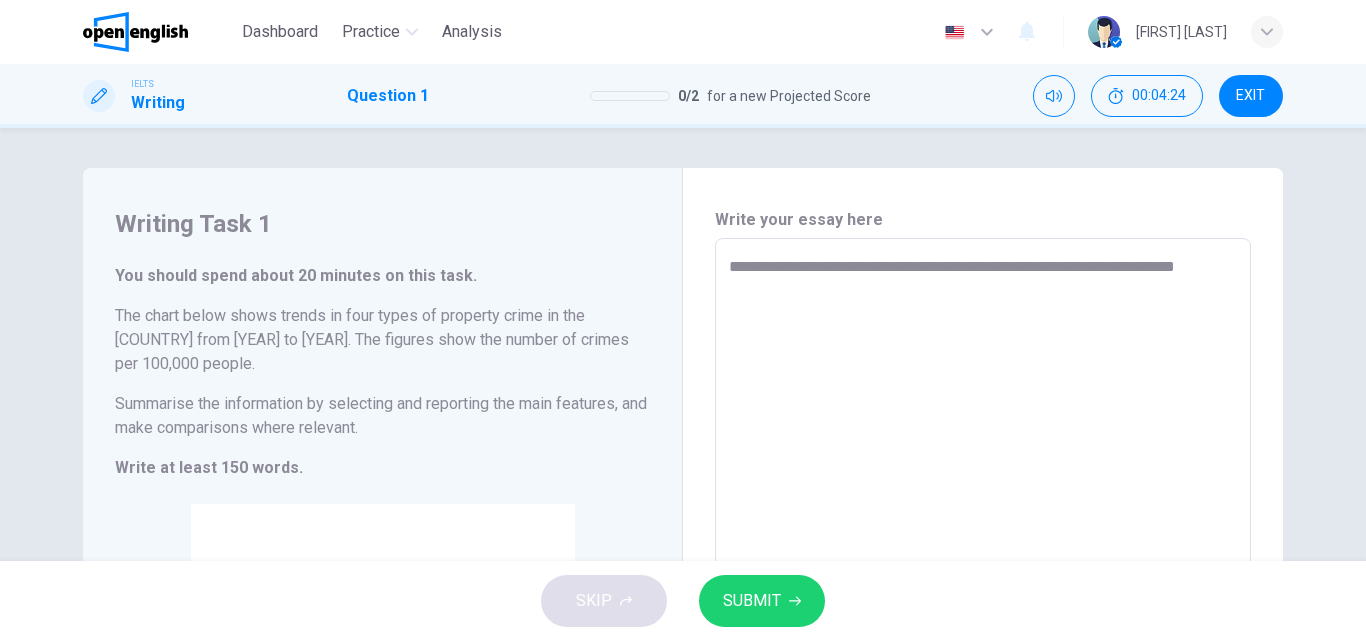 type on "**********" 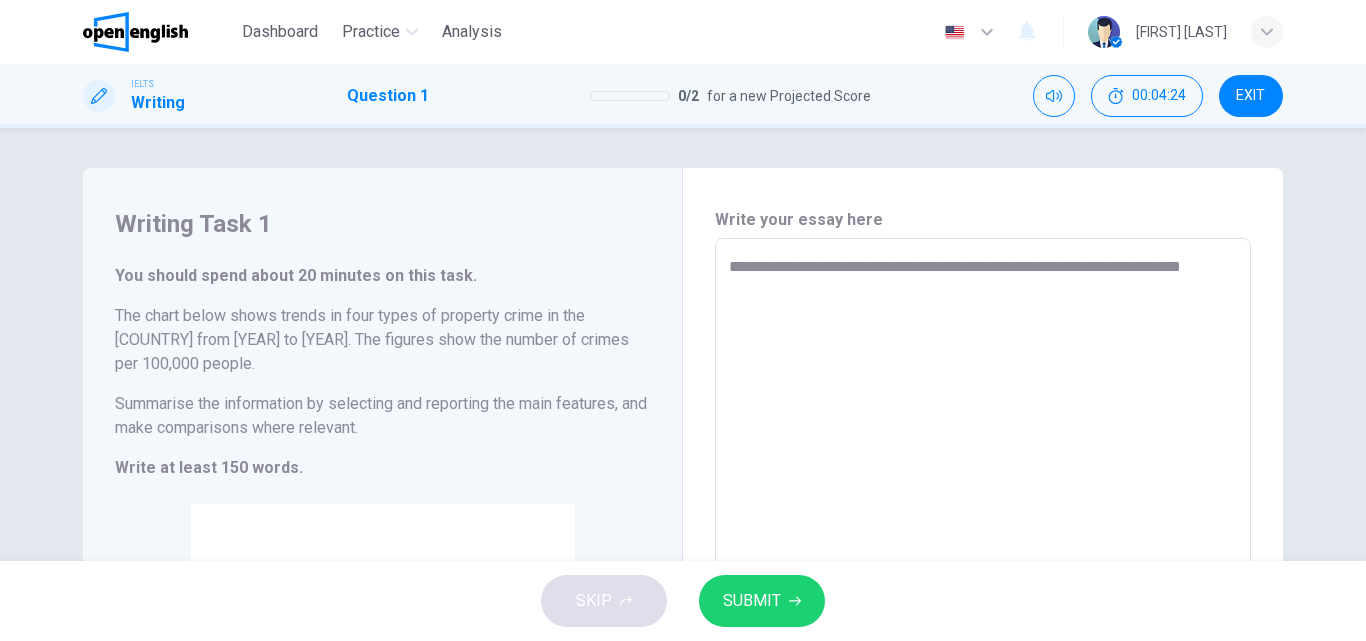 type on "*" 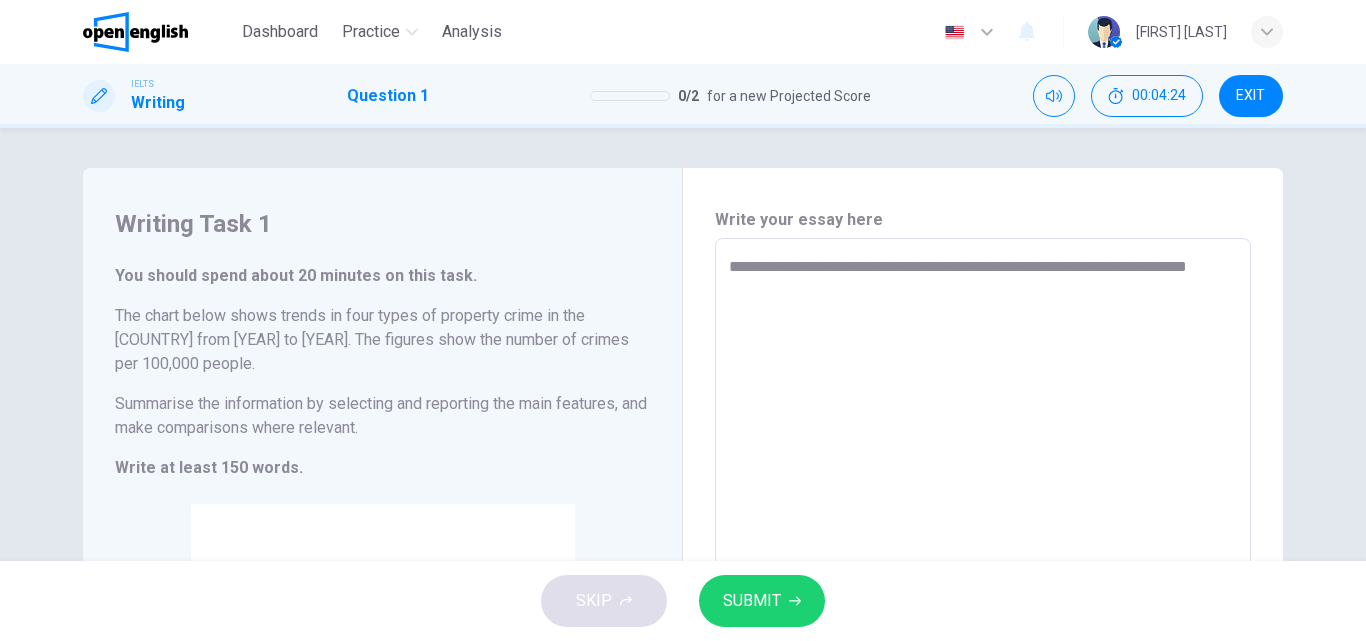 type on "*" 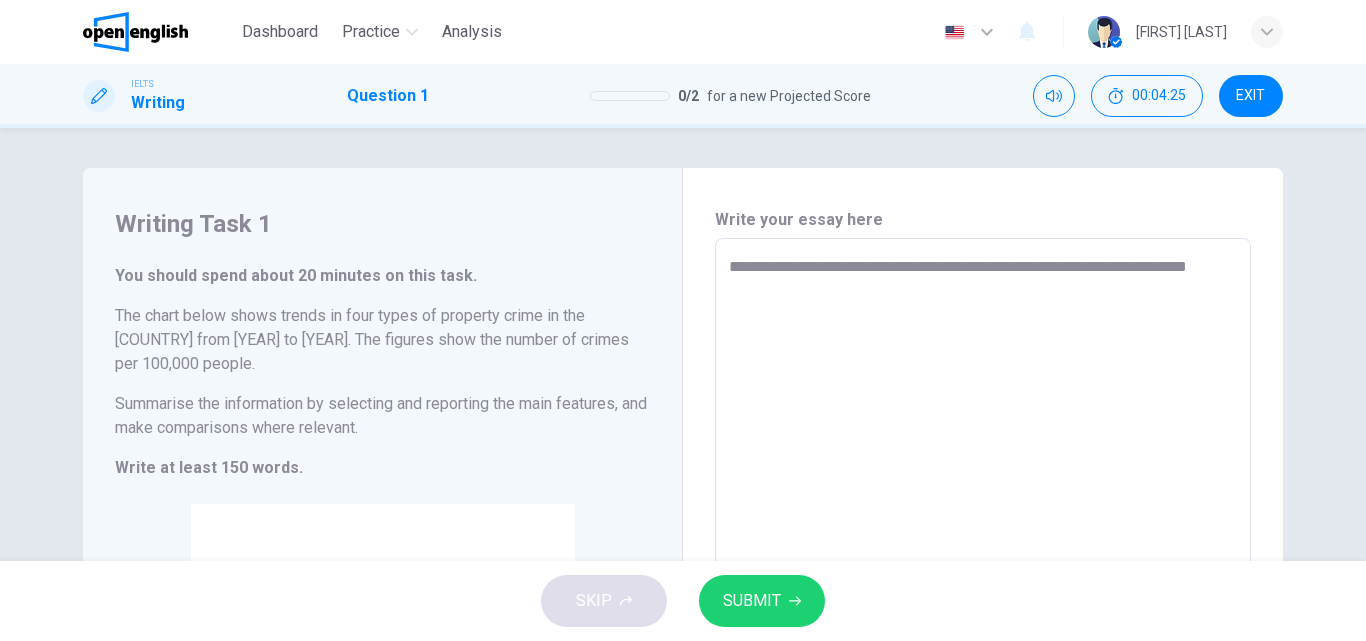 type on "**********" 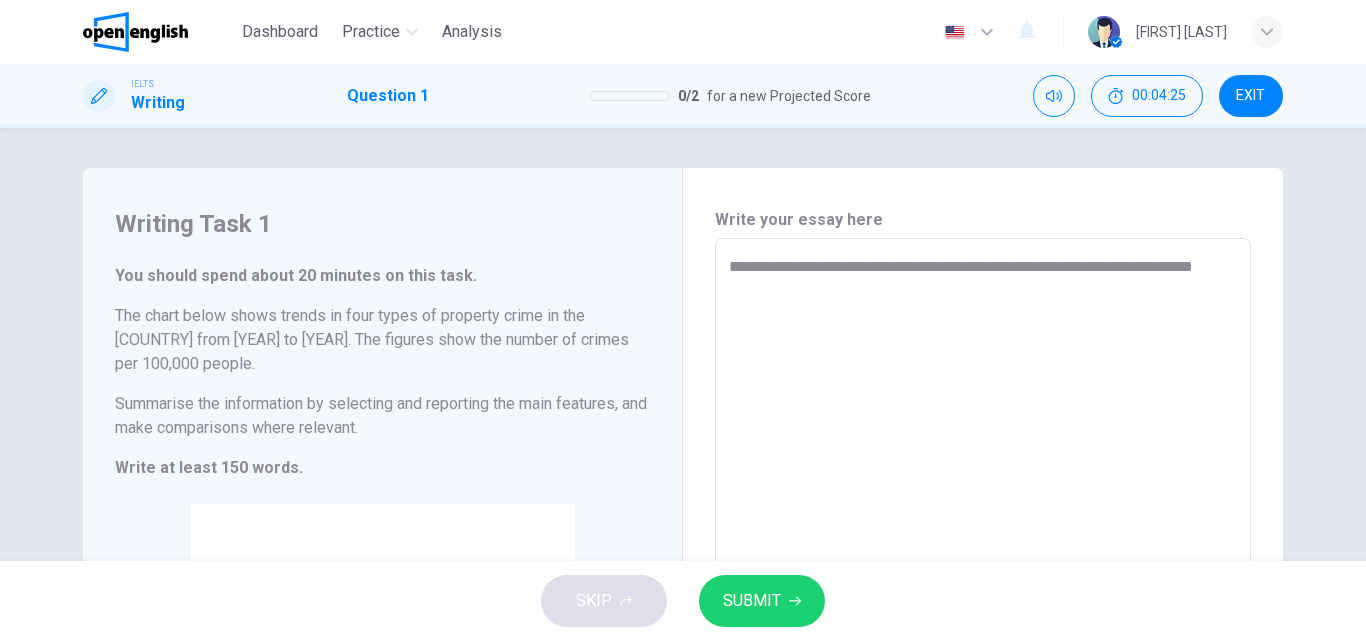 type on "*" 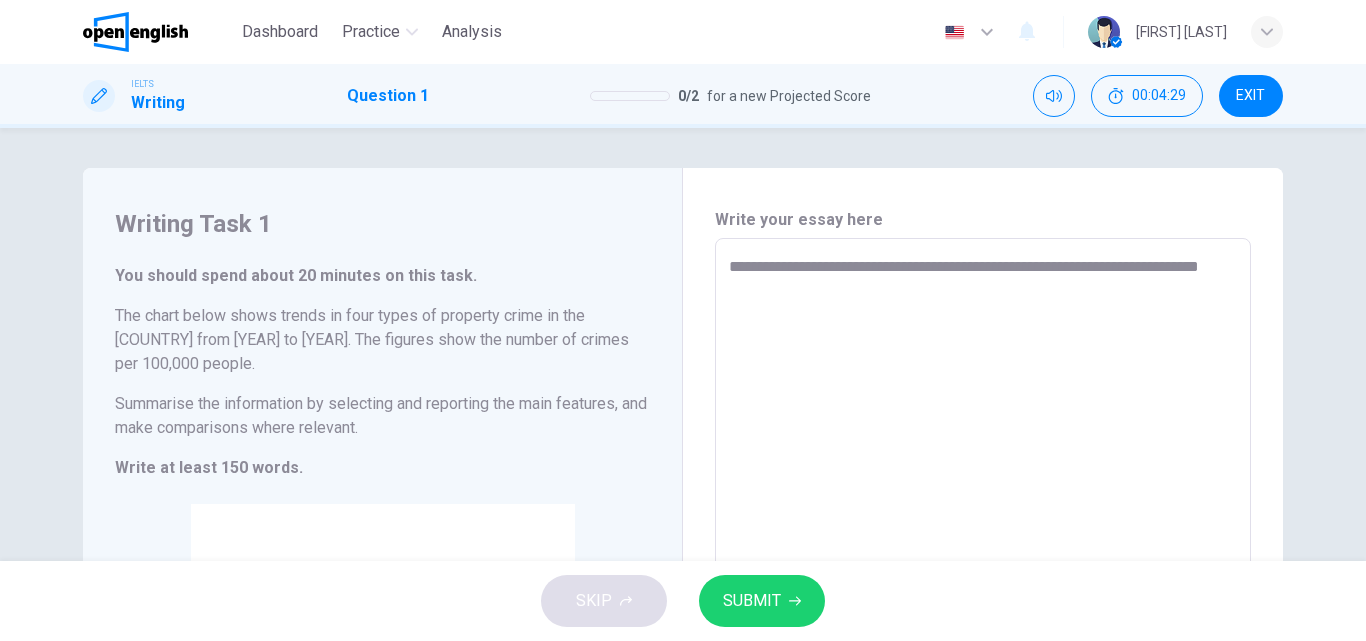 type on "**********" 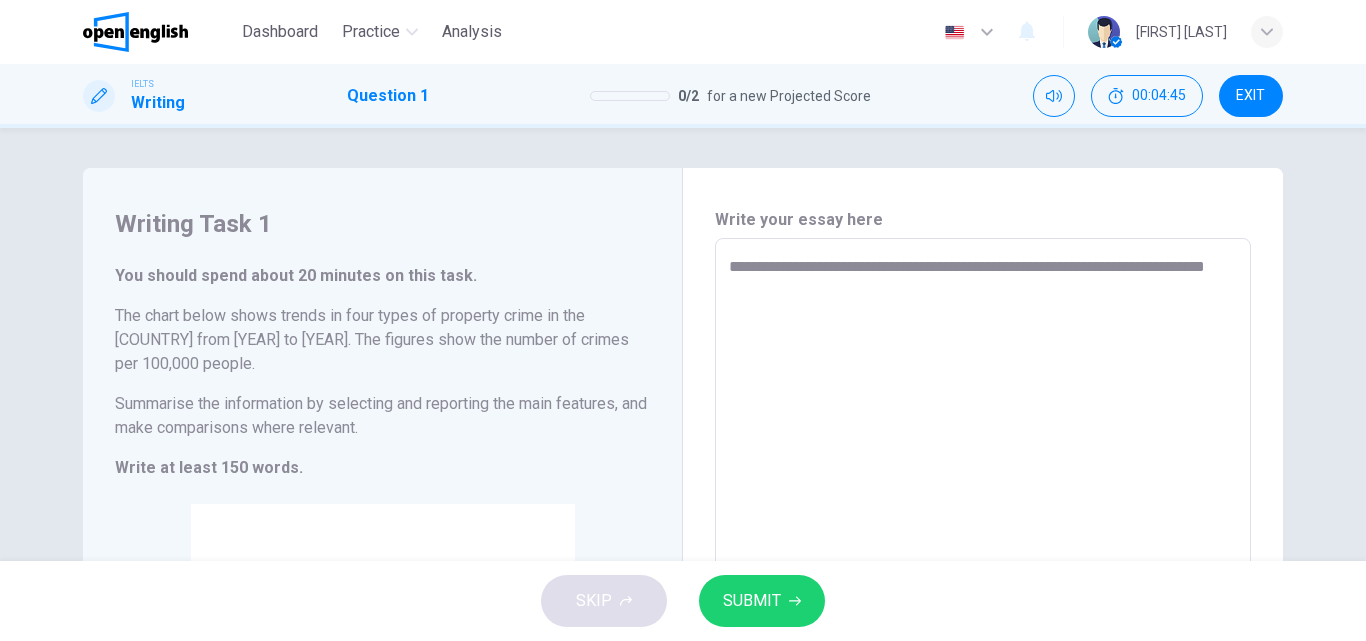type on "**********" 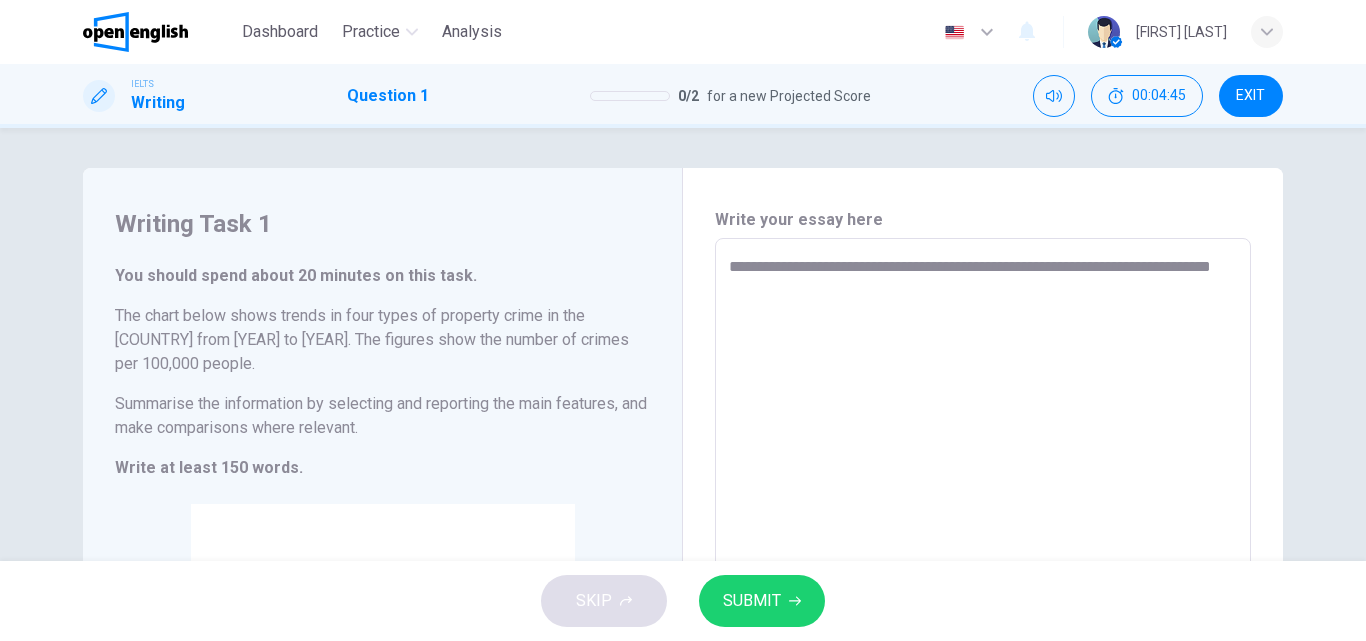 type 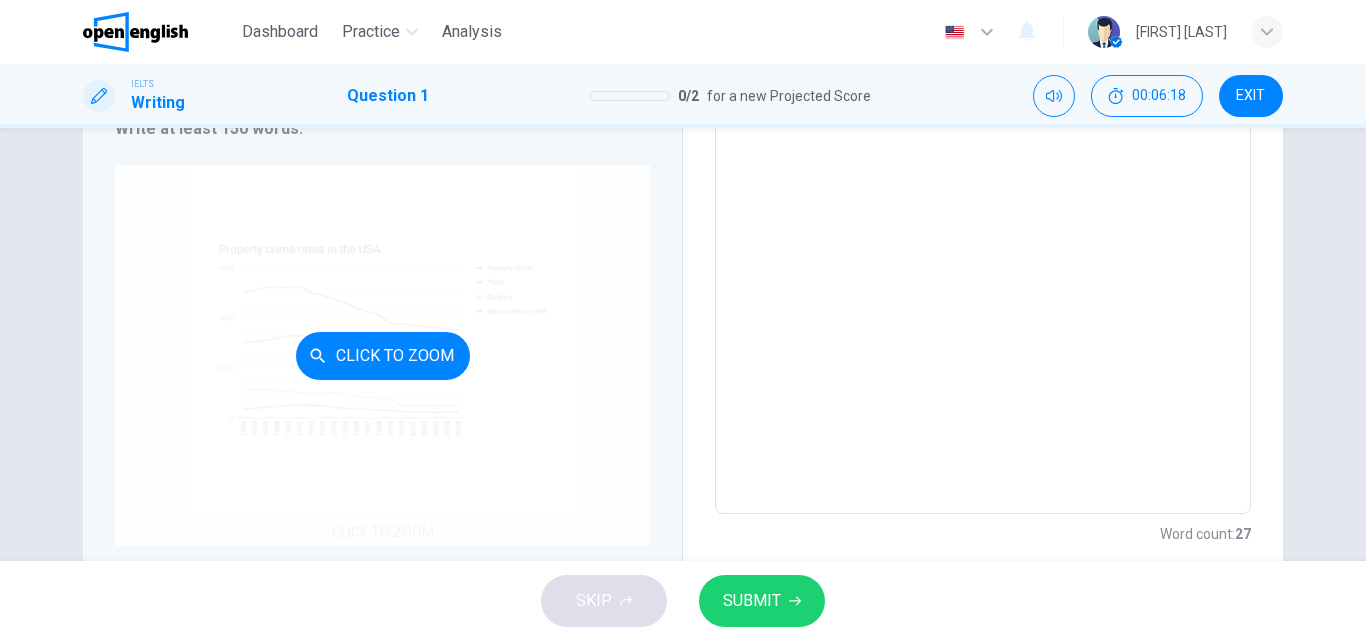 scroll, scrollTop: 304, scrollLeft: 0, axis: vertical 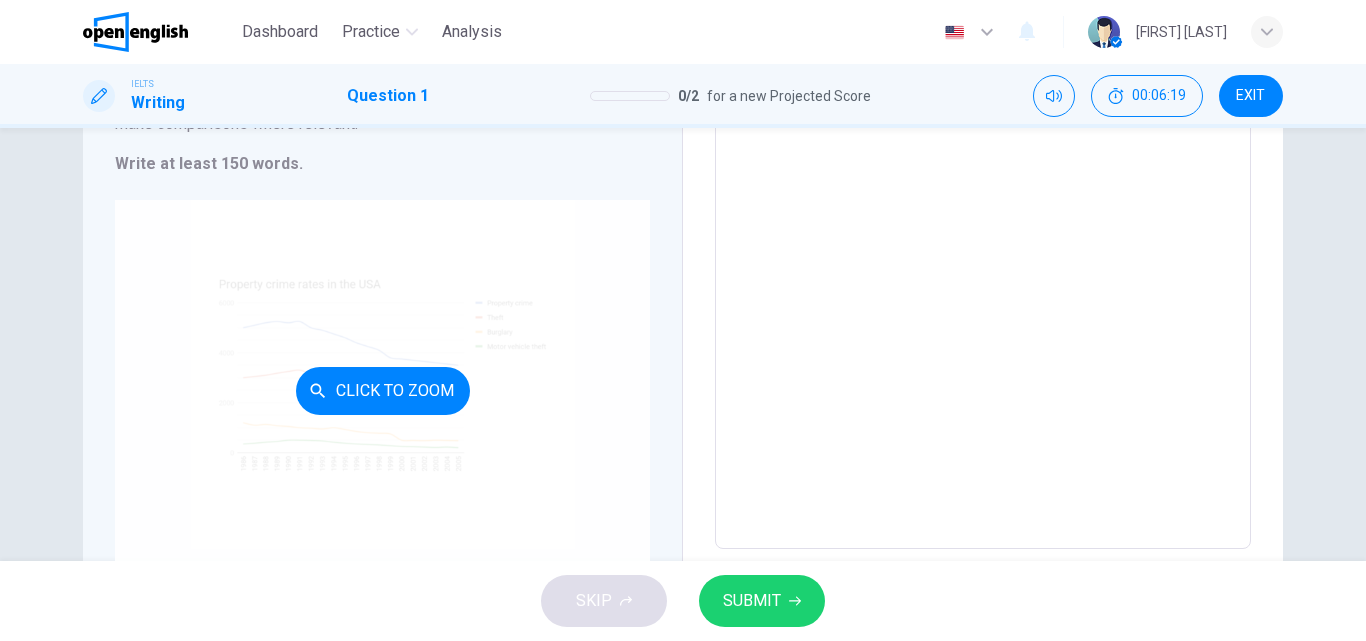 click on "Click to Zoom" at bounding box center [383, 391] 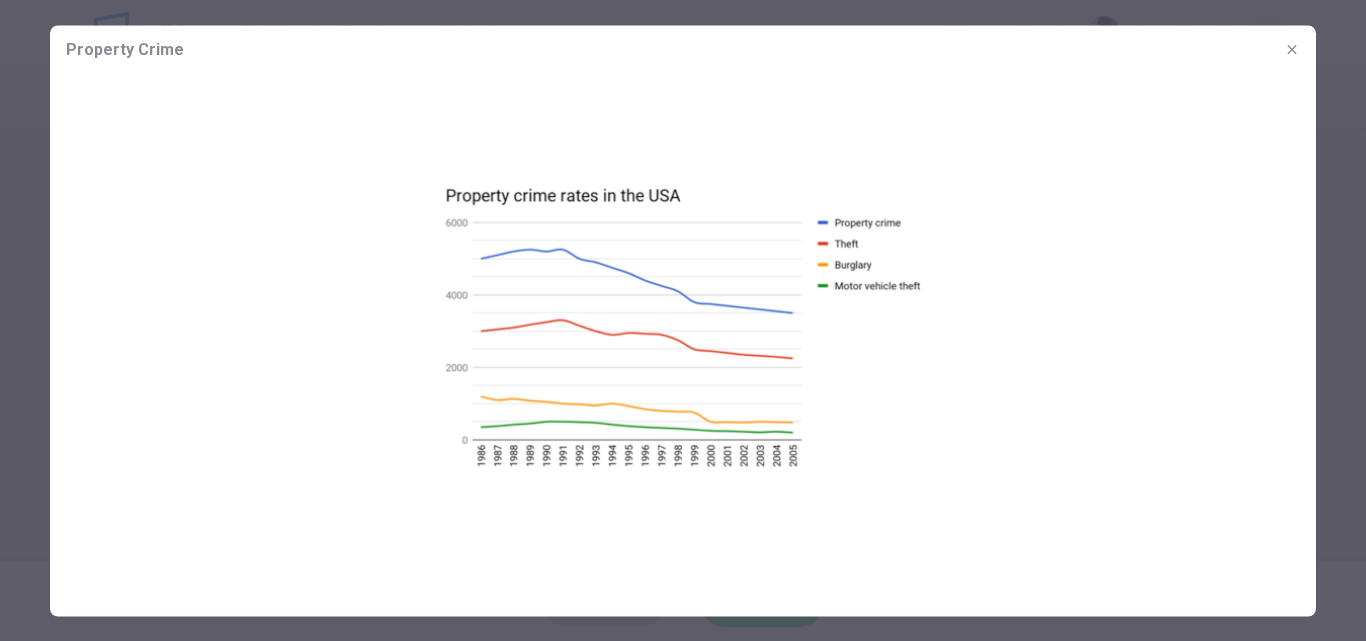 click 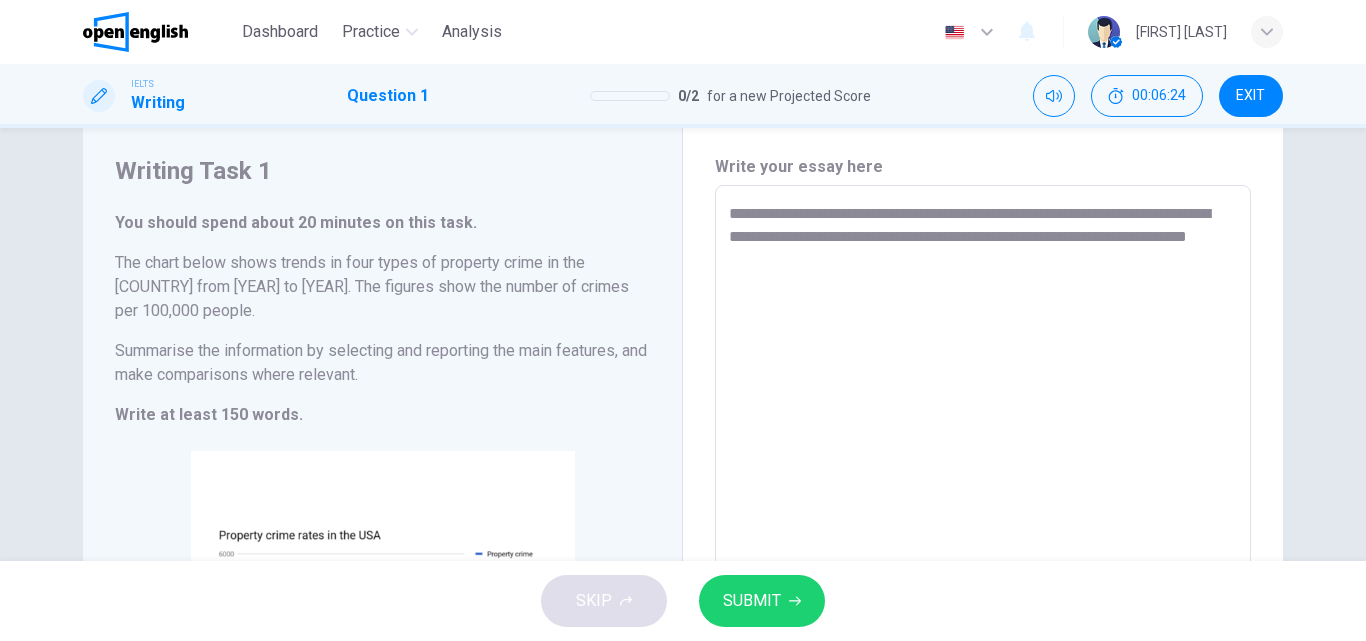scroll, scrollTop: 4, scrollLeft: 0, axis: vertical 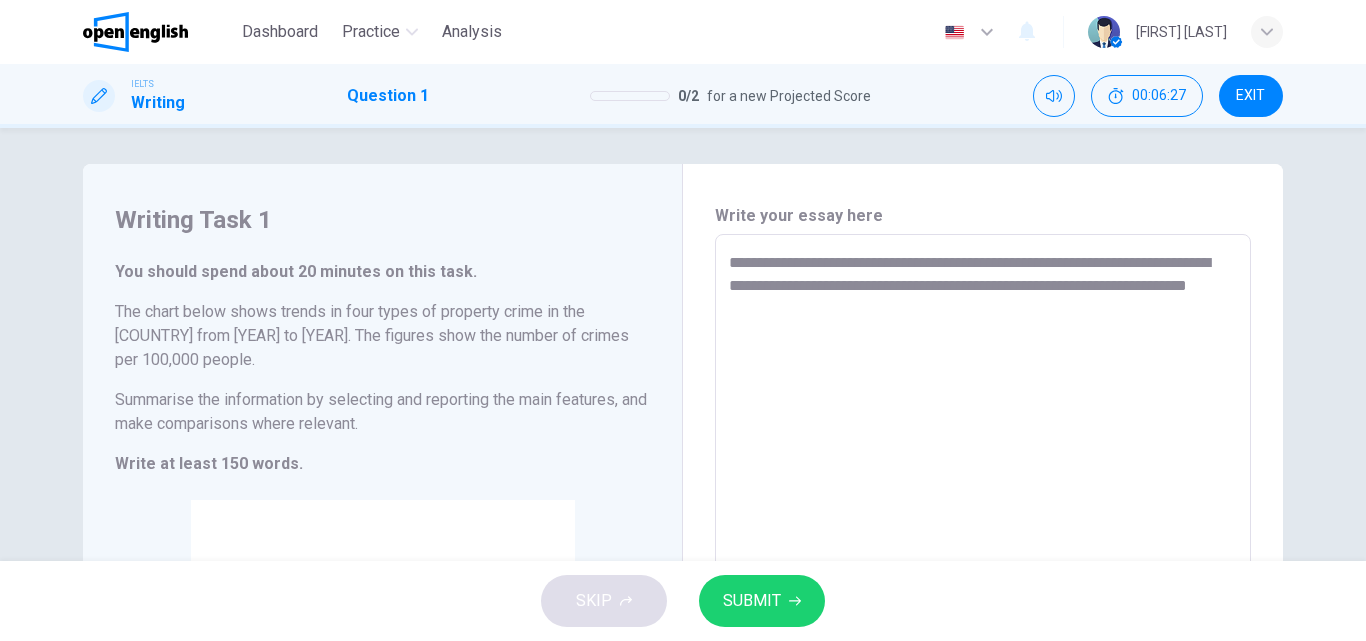 click on "**********" at bounding box center [983, 542] 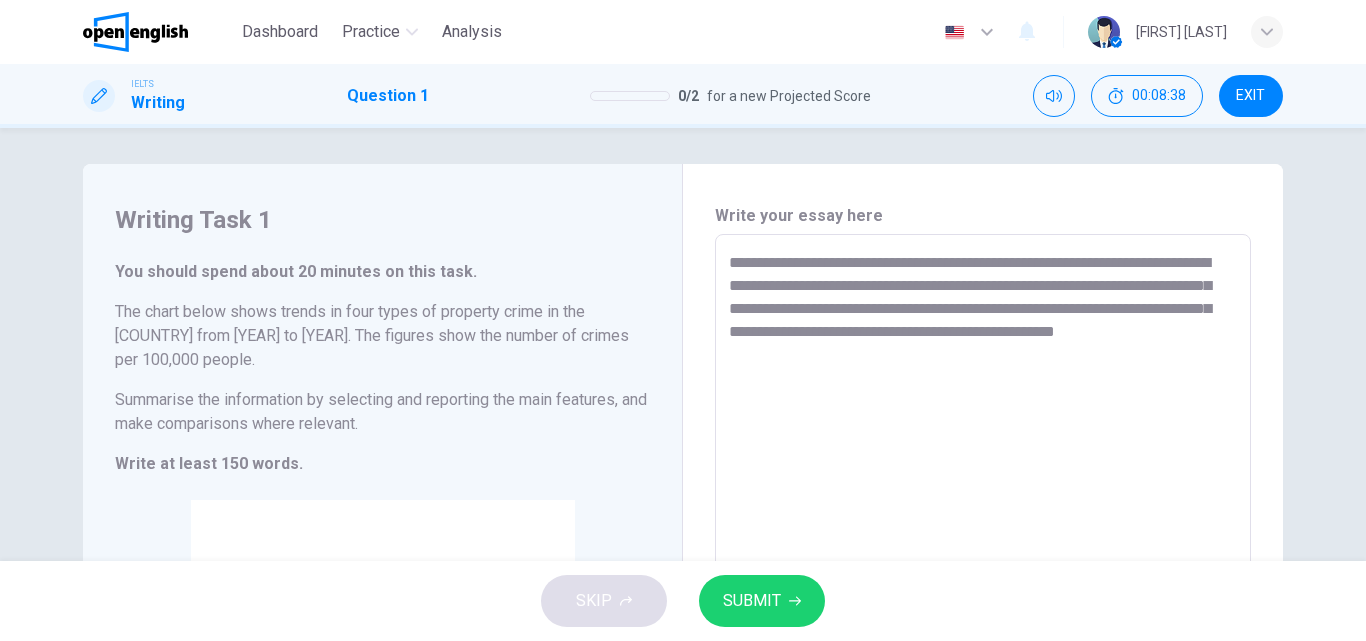 click on "**********" at bounding box center (983, 542) 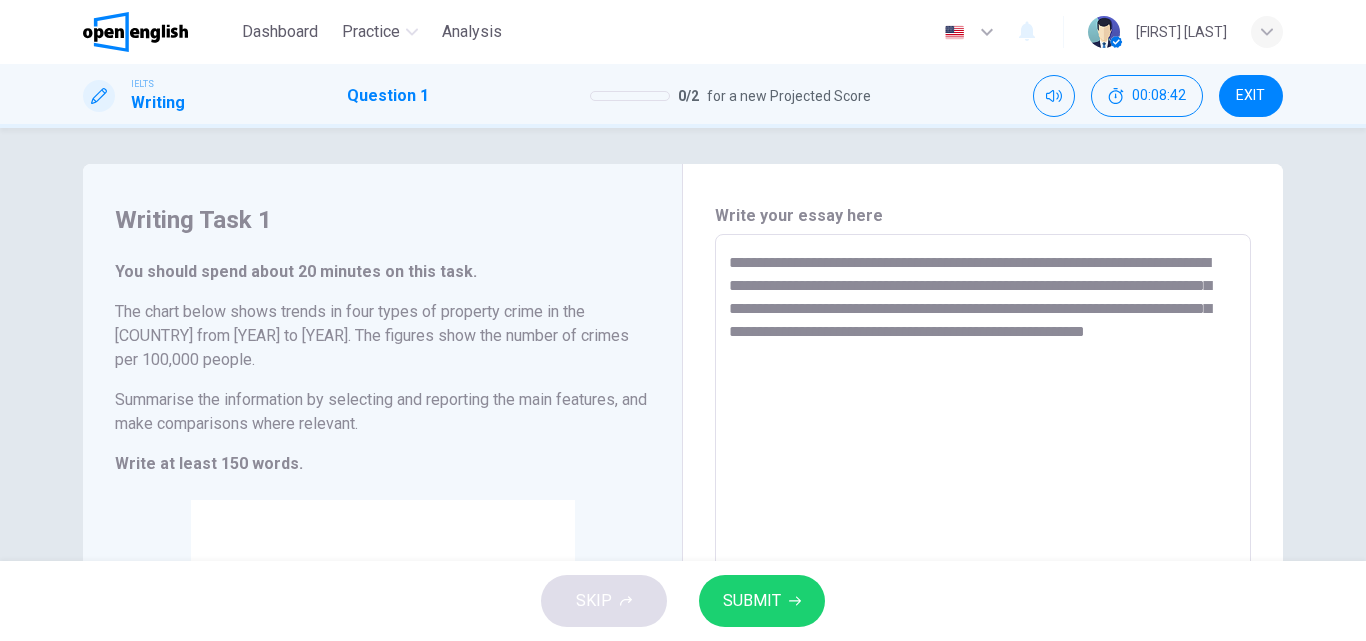 click on "**********" at bounding box center (983, 542) 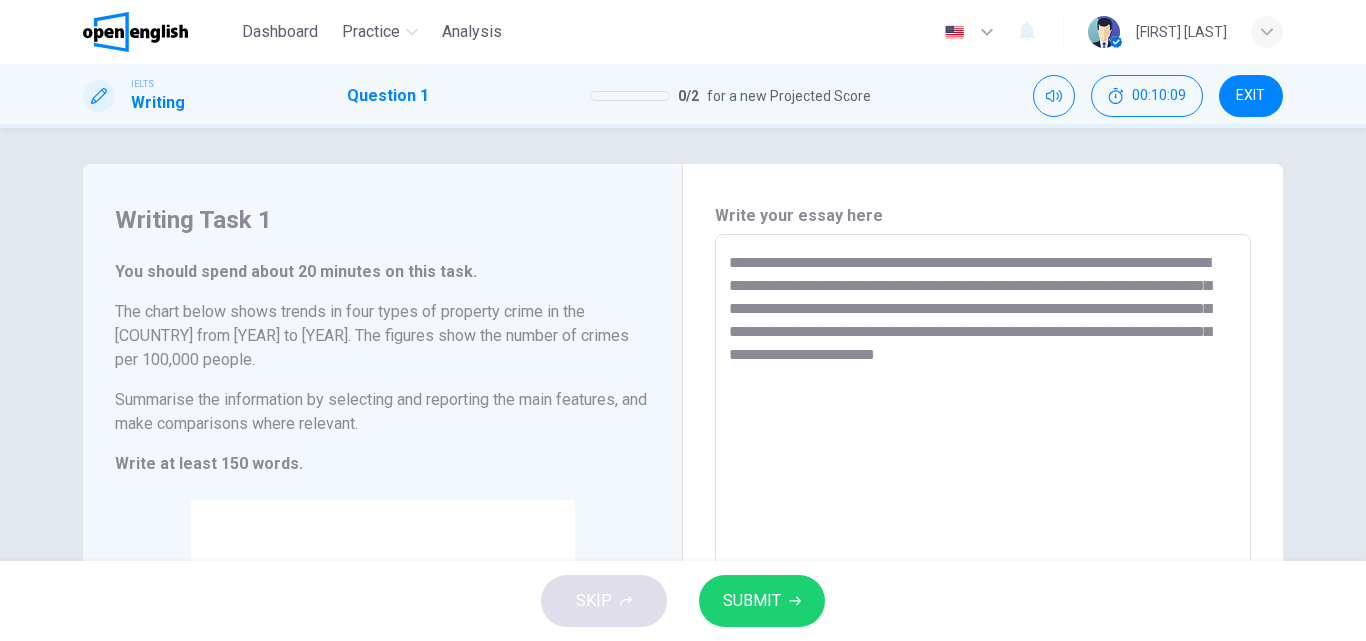 click on "**********" at bounding box center (983, 542) 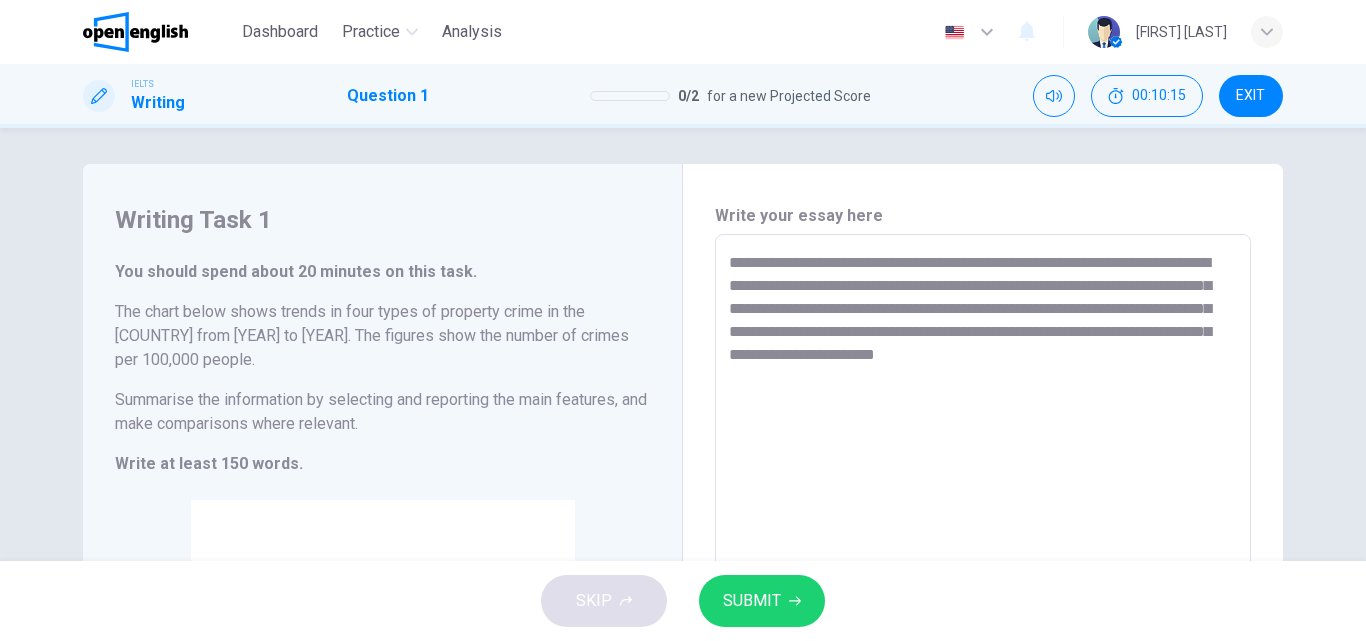 drag, startPoint x: 787, startPoint y: 378, endPoint x: 717, endPoint y: 384, distance: 70.256676 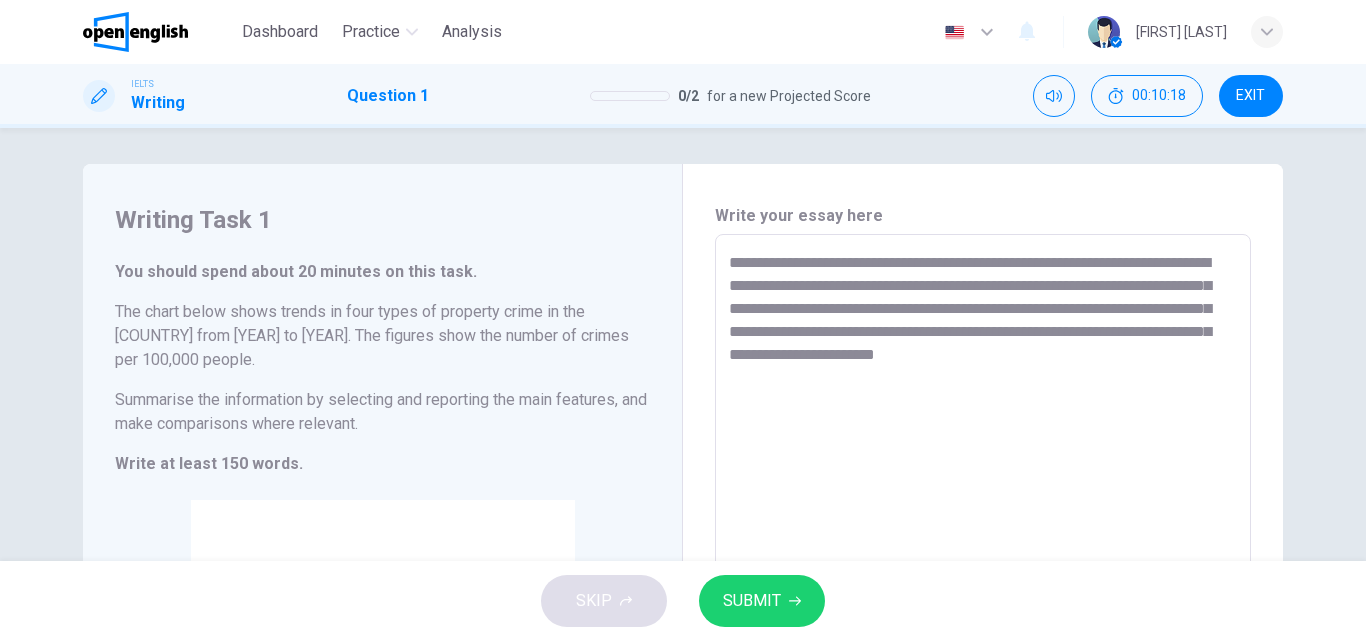 paste 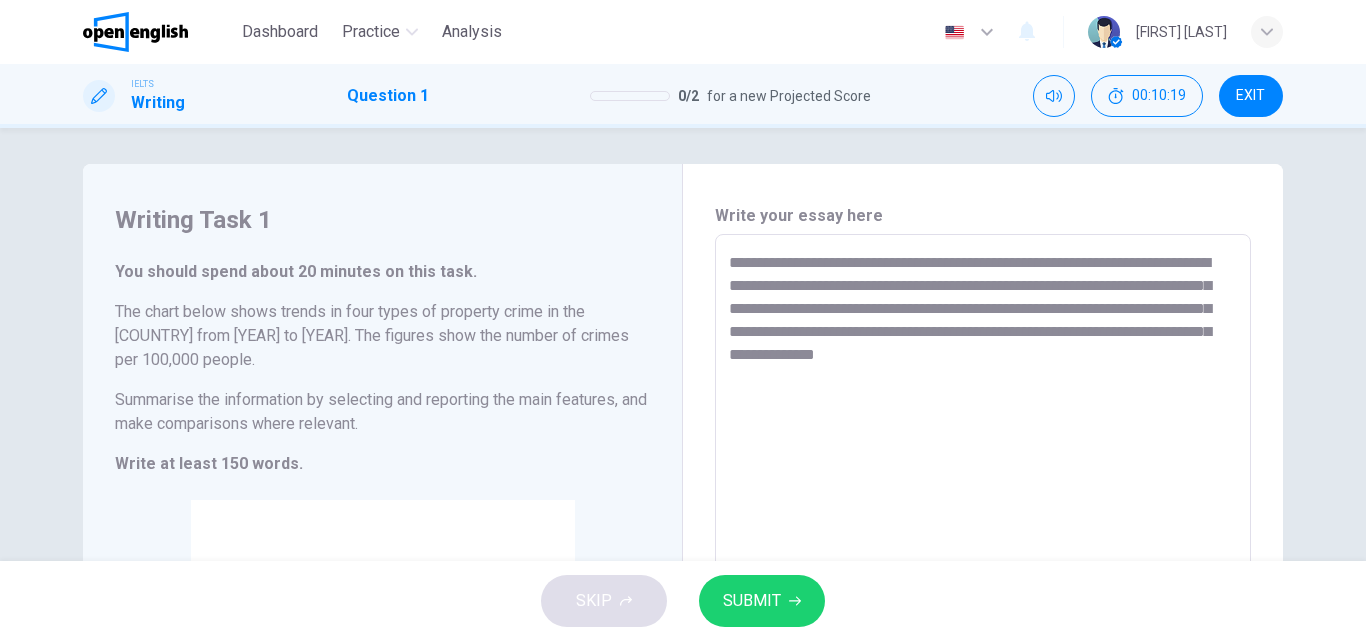 click on "**********" at bounding box center [983, 542] 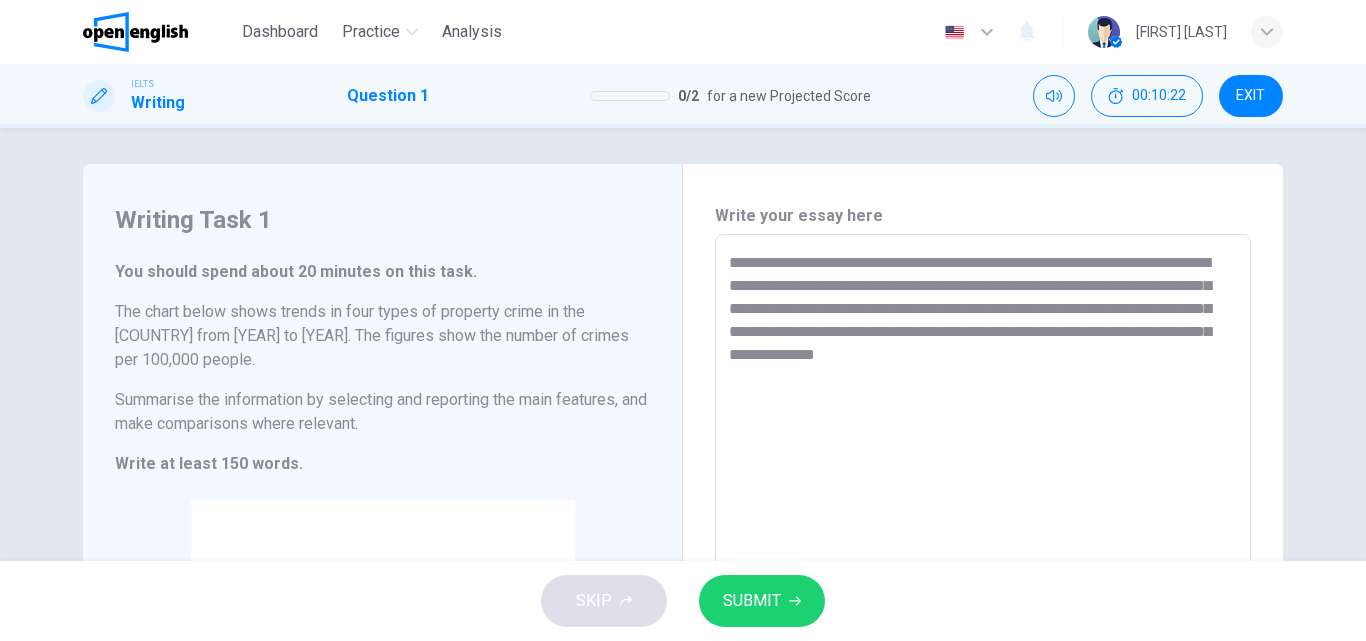 click on "**********" at bounding box center [983, 542] 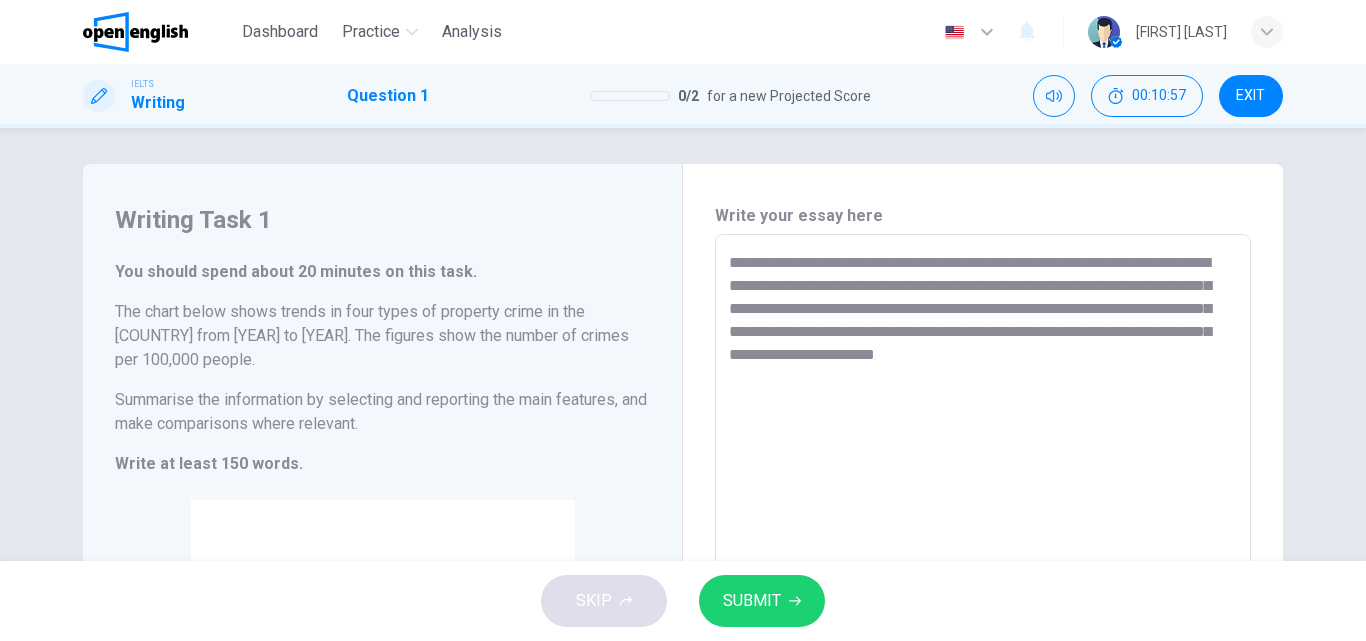 click on "**********" at bounding box center (983, 542) 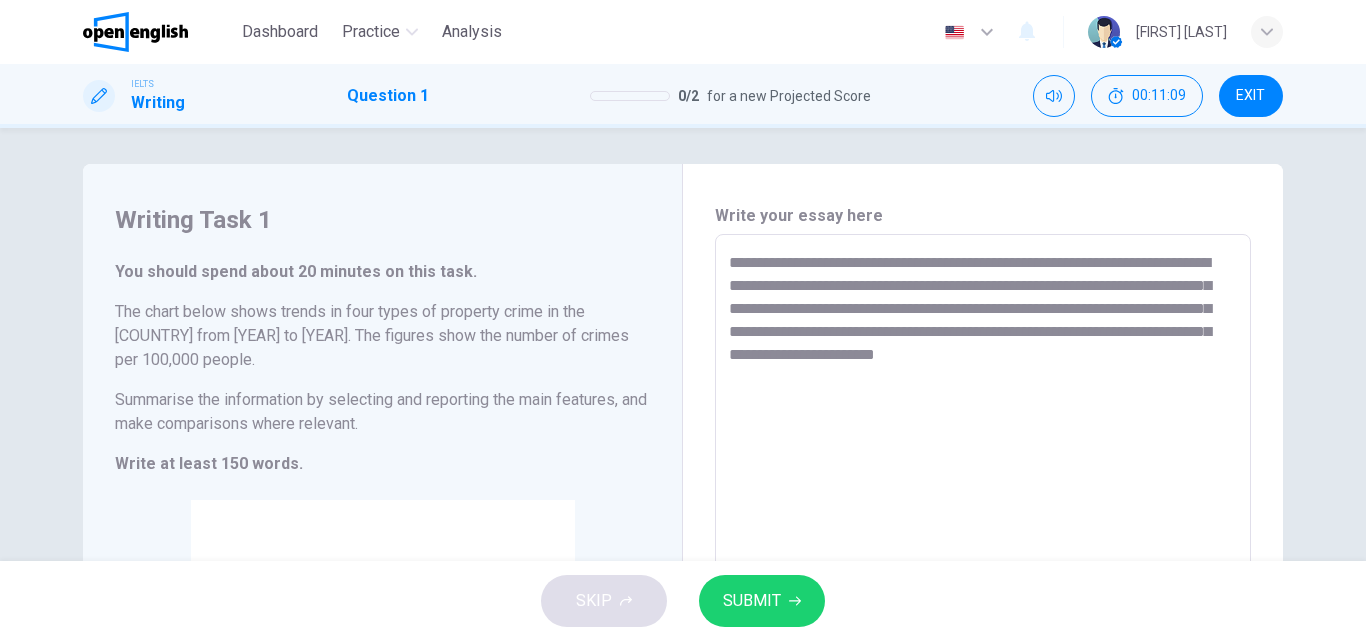 click on "**********" at bounding box center [983, 542] 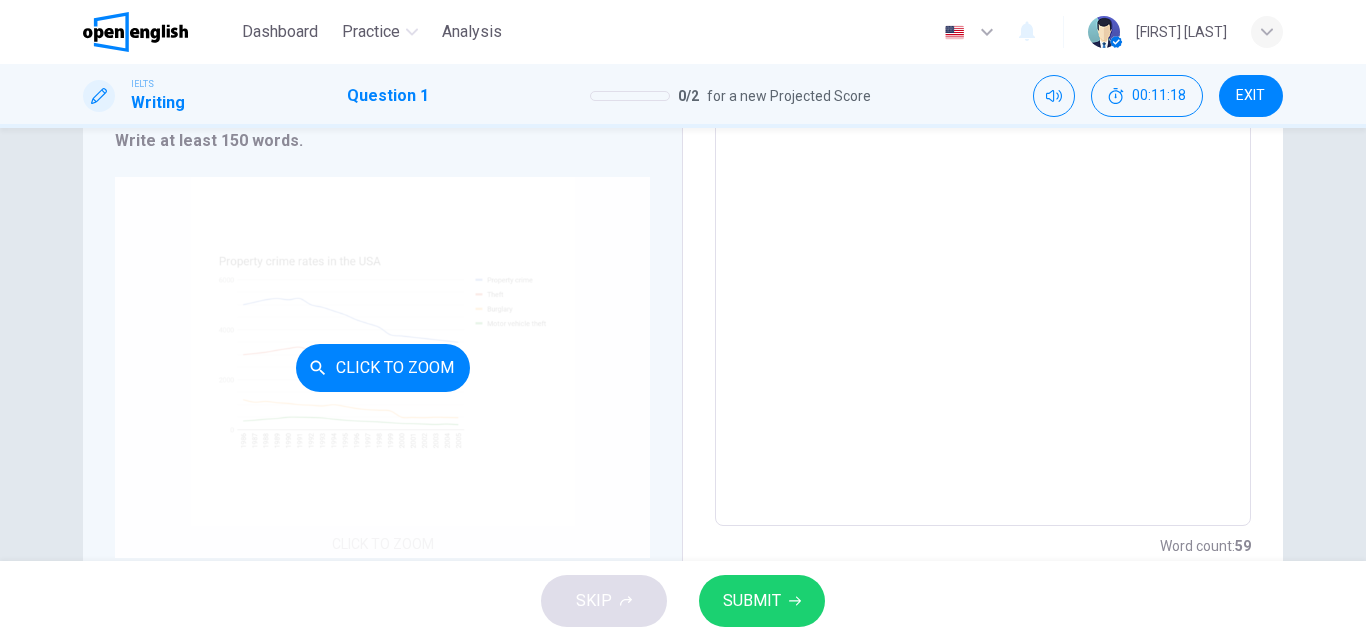 scroll, scrollTop: 304, scrollLeft: 0, axis: vertical 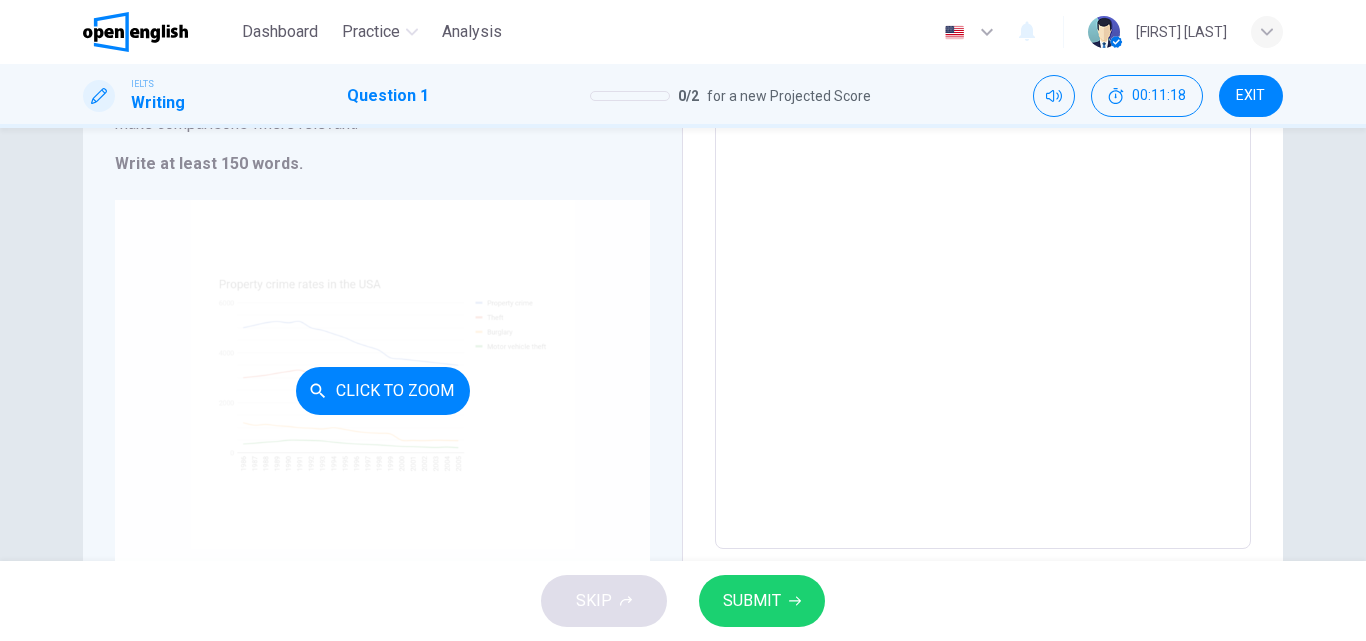 click on "Click to Zoom" at bounding box center [383, 391] 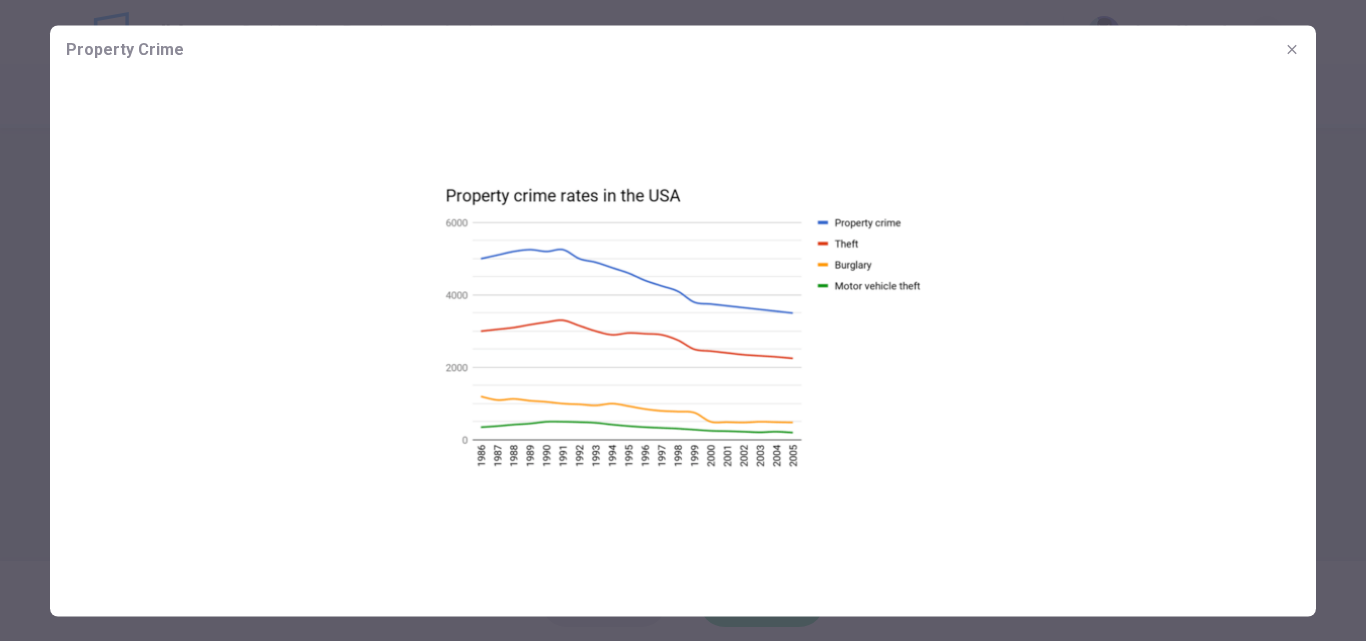 click 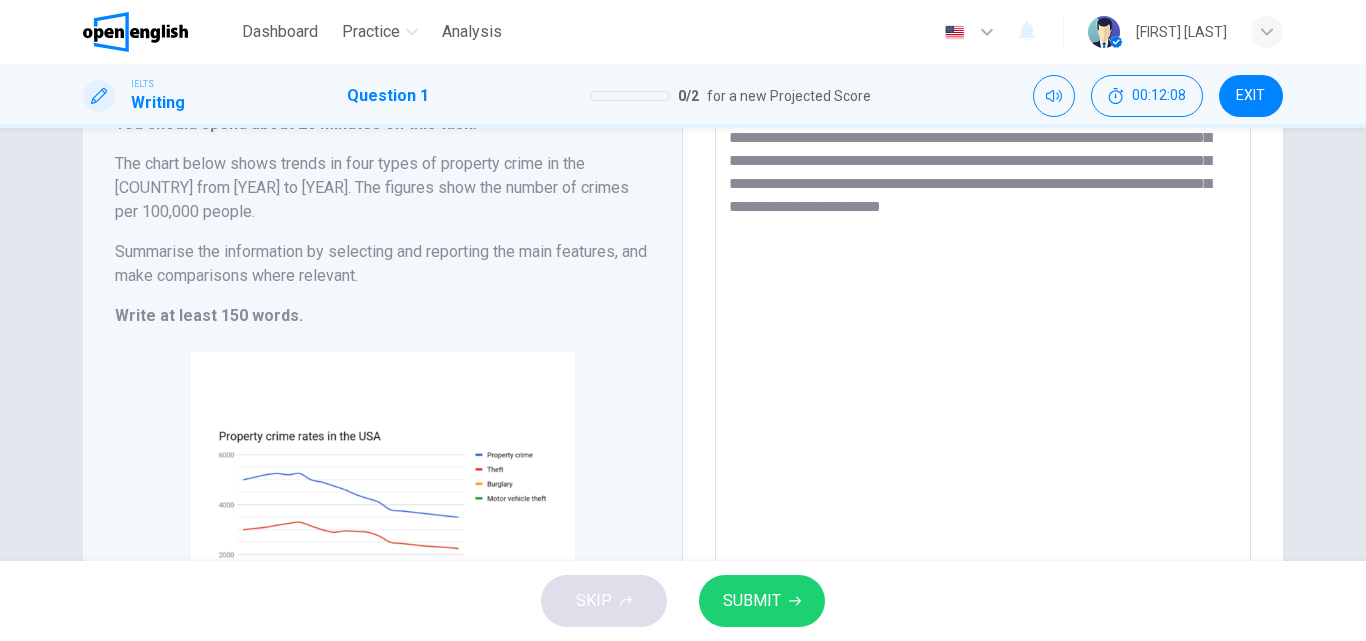 scroll, scrollTop: 104, scrollLeft: 0, axis: vertical 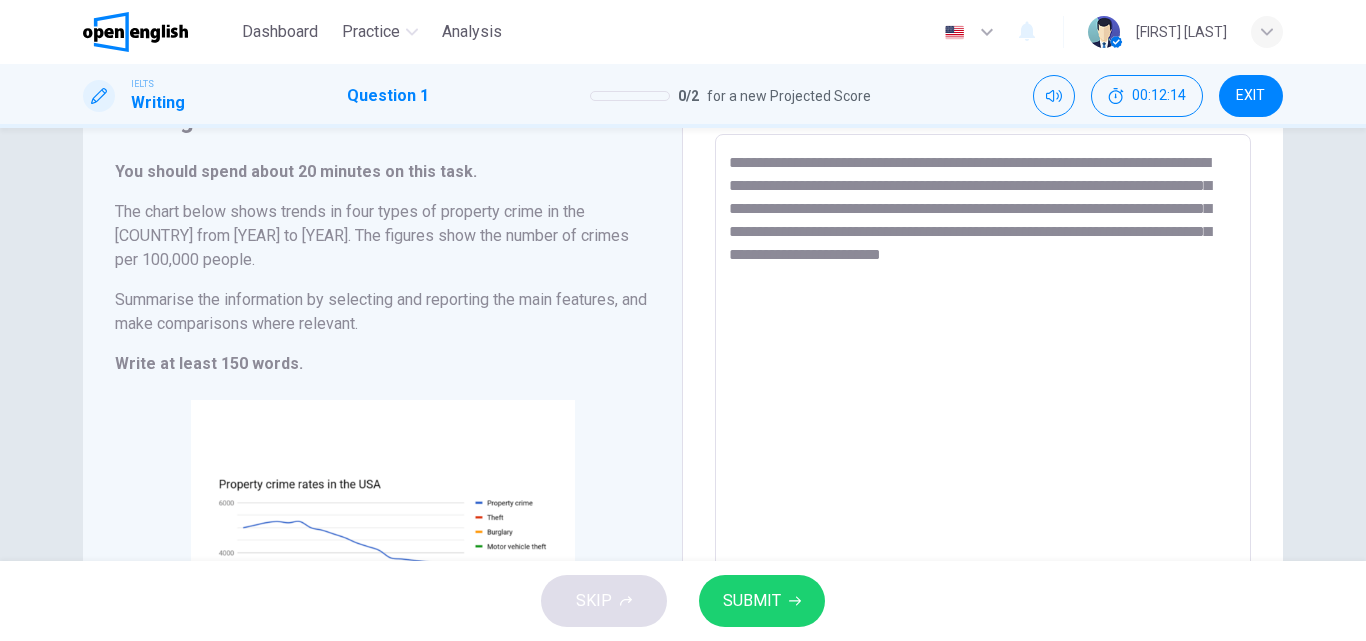 click on "**********" at bounding box center (983, 442) 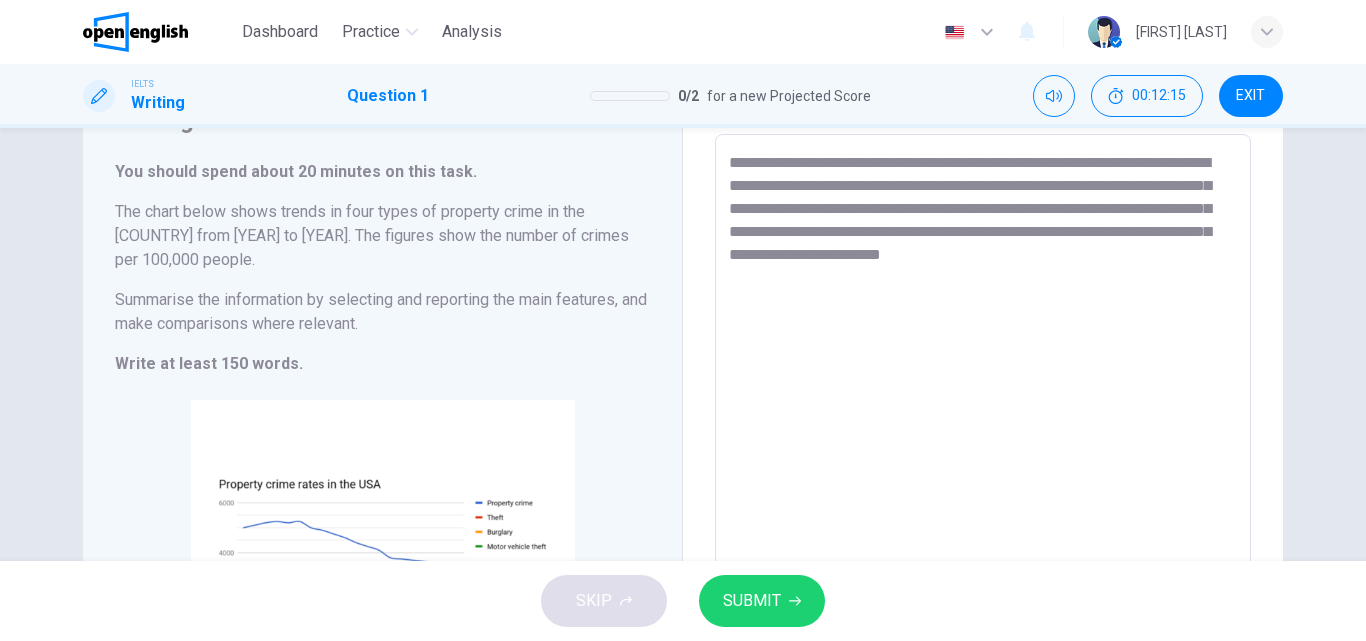 click on "**********" at bounding box center [983, 442] 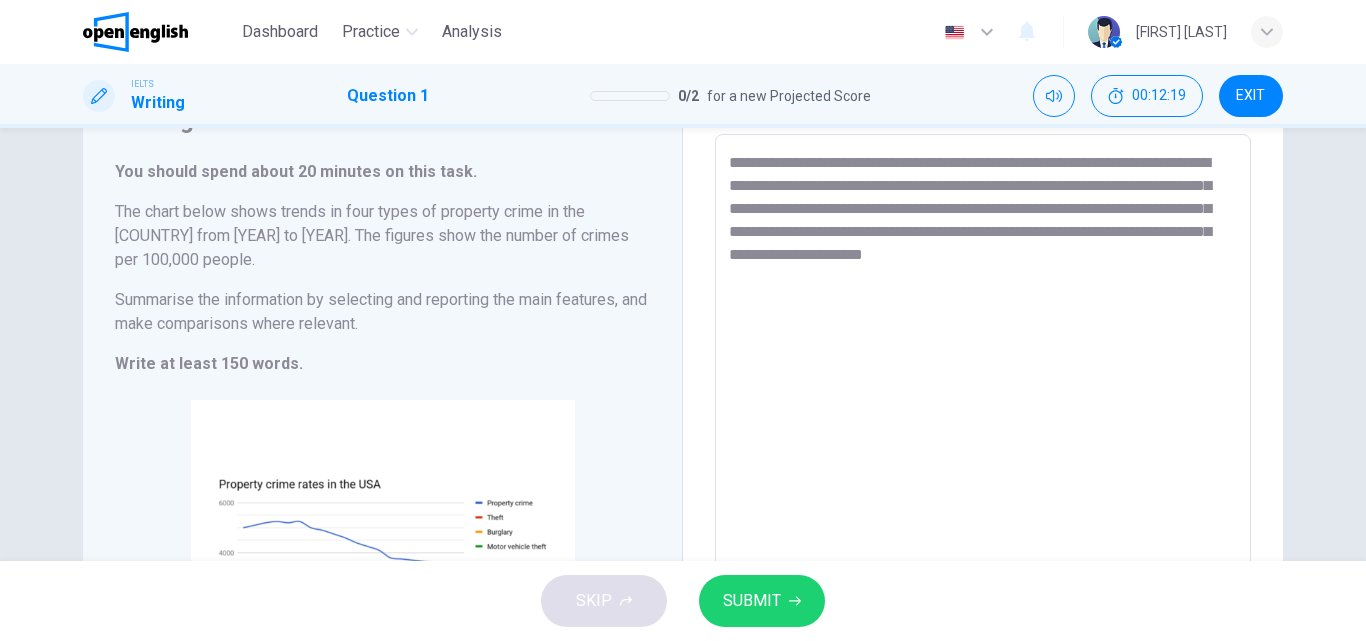 click on "**********" at bounding box center [983, 442] 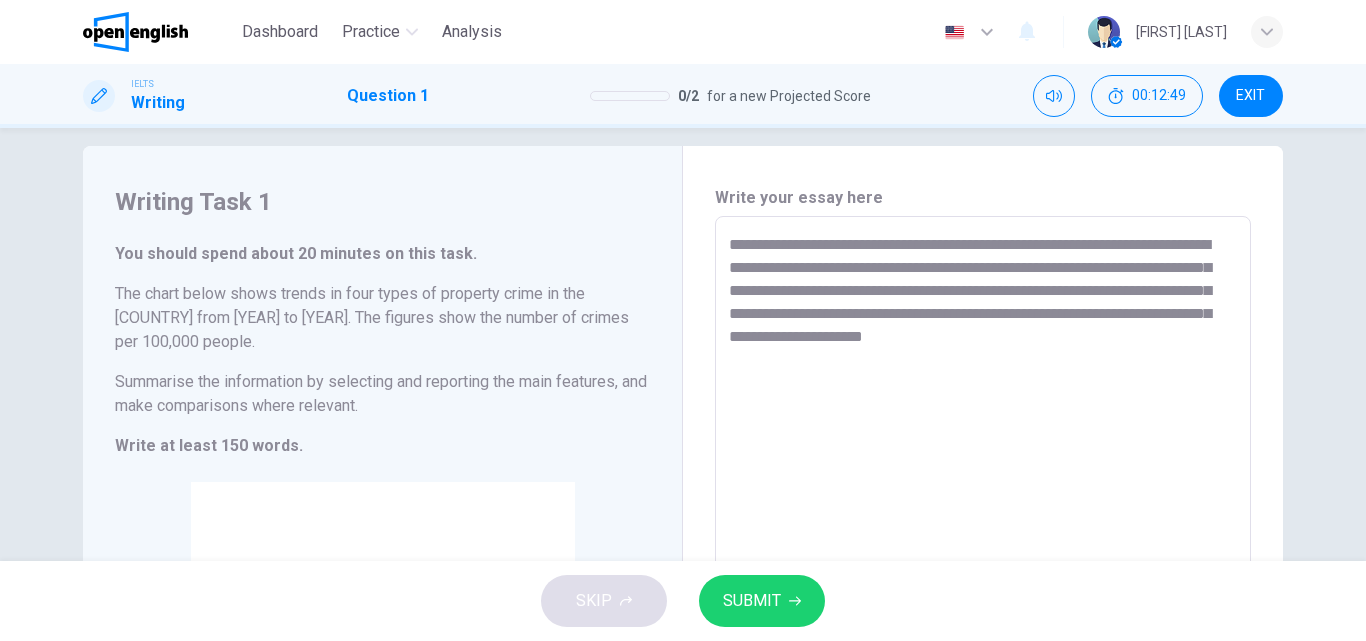 scroll, scrollTop: 0, scrollLeft: 0, axis: both 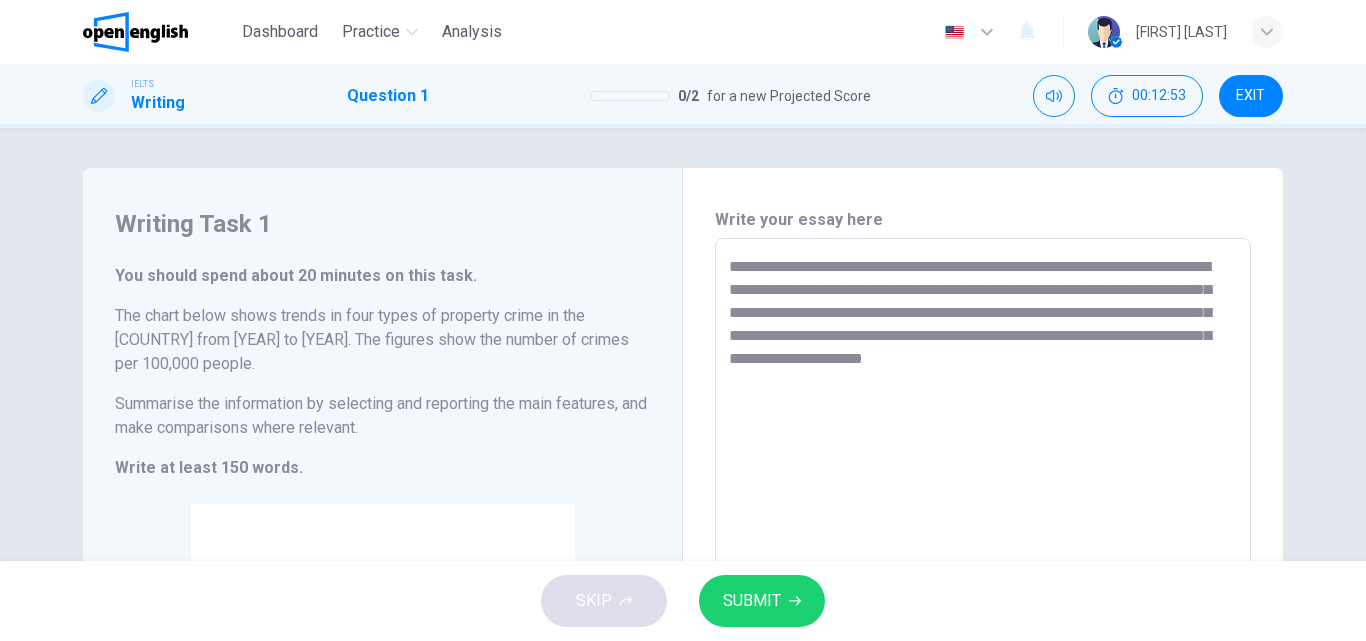 drag, startPoint x: 802, startPoint y: 292, endPoint x: 814, endPoint y: 308, distance: 20 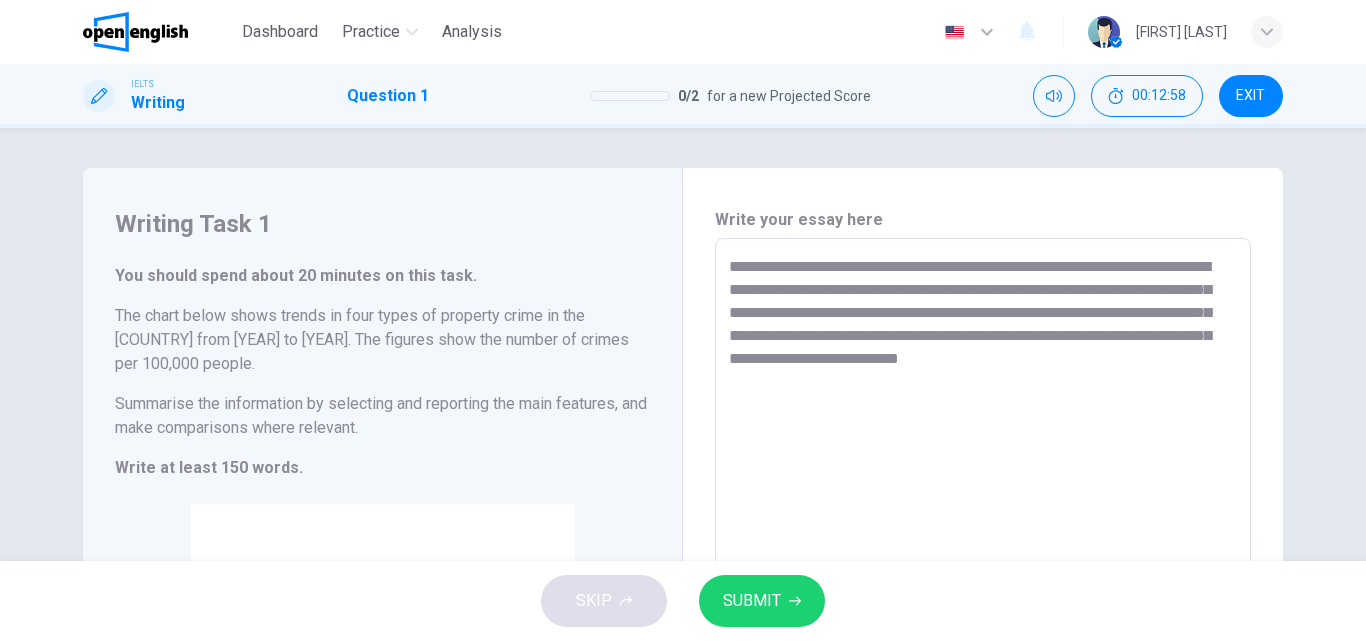 click on "**********" at bounding box center [983, 546] 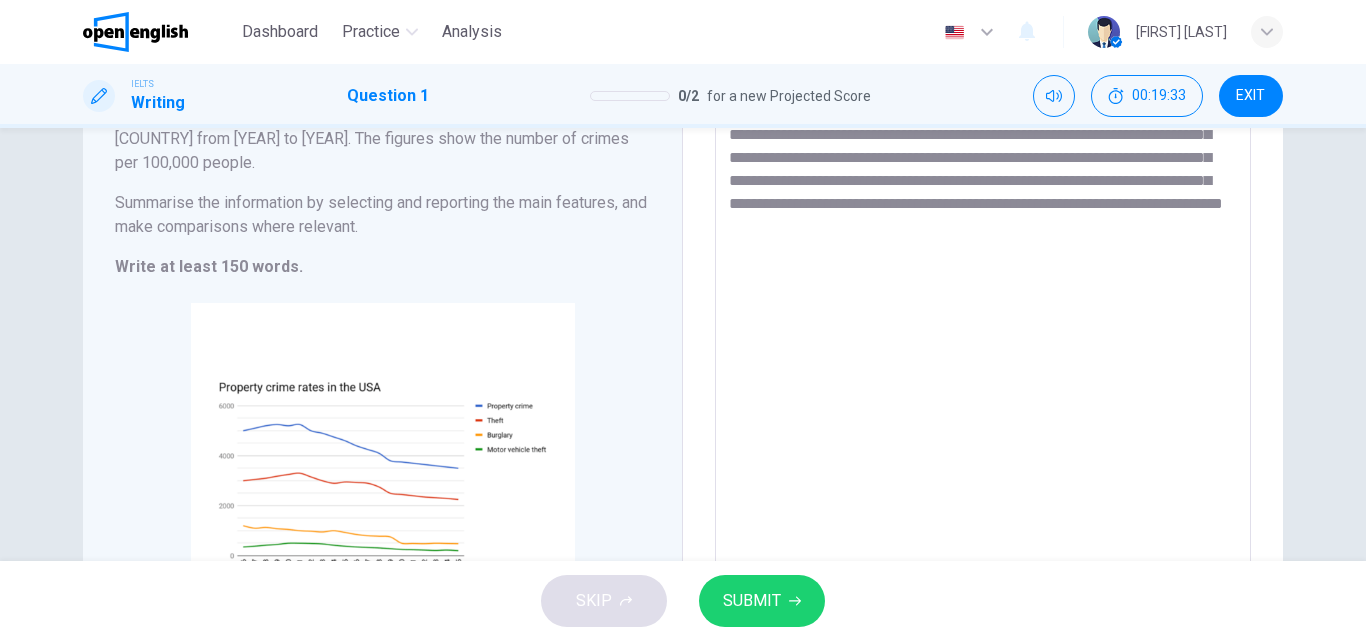 scroll, scrollTop: 200, scrollLeft: 0, axis: vertical 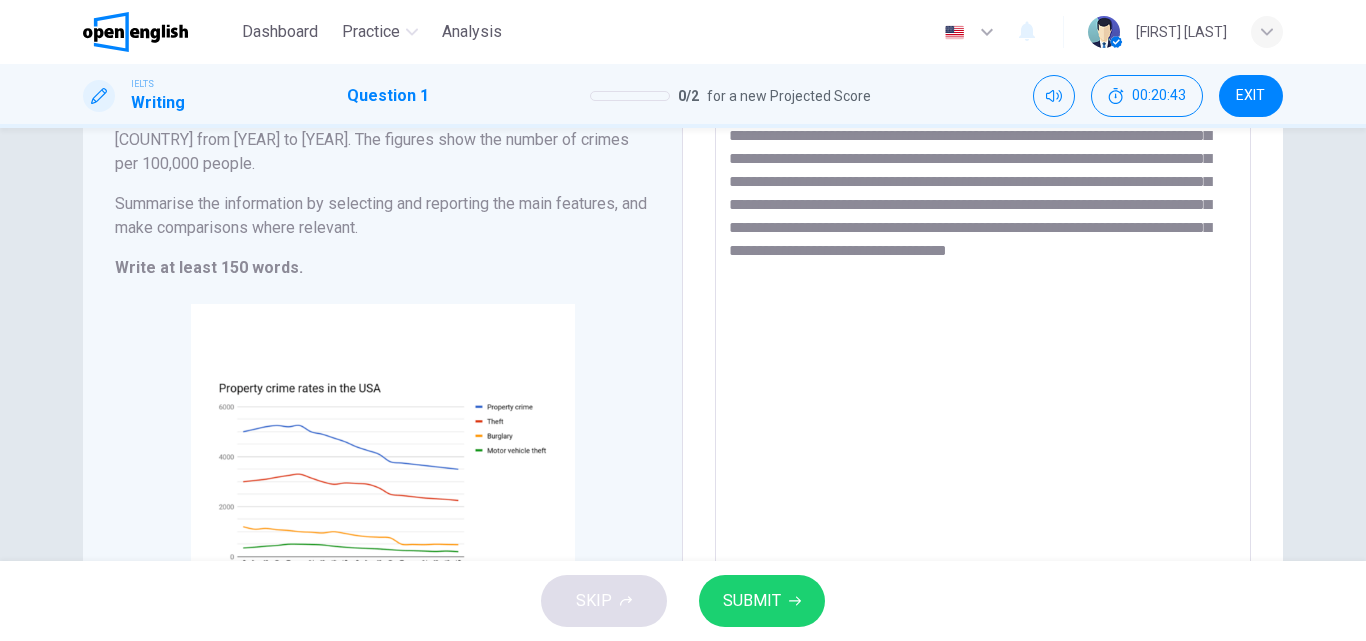 click on "SUBMIT" at bounding box center [752, 601] 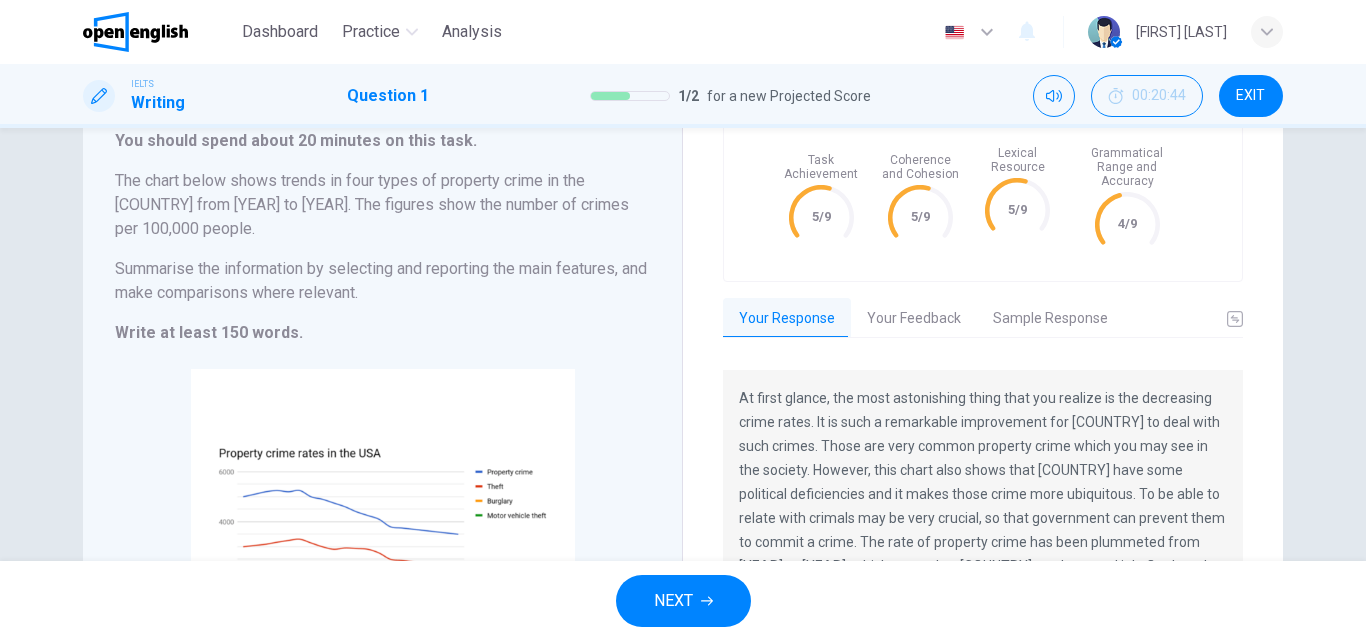 scroll, scrollTop: 100, scrollLeft: 0, axis: vertical 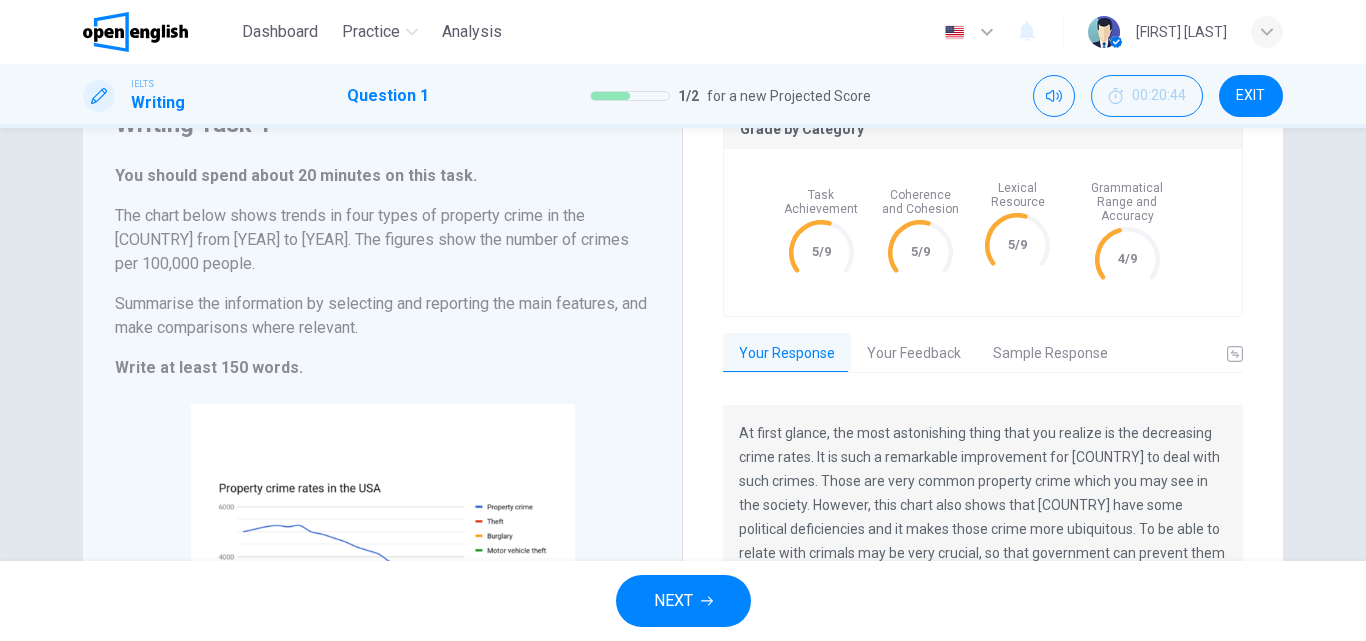 click on "Your Feedback" at bounding box center [914, 354] 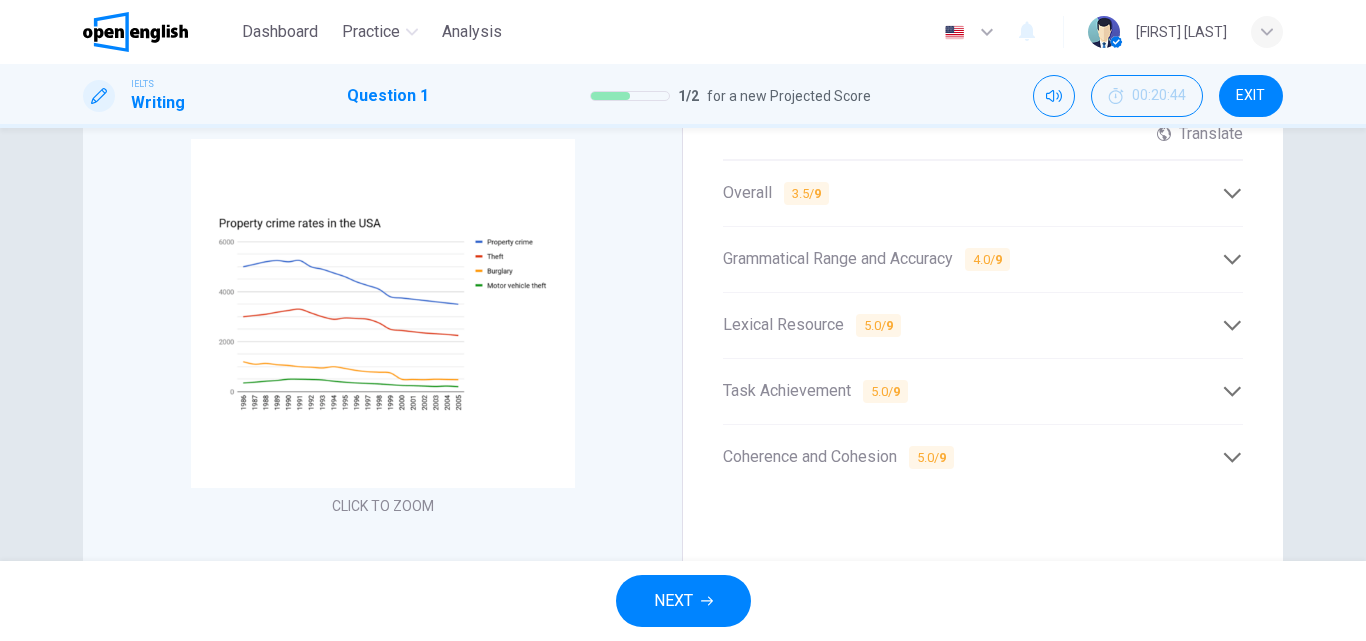 scroll, scrollTop: 400, scrollLeft: 0, axis: vertical 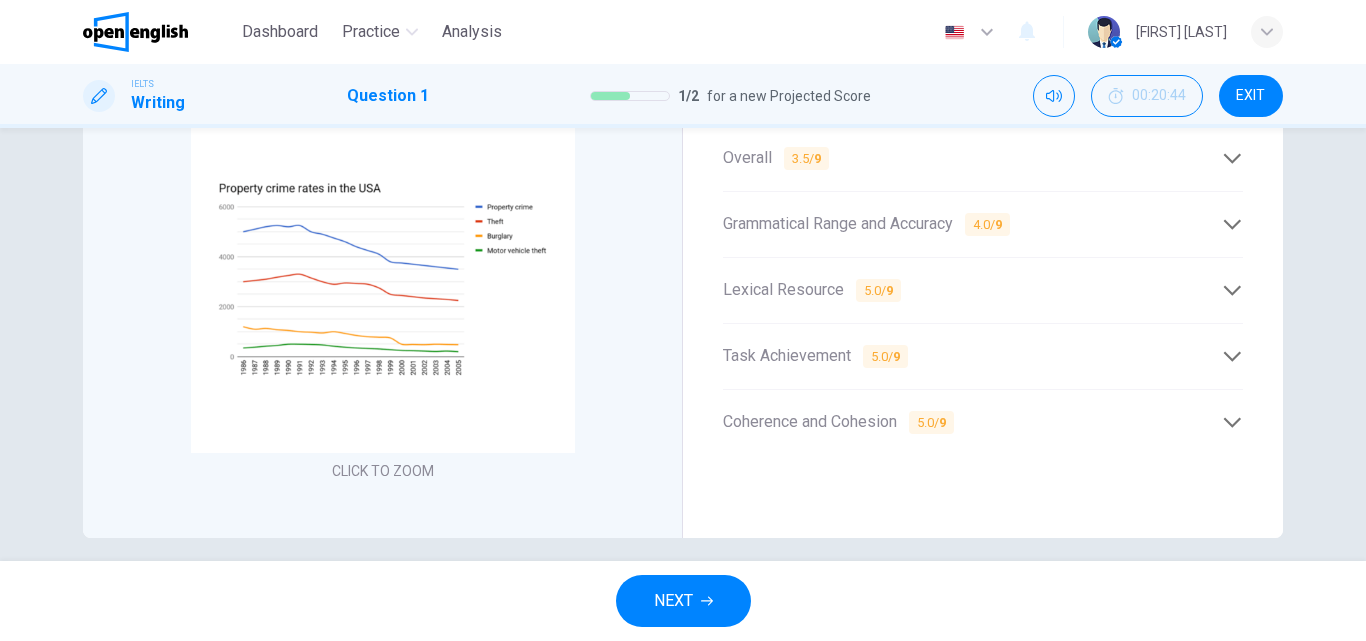 drag, startPoint x: 842, startPoint y: 280, endPoint x: 697, endPoint y: 288, distance: 145.22052 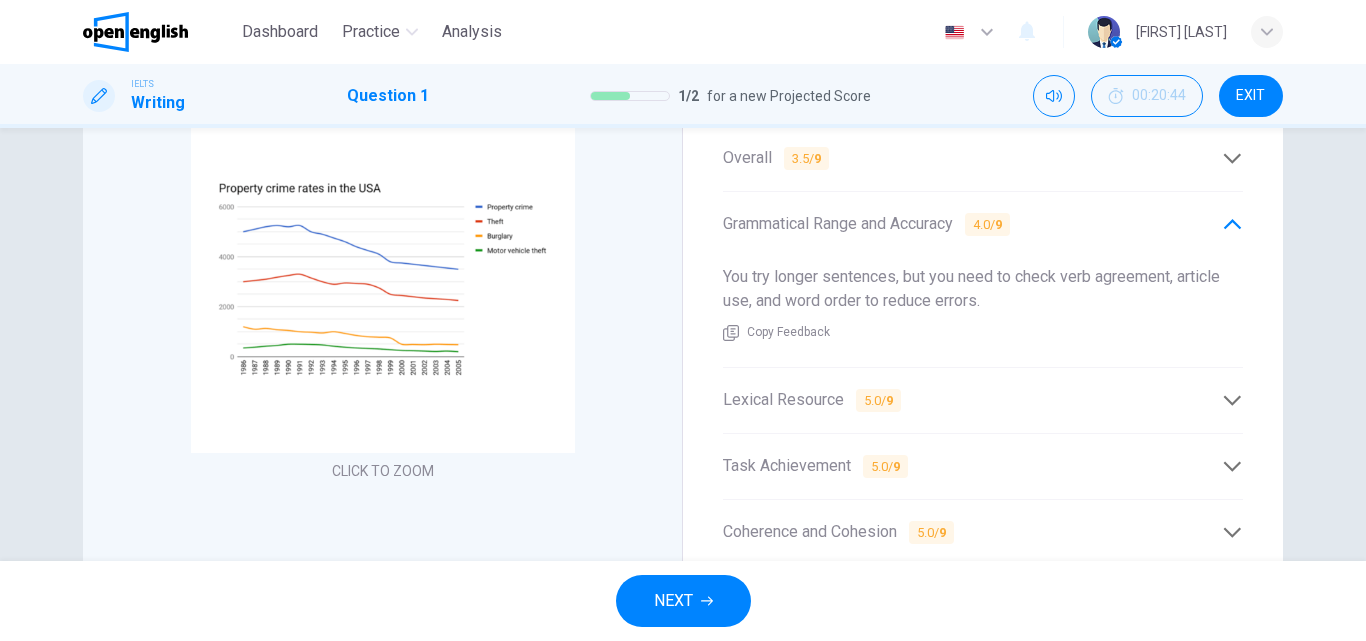 click on "Lexical Resource   5.0 / 9" at bounding box center [972, 400] 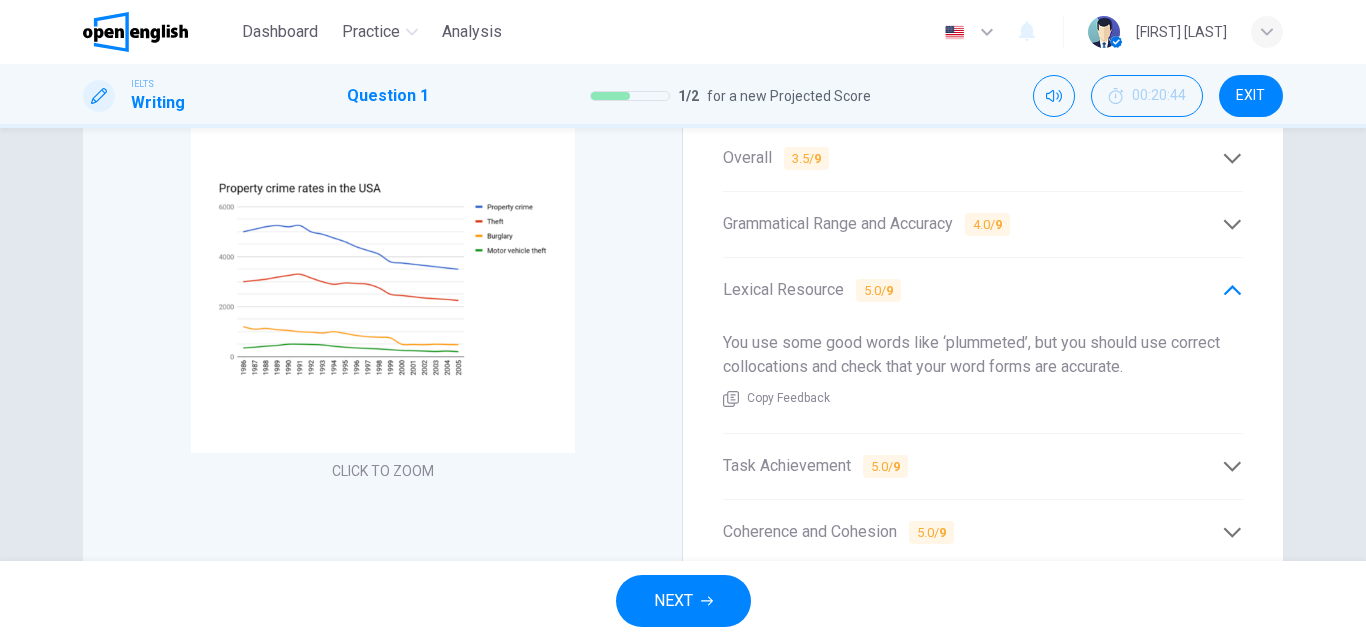 click 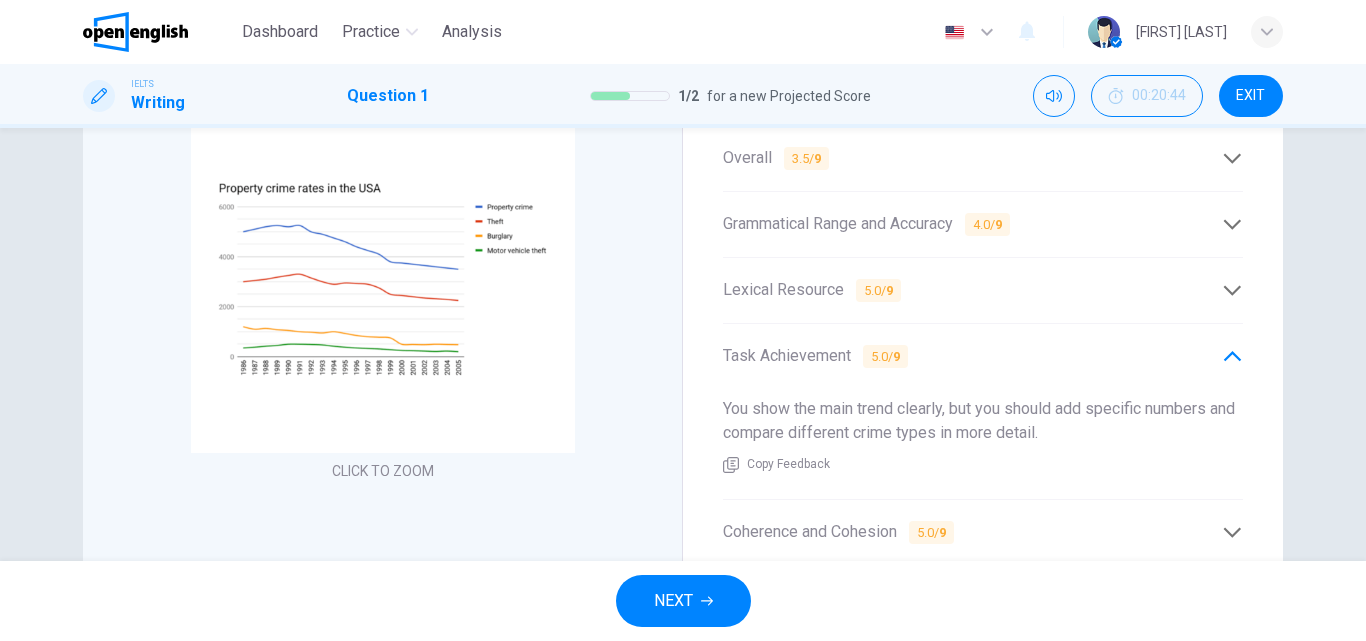 scroll, scrollTop: 500, scrollLeft: 0, axis: vertical 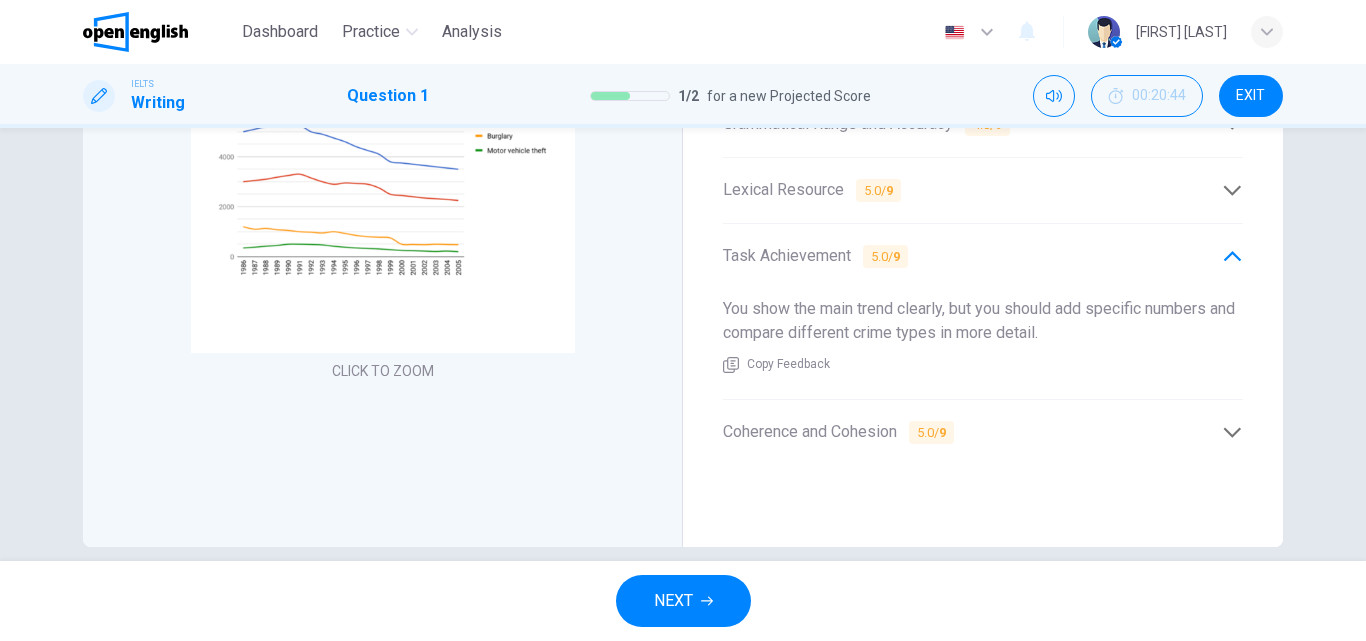 click 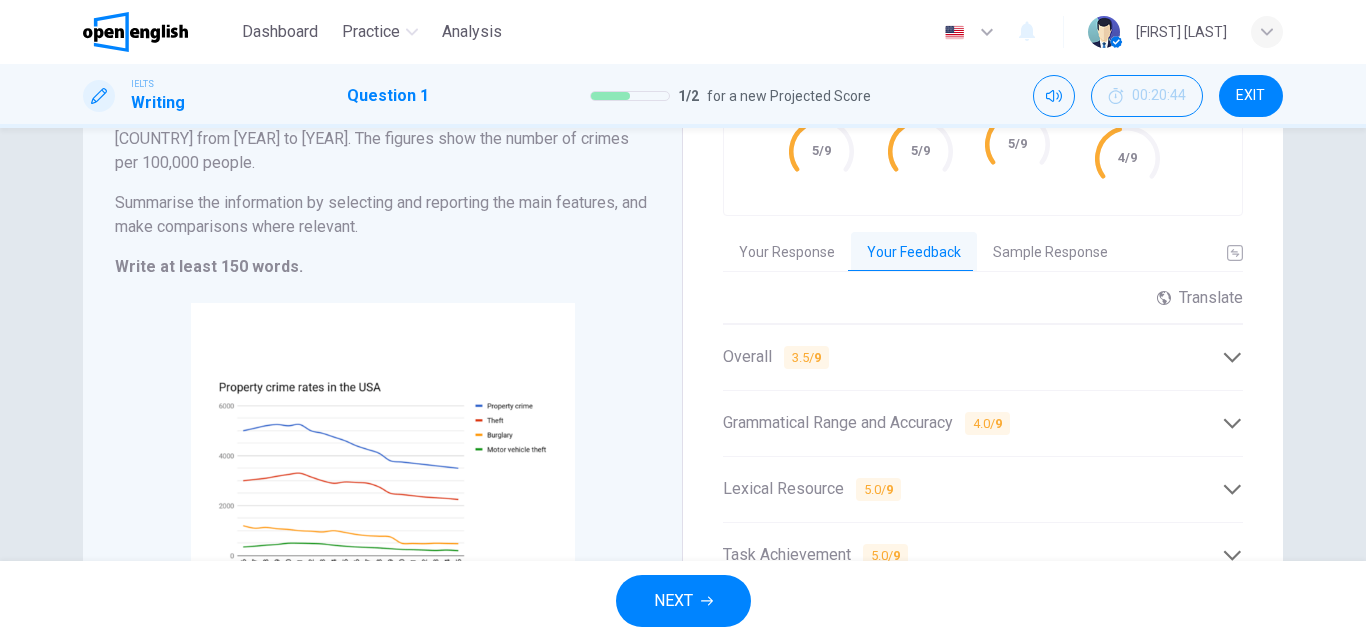 scroll, scrollTop: 200, scrollLeft: 0, axis: vertical 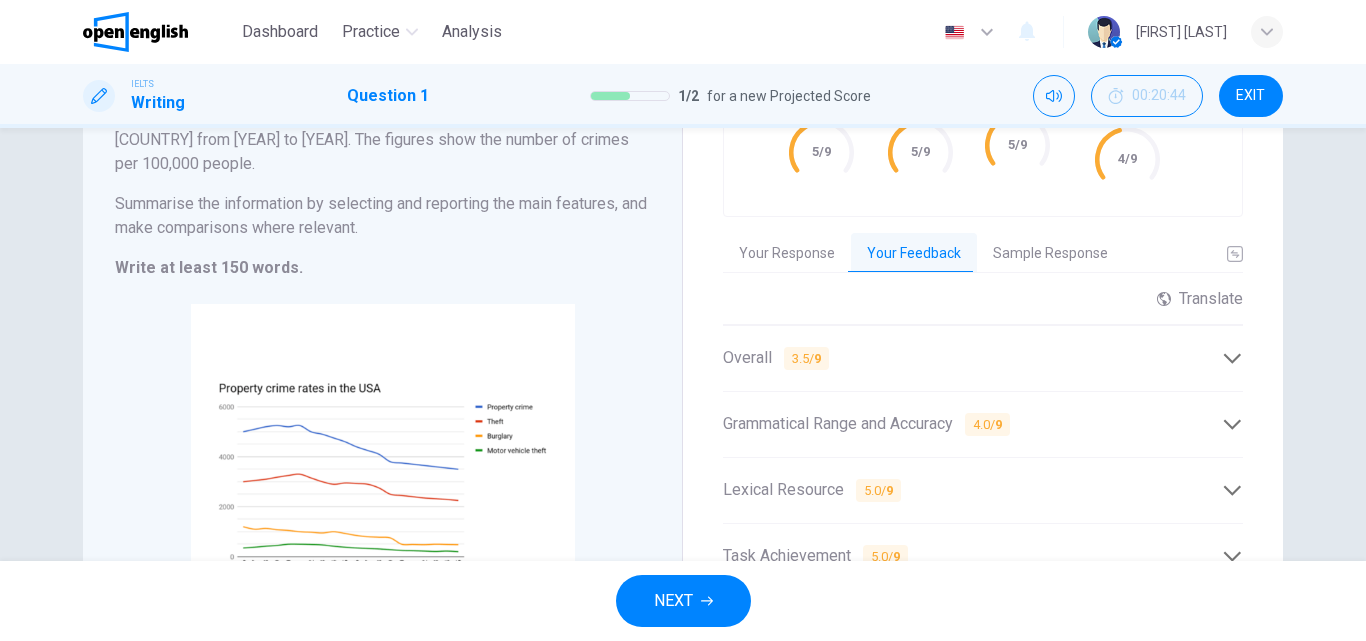 click on "Sample Response" at bounding box center (1050, 254) 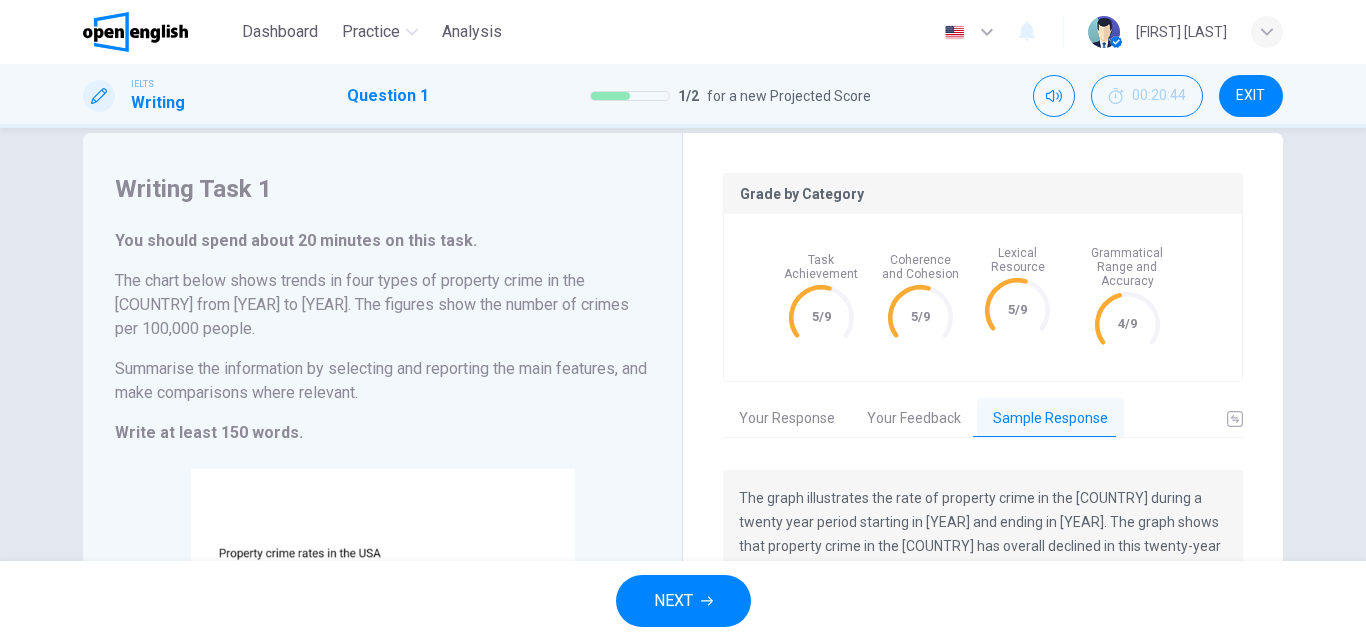 scroll, scrollTop: 0, scrollLeft: 0, axis: both 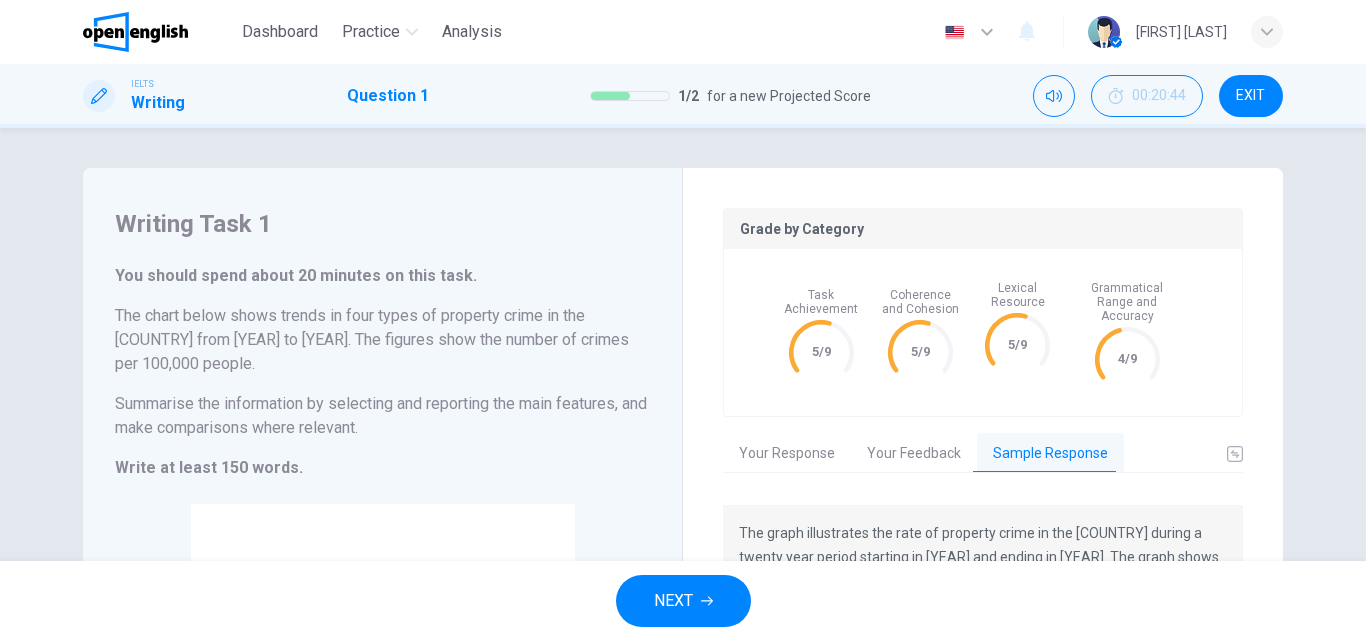 click on "Your Feedback" at bounding box center (914, 454) 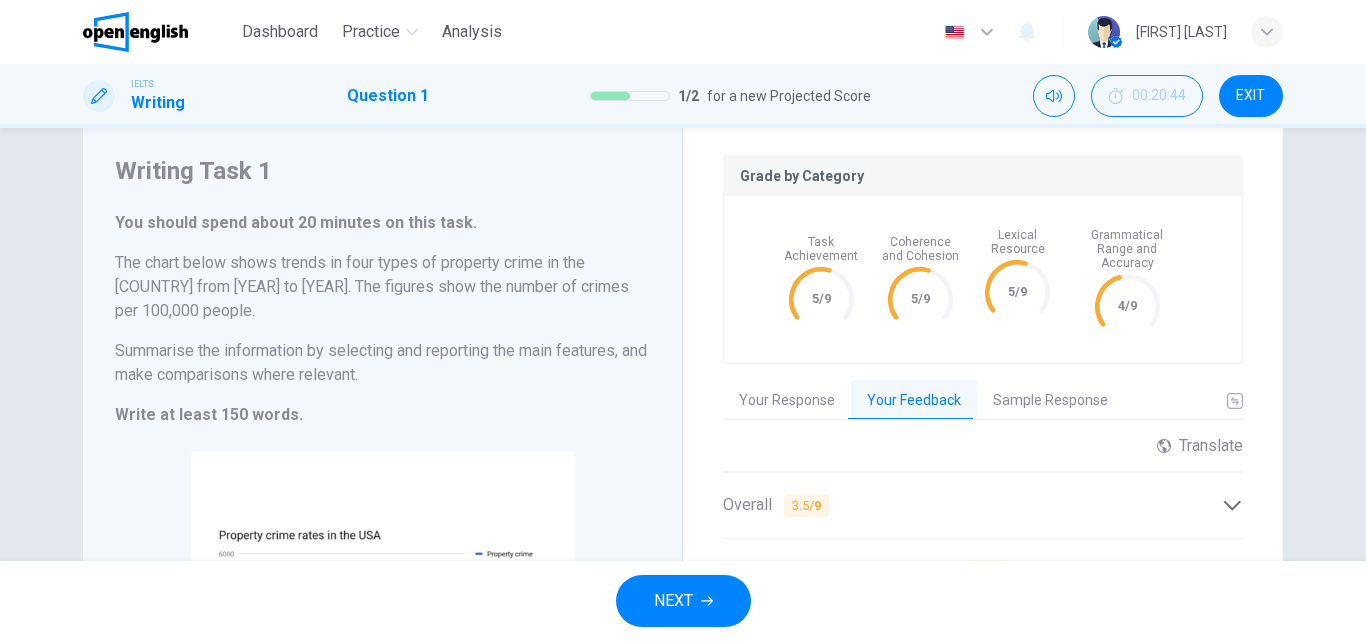 scroll, scrollTop: 100, scrollLeft: 0, axis: vertical 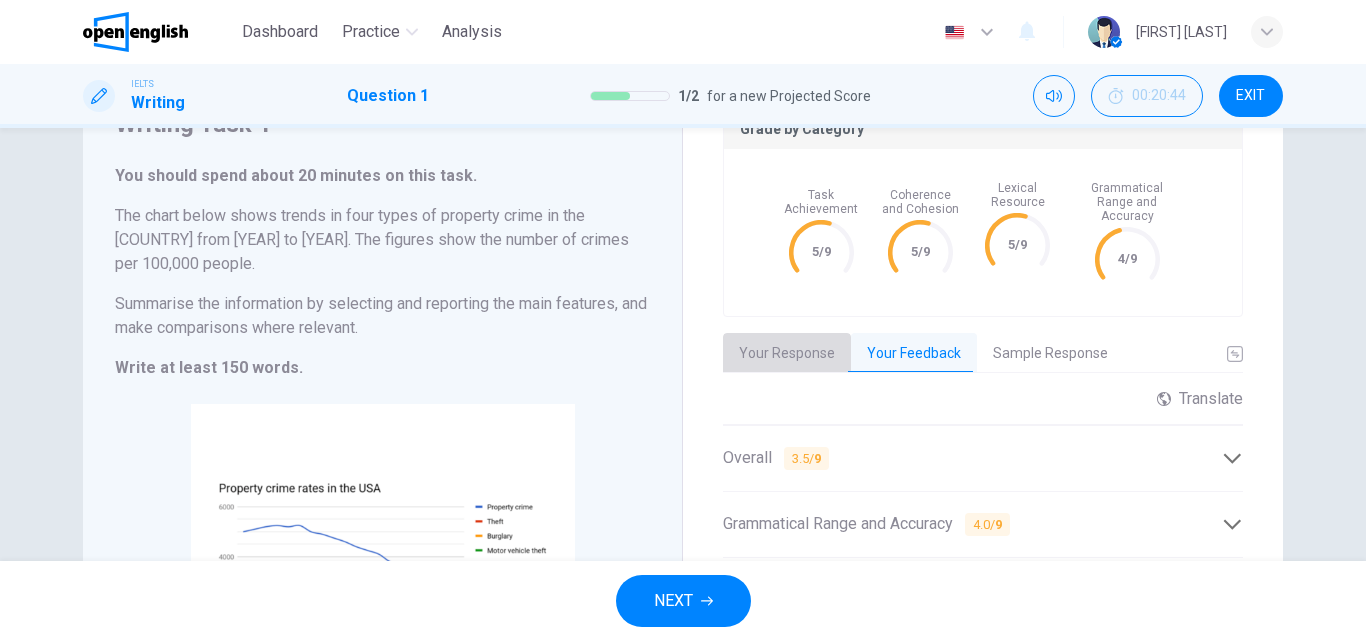 click on "Your Response" at bounding box center [787, 354] 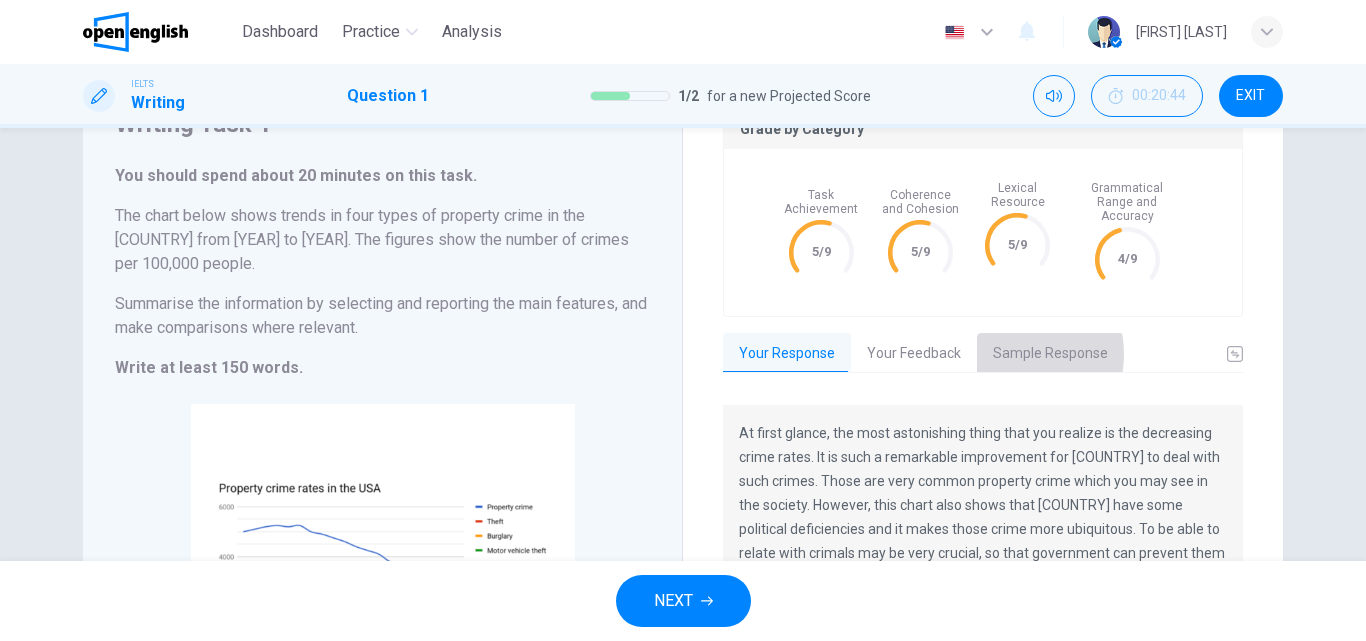 click on "Sample Response" at bounding box center [1050, 354] 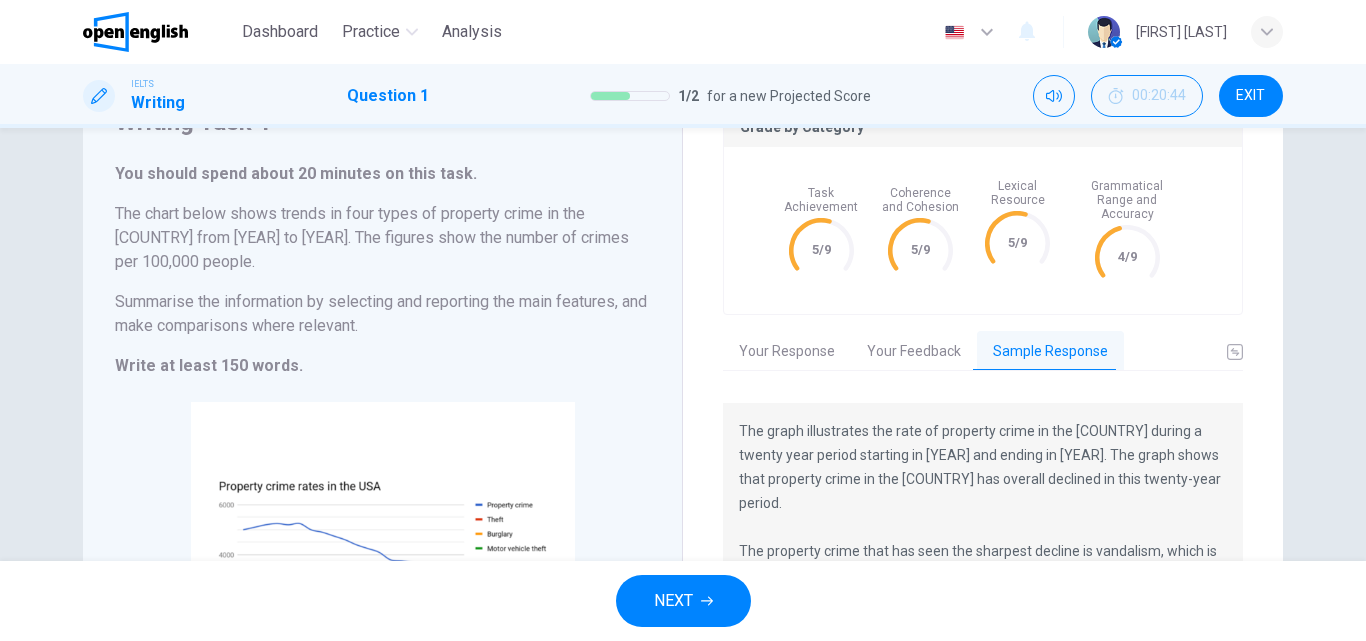 scroll, scrollTop: 100, scrollLeft: 0, axis: vertical 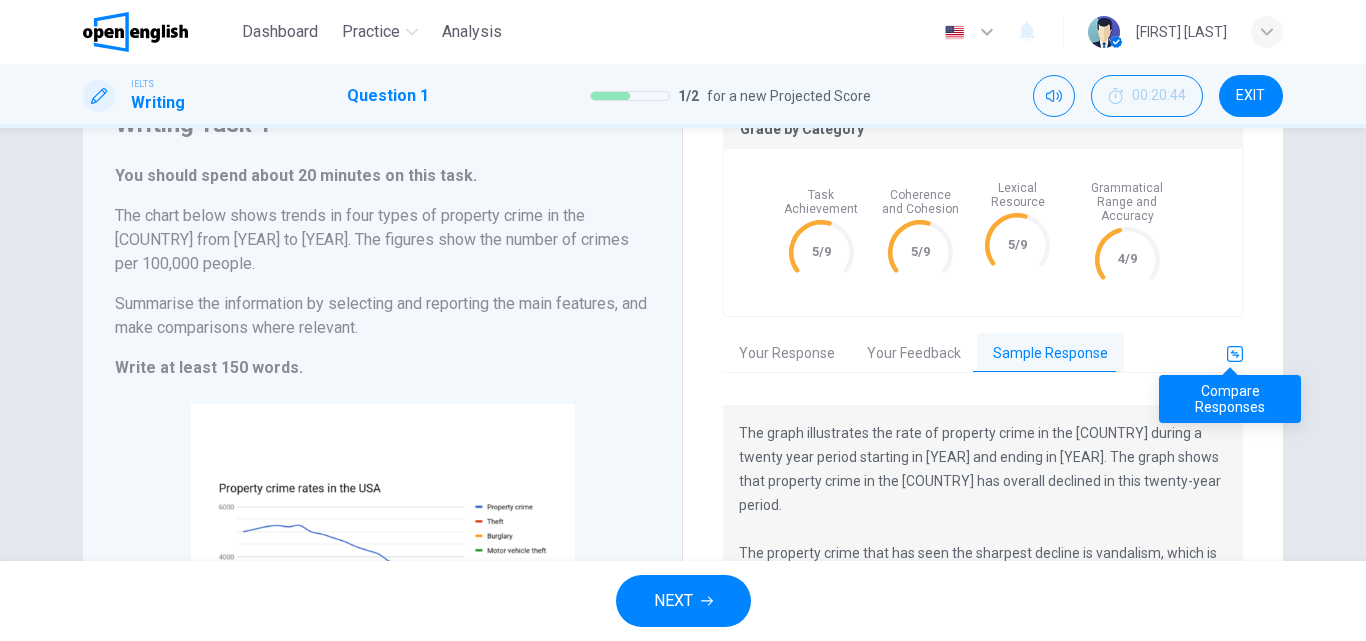 click 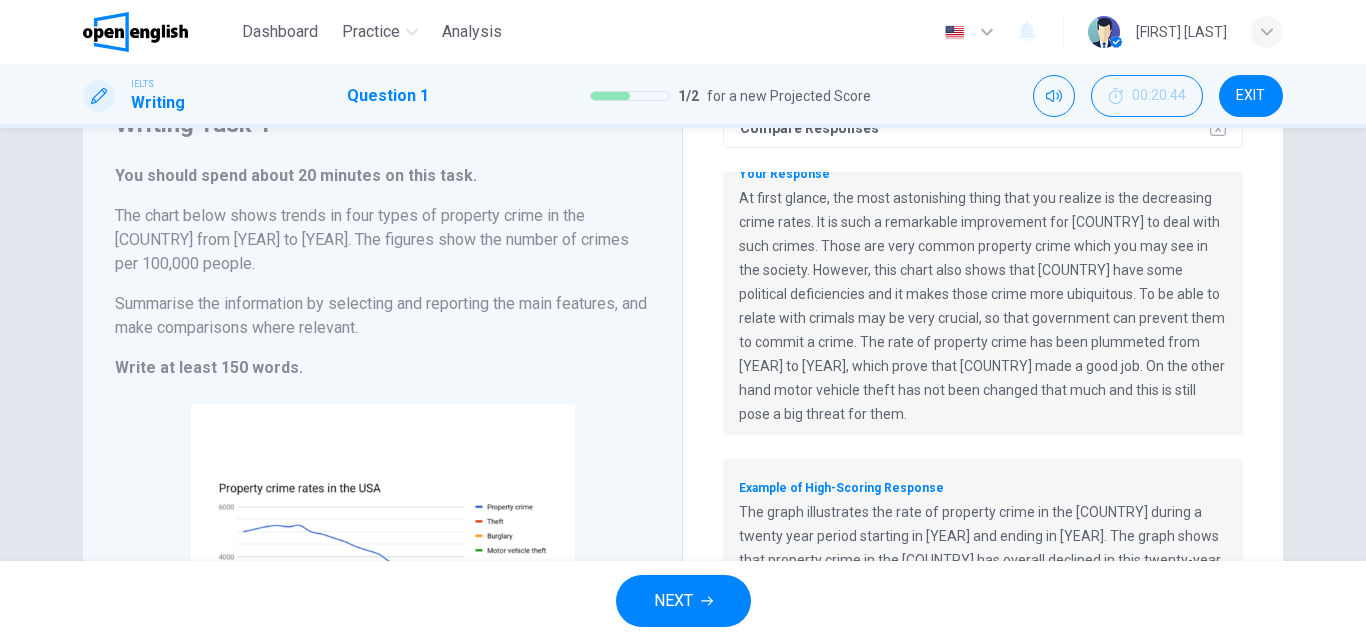 scroll, scrollTop: 34, scrollLeft: 0, axis: vertical 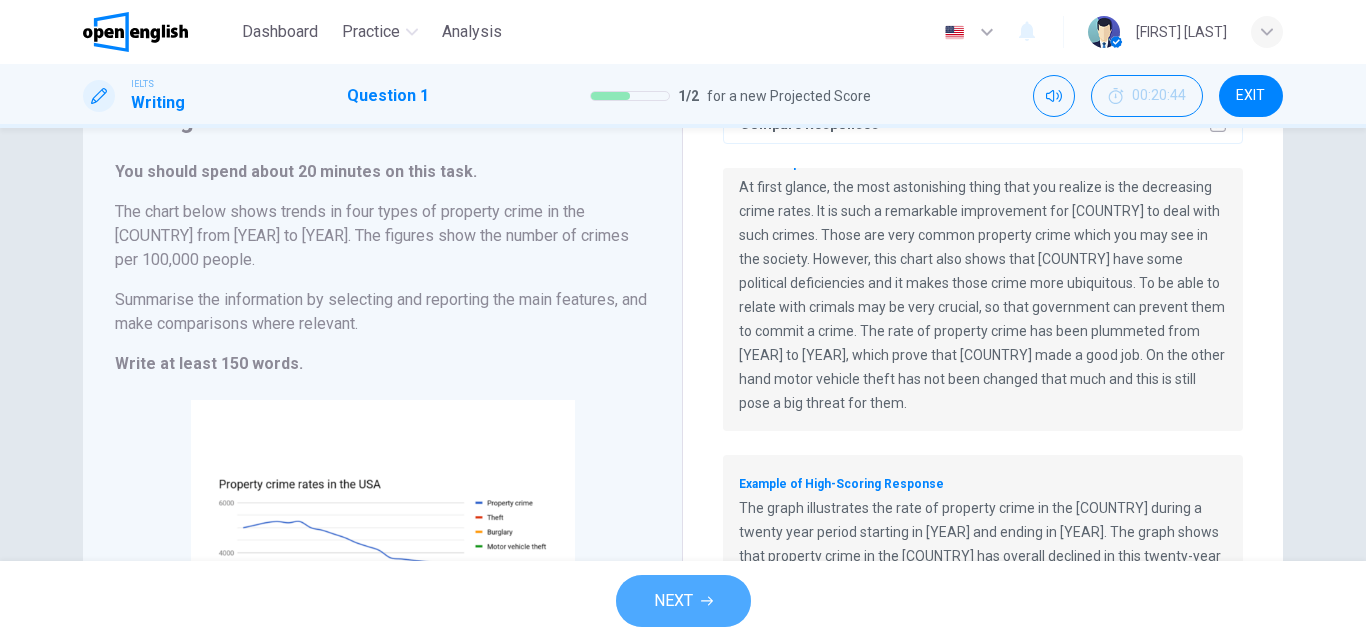 click on "NEXT" at bounding box center [683, 601] 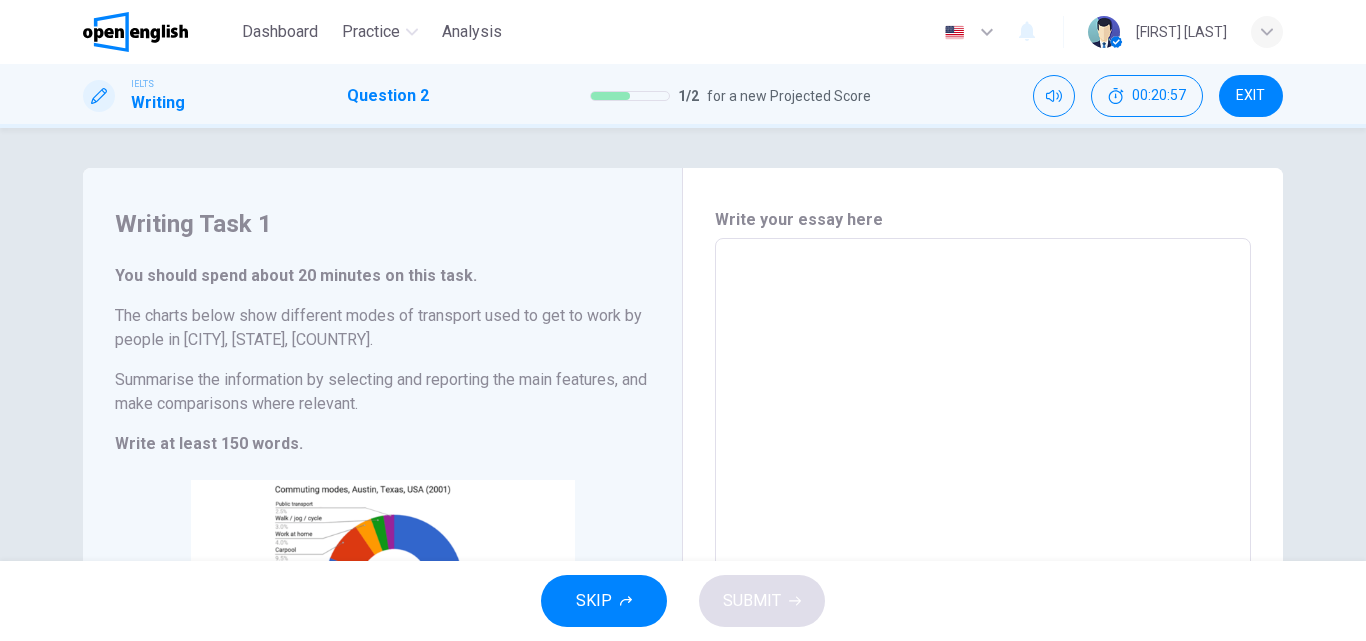 scroll, scrollTop: 100, scrollLeft: 0, axis: vertical 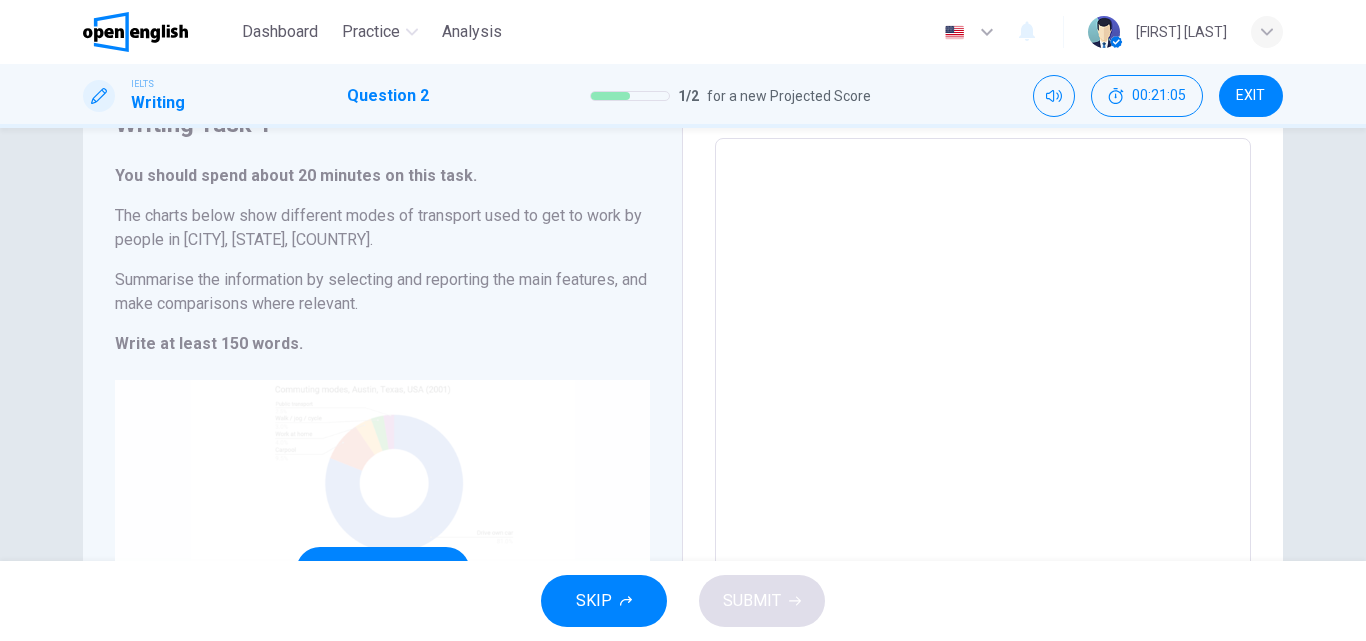 click on "Click to Zoom" at bounding box center [382, 570] 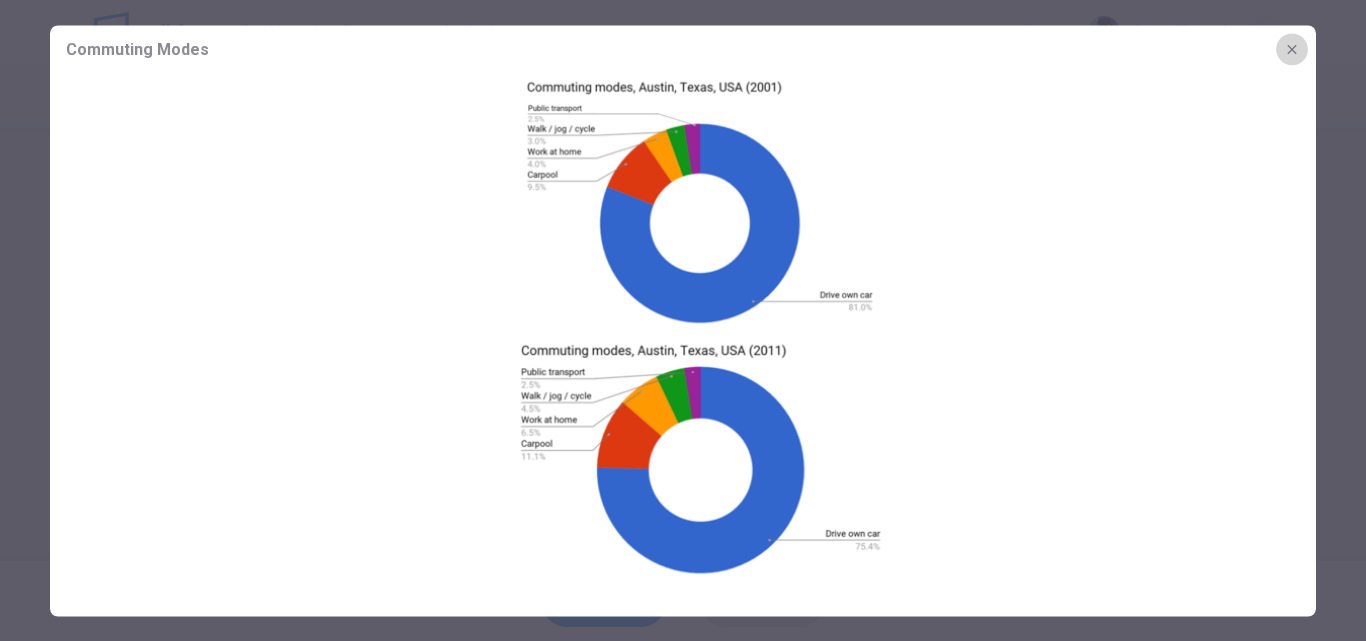 click 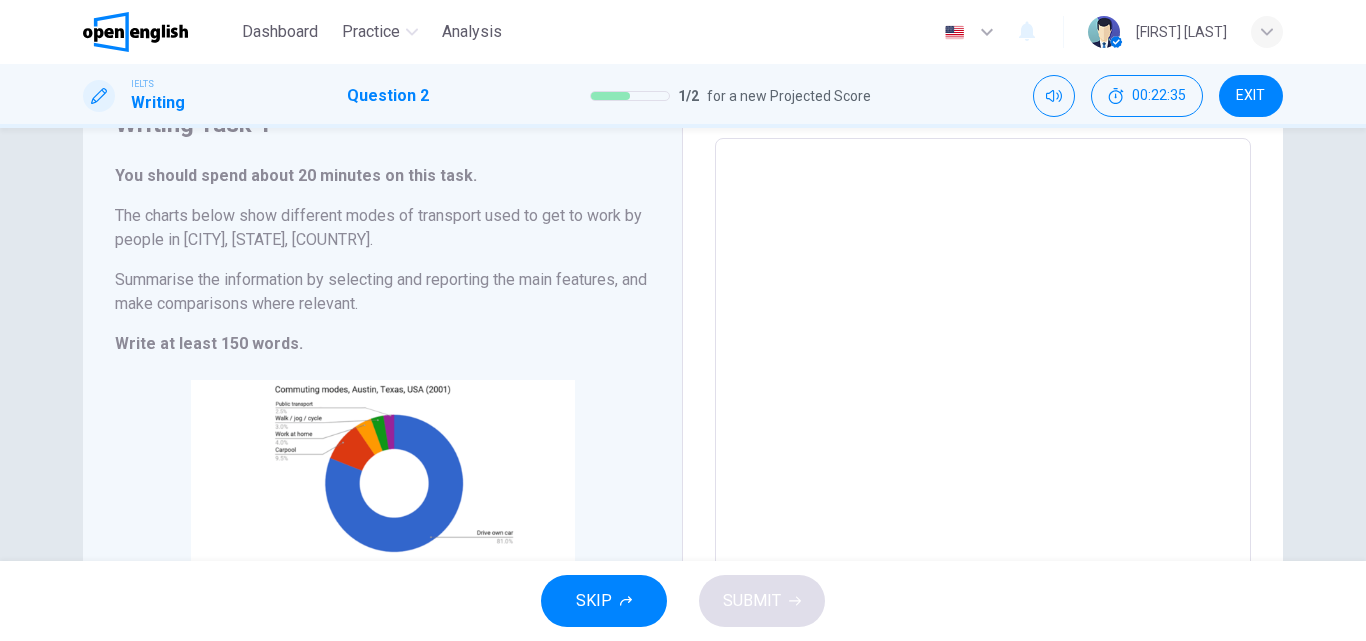 scroll, scrollTop: 0, scrollLeft: 0, axis: both 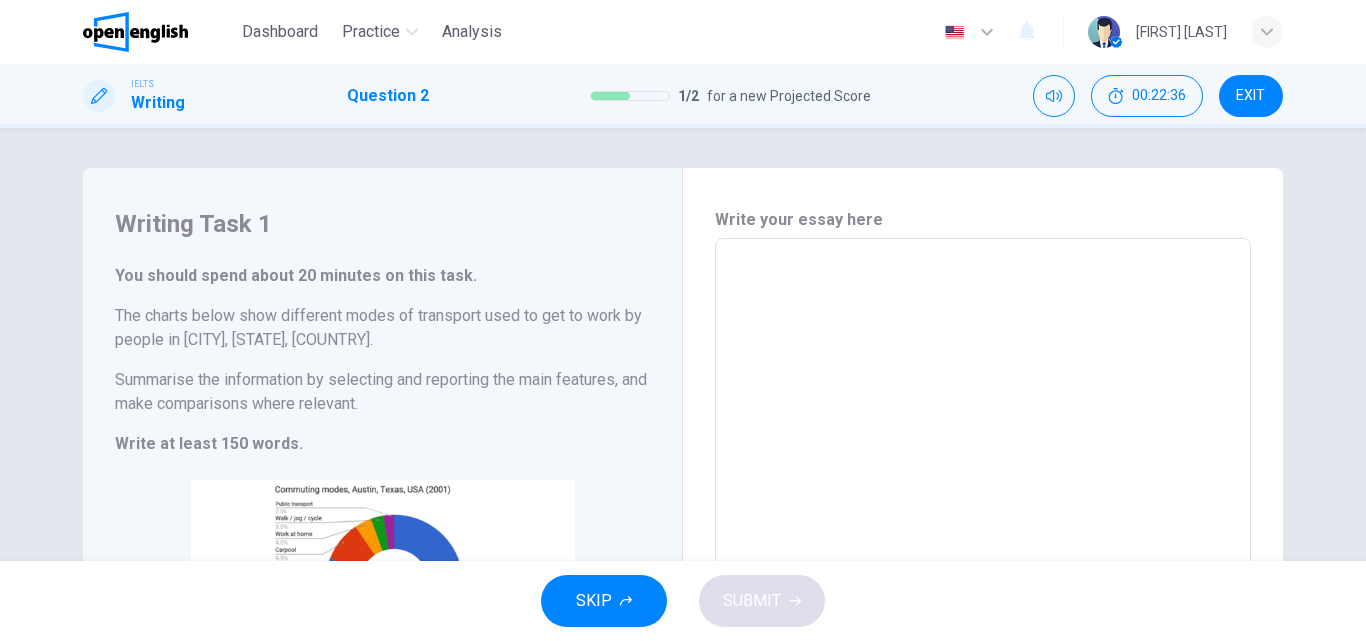click at bounding box center (983, 534) 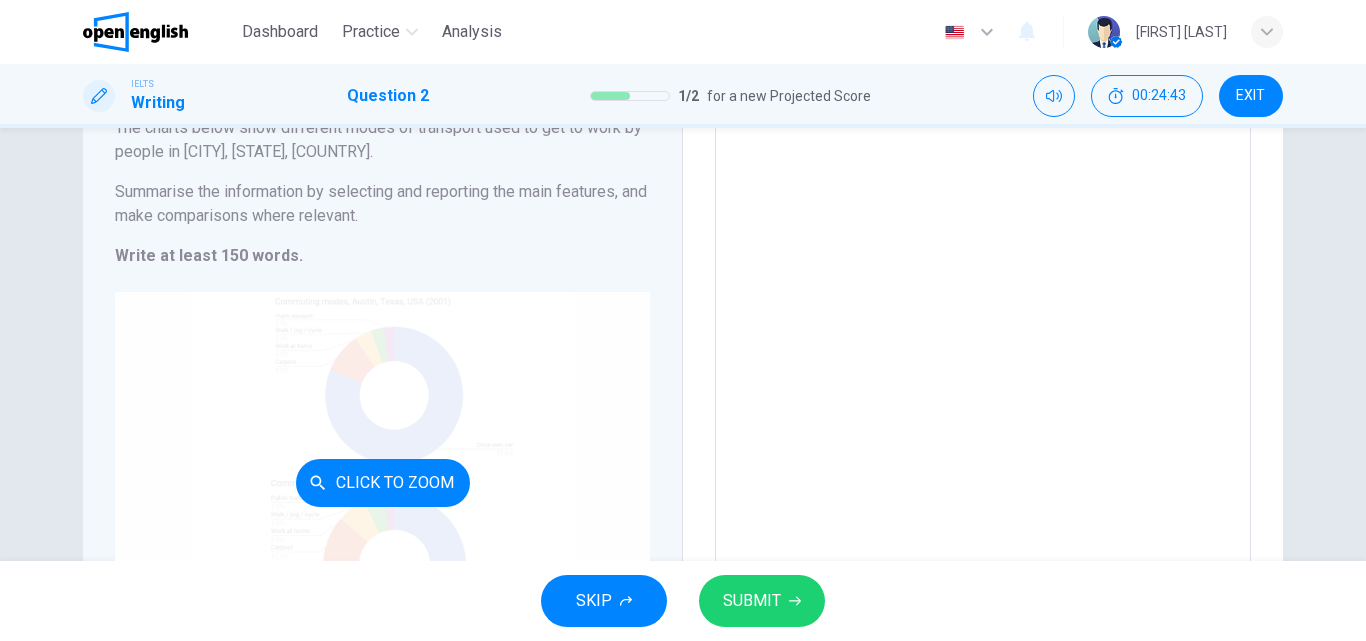 scroll, scrollTop: 200, scrollLeft: 0, axis: vertical 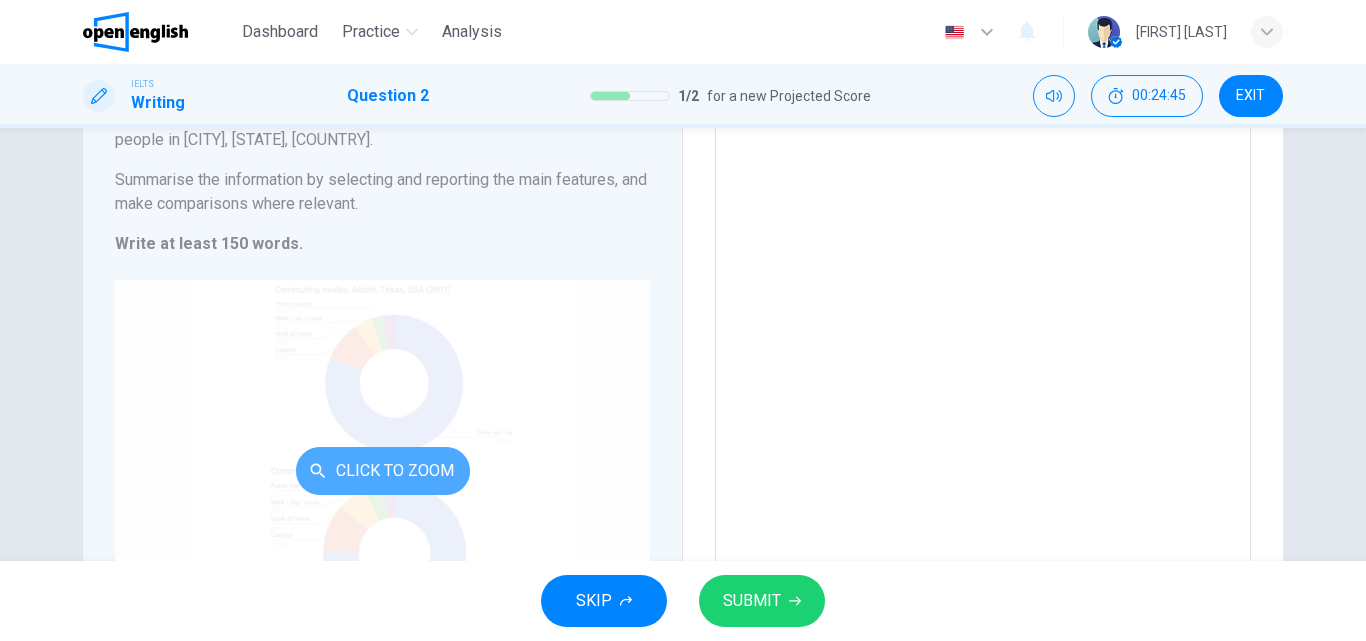 click on "Click to Zoom" at bounding box center [383, 471] 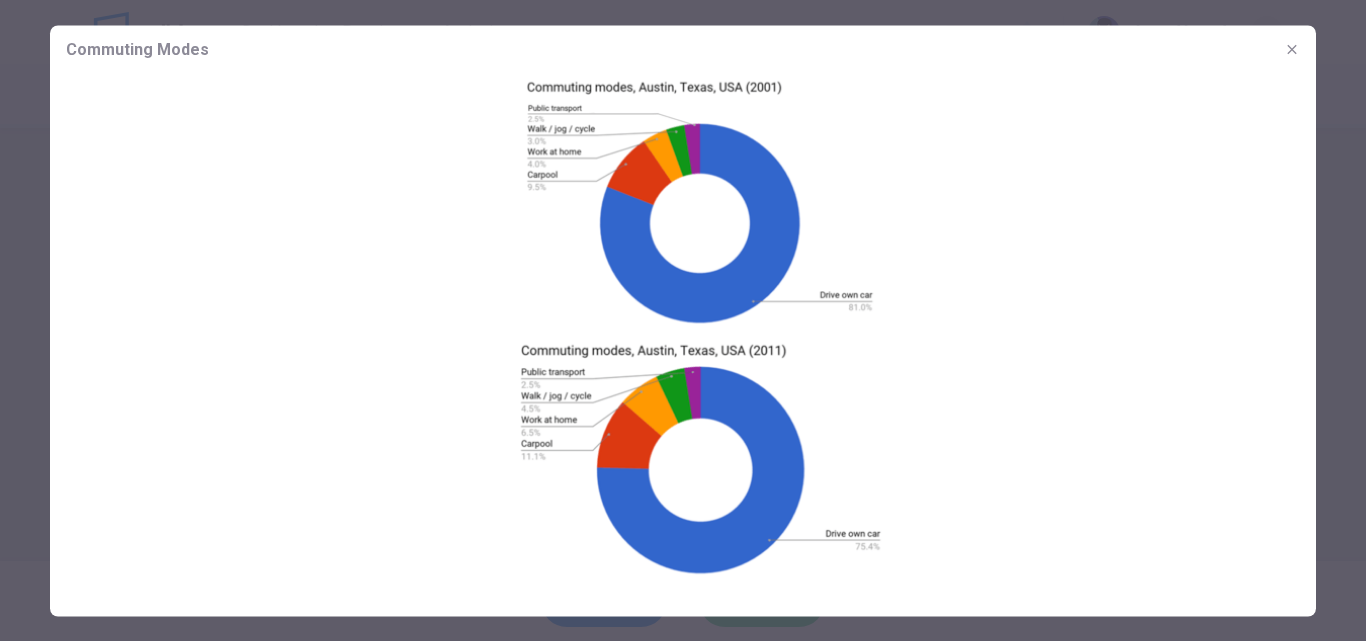 click 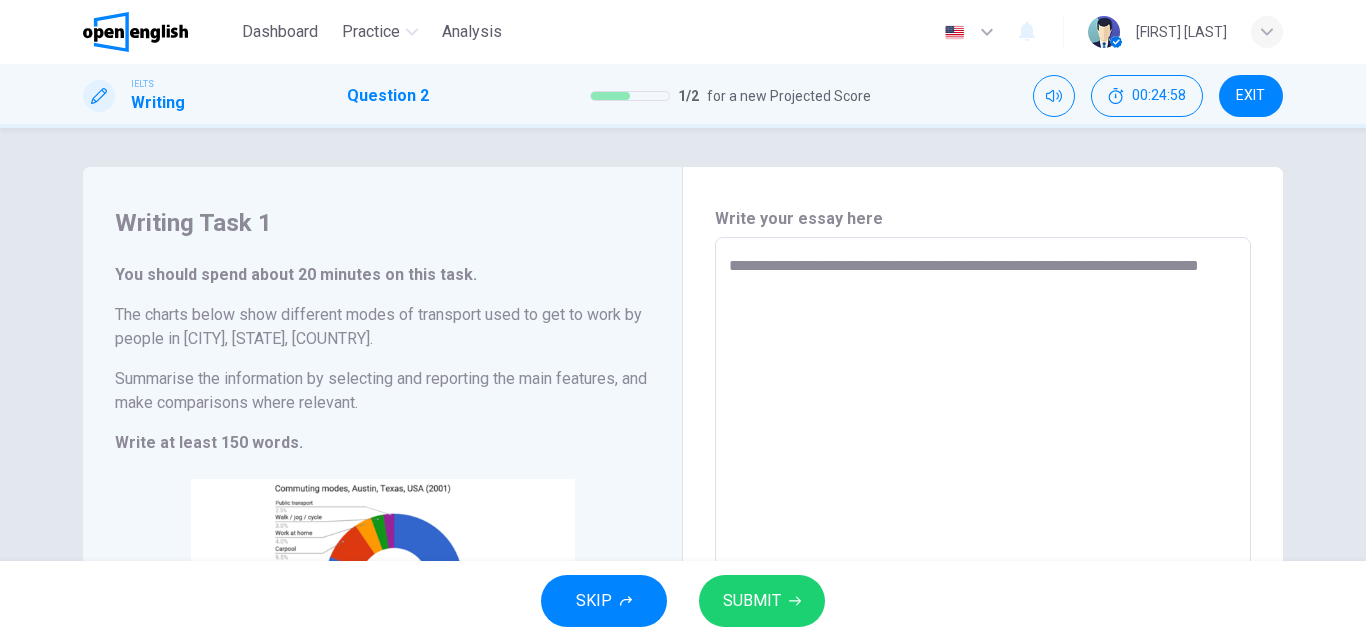 scroll, scrollTop: 0, scrollLeft: 0, axis: both 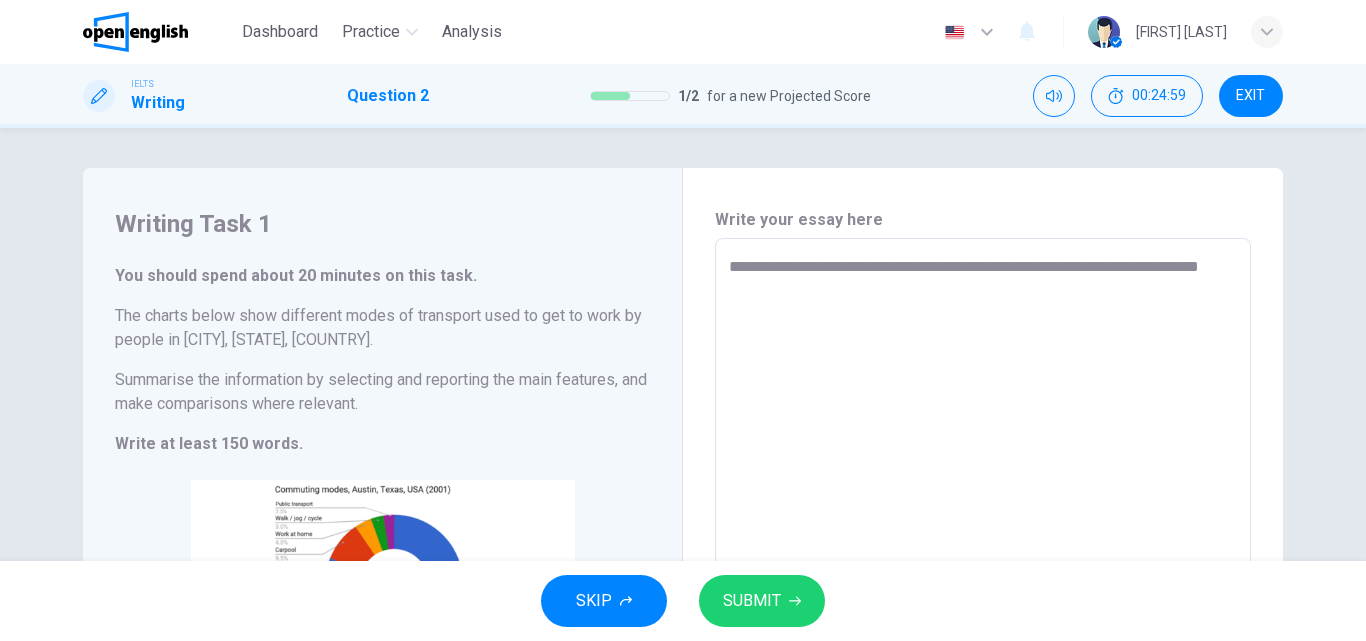 click on "**********" at bounding box center (983, 534) 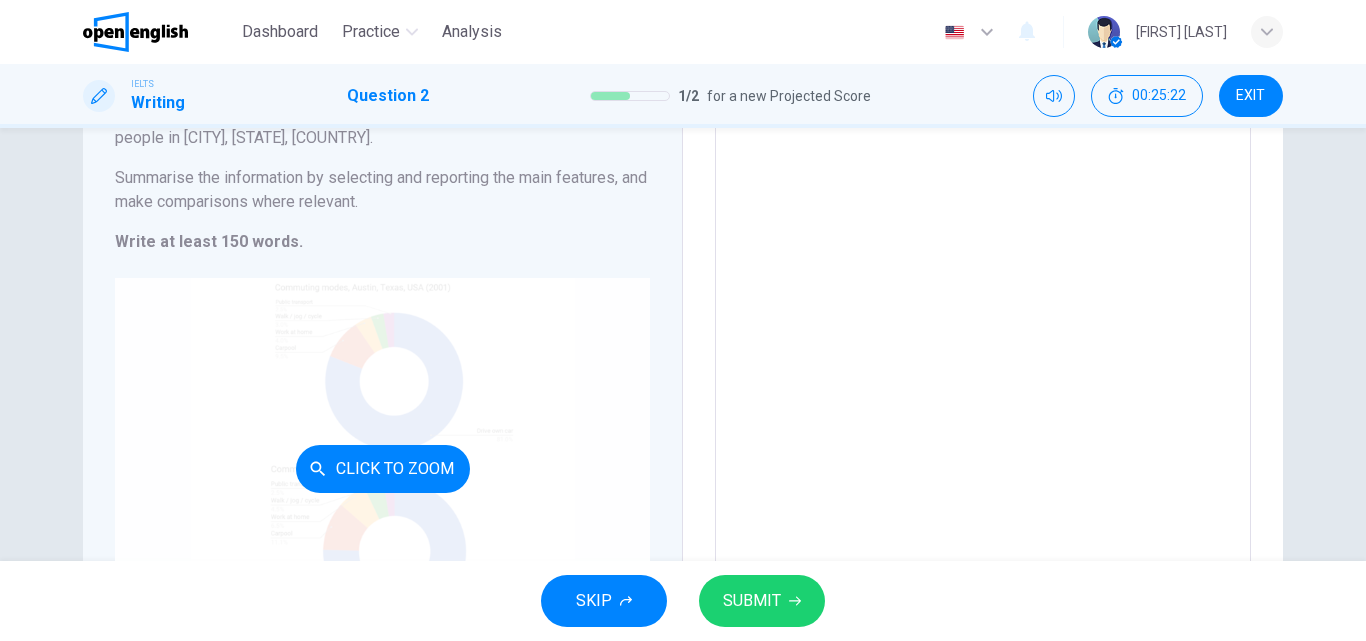 scroll, scrollTop: 300, scrollLeft: 0, axis: vertical 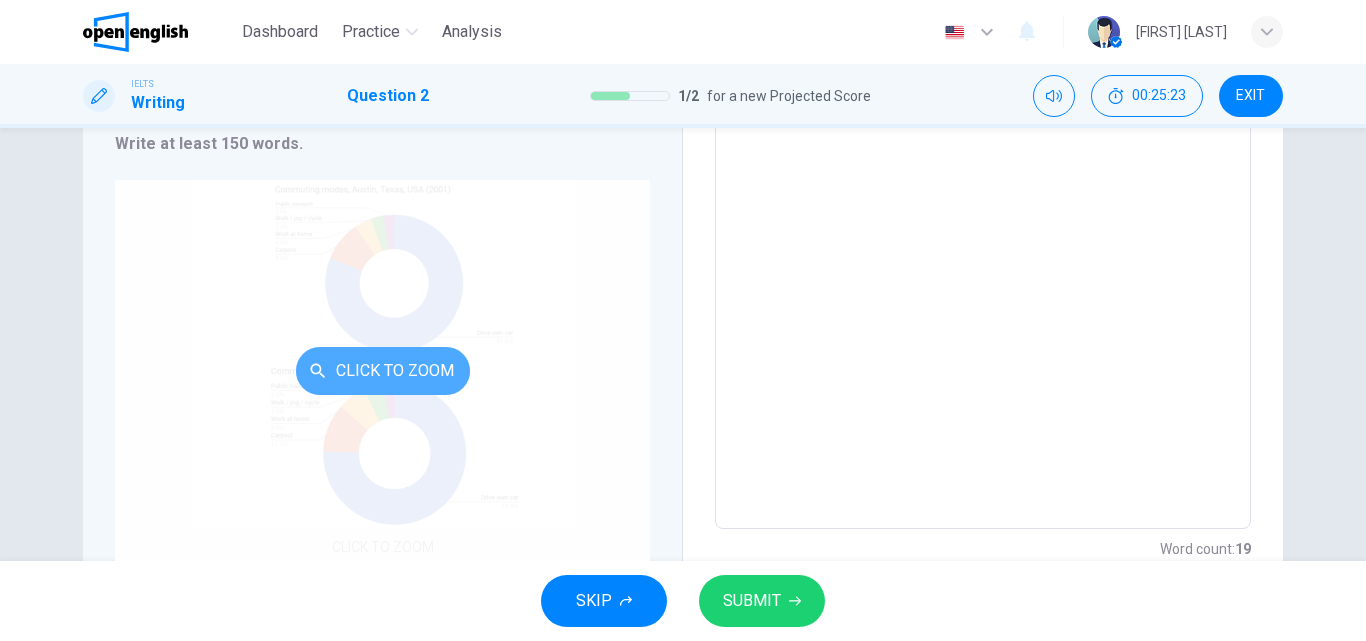 click on "Click to Zoom" at bounding box center (383, 371) 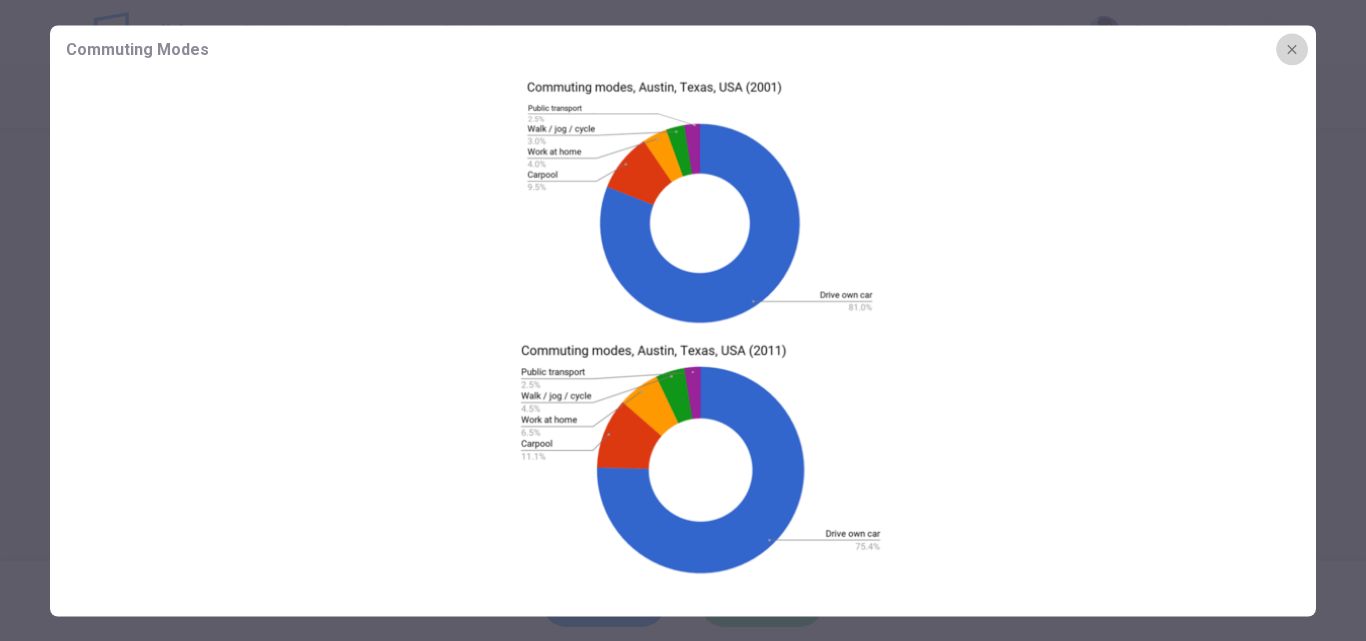 click 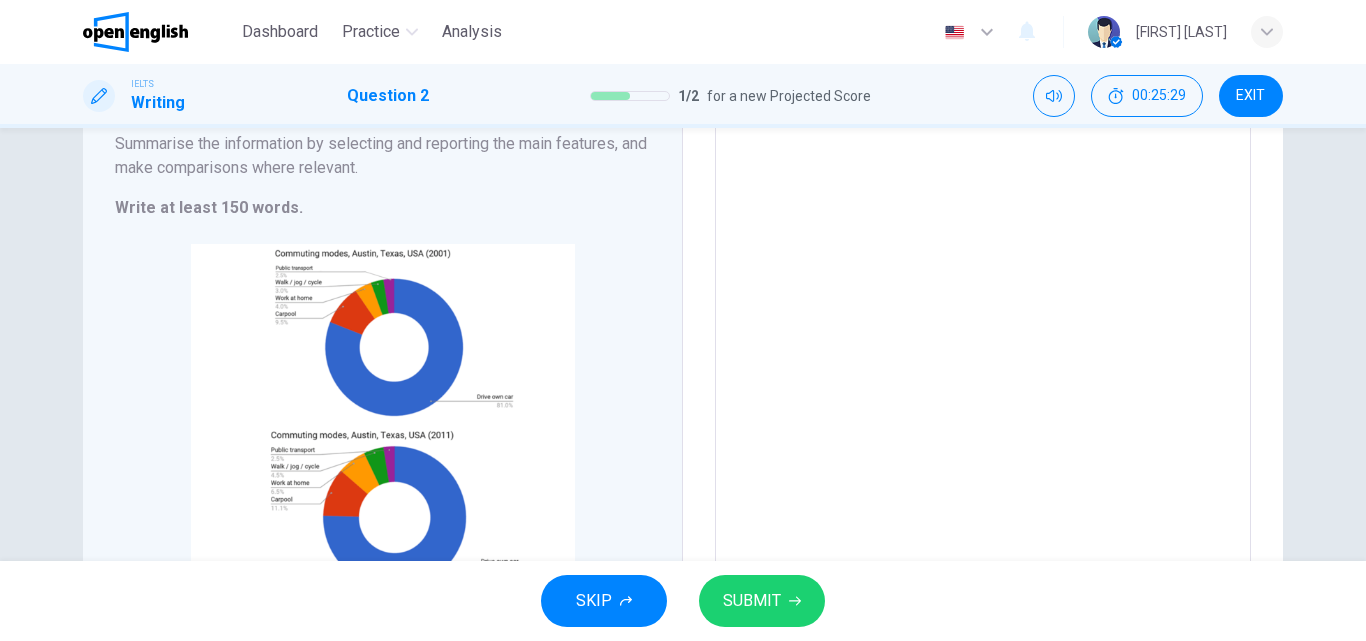scroll, scrollTop: 100, scrollLeft: 0, axis: vertical 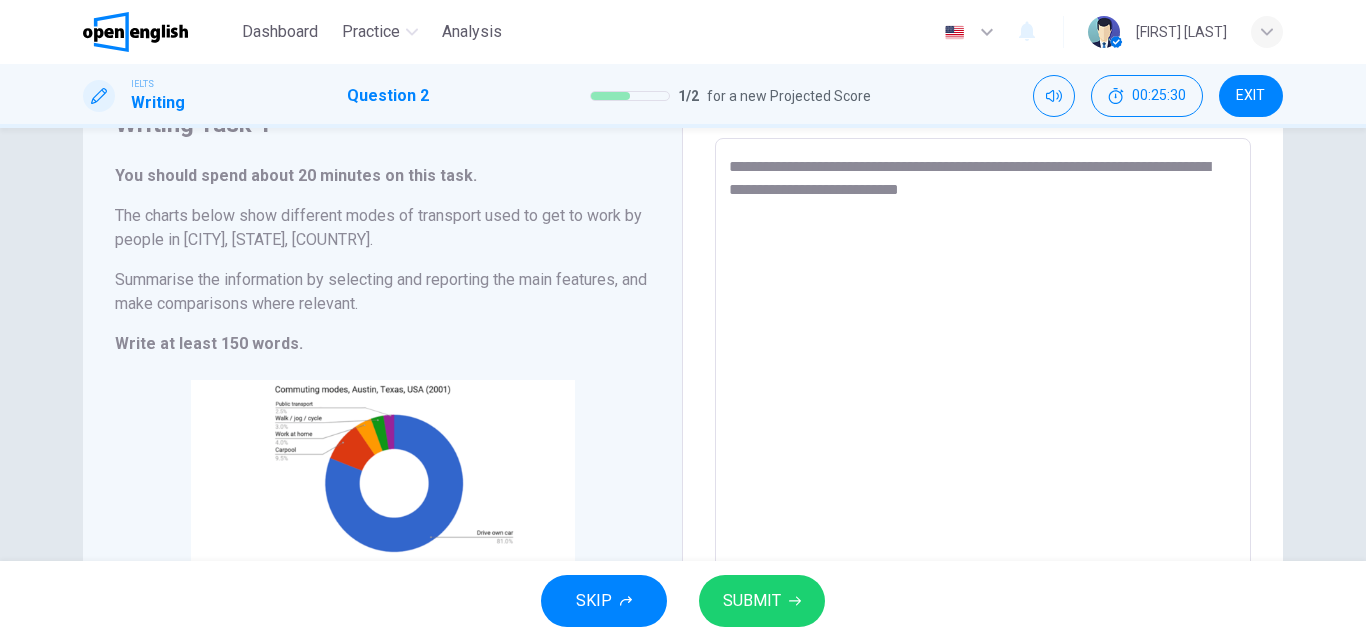 click on "**********" at bounding box center (983, 434) 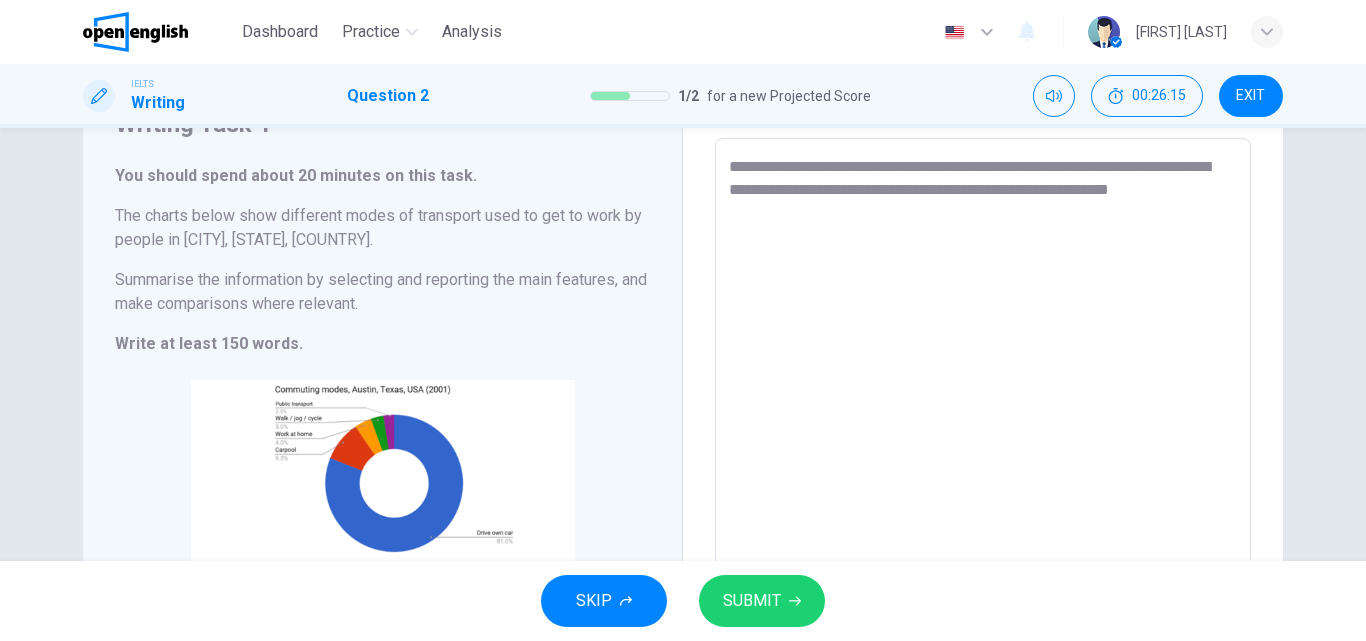 click on "**********" at bounding box center [983, 434] 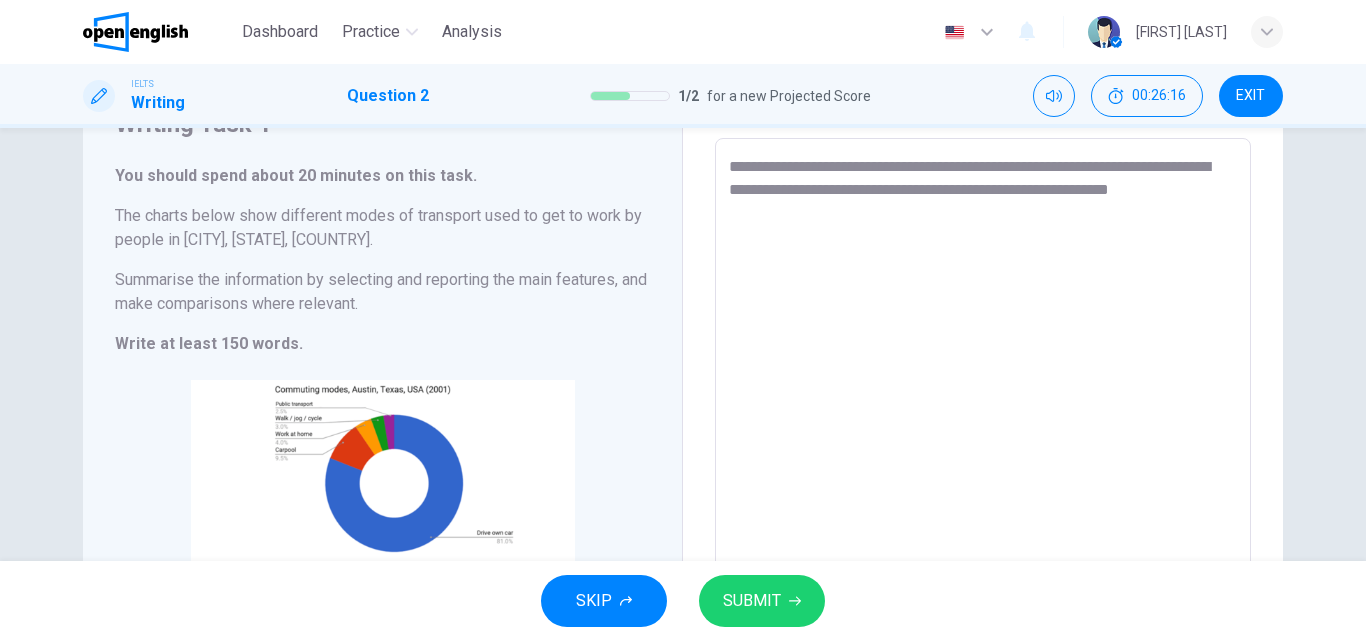 click on "**********" at bounding box center [983, 434] 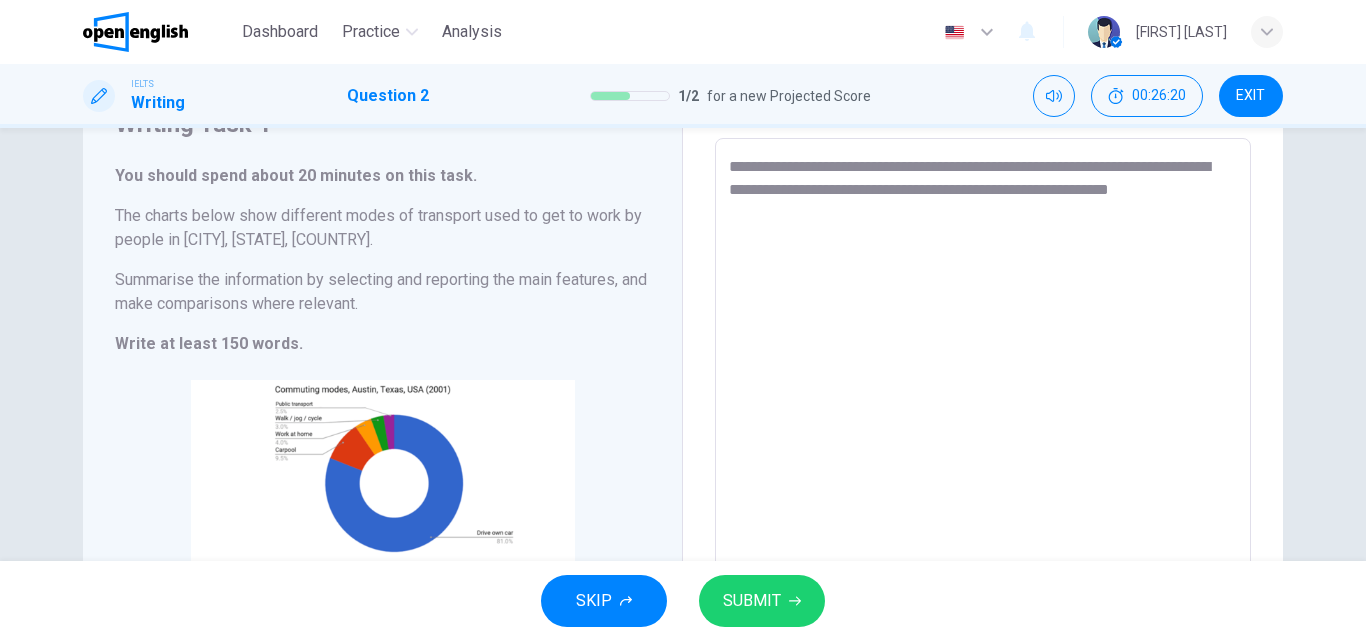 click on "**********" at bounding box center [983, 434] 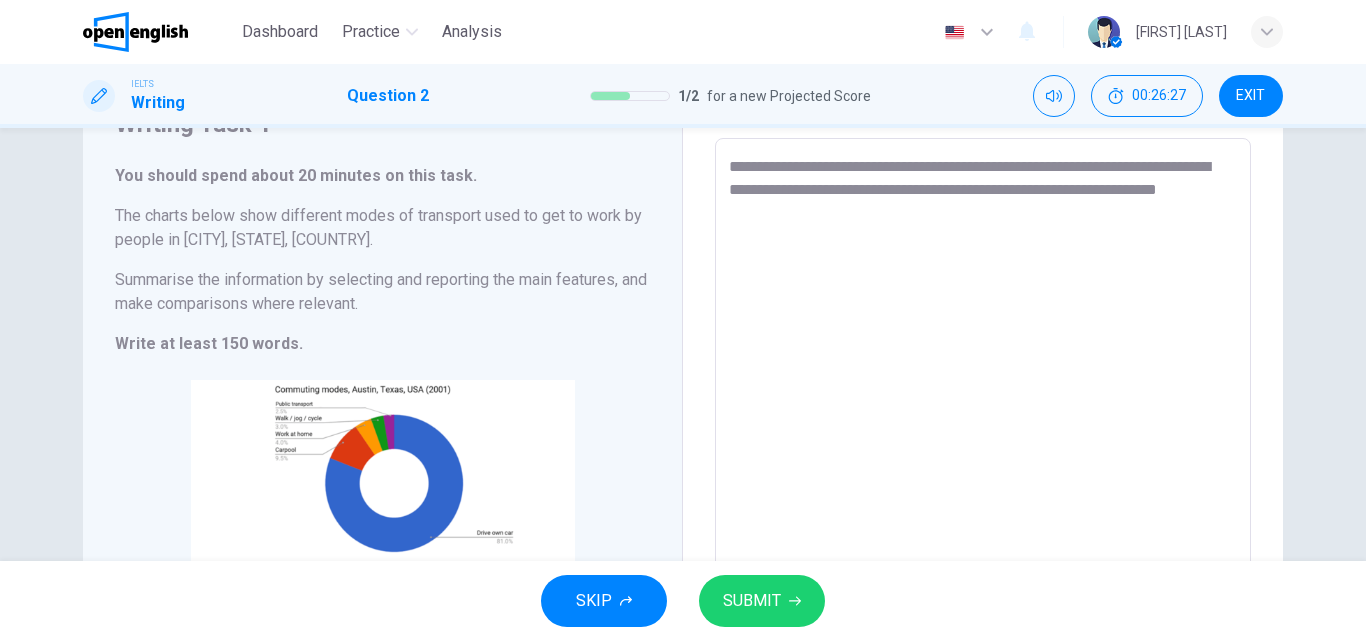 click on "**********" at bounding box center [983, 434] 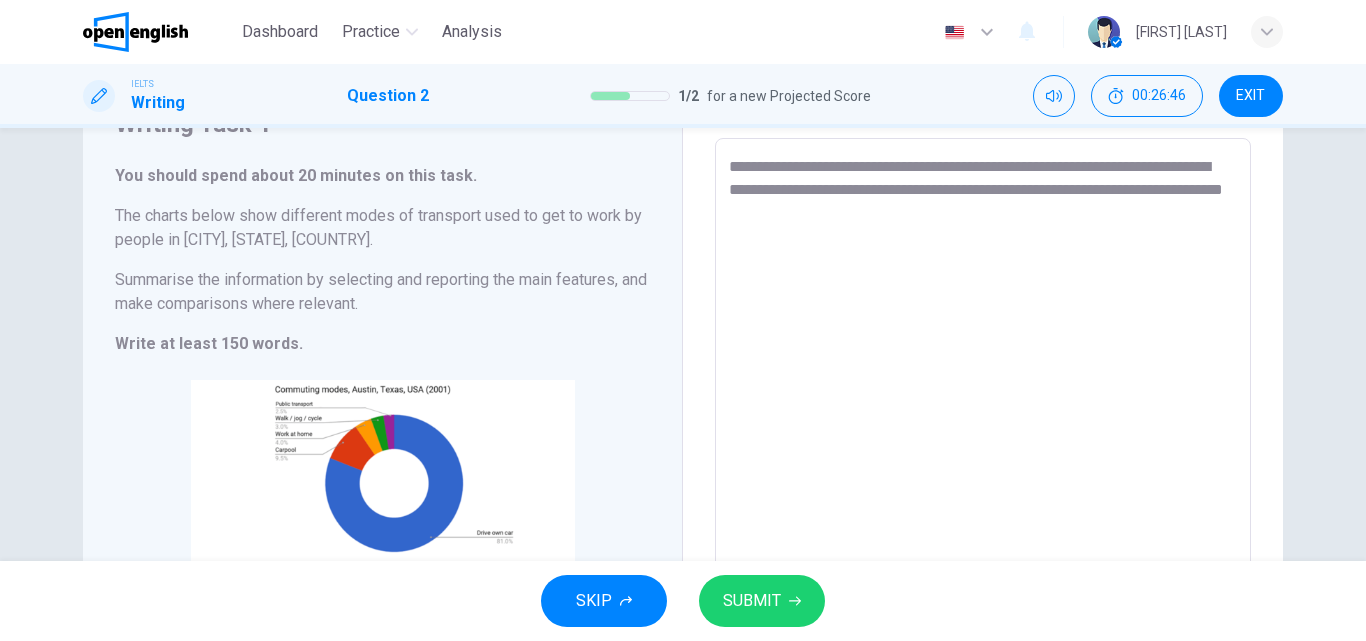 drag, startPoint x: 854, startPoint y: 210, endPoint x: 869, endPoint y: 260, distance: 52.201534 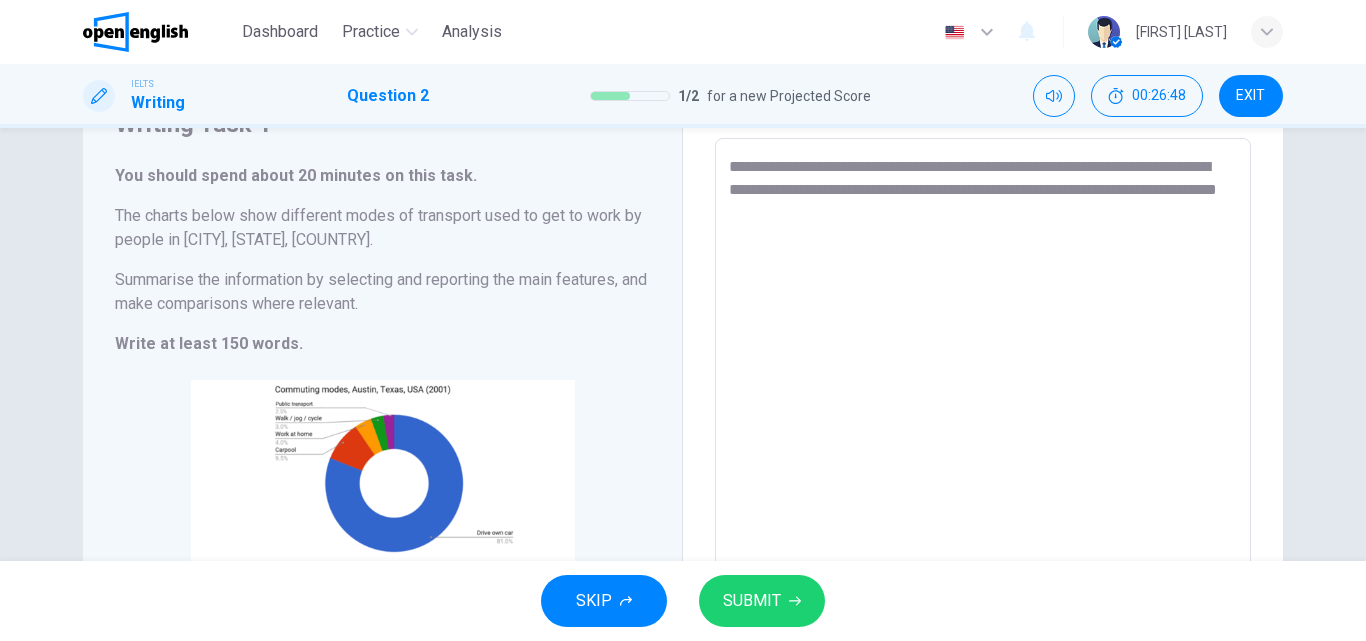 click on "**********" at bounding box center (983, 434) 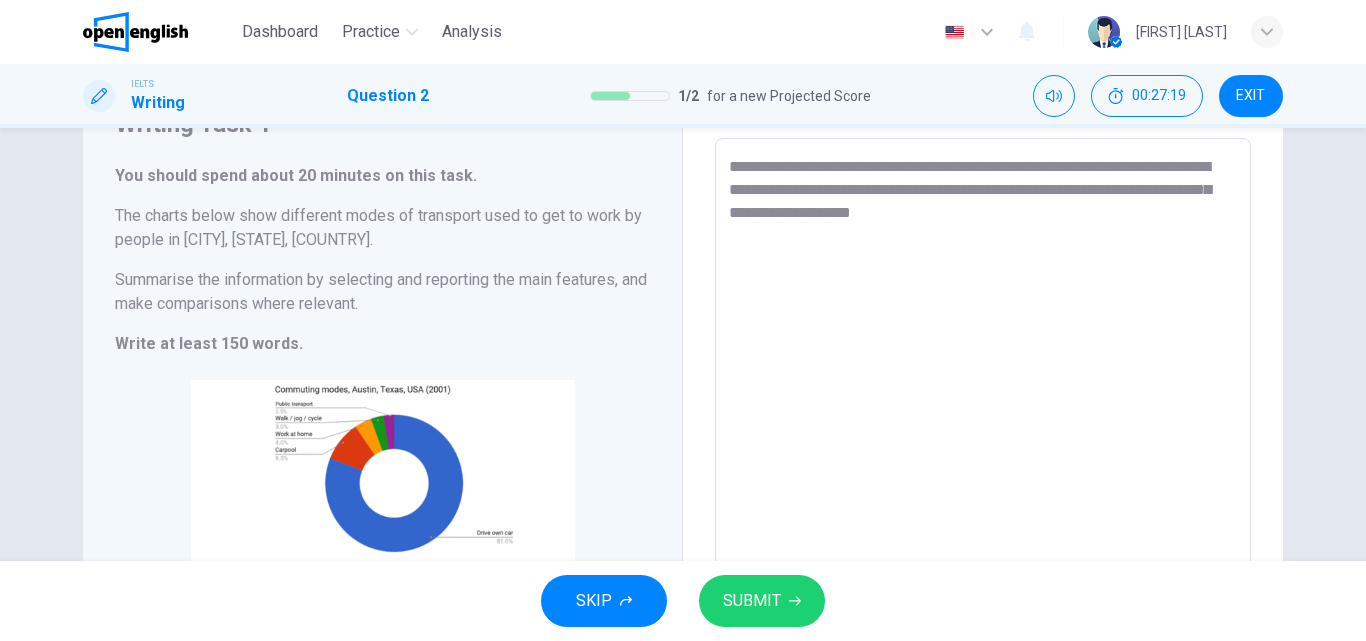 drag, startPoint x: 755, startPoint y: 214, endPoint x: 758, endPoint y: 228, distance: 14.3178215 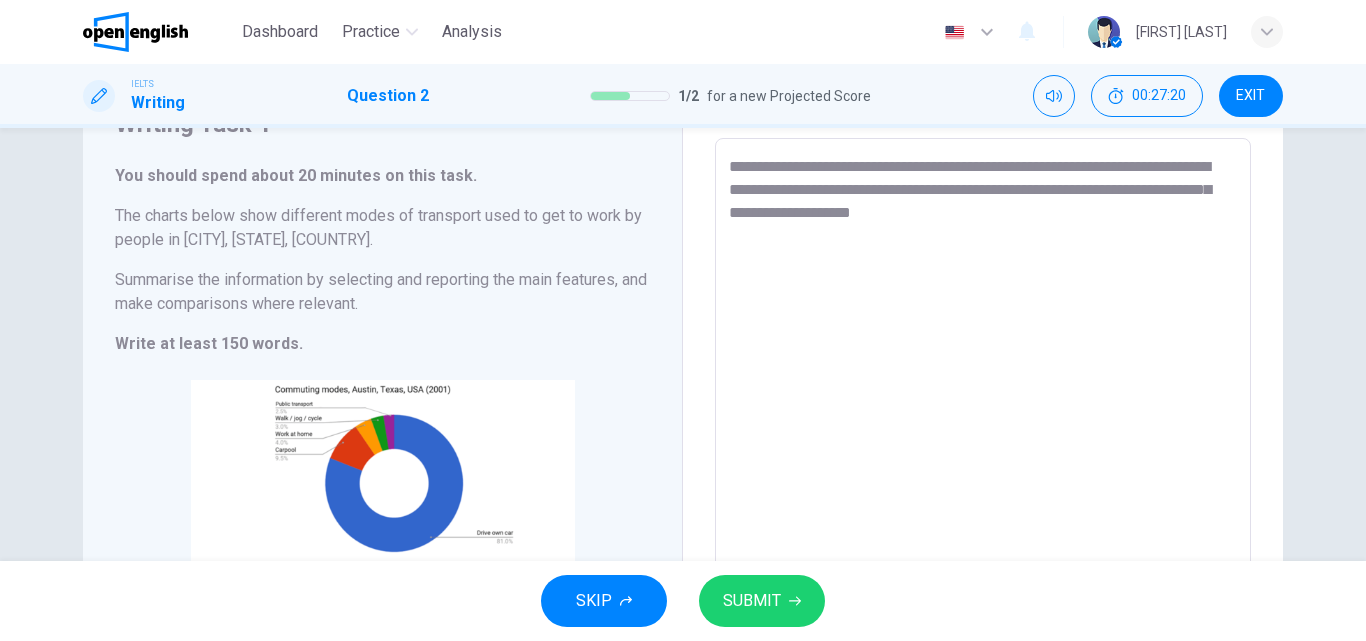 click on "**********" at bounding box center [983, 434] 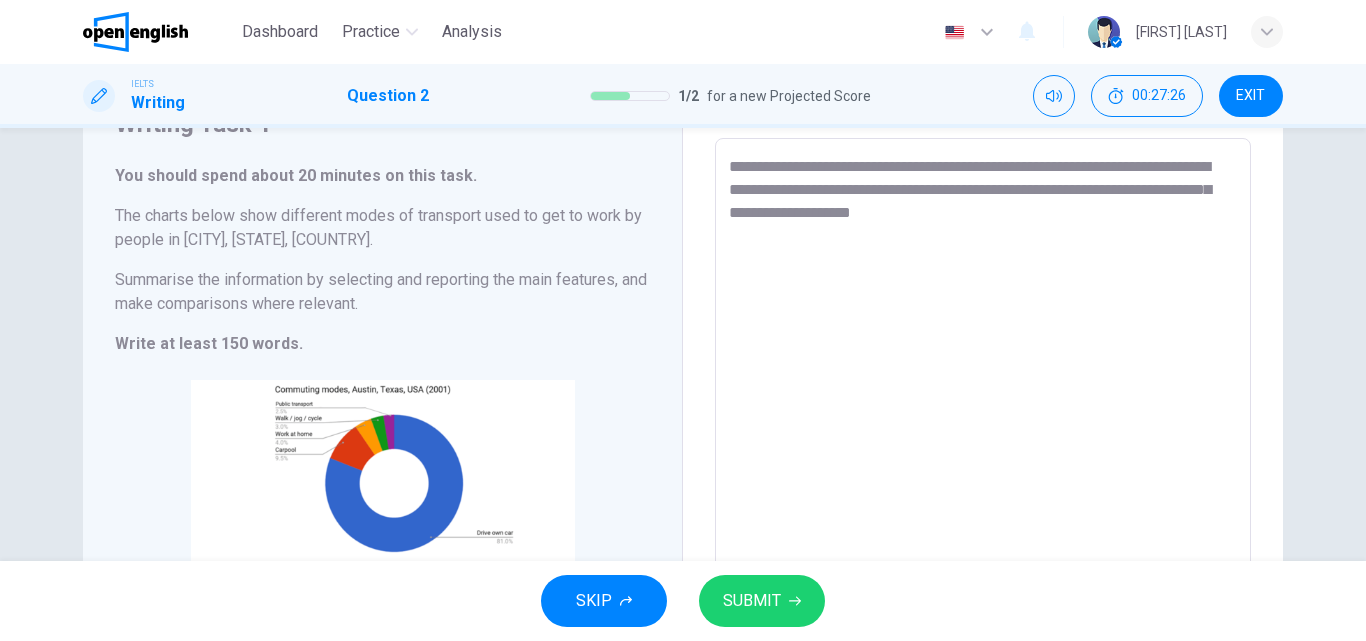 click on "**********" at bounding box center [983, 434] 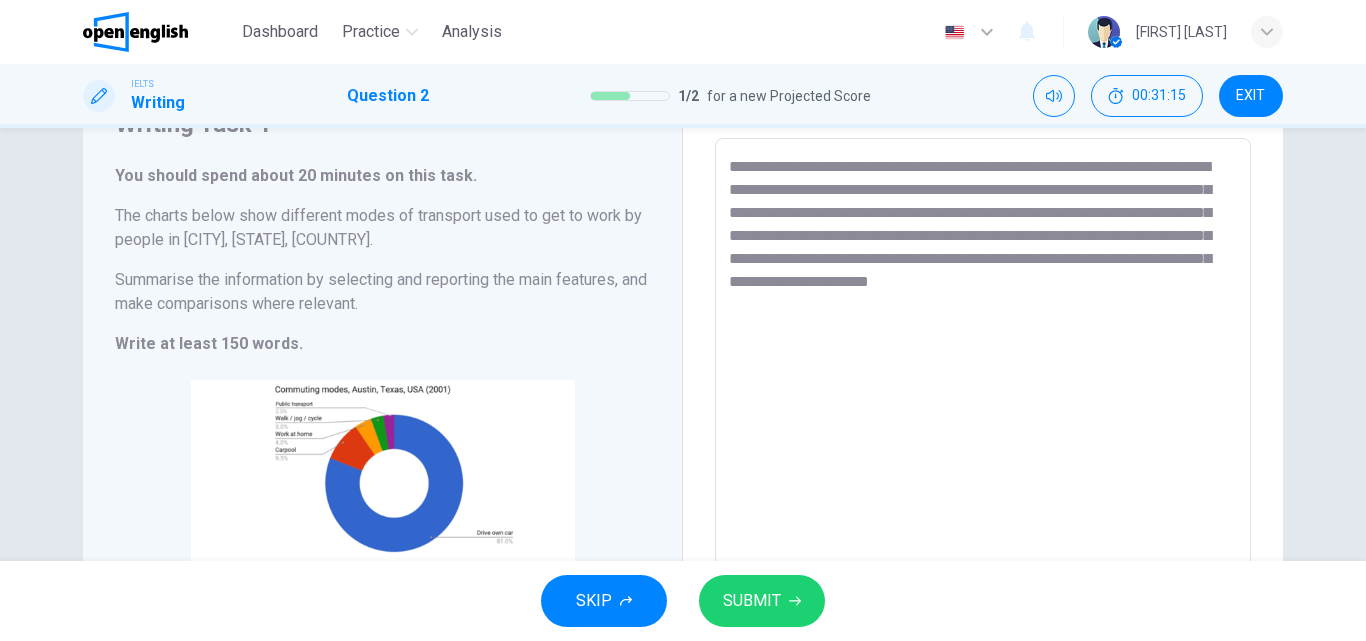 click on "**********" at bounding box center (983, 434) 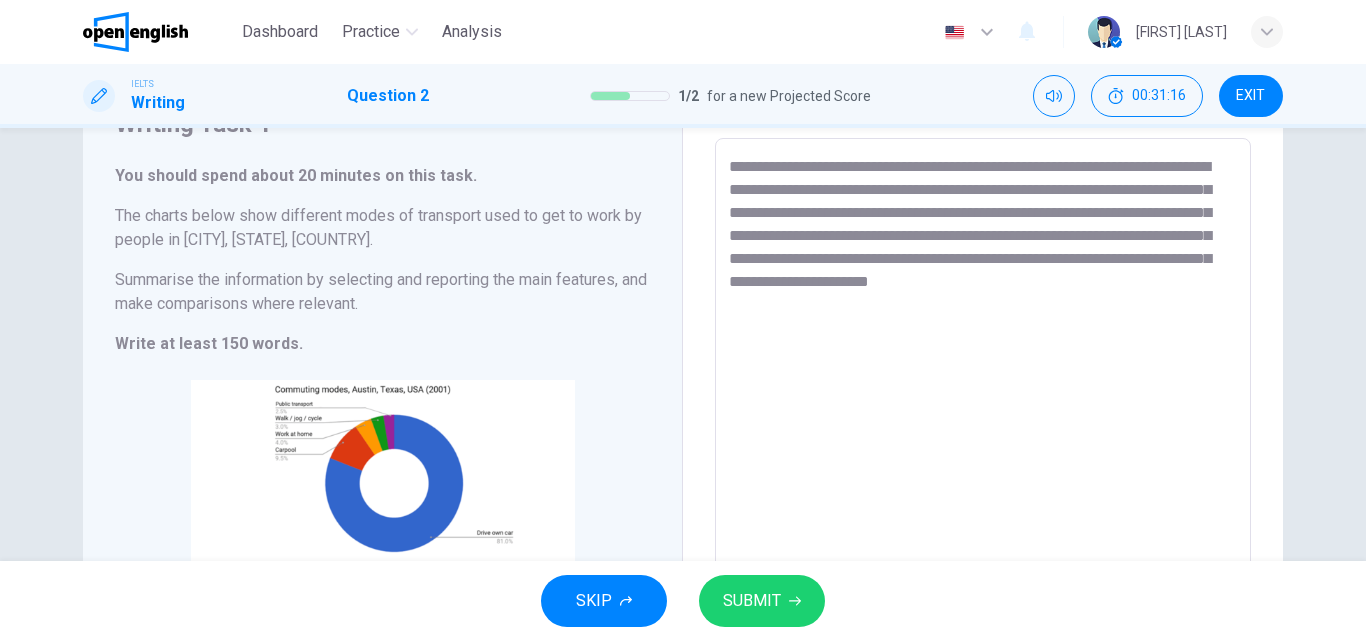 click on "**********" at bounding box center [983, 434] 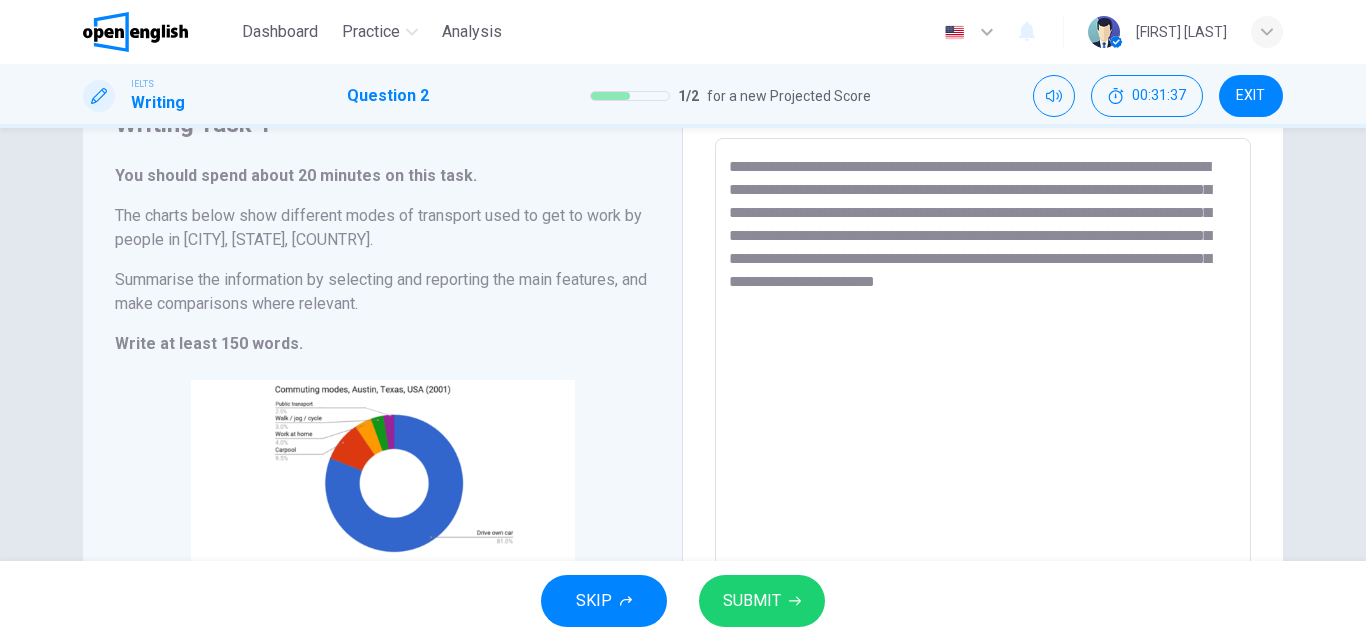 click on "**********" at bounding box center [983, 434] 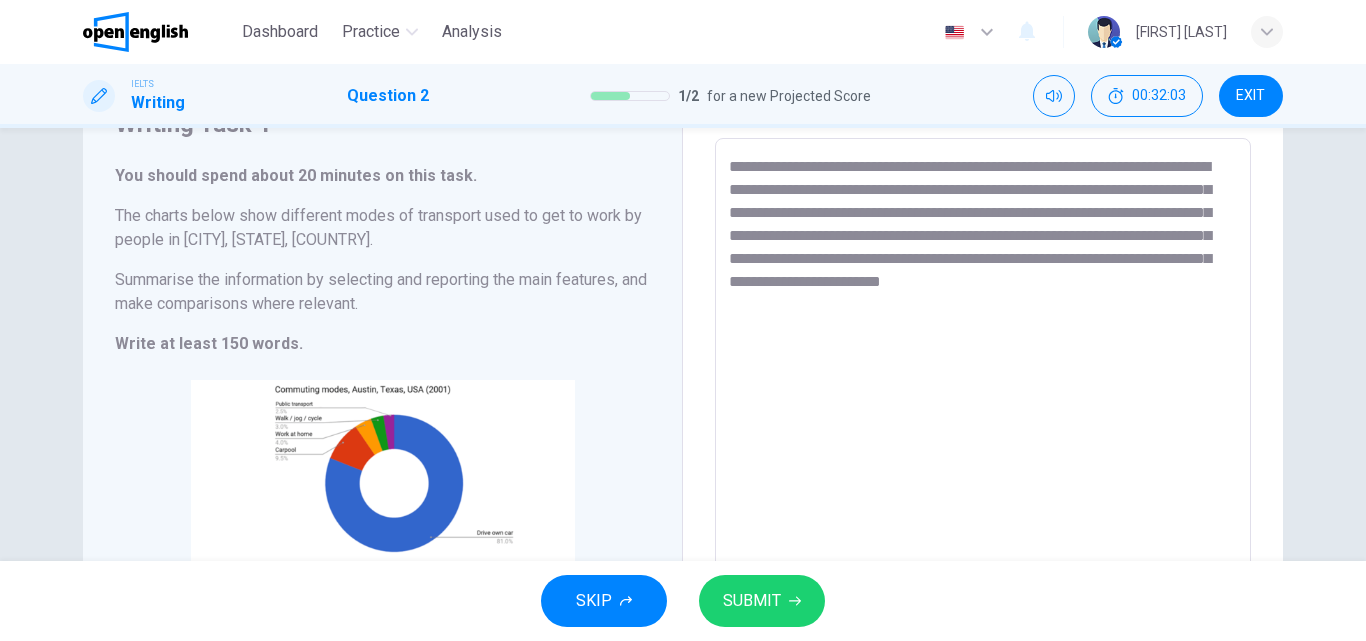 click on "**********" at bounding box center (983, 434) 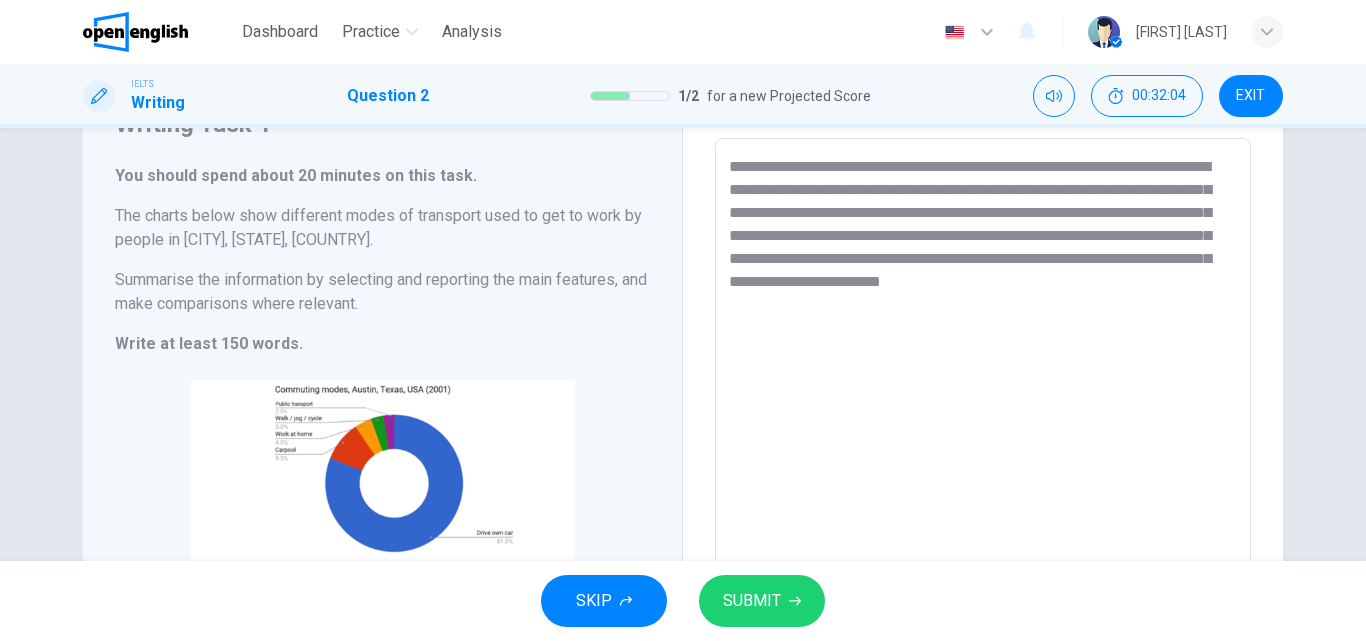 drag, startPoint x: 1206, startPoint y: 283, endPoint x: 1216, endPoint y: 303, distance: 22.36068 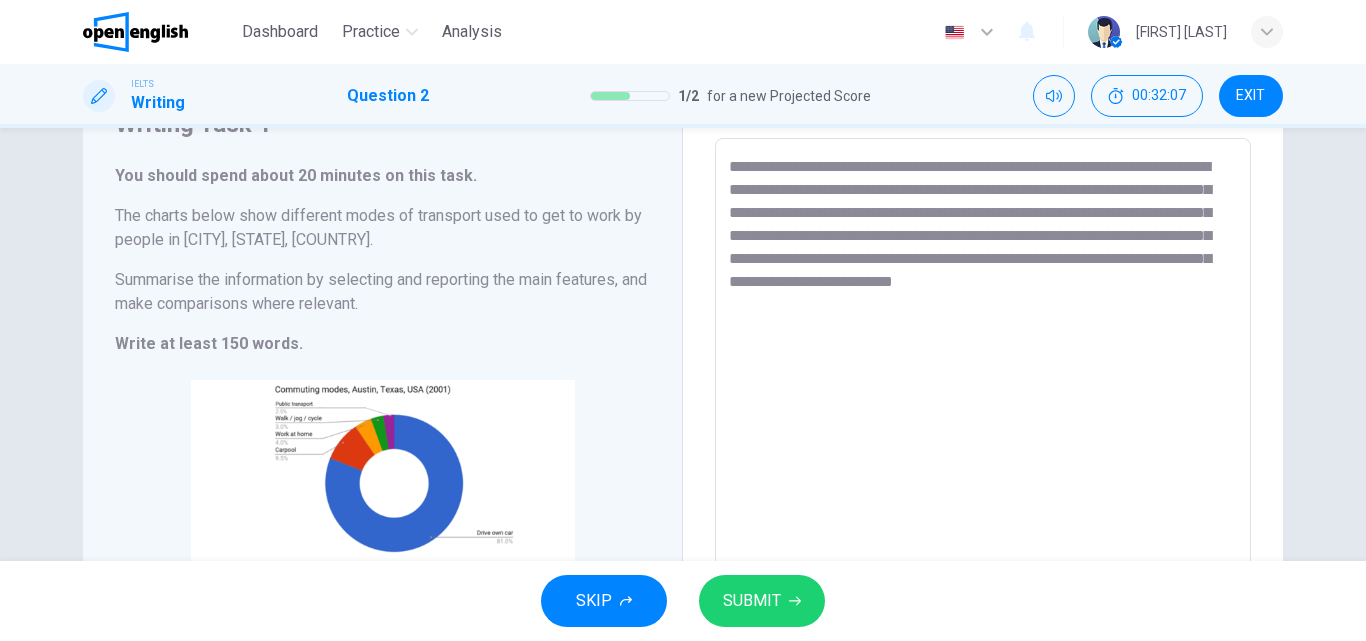 drag, startPoint x: 808, startPoint y: 303, endPoint x: 810, endPoint y: 313, distance: 10.198039 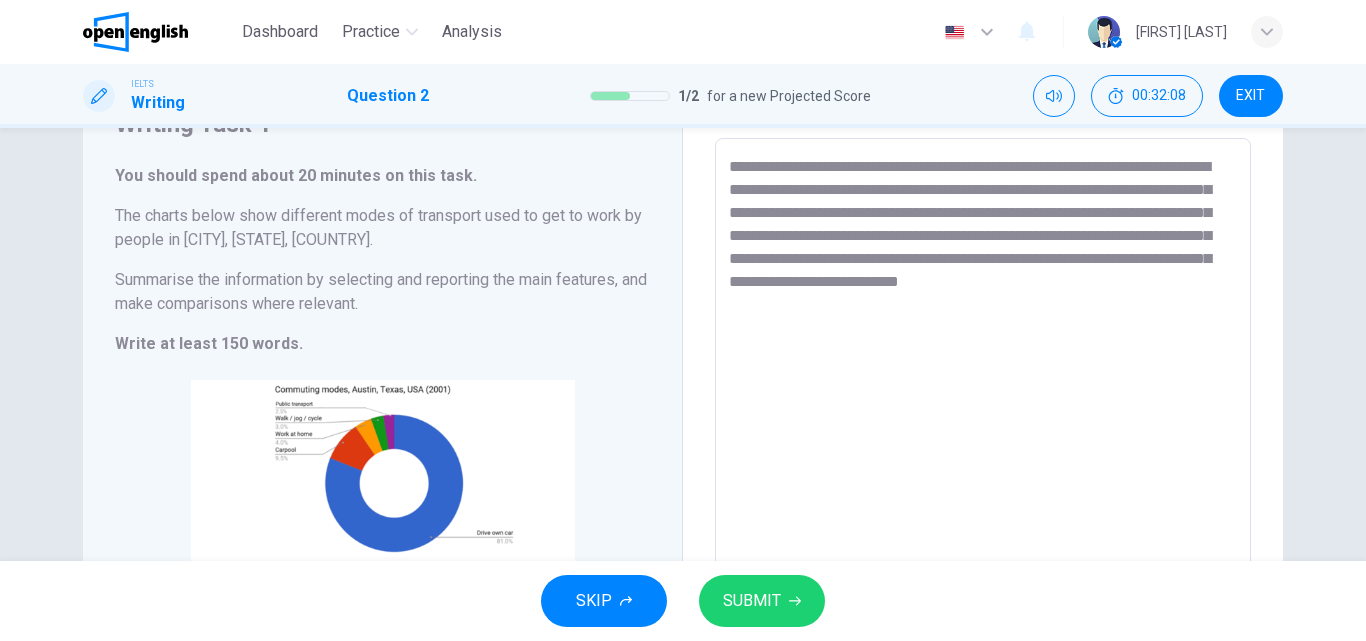 click on "**********" at bounding box center [983, 434] 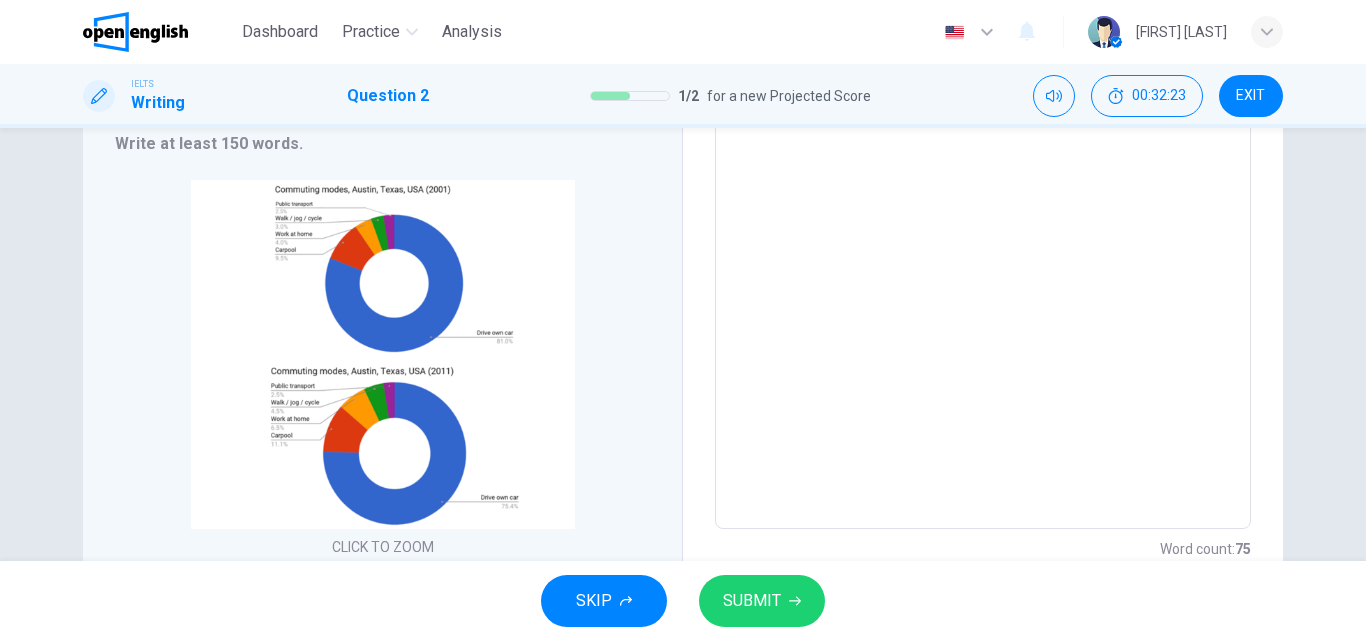 scroll, scrollTop: 200, scrollLeft: 0, axis: vertical 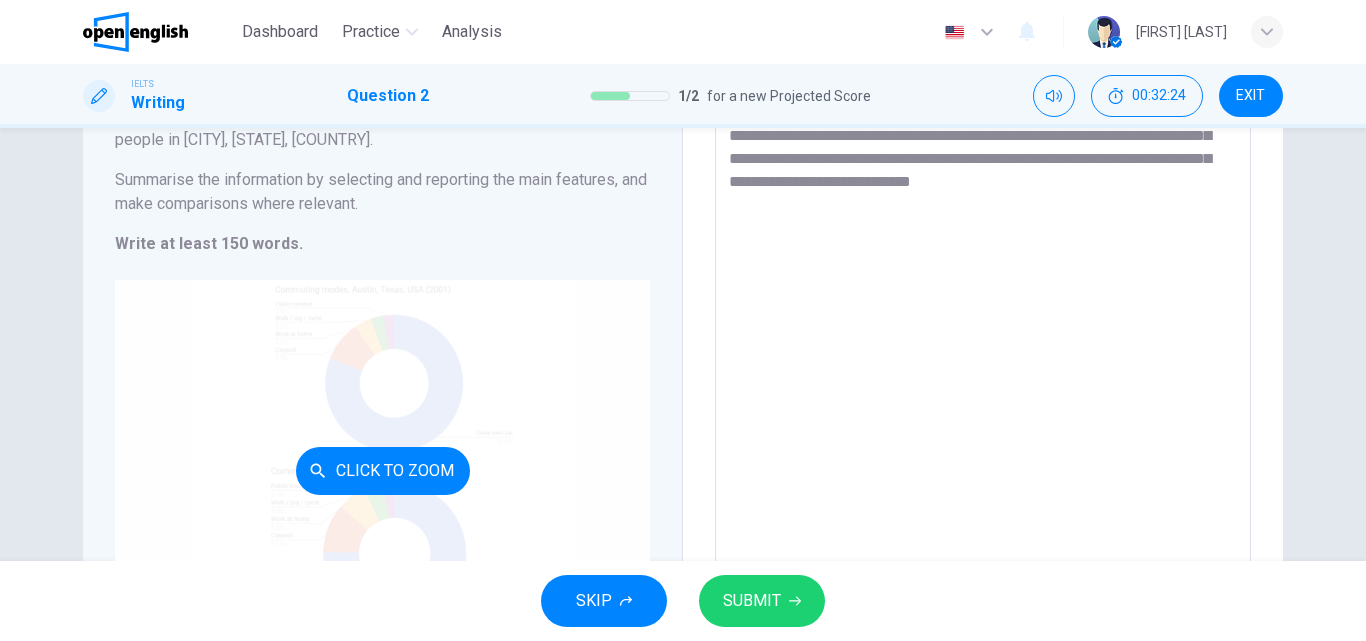 click on "Click to Zoom" at bounding box center [382, 470] 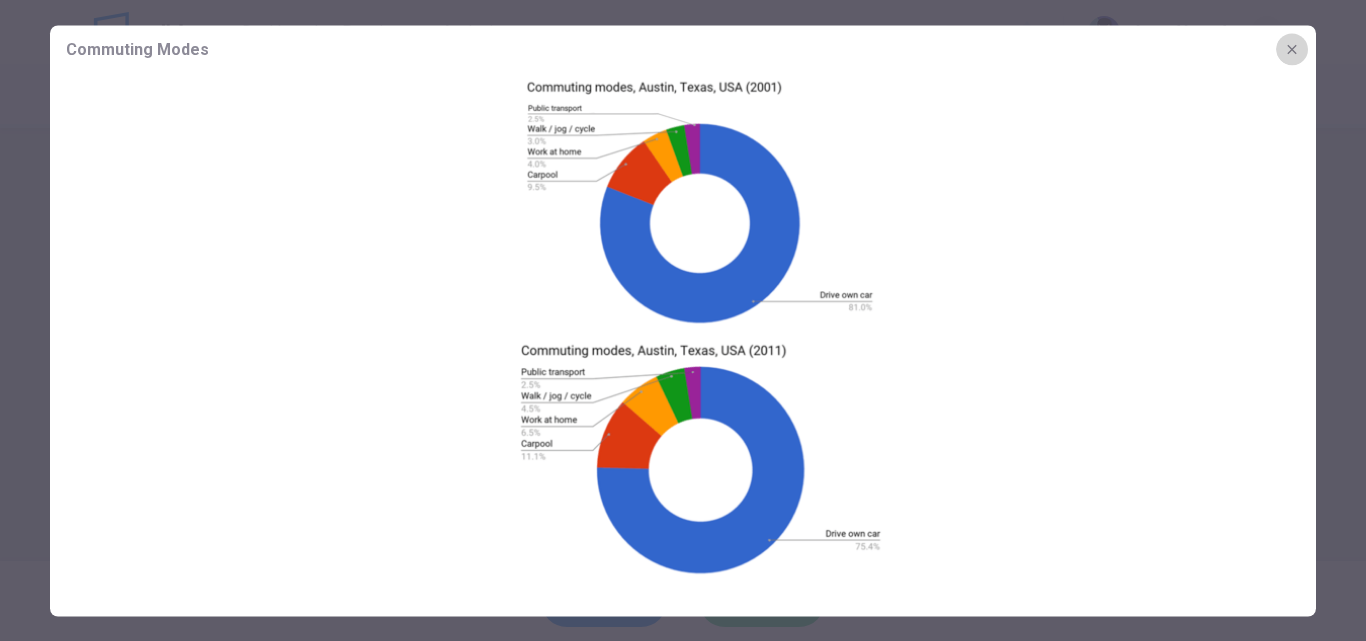 click 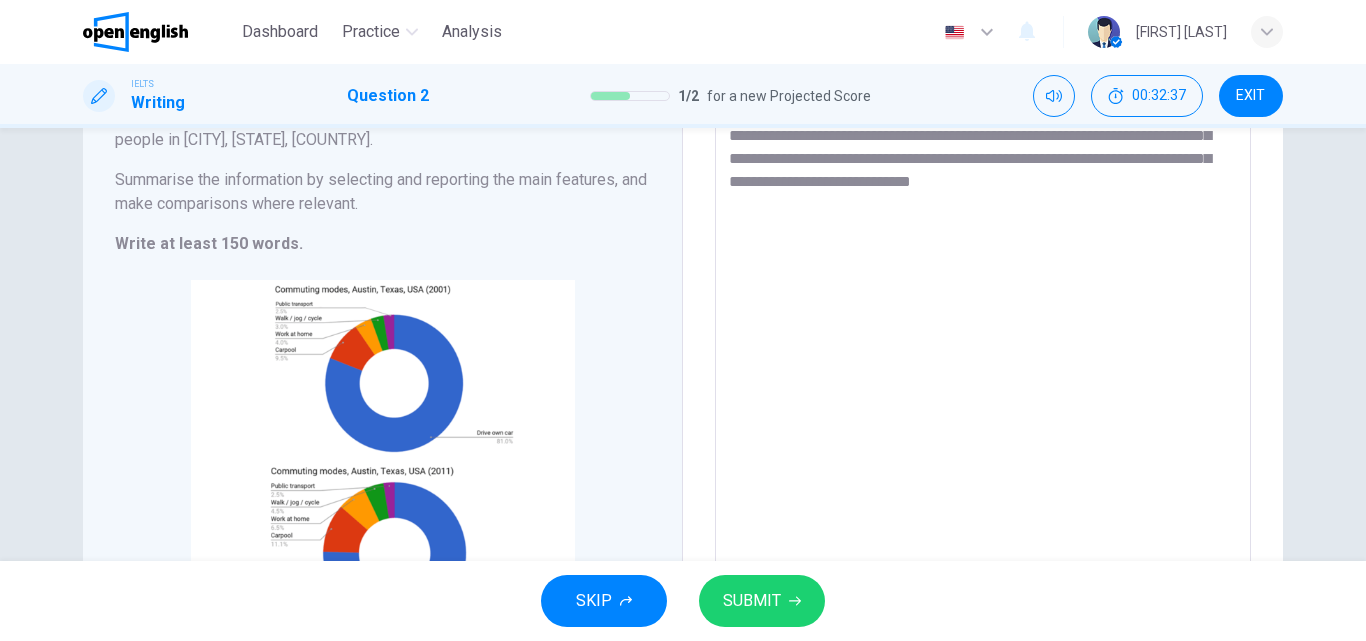 click on "**********" at bounding box center [983, 334] 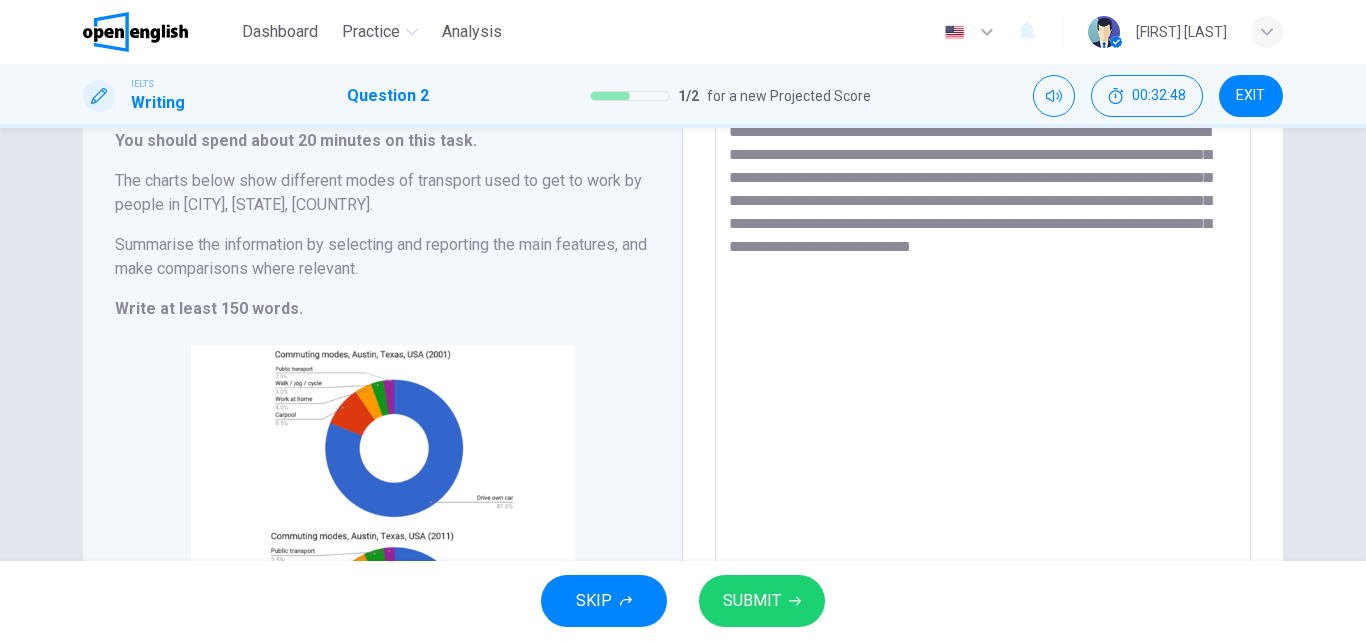 scroll, scrollTop: 100, scrollLeft: 0, axis: vertical 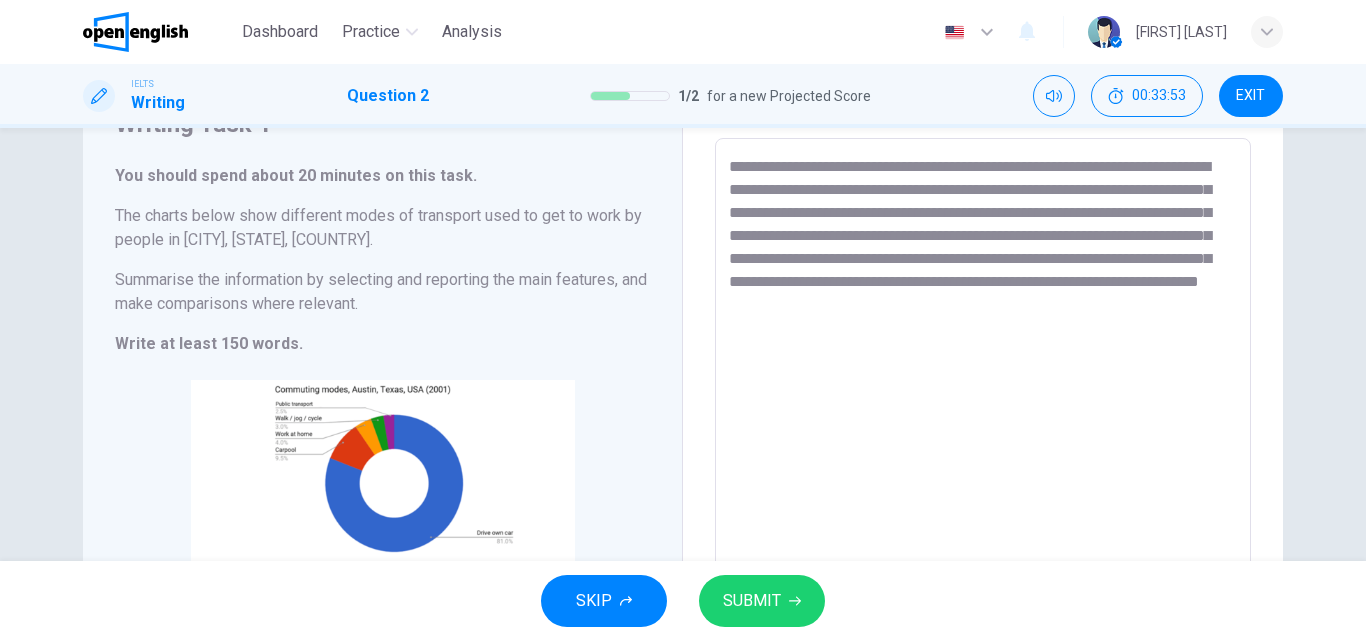 click on "**********" at bounding box center (983, 434) 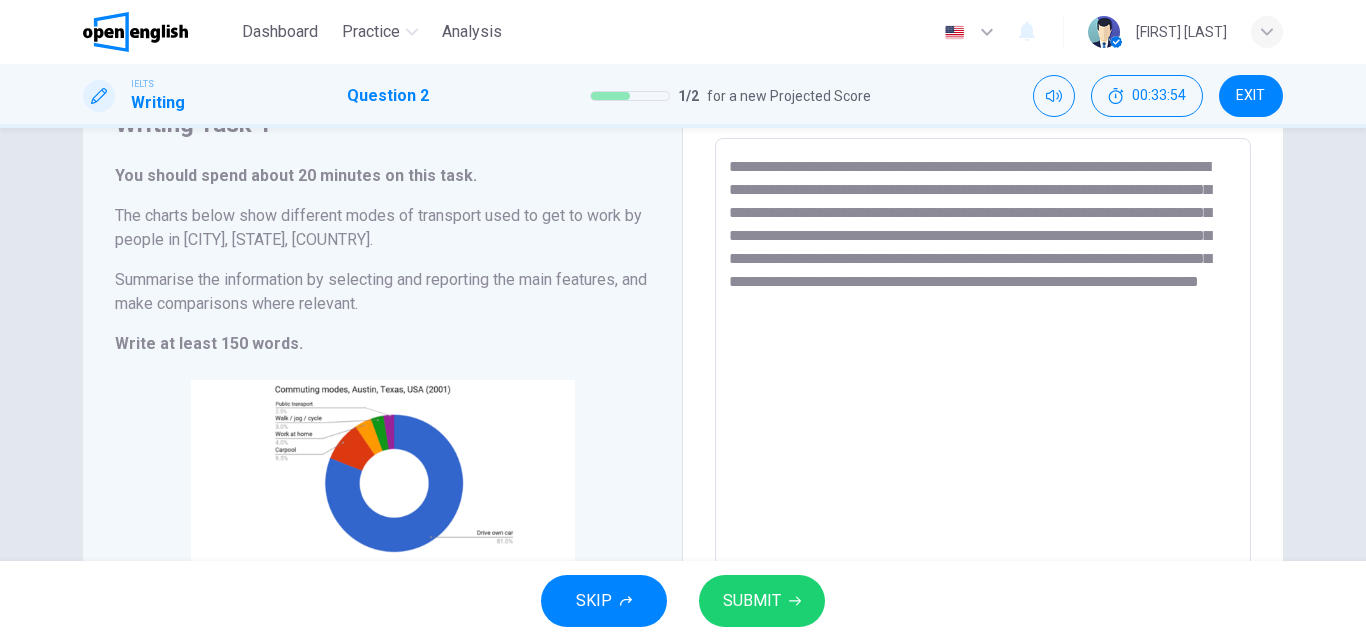 drag, startPoint x: 945, startPoint y: 310, endPoint x: 947, endPoint y: 339, distance: 29.068884 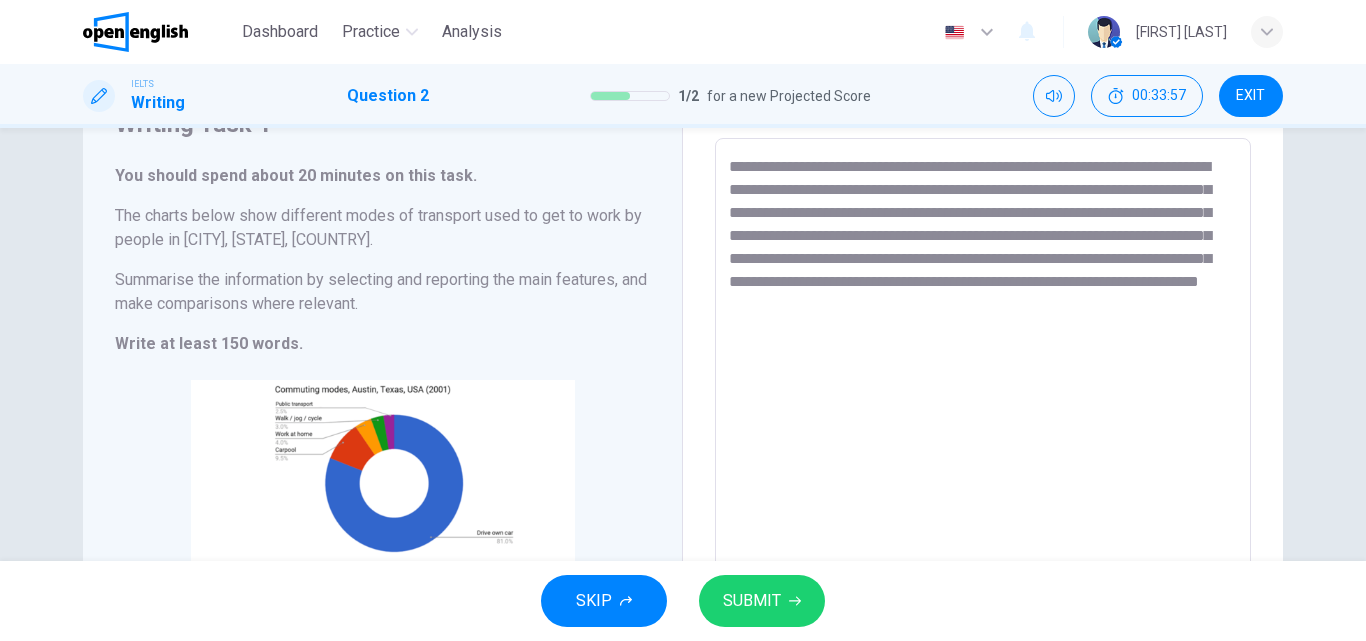 drag, startPoint x: 951, startPoint y: 305, endPoint x: 954, endPoint y: 315, distance: 10.440307 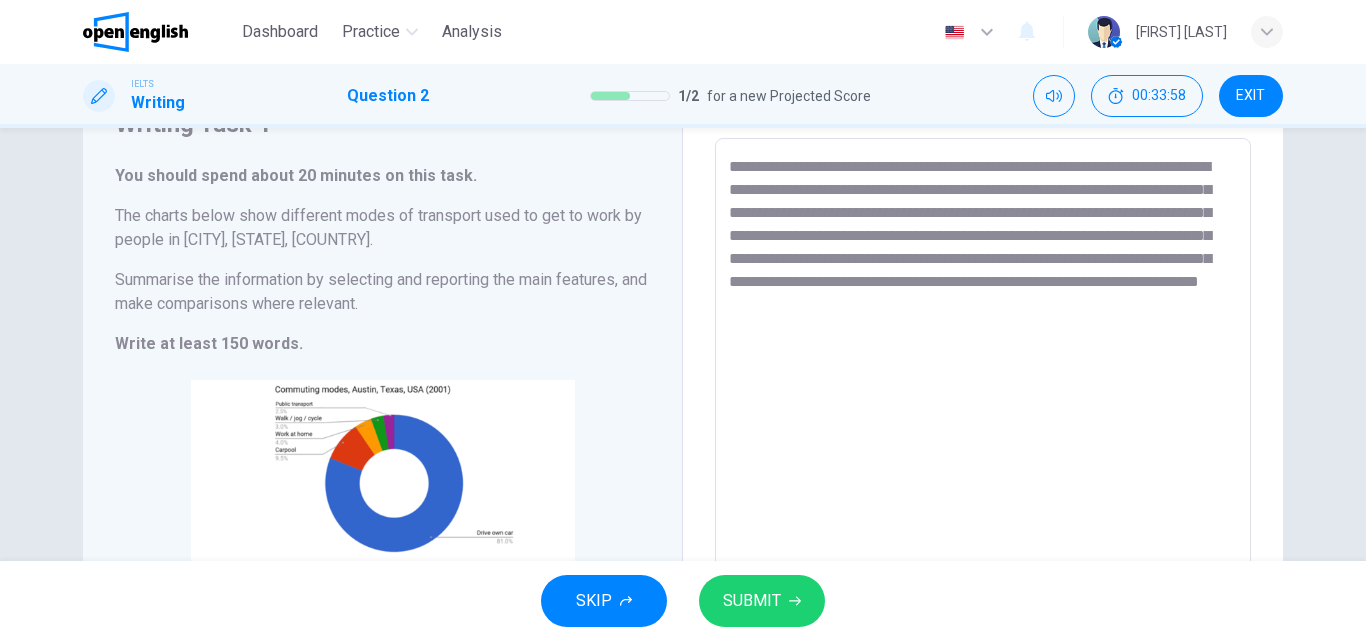 drag, startPoint x: 945, startPoint y: 310, endPoint x: 955, endPoint y: 338, distance: 29.732138 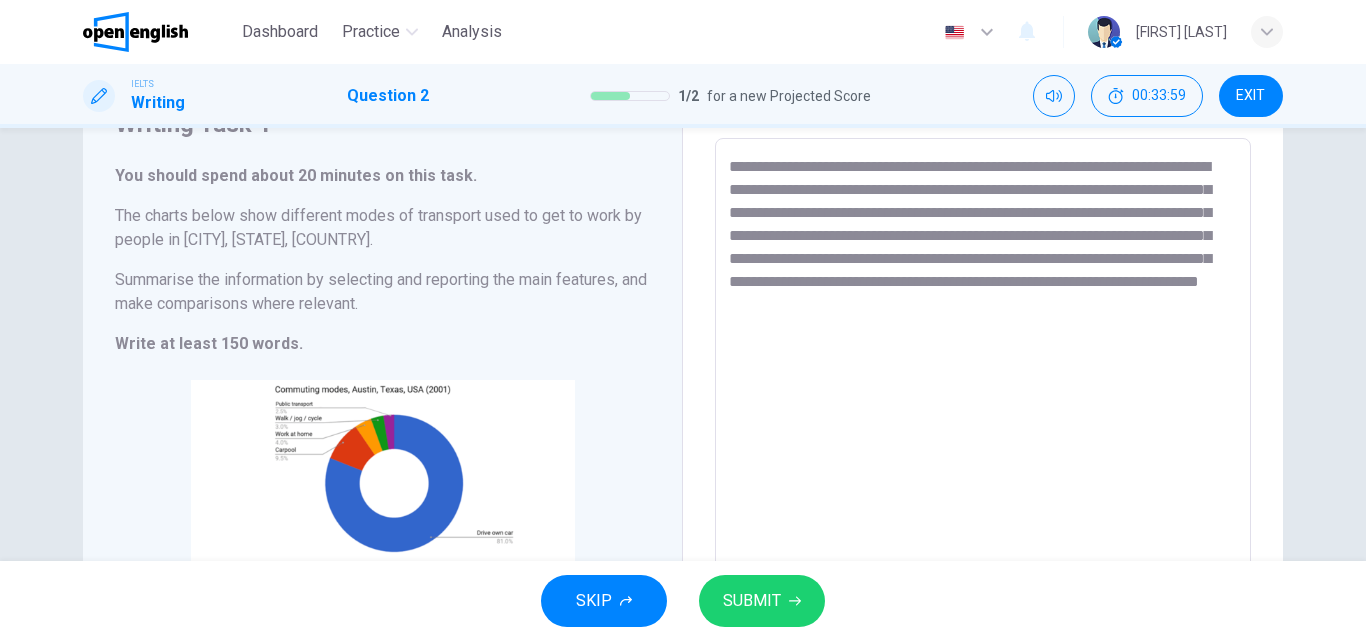 drag, startPoint x: 944, startPoint y: 313, endPoint x: 955, endPoint y: 333, distance: 22.825424 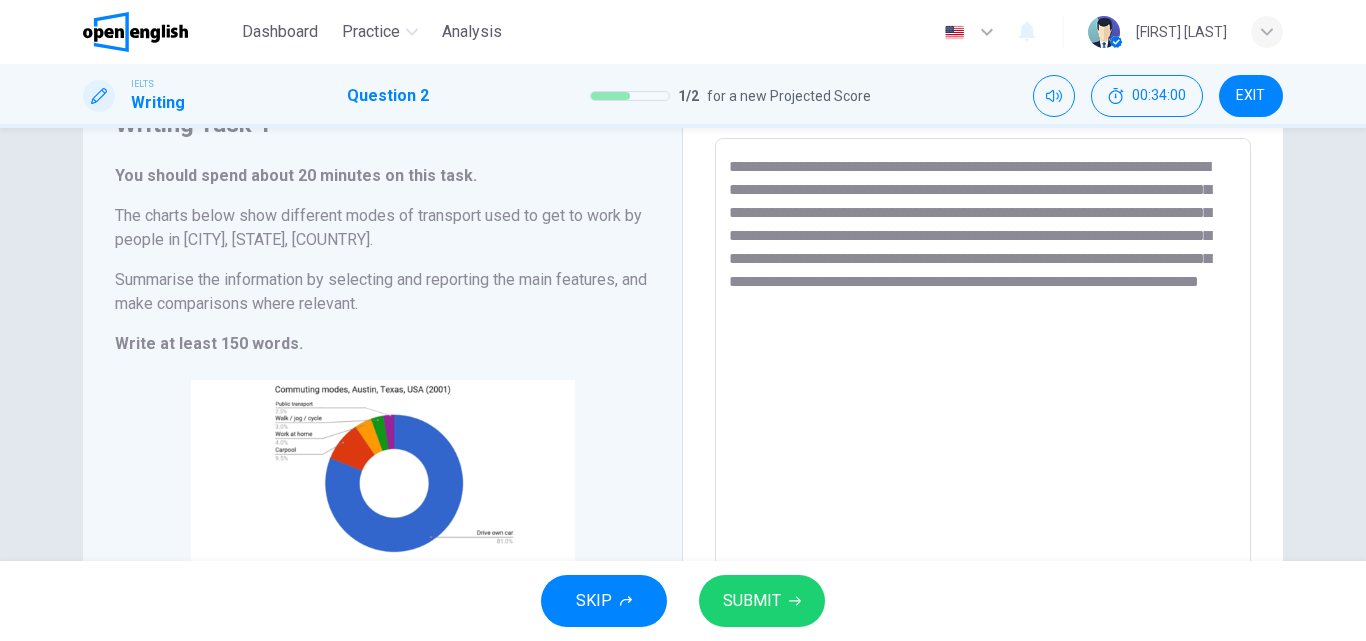 click on "**********" at bounding box center [983, 434] 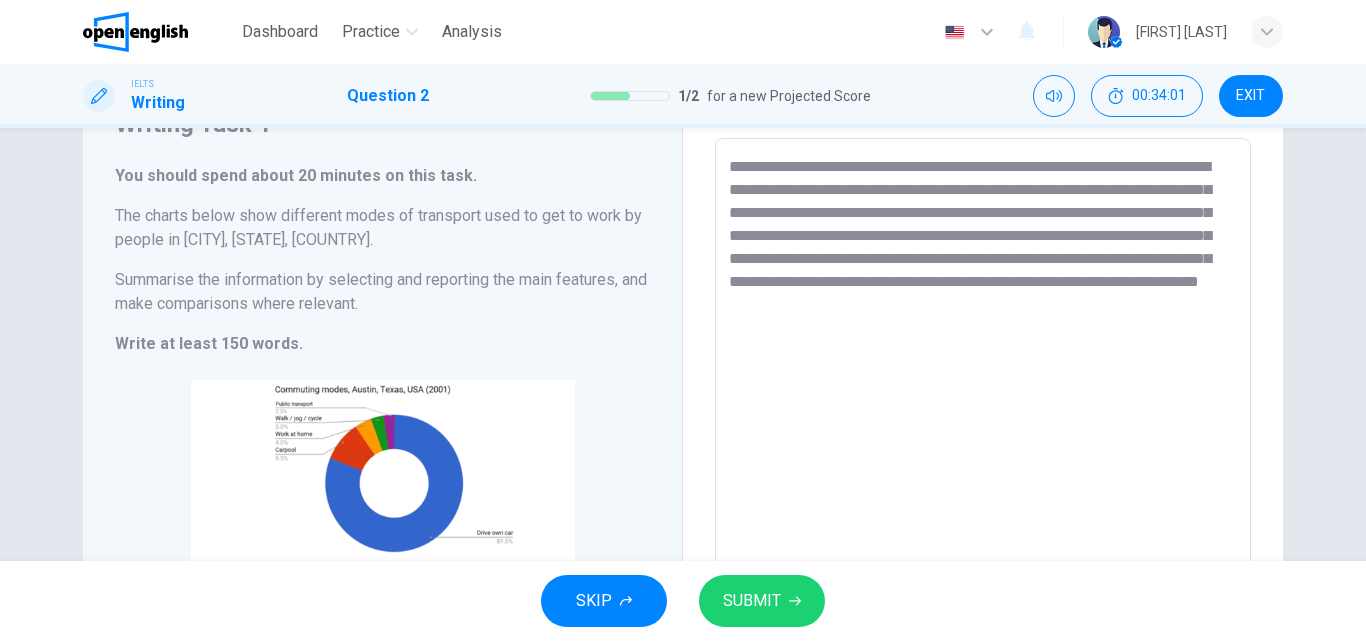 click on "**********" at bounding box center [983, 434] 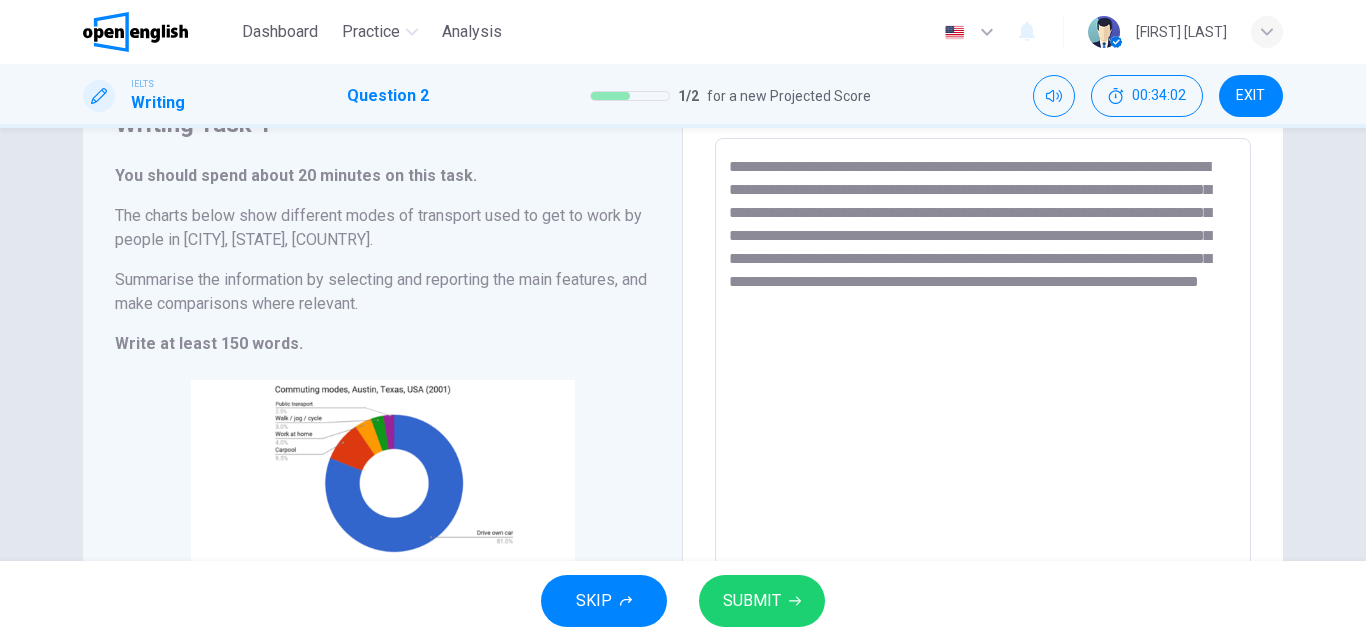 click on "**********" at bounding box center [983, 434] 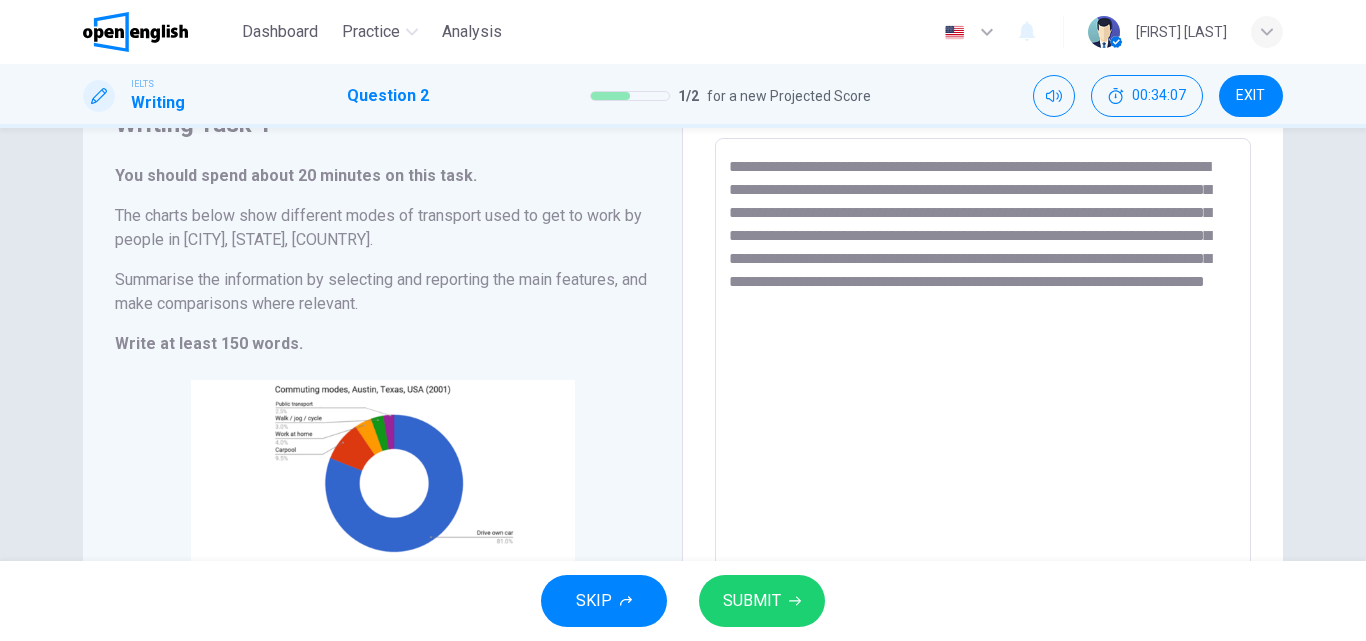 click on "**********" at bounding box center (983, 434) 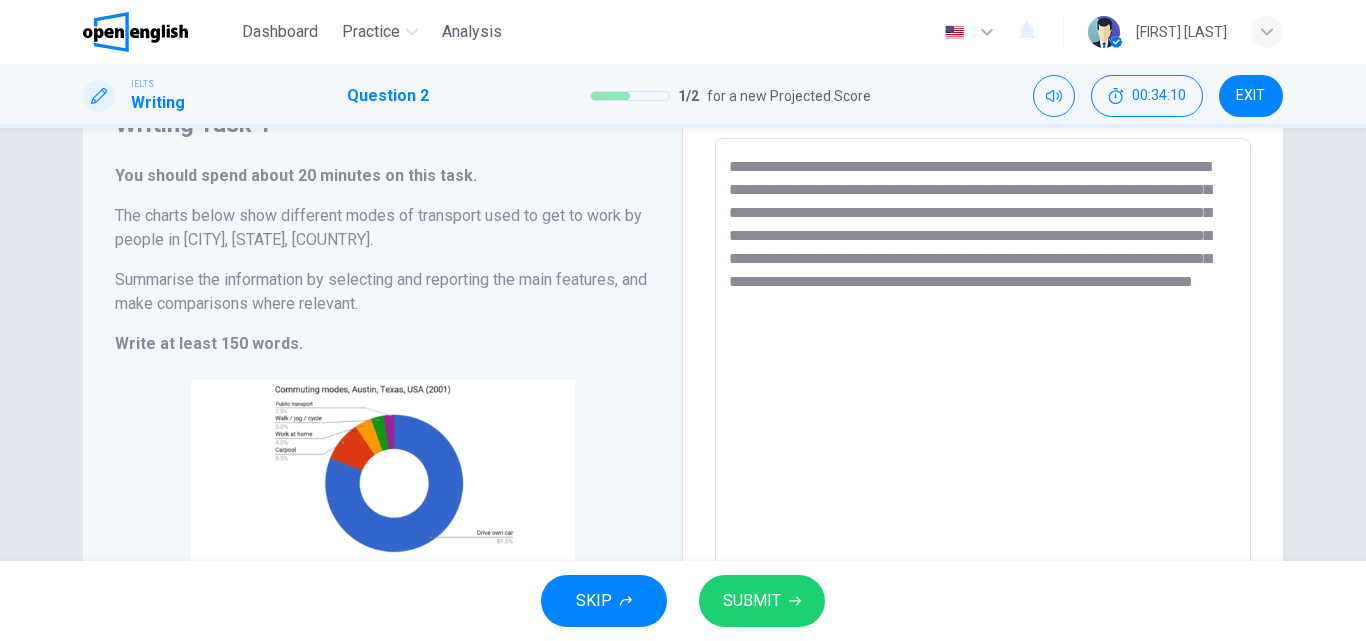 drag, startPoint x: 1115, startPoint y: 302, endPoint x: 1120, endPoint y: 324, distance: 22.561028 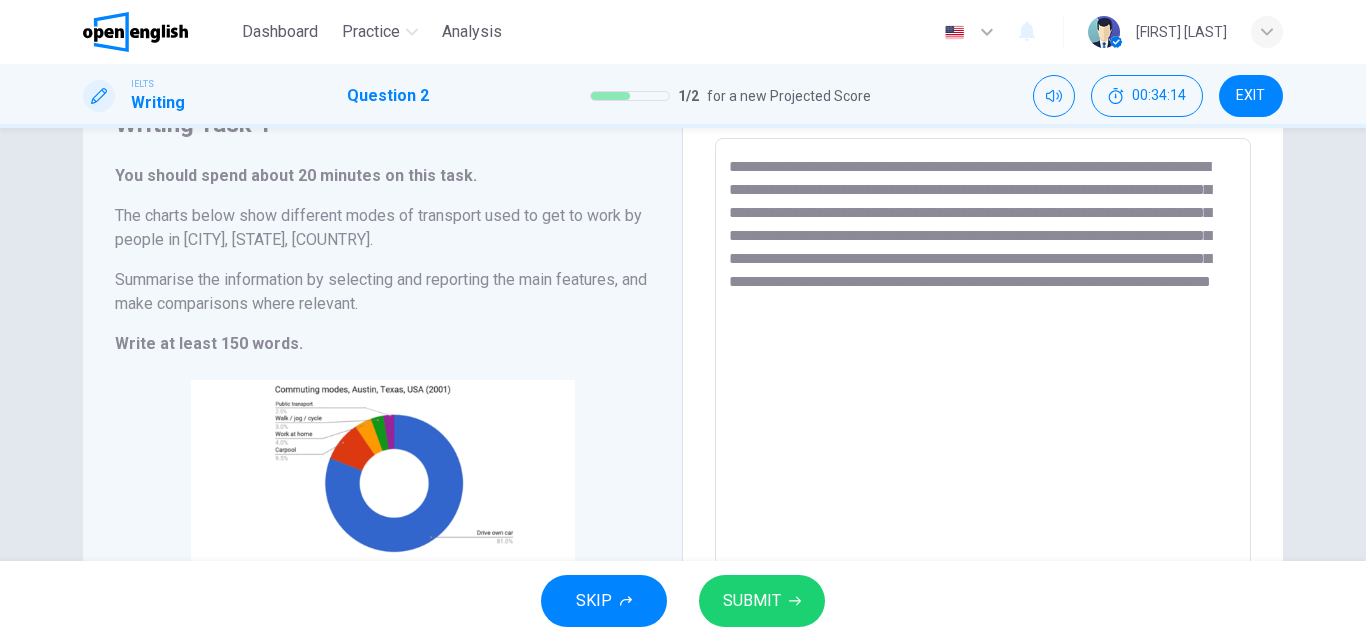 click on "**********" at bounding box center (983, 434) 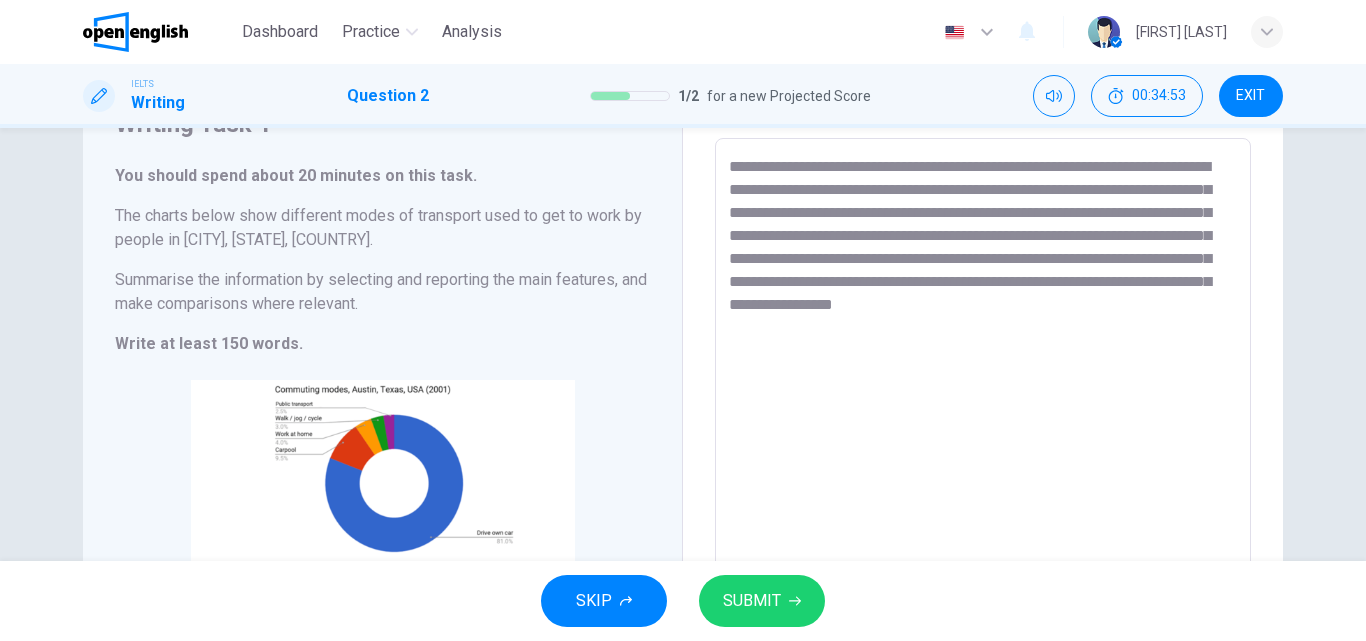 click on "**********" at bounding box center [983, 434] 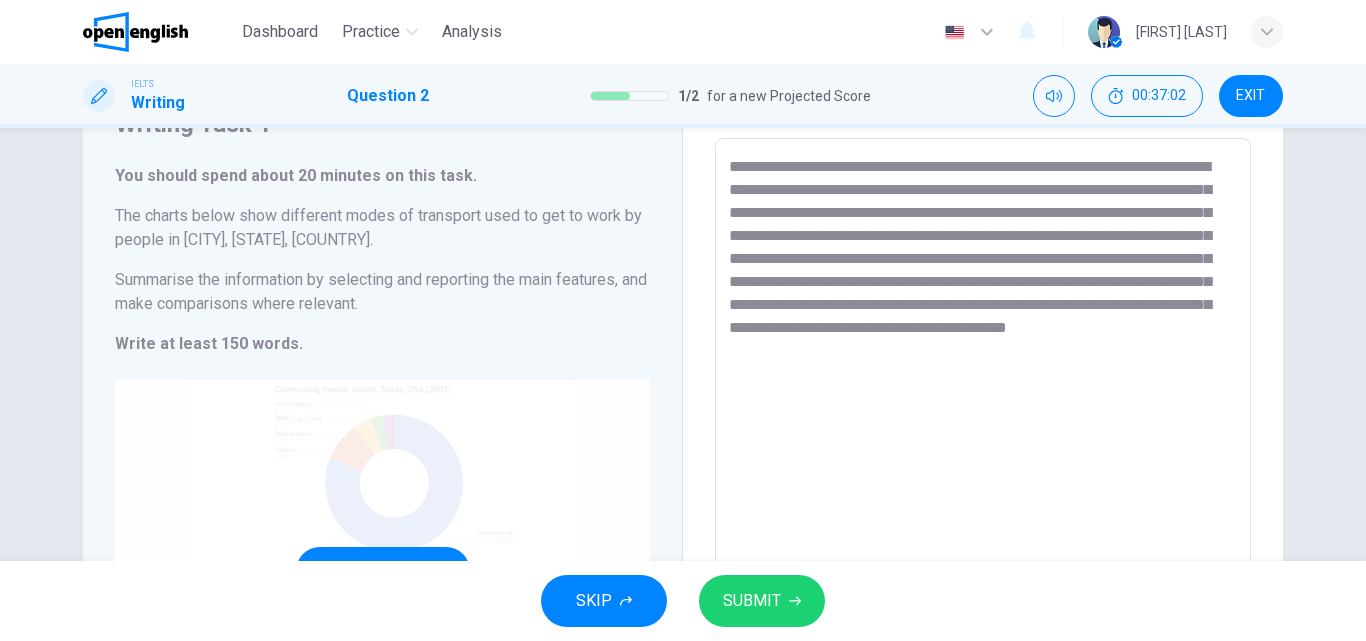 click on "Click to Zoom" at bounding box center [382, 570] 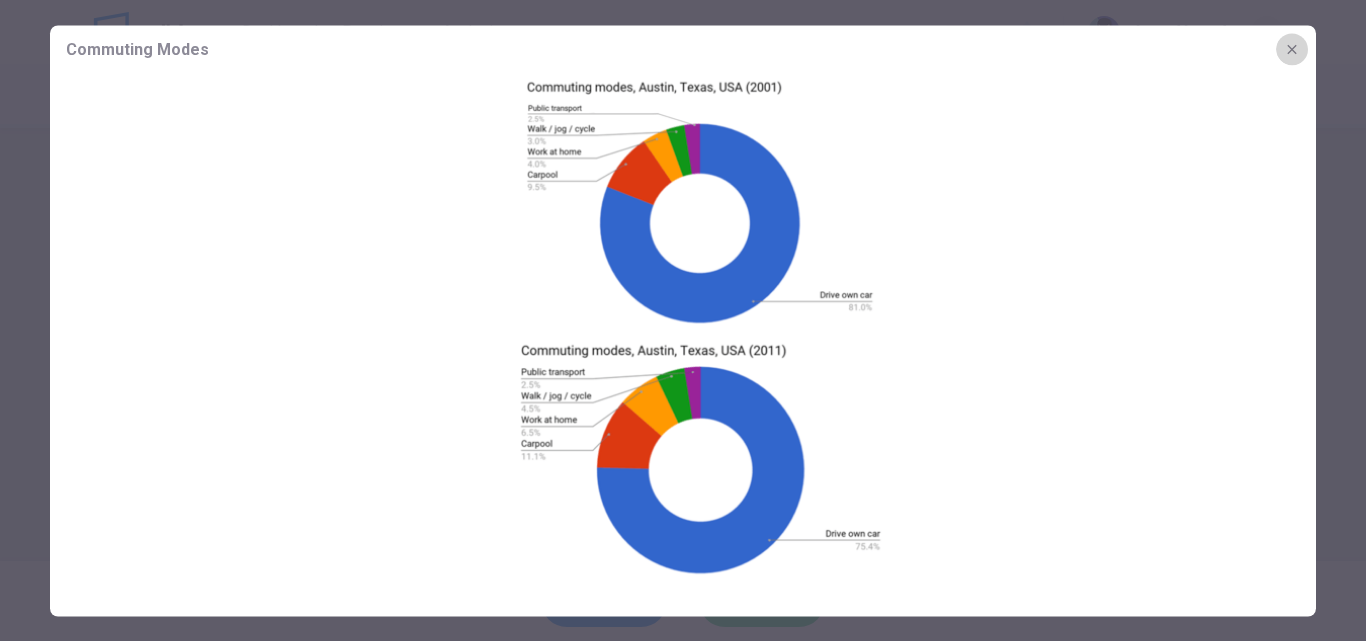 click 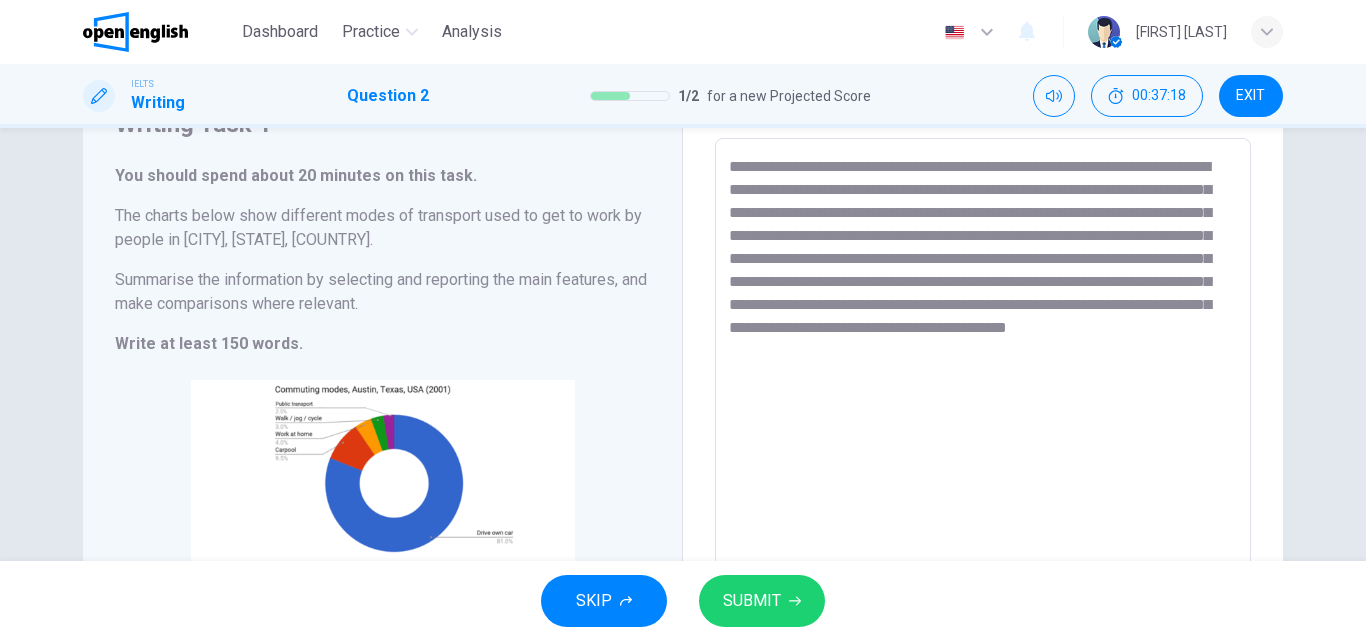 click on "**********" at bounding box center [983, 434] 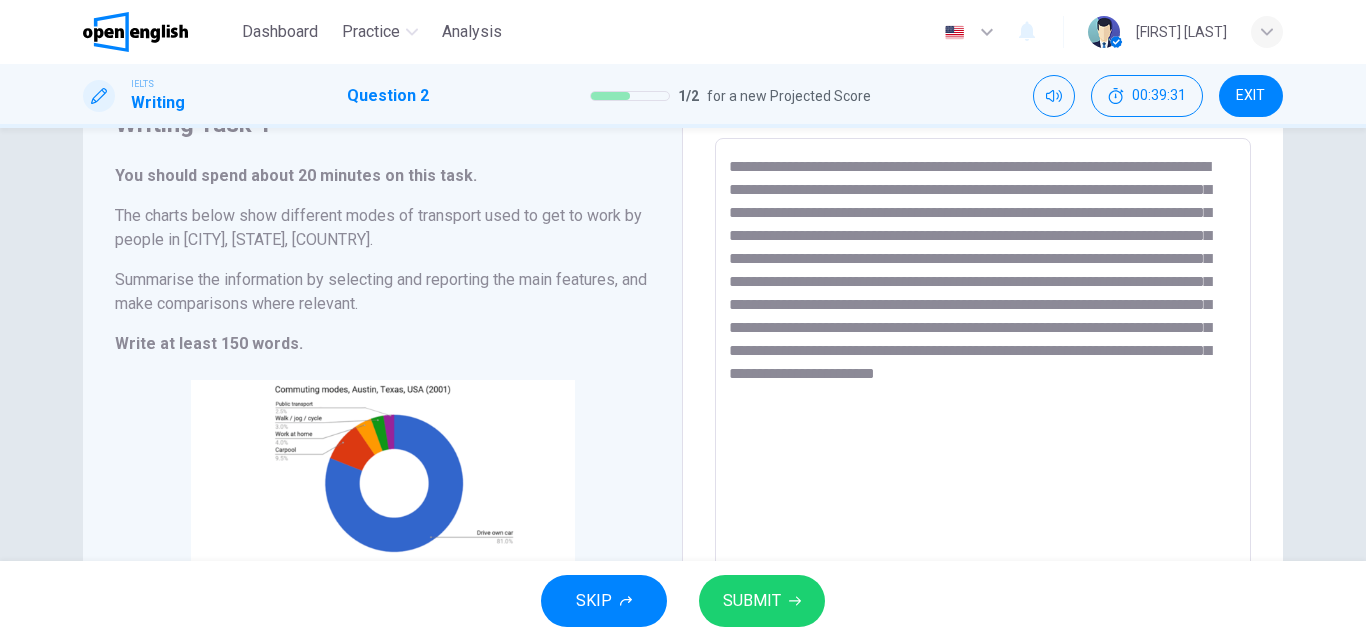 drag, startPoint x: 1050, startPoint y: 403, endPoint x: 1049, endPoint y: 416, distance: 13.038404 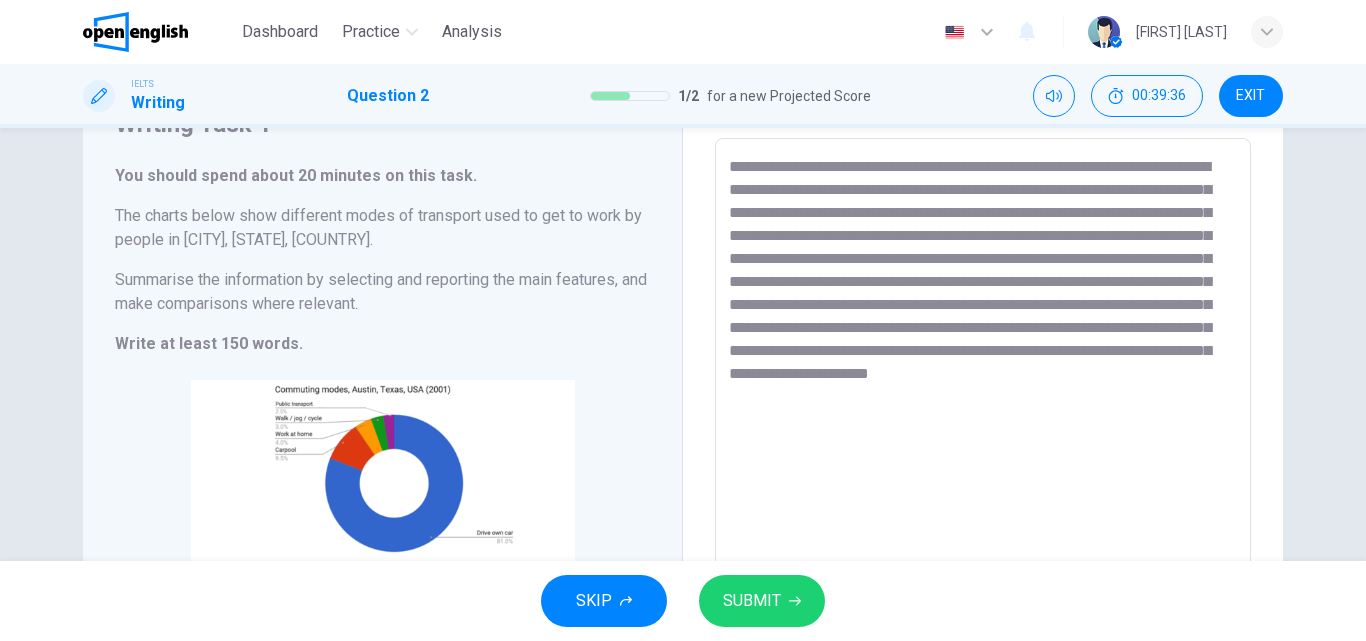 click on "**********" at bounding box center (983, 434) 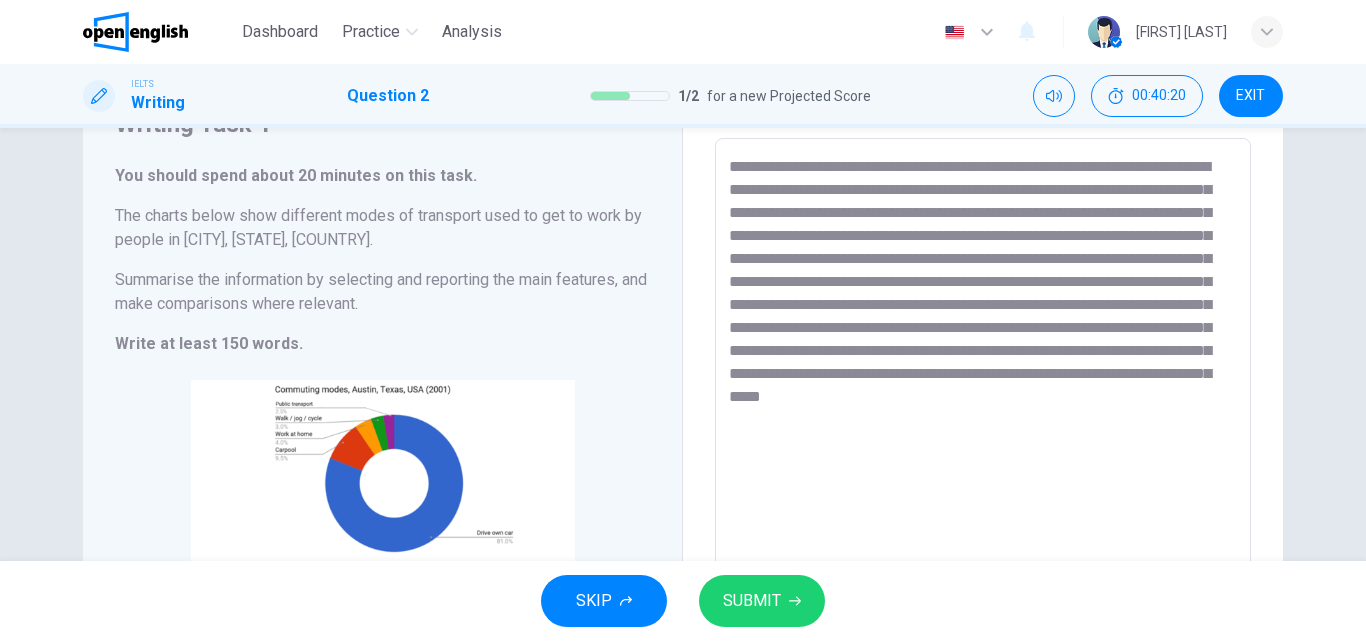 click on "SUBMIT" at bounding box center (752, 601) 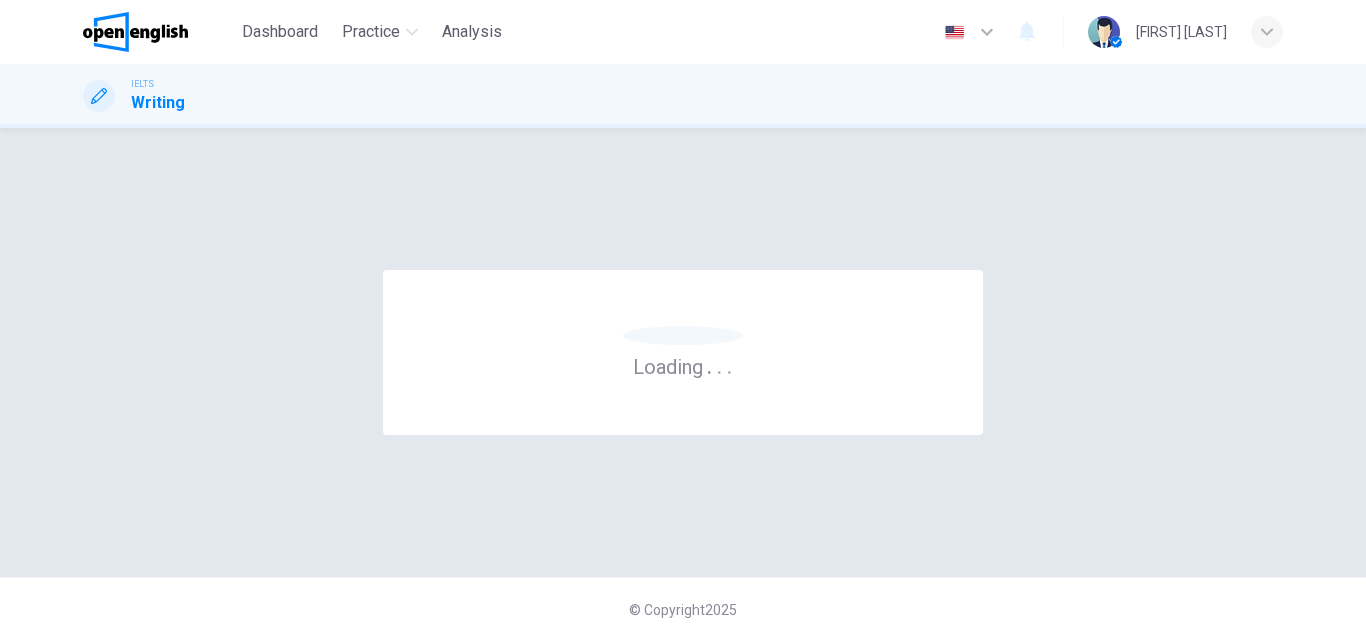 scroll, scrollTop: 0, scrollLeft: 0, axis: both 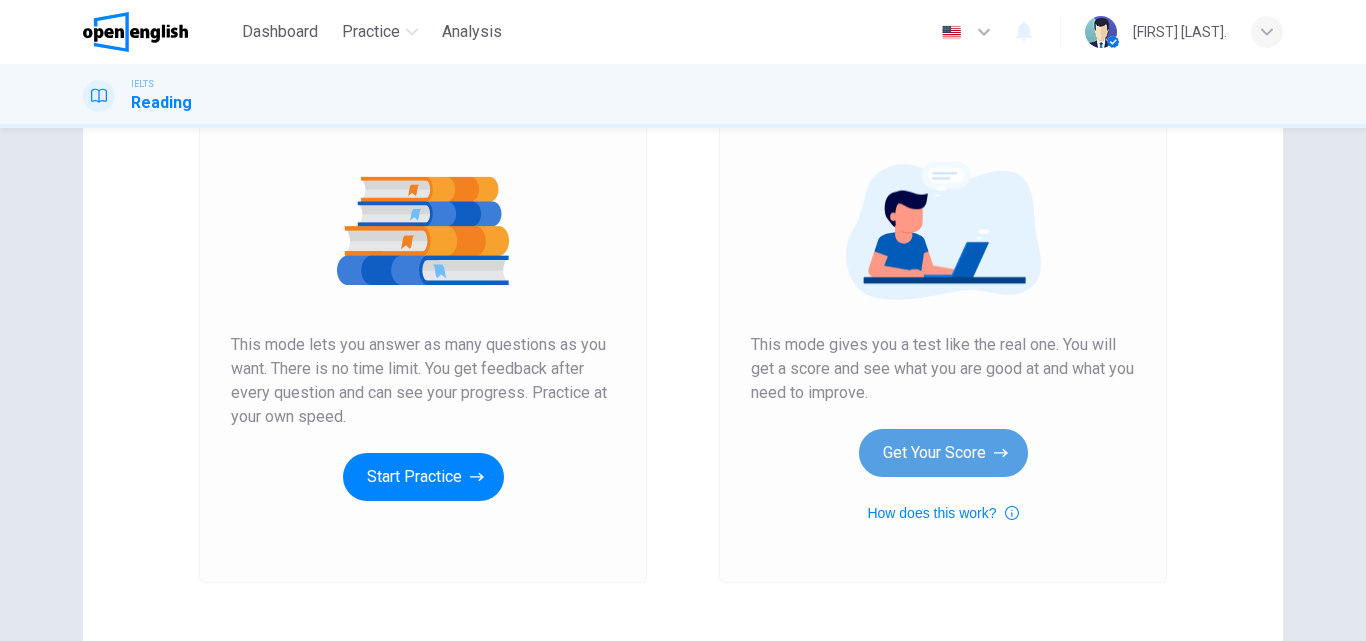 click on "Get Your Score" at bounding box center (943, 453) 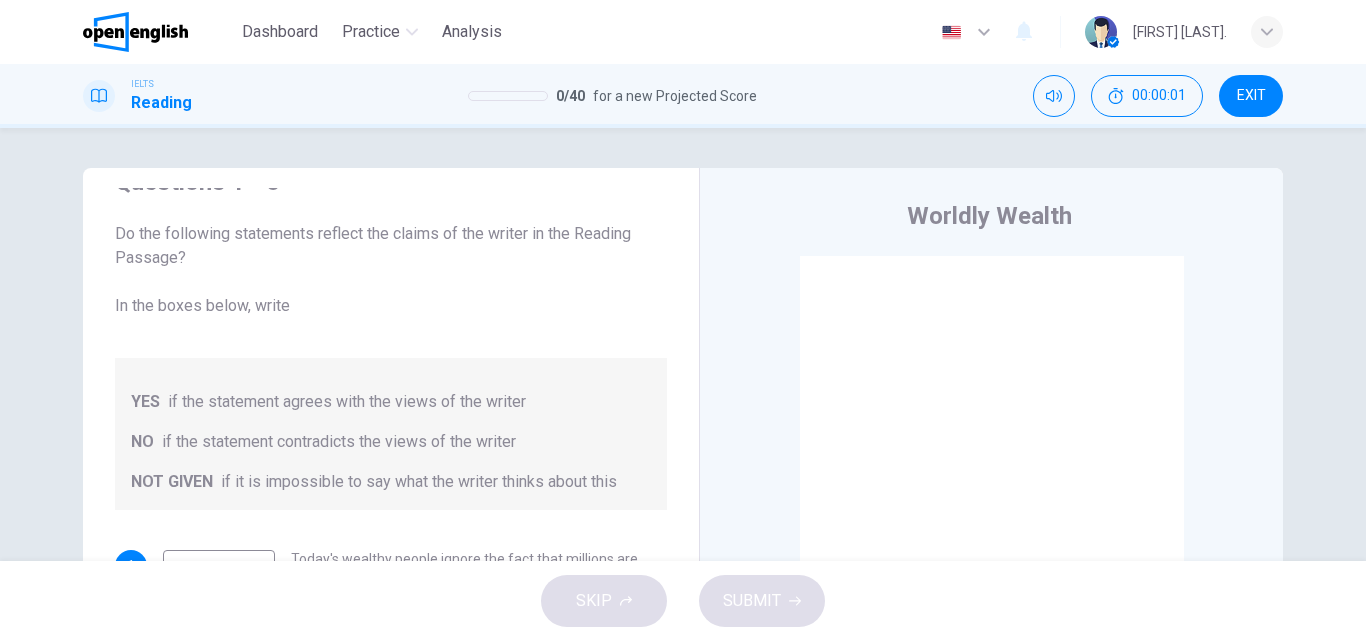 scroll, scrollTop: 81, scrollLeft: 0, axis: vertical 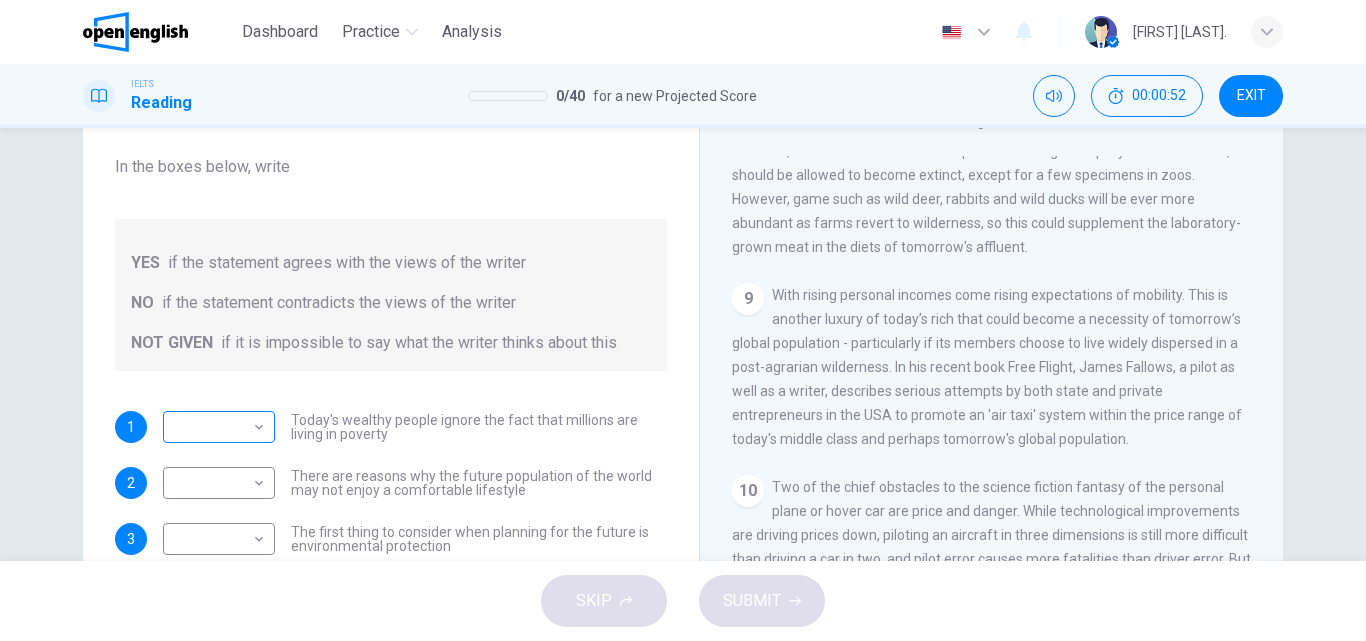 click on "This site uses cookies, as explained in our  Privacy Policy . If you agree to the use of cookies, please click the Accept button and continue to browse our site.   Privacy Policy Accept This site uses cookies, as explained in our  Privacy Policy . If you agree to the use of cookies, please click the Accept button and continue to browse our site.   Privacy Policy Accept Dashboard Practice Analysis English ** ​ [FIRST] [LAST] . IELTS Reading 0 / 40 for a new Projected Score 00:00:52 EXIT Questions 1 - 6 Do the following statements reflect the claims of the writer in the Reading Passage?
In the boxes below, write YES if the statement agrees with the views of the writer NO if the statement contradicts the views of the writer NOT GIVEN if it is impossible to say what the writer thinks about this 1 ​ ​ Today's wealthy people ignore the fact that millions are living in poverty 2 ​ ​ There are reasons why the future population of the world may not enjoy a comfortable lifestyle 3 ​ ​ 4 ​ ​ 5 ​ ​ 6" at bounding box center [683, 320] 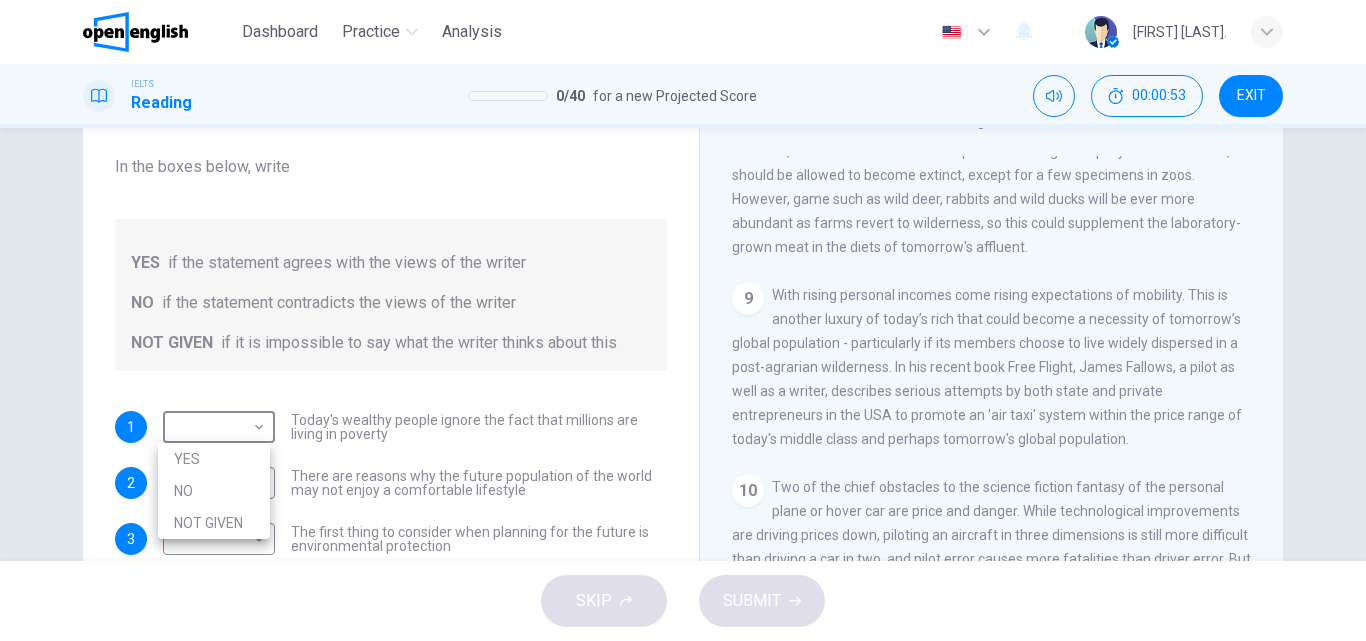click at bounding box center (683, 320) 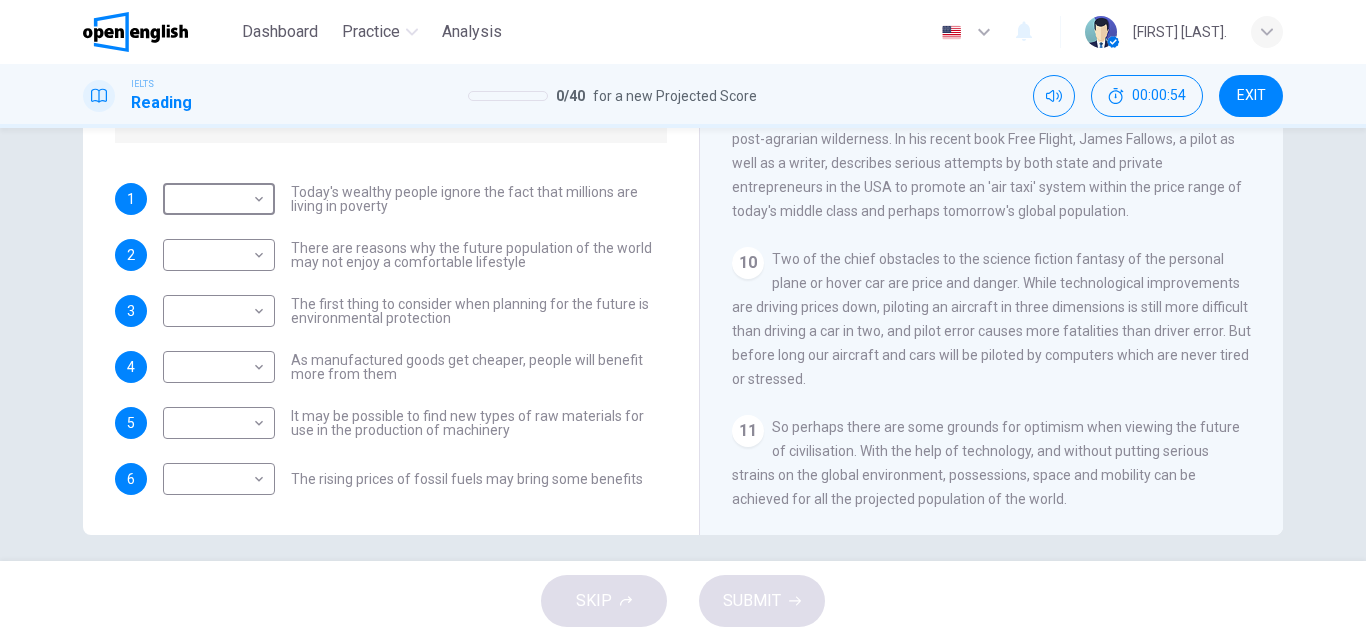 scroll, scrollTop: 342, scrollLeft: 0, axis: vertical 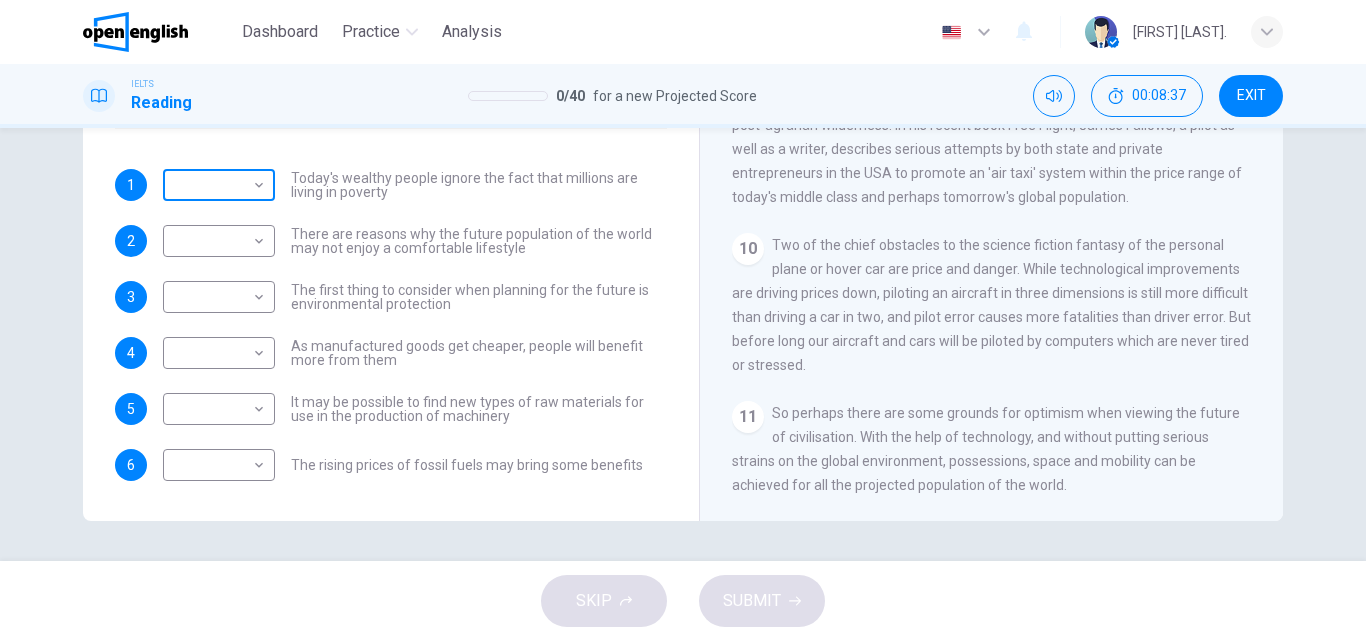 click on "This site uses cookies, as explained in our  Privacy Policy . If you agree to the use of cookies, please click the Accept button and continue to browse our site.   Privacy Policy Accept This site uses cookies, as explained in our  Privacy Policy . If you agree to the use of cookies, please click the Accept button and continue to browse our site.   Privacy Policy Accept Dashboard Practice Analysis English ** ​ [FIRST] [LAST] . IELTS Reading 0 / 40 for a new Projected Score 00:08:37 EXIT Questions 1 - 6 Do the following statements reflect the claims of the writer in the Reading Passage?
In the boxes below, write YES if the statement agrees with the views of the writer NO if the statement contradicts the views of the writer NOT GIVEN if it is impossible to say what the writer thinks about this 1 ​ ​ Today's wealthy people ignore the fact that millions are living in poverty 2 ​ ​ There are reasons why the future population of the world may not enjoy a comfortable lifestyle 3 ​ ​ 4 ​ ​ 5 ​ ​ 6" at bounding box center (683, 320) 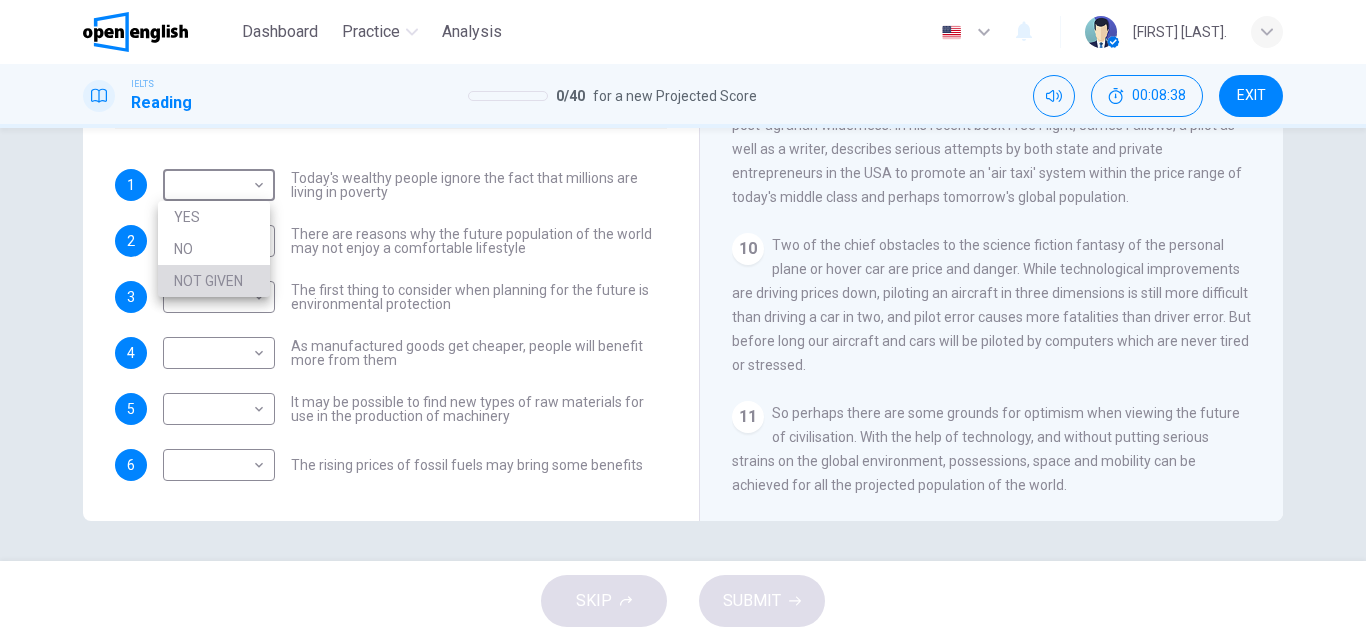 click on "NOT GIVEN" at bounding box center [214, 281] 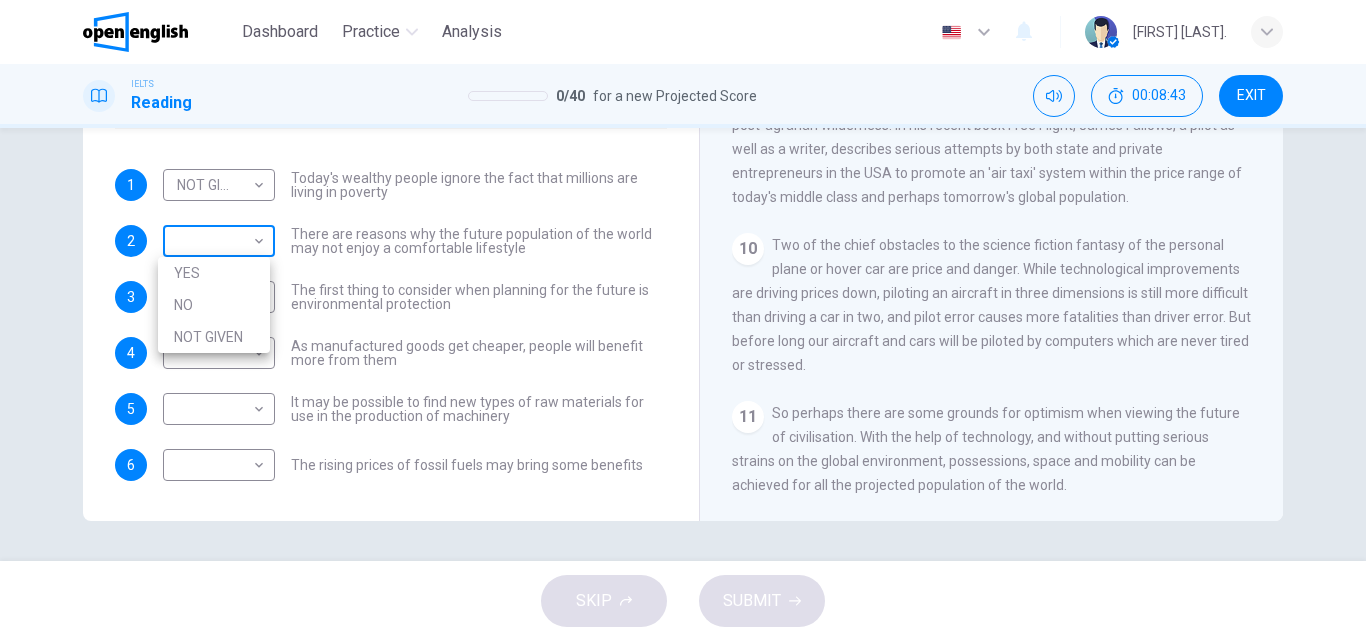 click on "This site uses cookies, as explained in our  Privacy Policy . If you agree to the use of cookies, please click the Accept button and continue to browse our site.   Privacy Policy Accept This site uses cookies, as explained in our  Privacy Policy . If you agree to the use of cookies, please click the Accept button and continue to browse our site.   Privacy Policy Accept Dashboard Practice Analysis English ** ​ [FIRST] [LAST] . IELTS Reading 0 / 40 for a new Projected Score 00:08:43 EXIT Questions 1 - 6 Do the following statements reflect the claims of the writer in the Reading Passage?
In the boxes below, write YES if the statement agrees with the views of the writer NO if the statement contradicts the views of the writer NOT GIVEN if it is impossible to say what the writer thinks about this 1 NOT GIVEN ********* ​ Today's wealthy people ignore the fact that millions are living in poverty 2 ​ ​ There are reasons why the future population of the world may not enjoy a comfortable lifestyle 3 ​ ​ 4 ​" at bounding box center (683, 320) 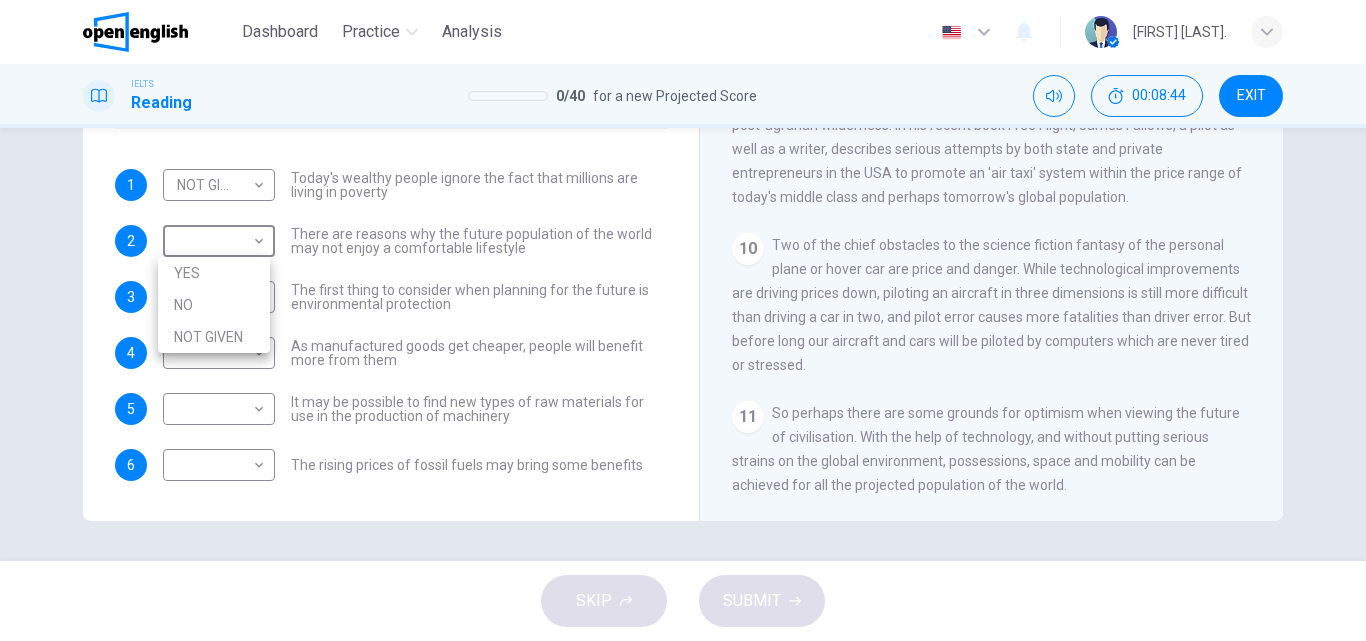 click on "YES" at bounding box center [214, 273] 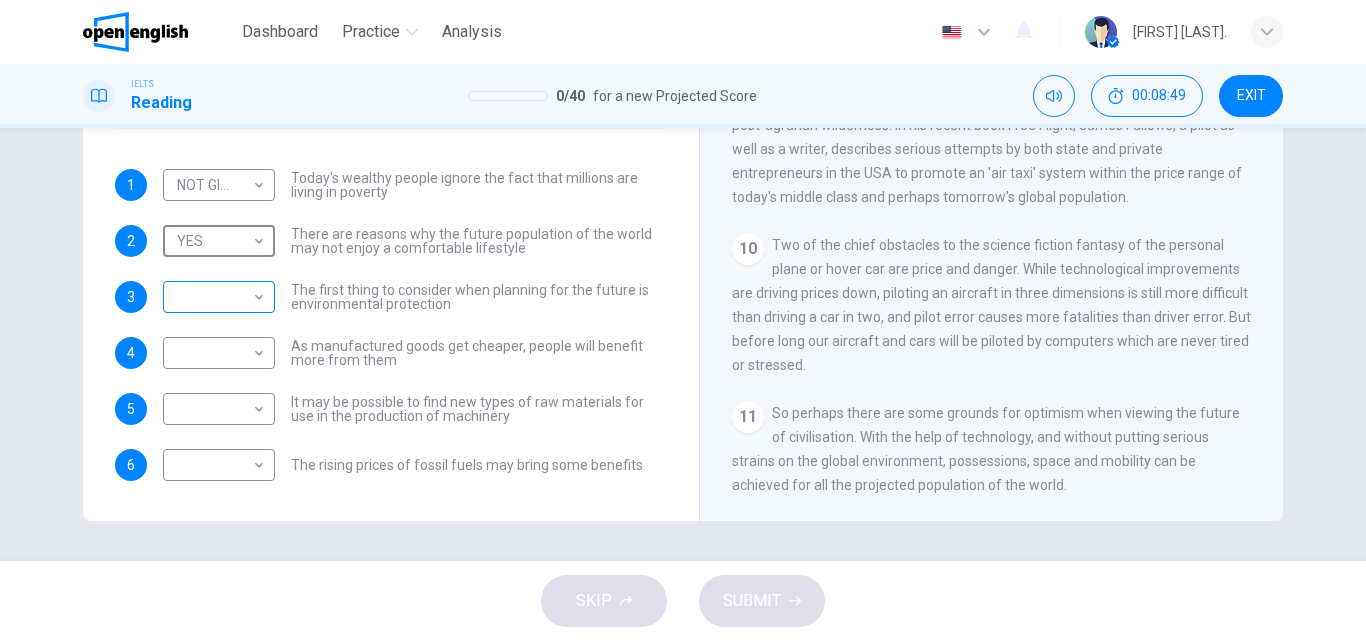 click on "This site uses cookies, as explained in our  Privacy Policy . If you agree to the use of cookies, please click the Accept button and continue to browse our site.   Privacy Policy Accept This site uses cookies, as explained in our  Privacy Policy . If you agree to the use of cookies, please click the Accept button and continue to browse our site.   Privacy Policy Accept Dashboard Practice Analysis English ** ​ [FIRST] [LAST] . IELTS Reading 0 / 40 for a new Projected Score 00:08:49 EXIT Questions 1 - 6 Do the following statements reflect the claims of the writer in the Reading Passage?
In the boxes below, write YES if the statement agrees with the views of the writer NO if the statement contradicts the views of the writer NOT GIVEN if it is impossible to say what the writer thinks about this 1 NOT GIVEN ********* ​ Today's wealthy people ignore the fact that millions are living in poverty 2 YES *** ​ There are reasons why the future population of the world may not enjoy a comfortable lifestyle 3 ​ ​ 4" at bounding box center (683, 320) 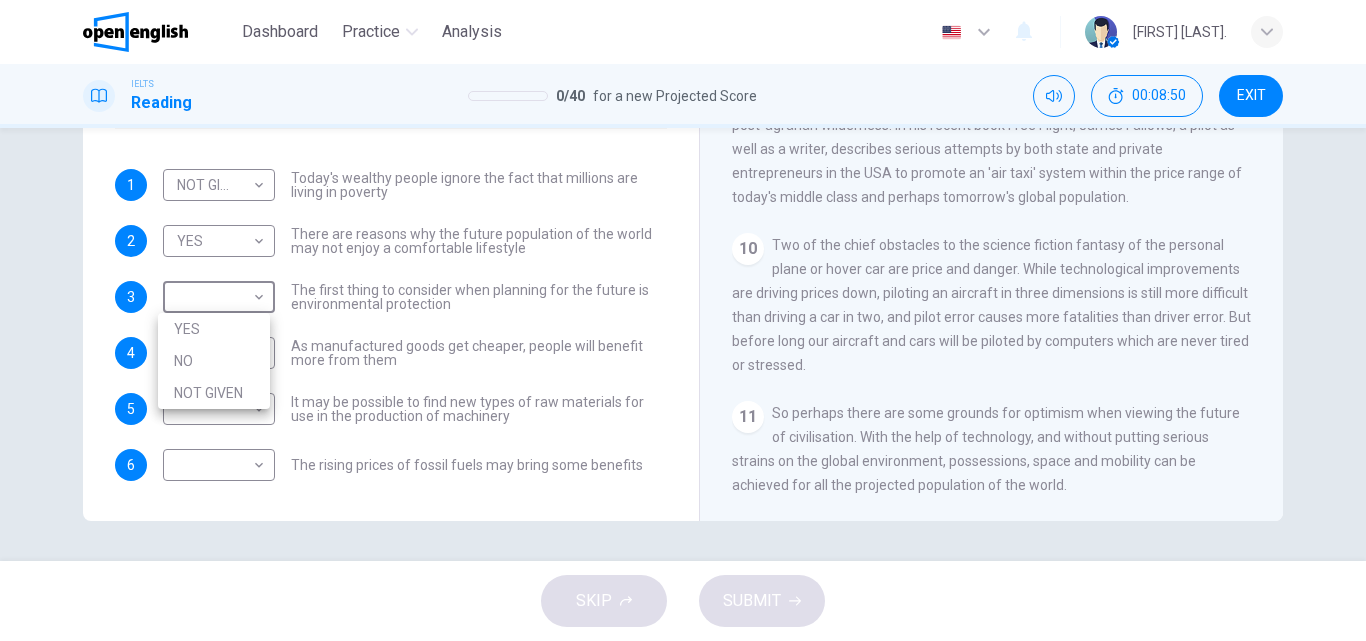 click on "YES" at bounding box center [214, 329] 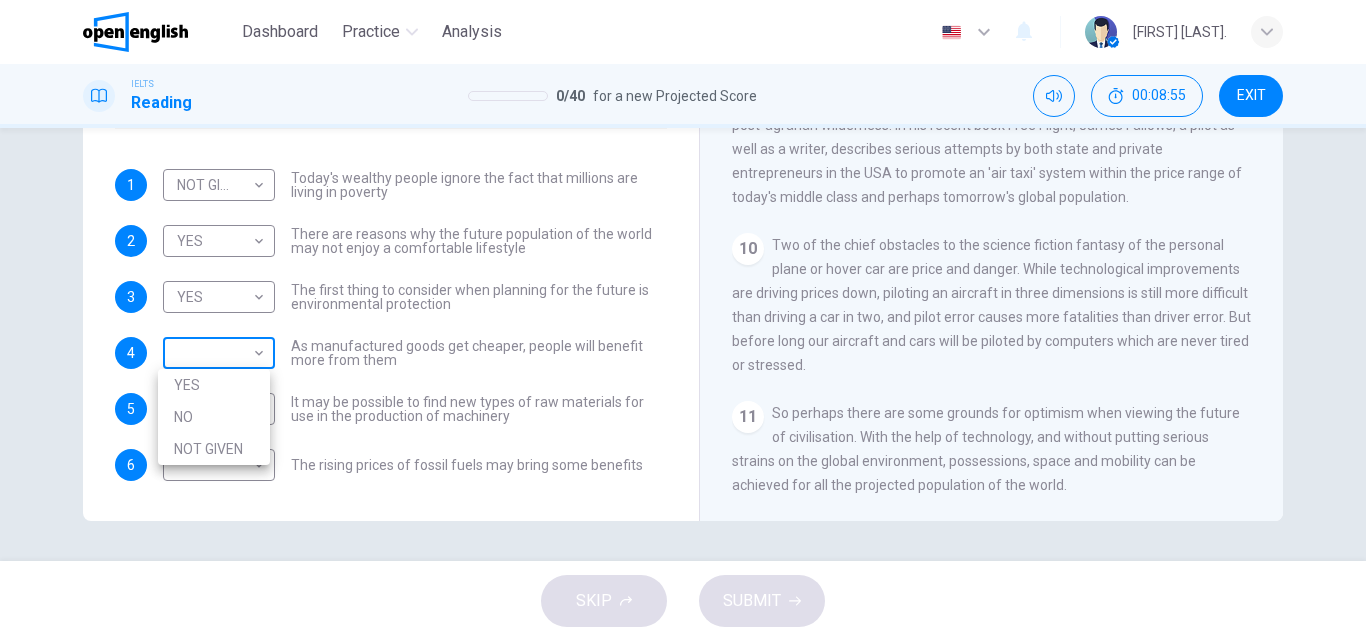 click on "This site uses cookies, as explained in our  Privacy Policy . If you agree to the use of cookies, please click the Accept button and continue to browse our site.   Privacy Policy Accept This site uses cookies, as explained in our  Privacy Policy . If you agree to the use of cookies, please click the Accept button and continue to browse our site.   Privacy Policy Accept Dashboard Practice Analysis English ** ​ [FIRST] [LAST] . IELTS Reading 0 / 40 for a new Projected Score 00:08:55 EXIT Questions 1 - 6 Do the following statements reflect the claims of the writer in the Reading Passage?
In the boxes below, write YES if the statement agrees with the views of the writer NO if the statement contradicts the views of the writer NOT GIVEN if it is impossible to say what the writer thinks about this 1 NOT GIVEN ********* ​ Today's wealthy people ignore the fact that millions are living in poverty 2 YES *** ​ There are reasons why the future population of the world may not enjoy a comfortable lifestyle 3 YES *** 4" at bounding box center (683, 320) 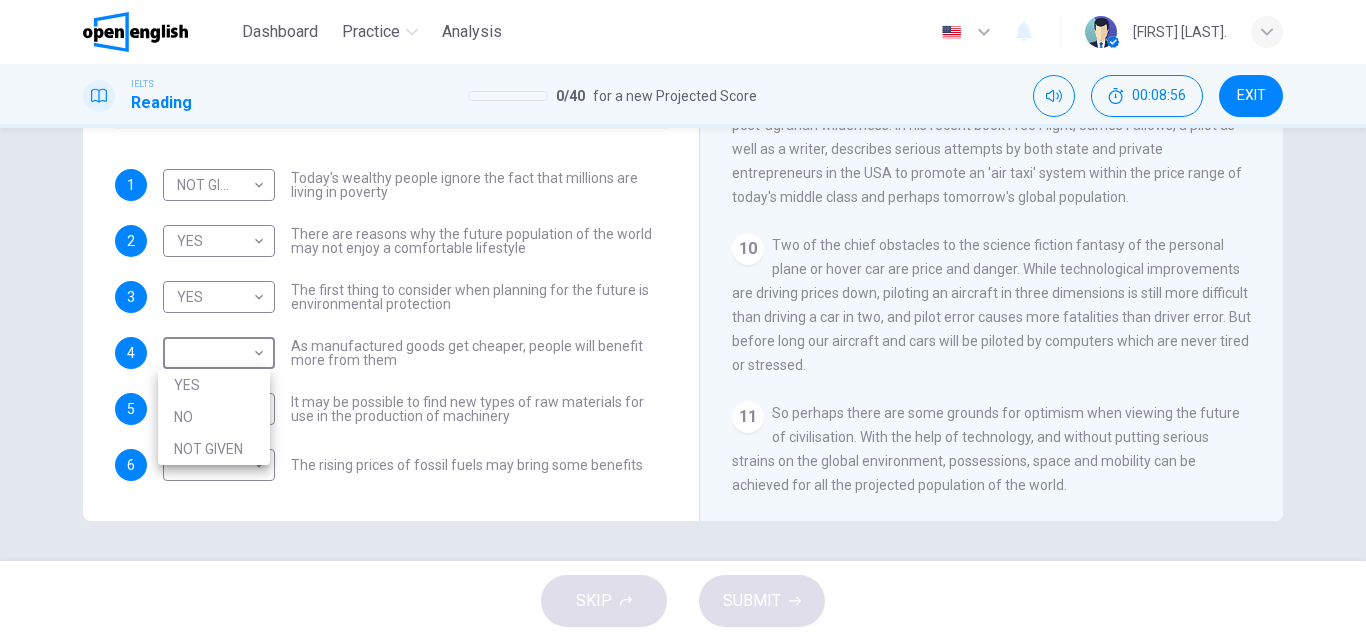 click on "YES" at bounding box center [214, 385] 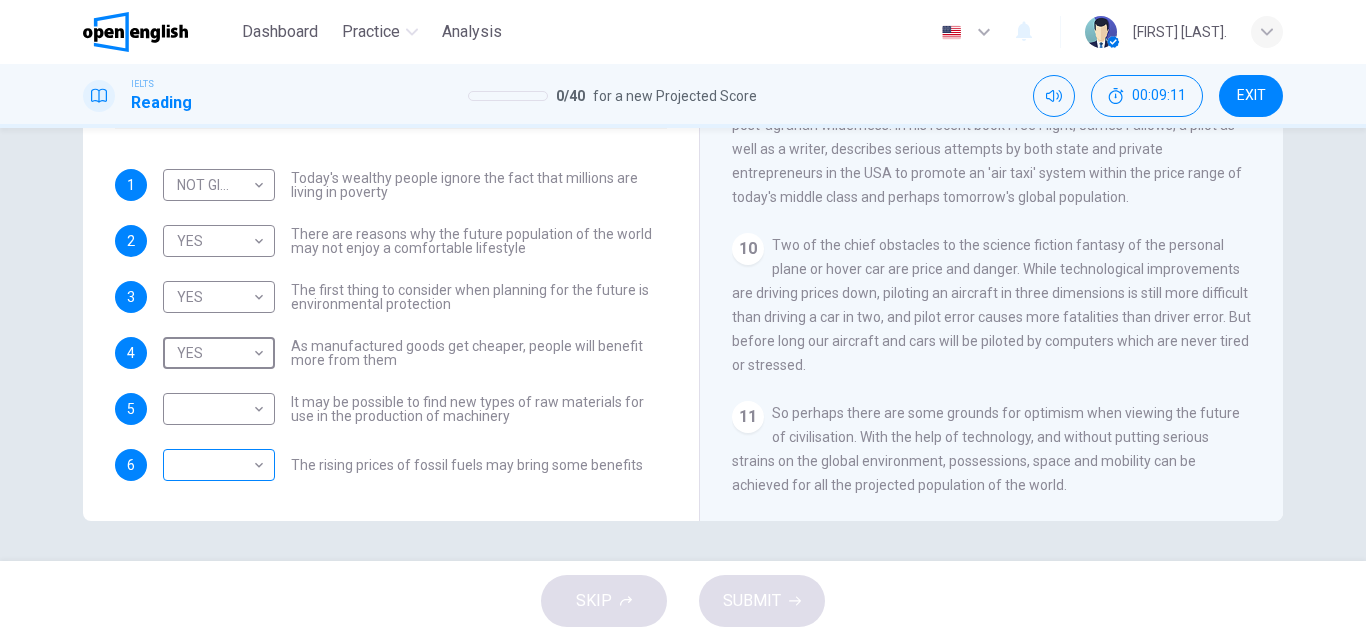 click on "This site uses cookies, as explained in our  Privacy Policy . If you agree to the use of cookies, please click the Accept button and continue to browse our site.   Privacy Policy Accept This site uses cookies, as explained in our  Privacy Policy . If you agree to the use of cookies, please click the Accept button and continue to browse our site.   Privacy Policy Accept Dashboard Practice Analysis English ** ​ [FIRST] [LAST] . IELTS Reading 0 / 40 for a new Projected Score 00:09:11 EXIT Questions 1 - 6 Do the following statements reflect the claims of the writer in the Reading Passage?
In the boxes below, write YES if the statement agrees with the views of the writer NO if the statement contradicts the views of the writer NOT GIVEN if it is impossible to say what the writer thinks about this 1 NOT GIVEN ********* ​ Today's wealthy people ignore the fact that millions are living in poverty 2 YES *** ​ There are reasons why the future population of the world may not enjoy a comfortable lifestyle 3 YES *** 4" at bounding box center [683, 320] 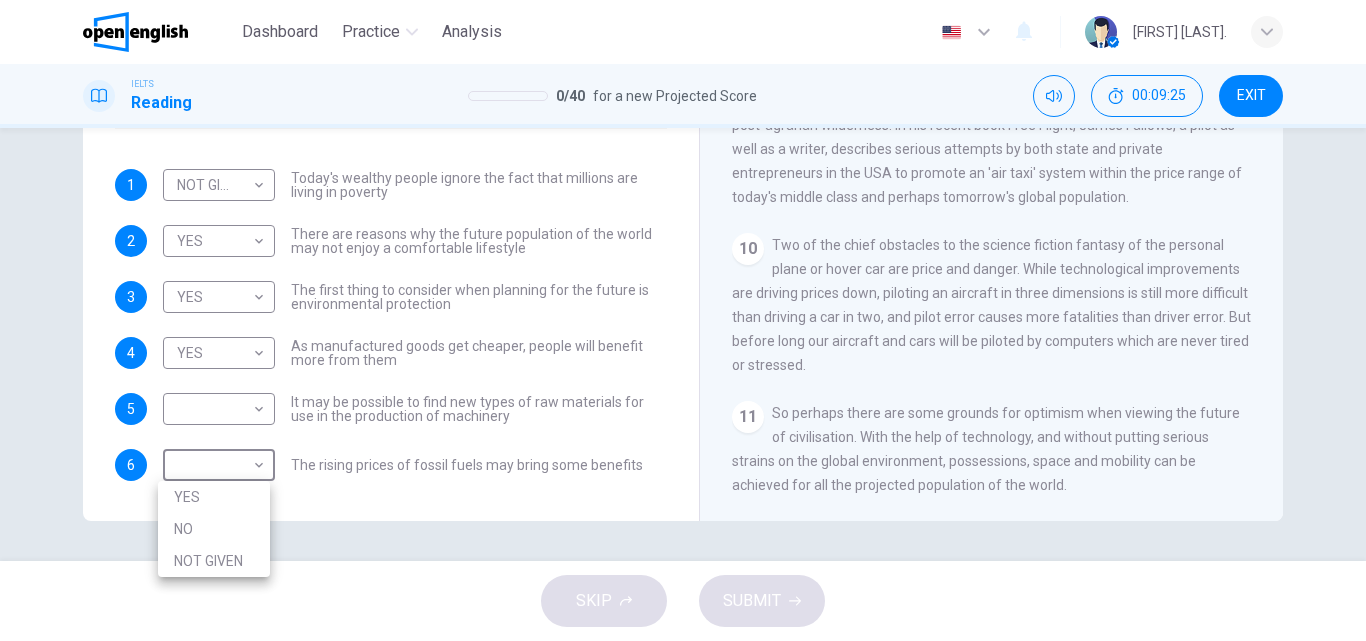 click at bounding box center [683, 320] 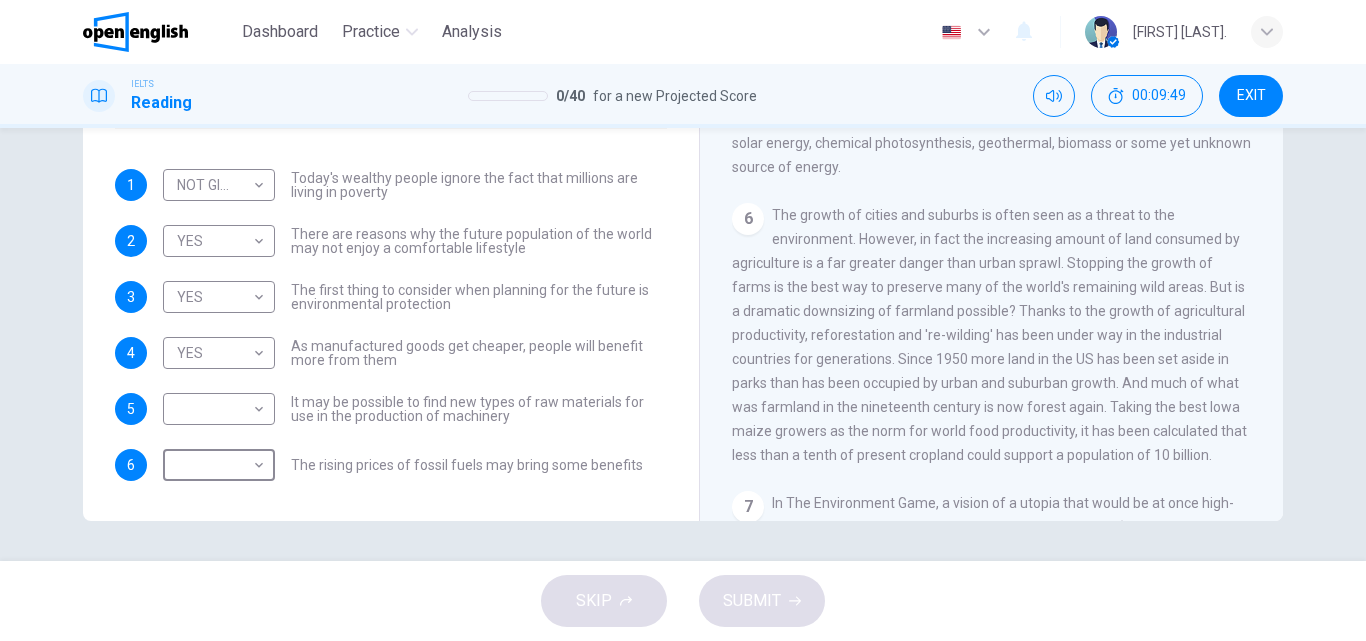 scroll, scrollTop: 778, scrollLeft: 0, axis: vertical 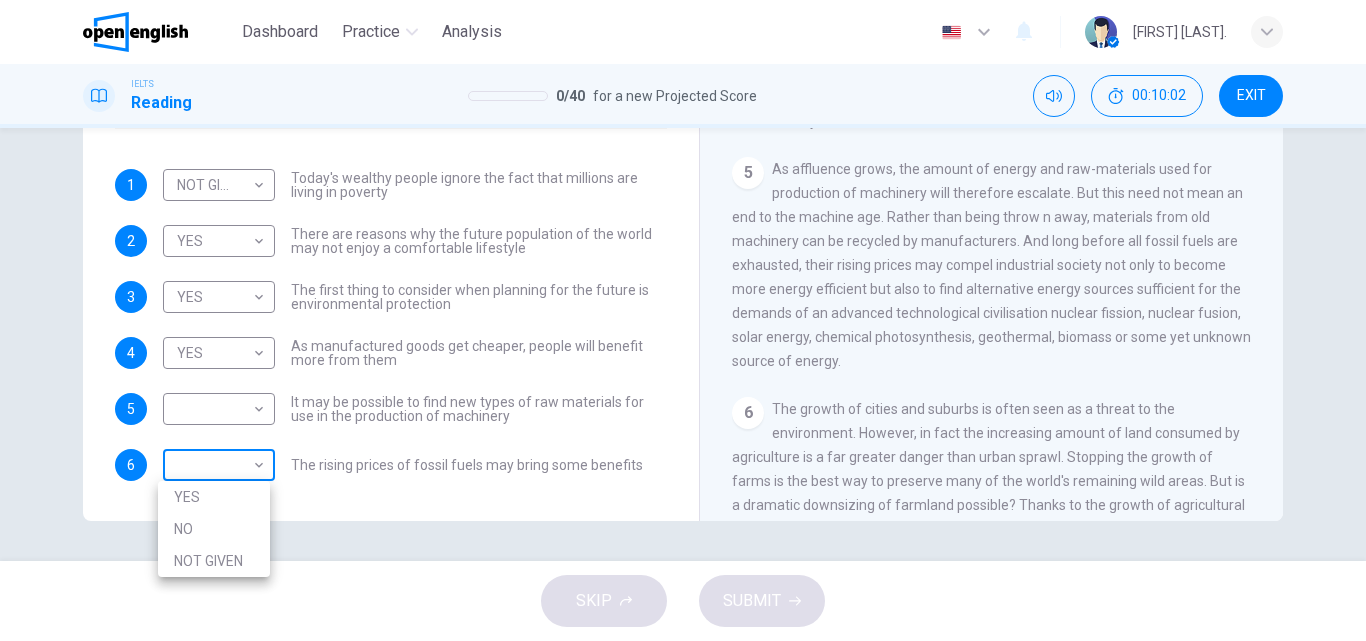click on "This site uses cookies, as explained in our  Privacy Policy . If you agree to the use of cookies, please click the Accept button and continue to browse our site.   Privacy Policy Accept This site uses cookies, as explained in our  Privacy Policy . If you agree to the use of cookies, please click the Accept button and continue to browse our site.   Privacy Policy Accept Dashboard Practice Analysis English ** ​ [FIRST] [LAST] . IELTS Reading 0 / 40 for a new Projected Score 00:10:02 EXIT Questions 1 - 6 Do the following statements reflect the claims of the writer in the Reading Passage?
In the boxes below, write YES if the statement agrees with the views of the writer NO if the statement contradicts the views of the writer NOT GIVEN if it is impossible to say what the writer thinks about this 1 NOT GIVEN ********* ​ Today's wealthy people ignore the fact that millions are living in poverty 2 YES *** ​ There are reasons why the future population of the world may not enjoy a comfortable lifestyle 3 YES *** 4" at bounding box center (683, 320) 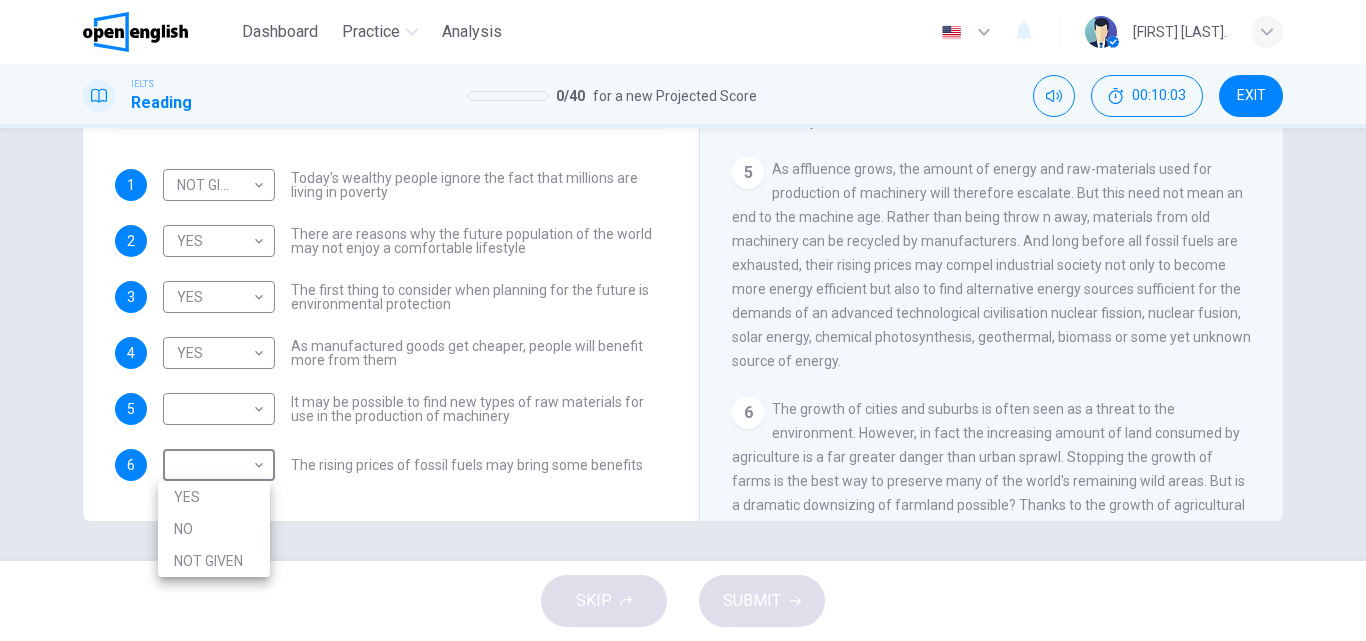 click on "YES" at bounding box center [214, 497] 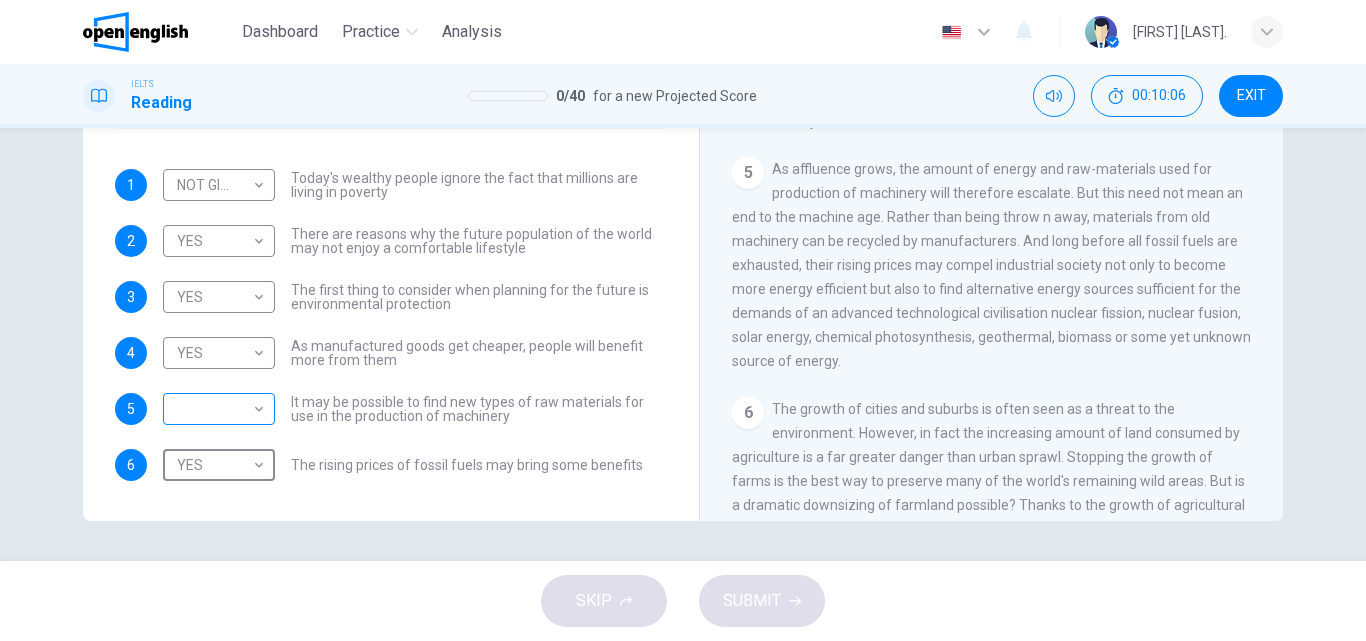 click on "This site uses cookies, as explained in our  Privacy Policy . If you agree to the use of cookies, please click the Accept button and continue to browse our site.   Privacy Policy Accept This site uses cookies, as explained in our  Privacy Policy . If you agree to the use of cookies, please click the Accept button and continue to browse our site.   Privacy Policy Accept Dashboard Practice Analysis English ** ​ [FIRST] [LAST] . IELTS Reading 0 / 40 for a new Projected Score 00:10:06 EXIT Questions 1 - 6 Do the following statements reflect the claims of the writer in the Reading Passage?
In the boxes below, write YES if the statement agrees with the views of the writer NO if the statement contradicts the views of the writer NOT GIVEN if it is impossible to say what the writer thinks about this 1 NOT GIVEN ********* ​ Today's wealthy people ignore the fact that millions are living in poverty 2 YES *** ​ There are reasons why the future population of the world may not enjoy a comfortable lifestyle 3 YES *** 4" at bounding box center (683, 320) 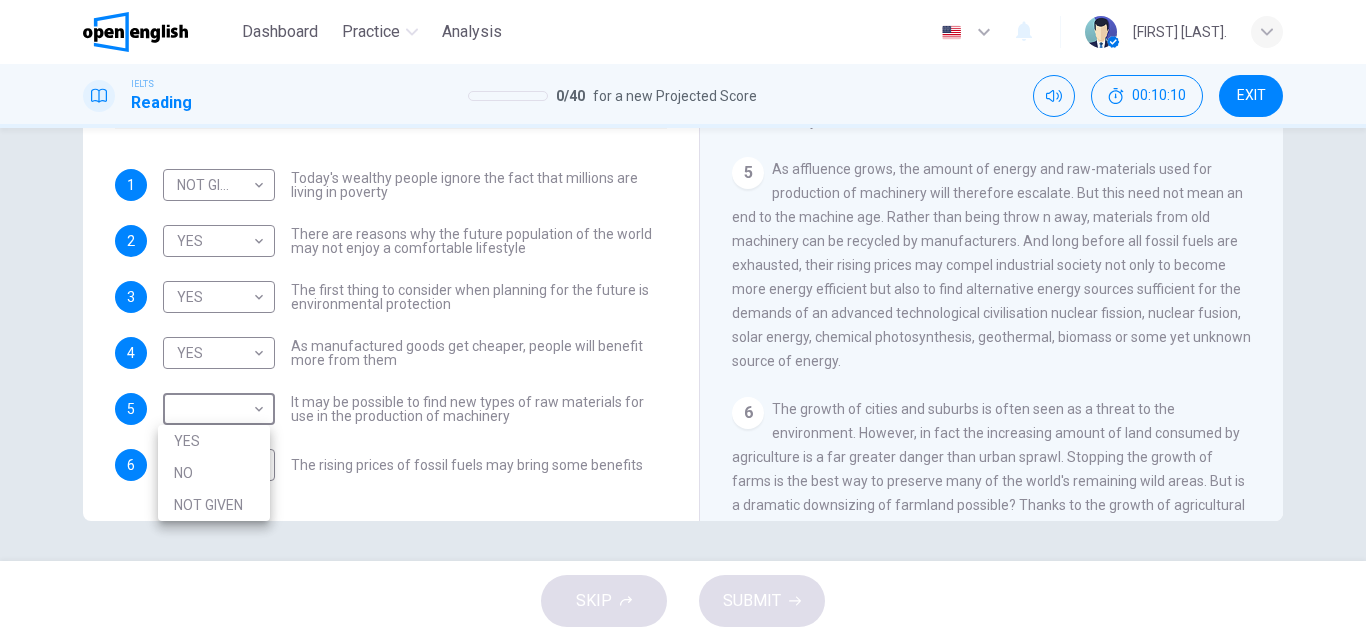 click on "NO" at bounding box center (214, 473) 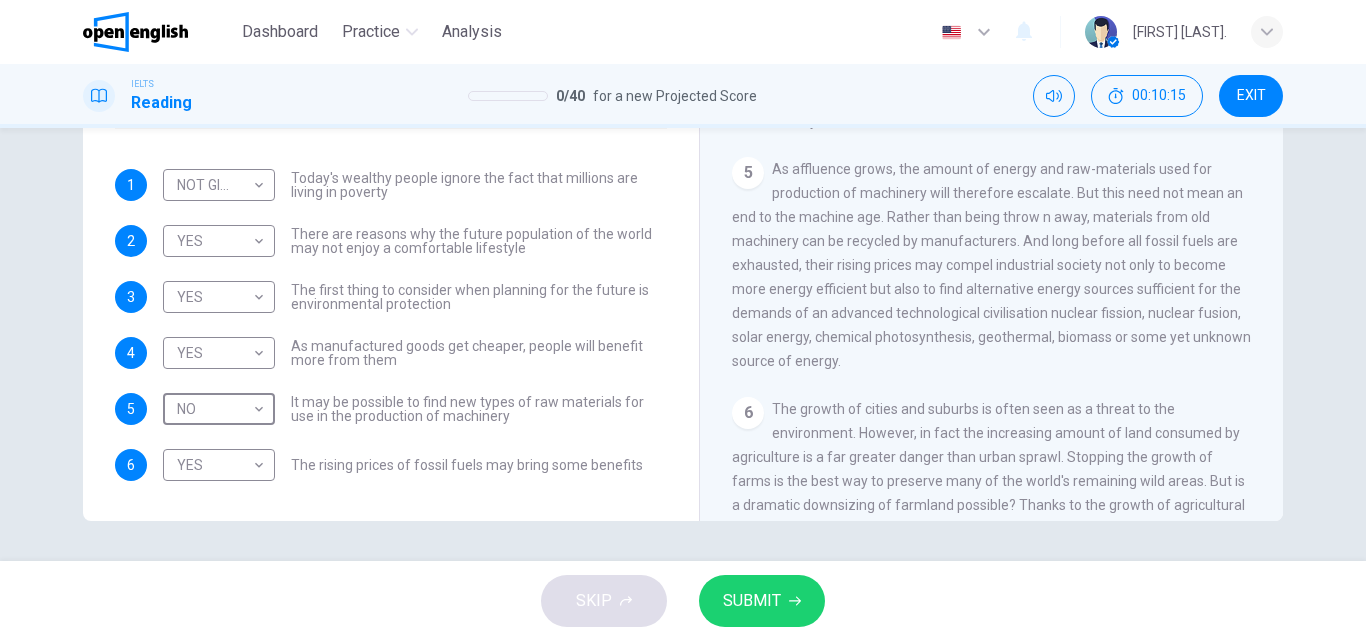 click on "SUBMIT" at bounding box center [752, 601] 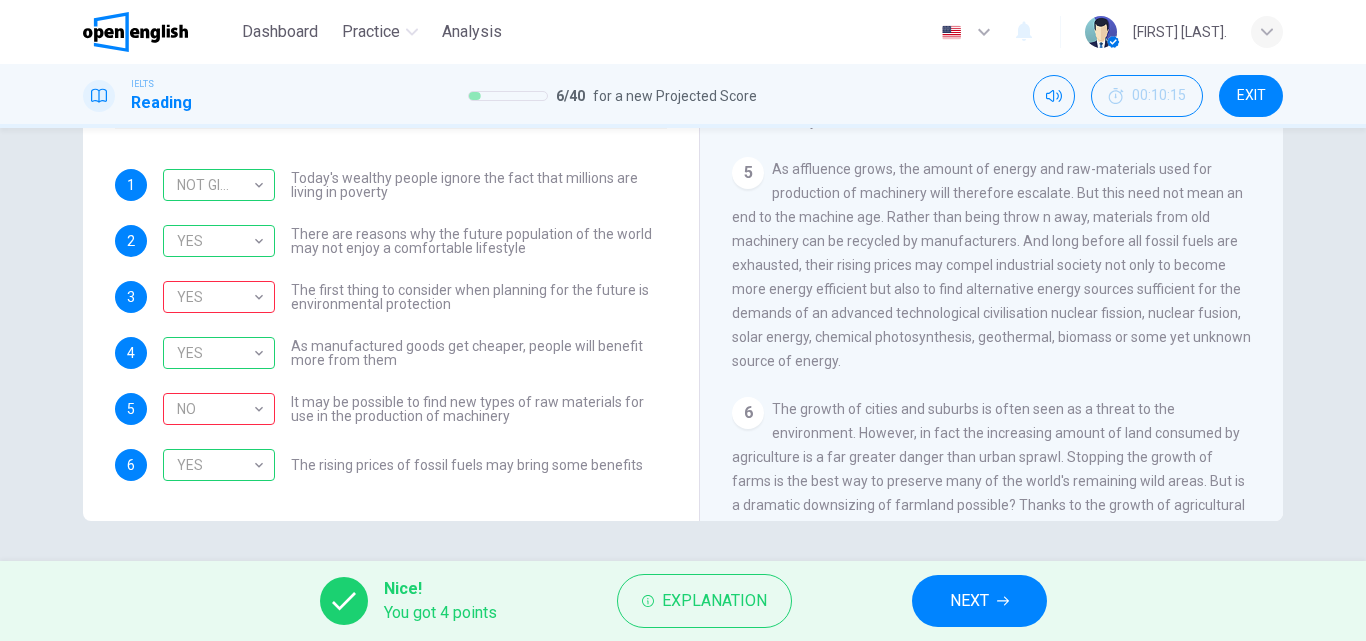 click on "NEXT" at bounding box center [969, 601] 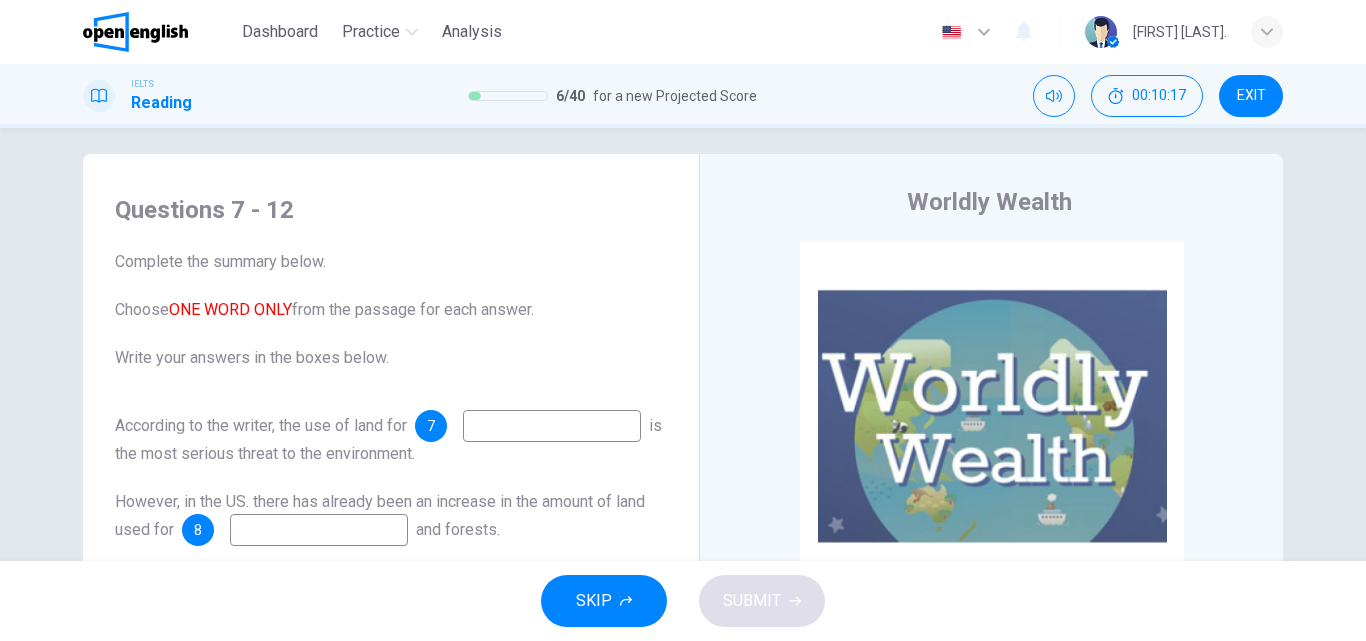 scroll, scrollTop: 0, scrollLeft: 0, axis: both 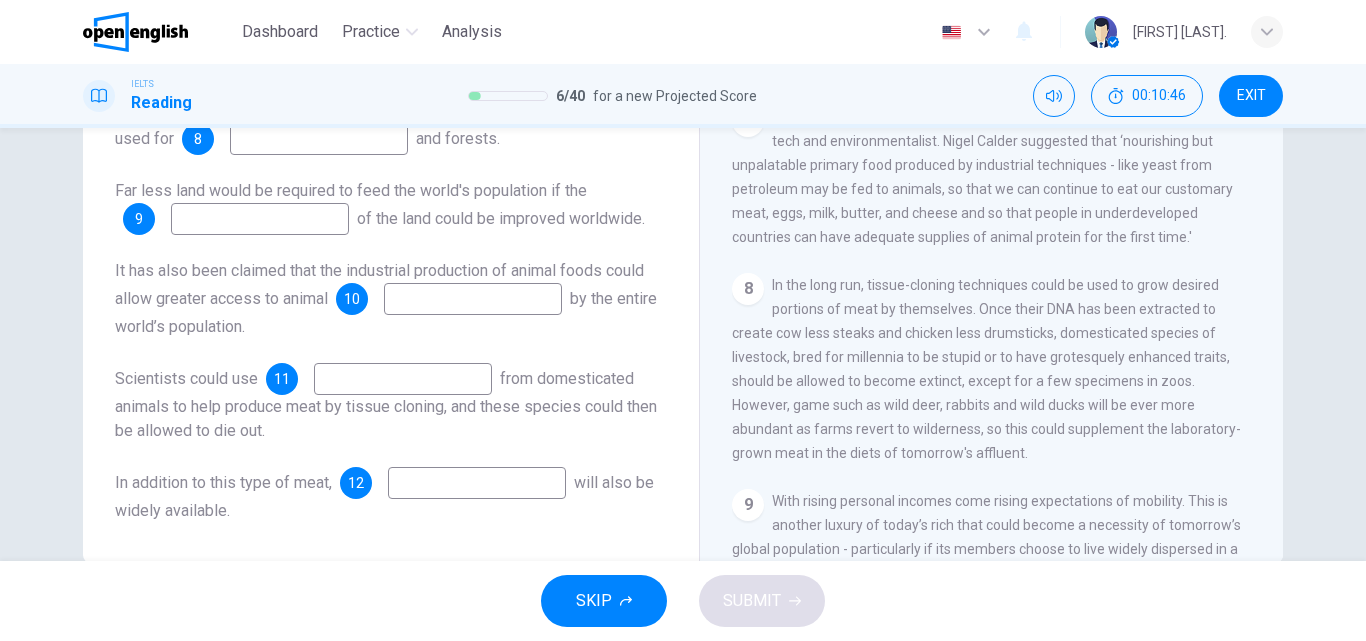 click at bounding box center [477, 483] 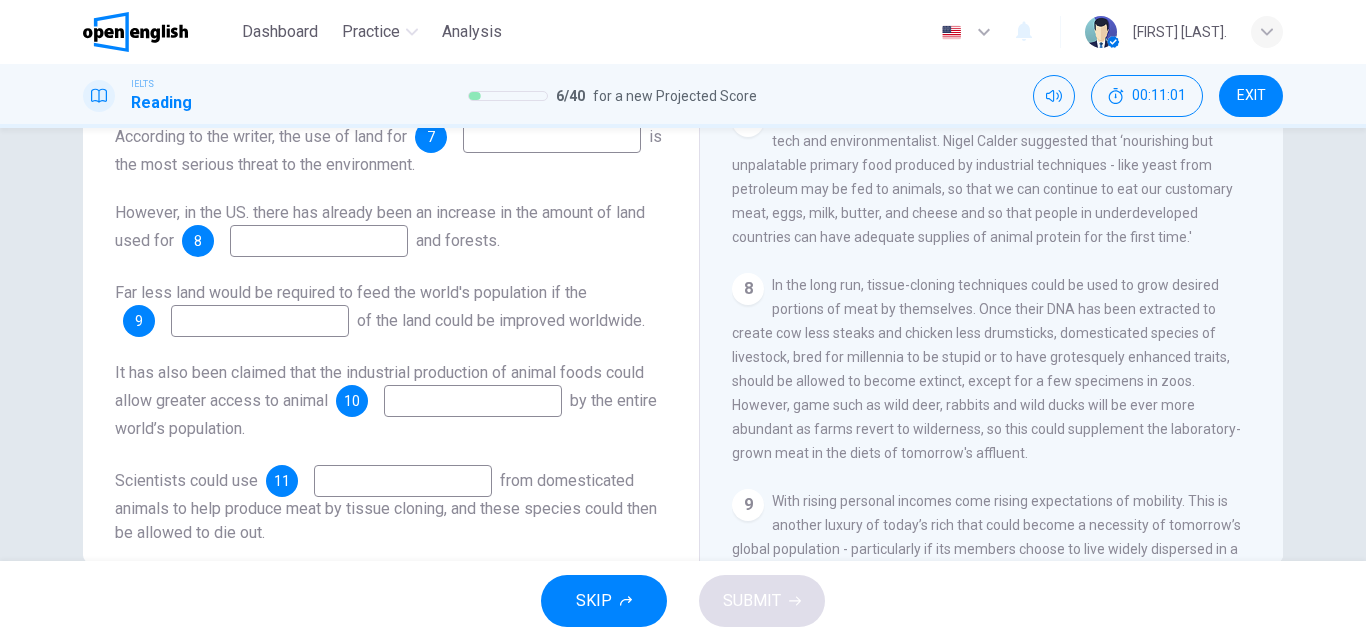 scroll, scrollTop: 0, scrollLeft: 0, axis: both 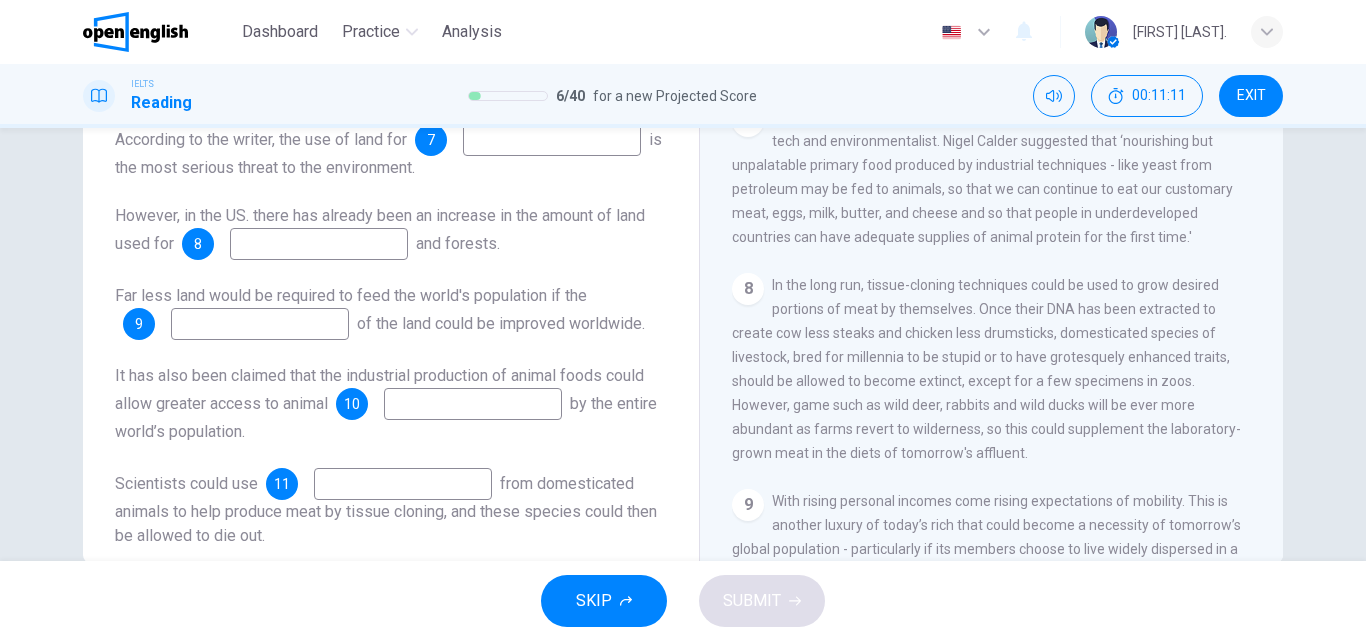 click at bounding box center (552, 140) 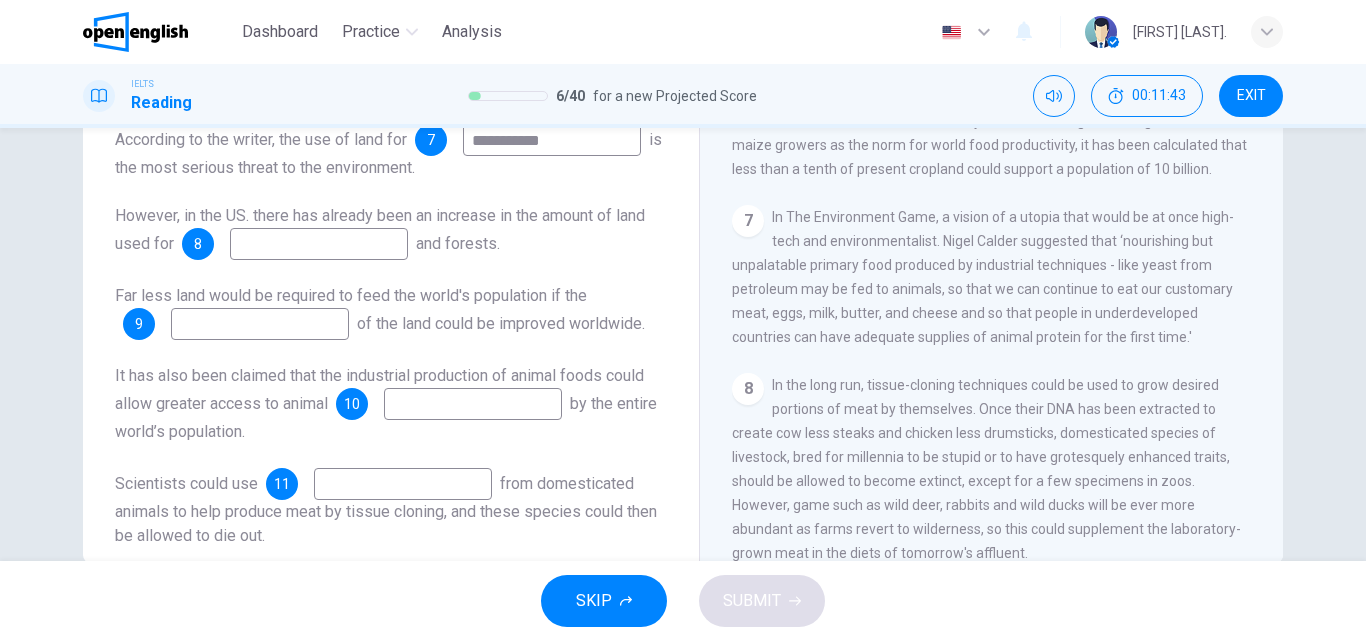 scroll, scrollTop: 1200, scrollLeft: 0, axis: vertical 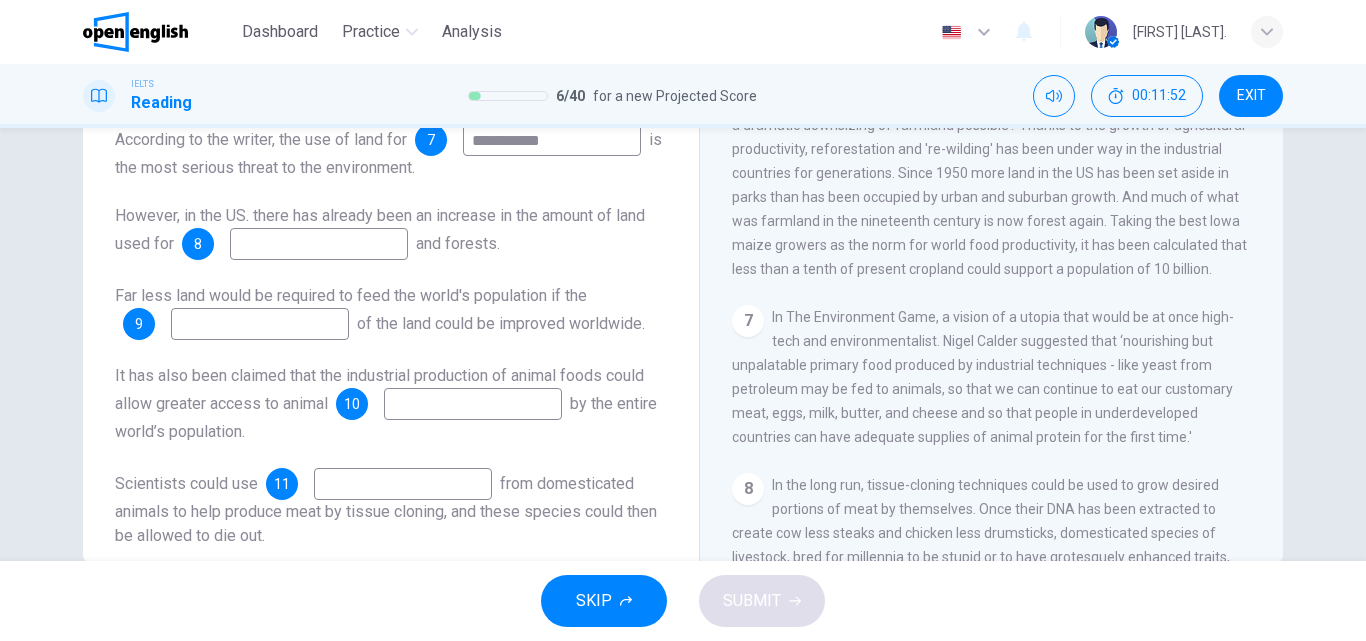 type on "**********" 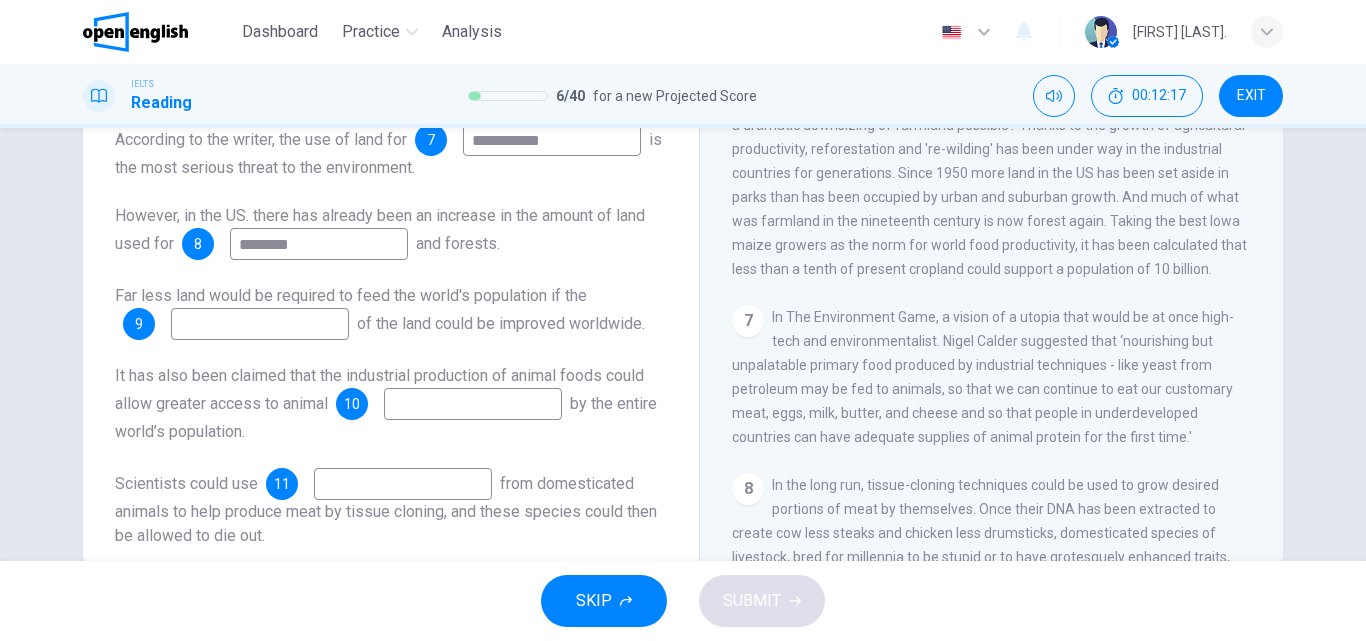 type on "********" 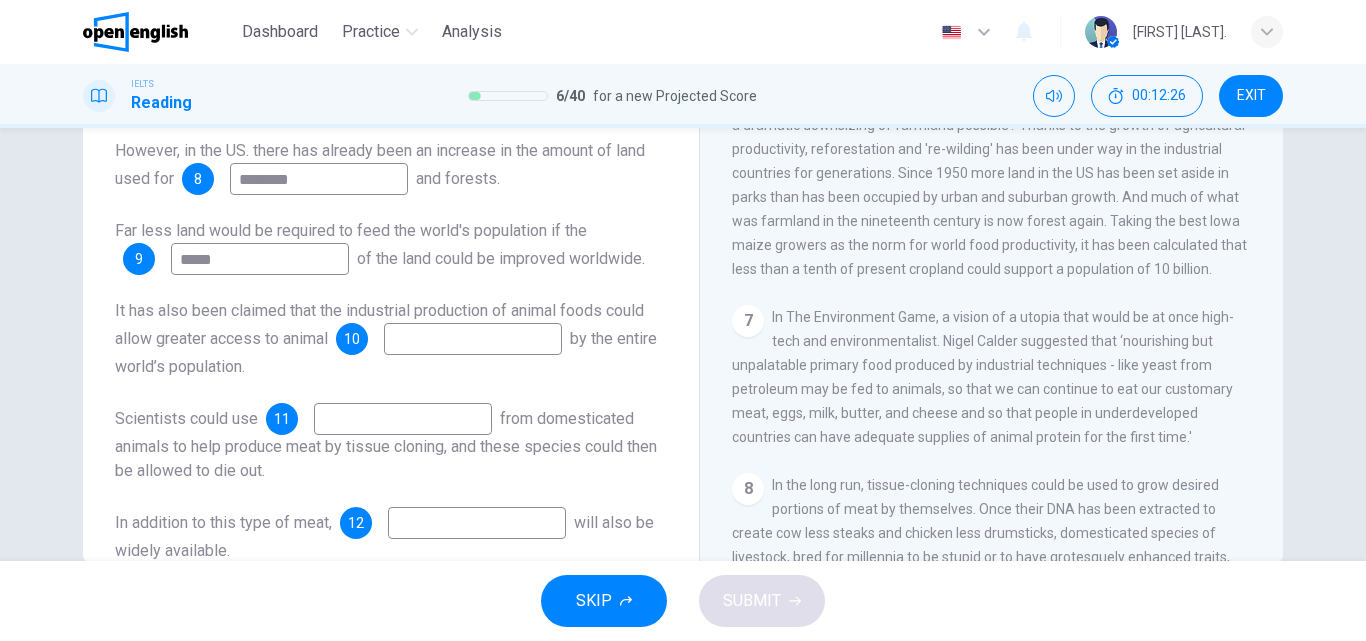scroll, scrollTop: 100, scrollLeft: 0, axis: vertical 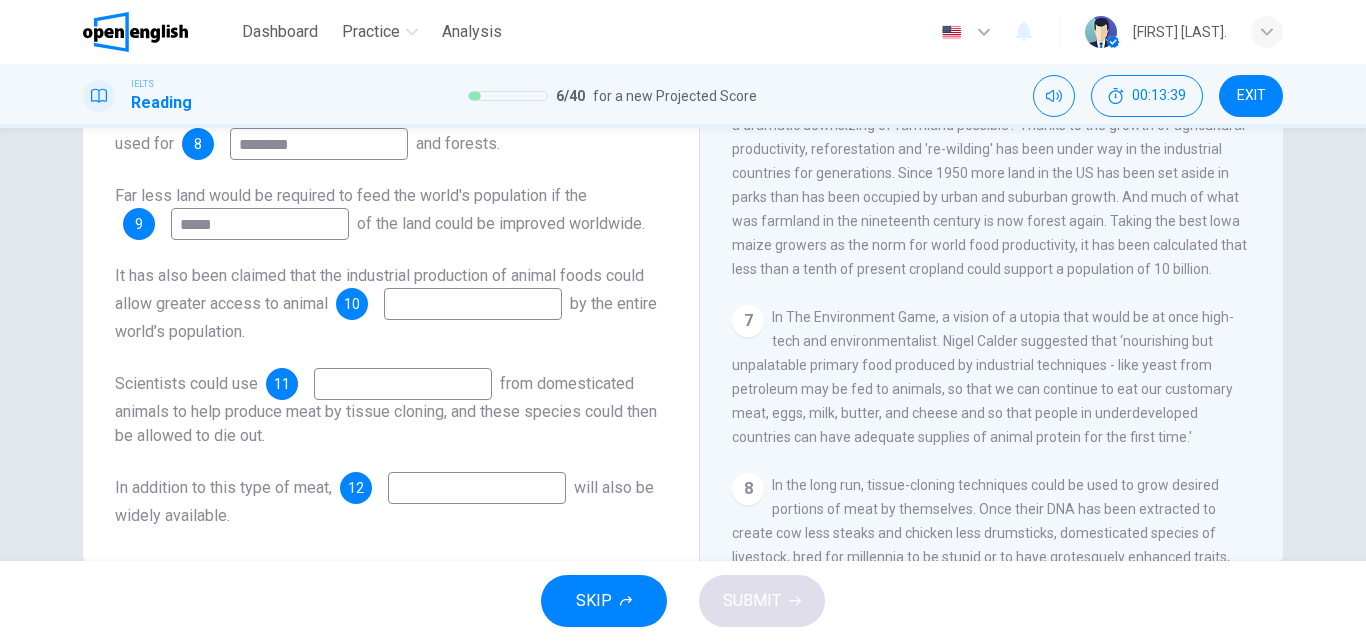 type on "*****" 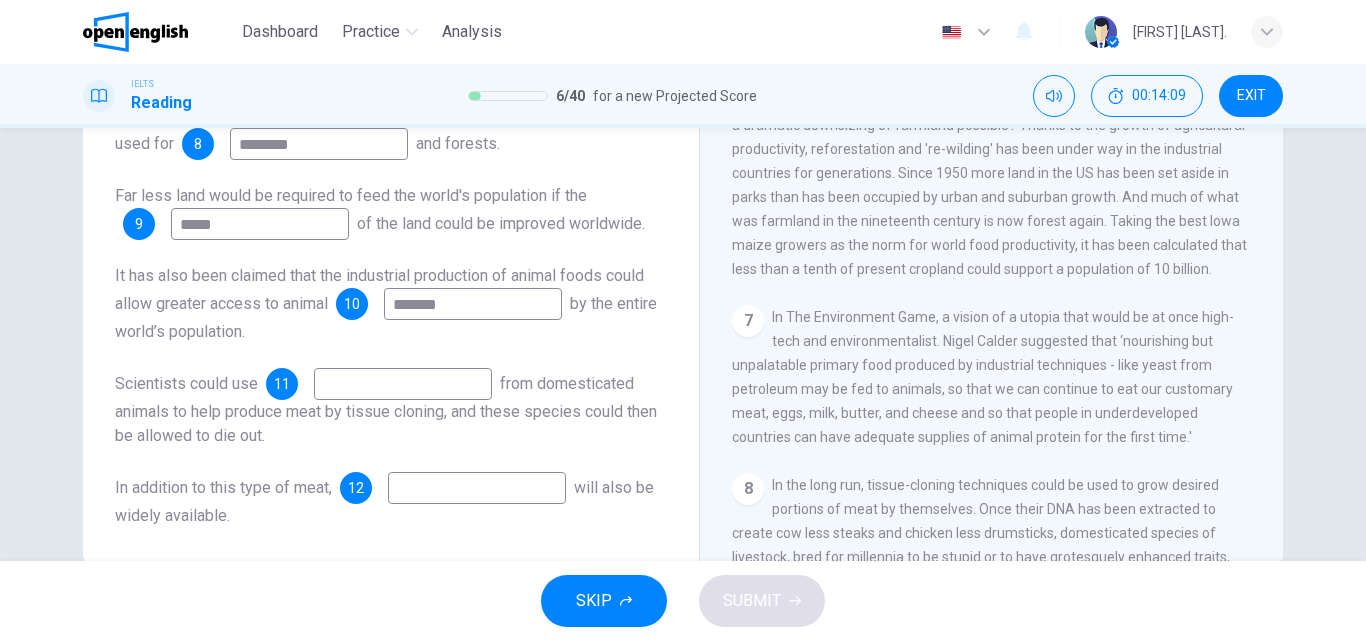 scroll, scrollTop: 1300, scrollLeft: 0, axis: vertical 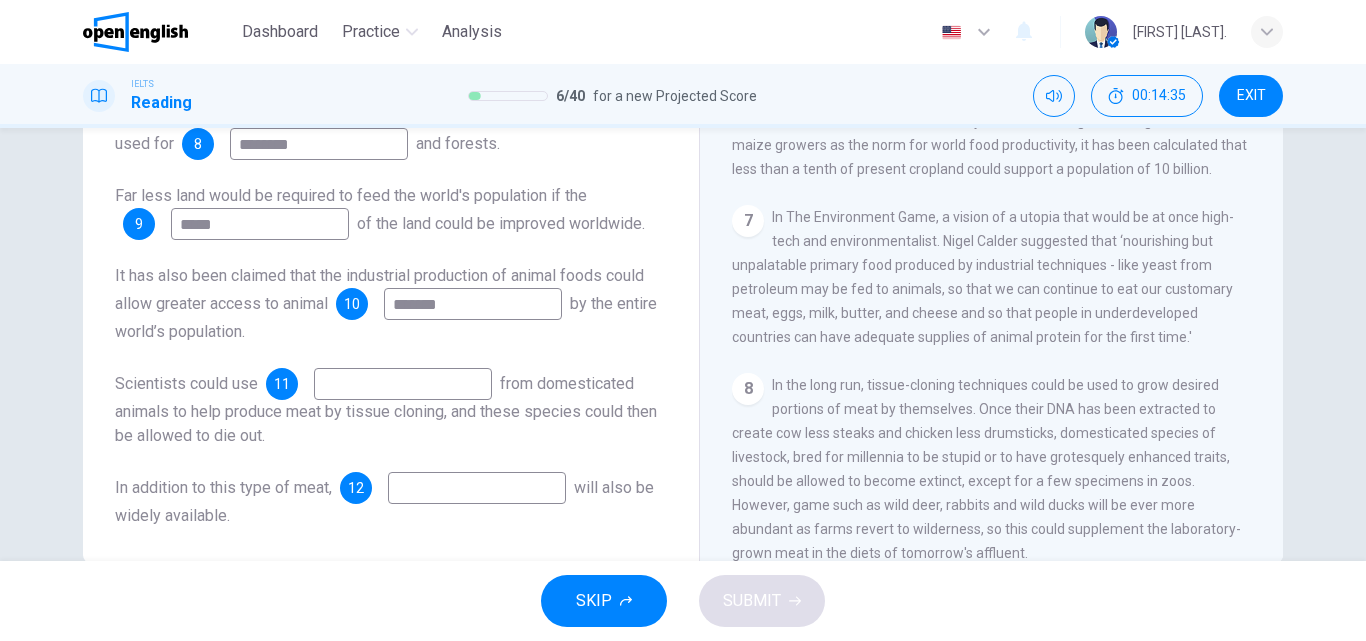 type on "*******" 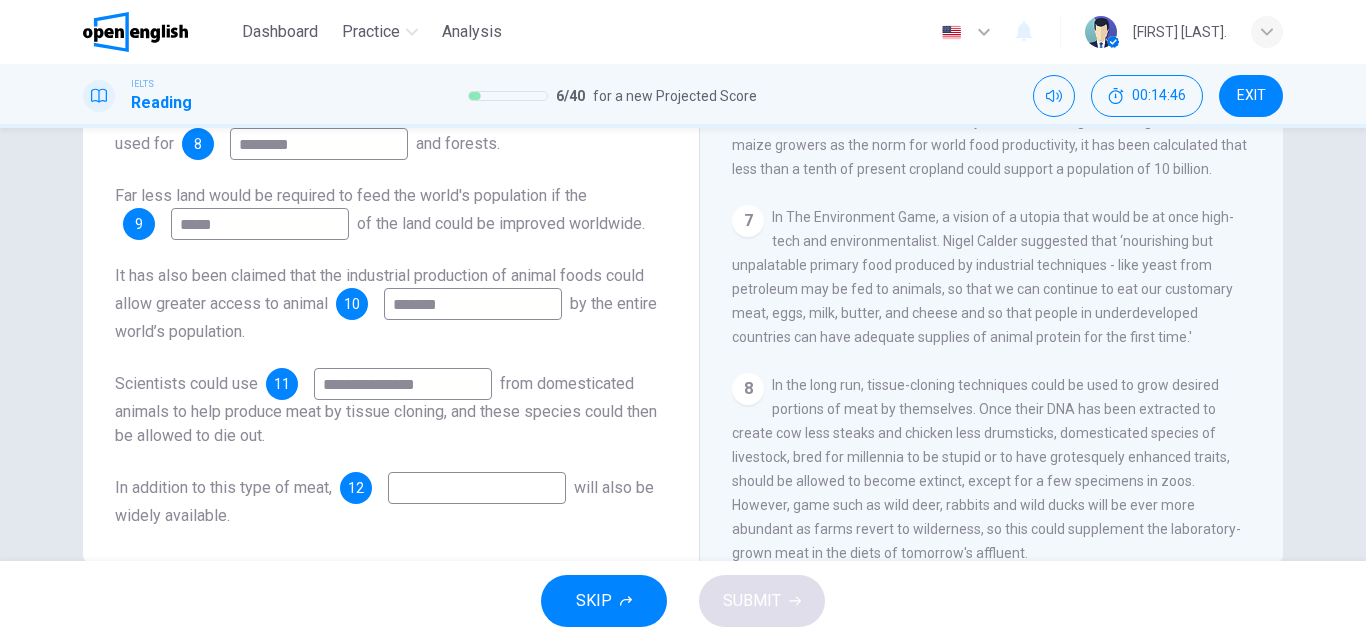 scroll, scrollTop: 0, scrollLeft: 0, axis: both 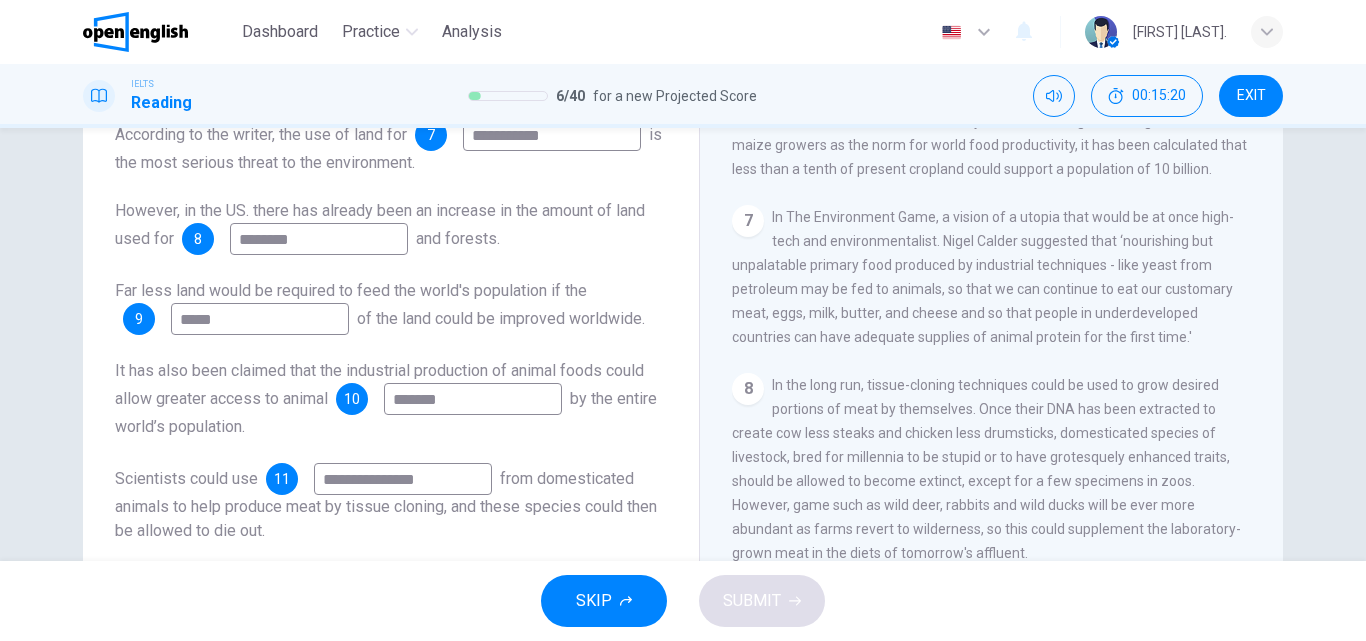 click on "**********" at bounding box center [403, 479] 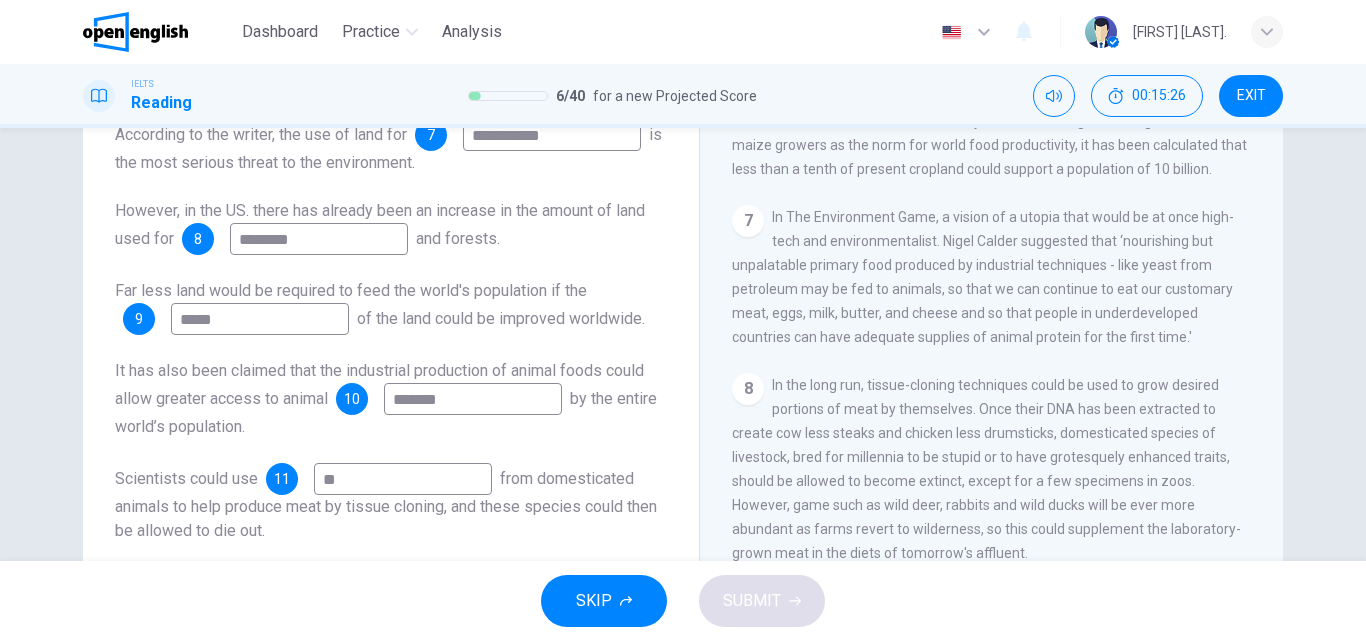 type on "*" 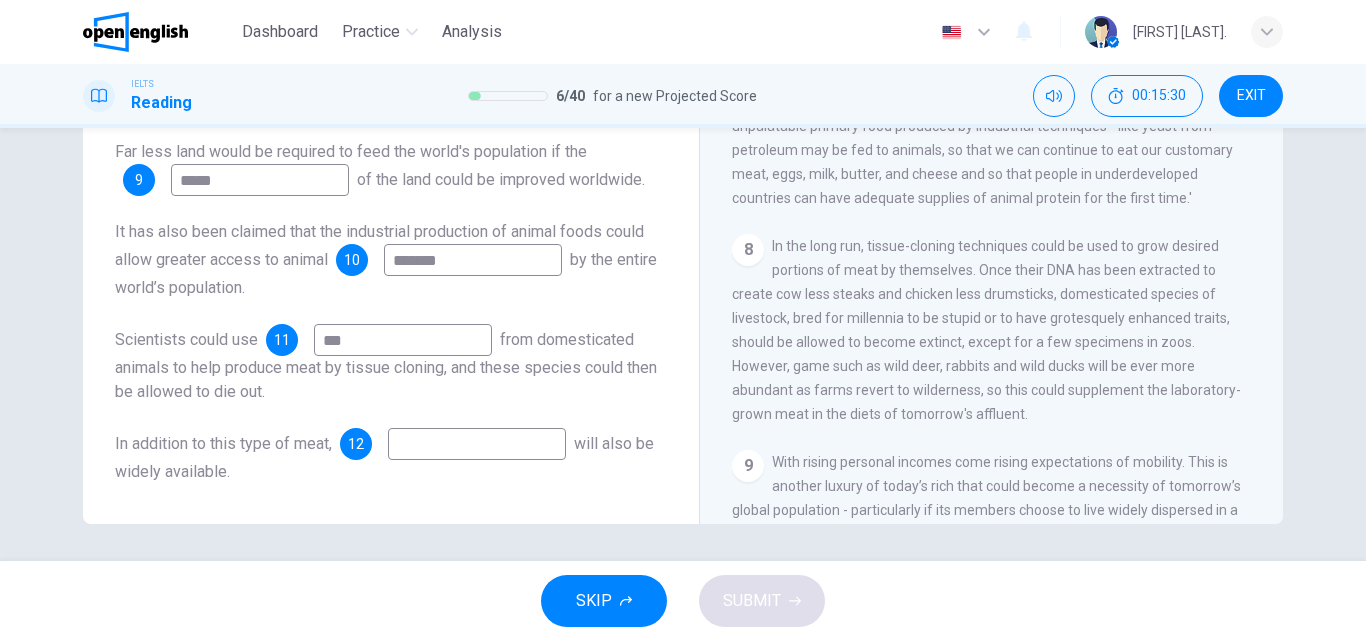 scroll, scrollTop: 342, scrollLeft: 0, axis: vertical 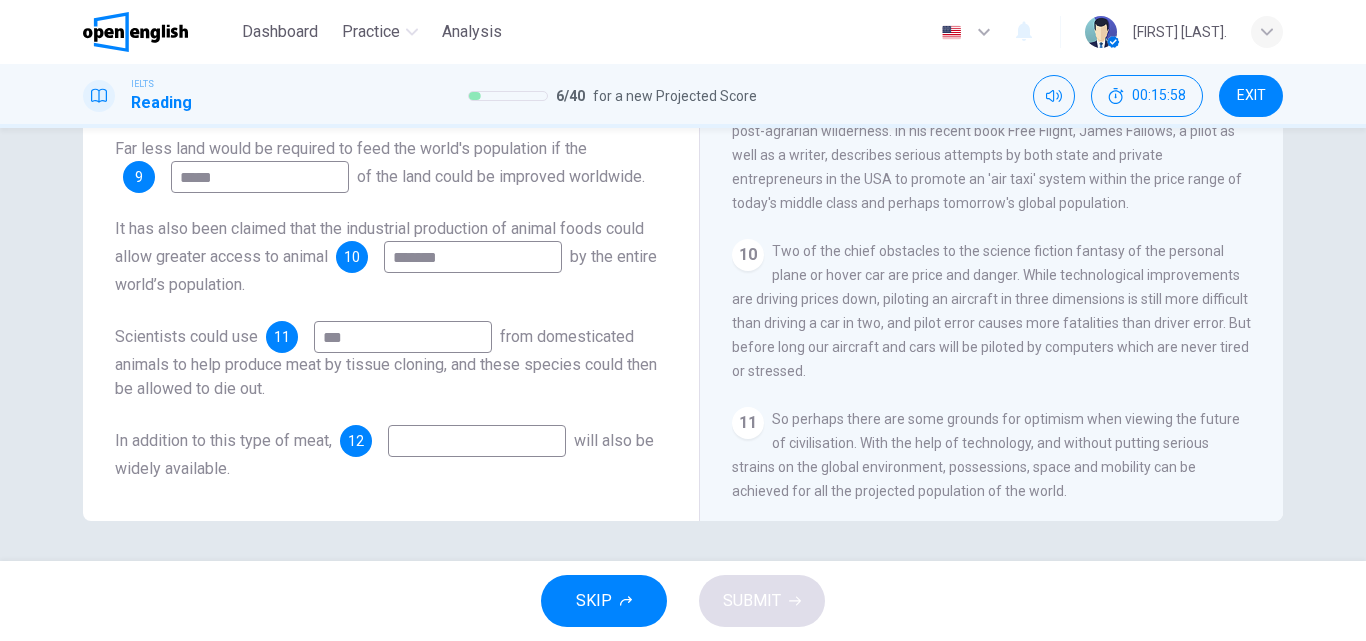 type on "***" 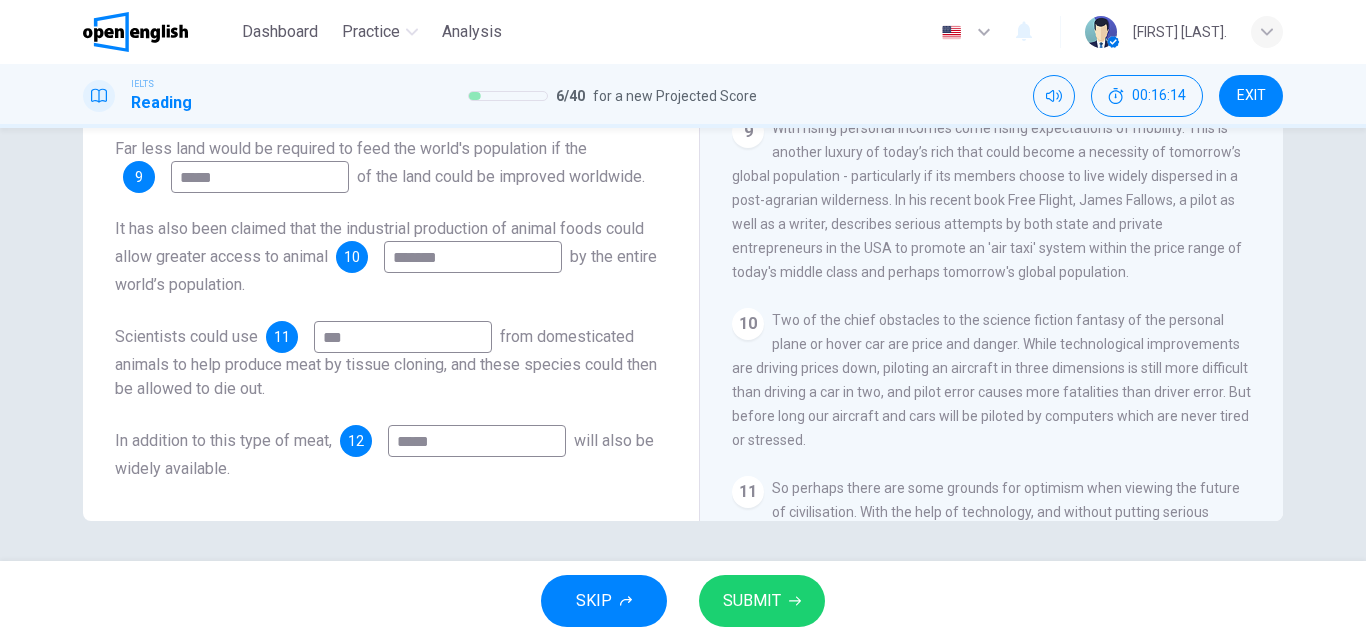 scroll, scrollTop: 1600, scrollLeft: 0, axis: vertical 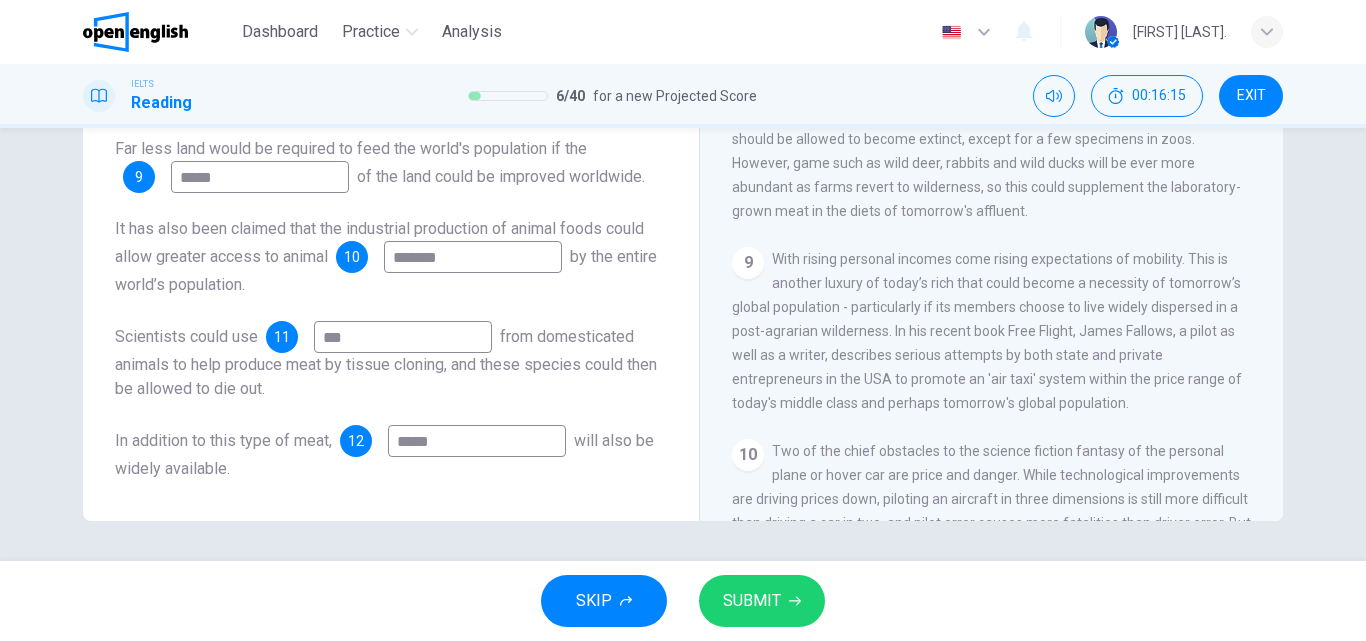 type on "*****" 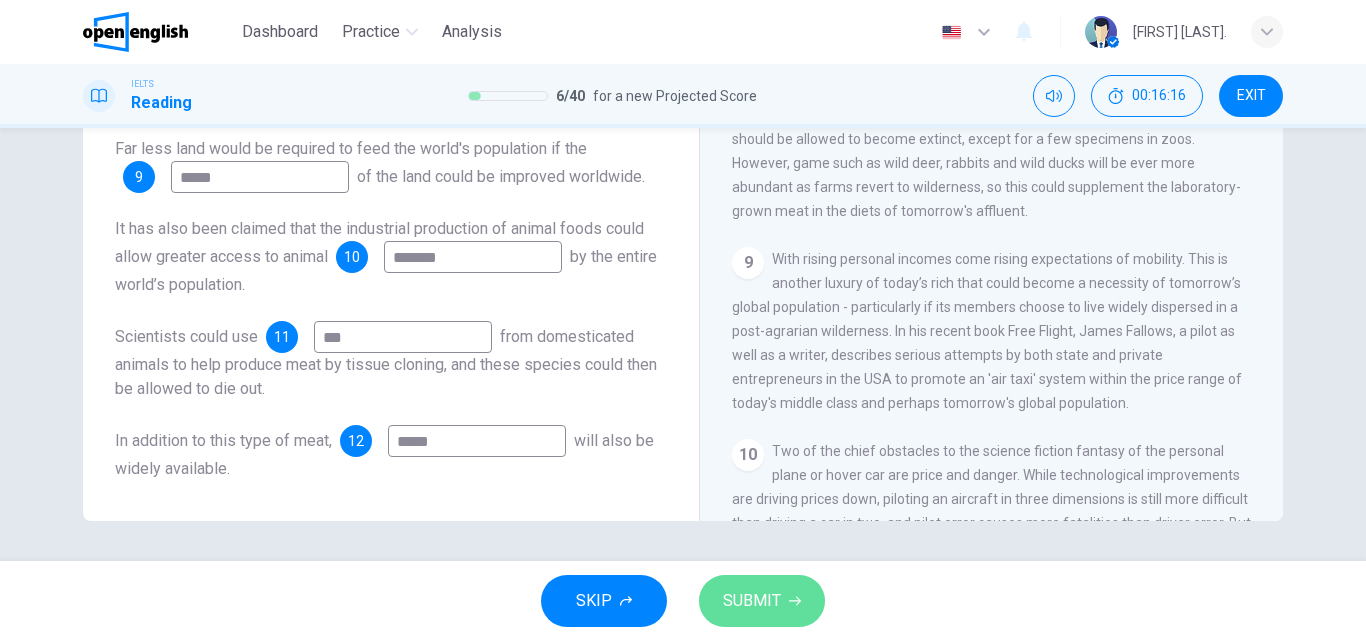 click on "SUBMIT" at bounding box center [752, 601] 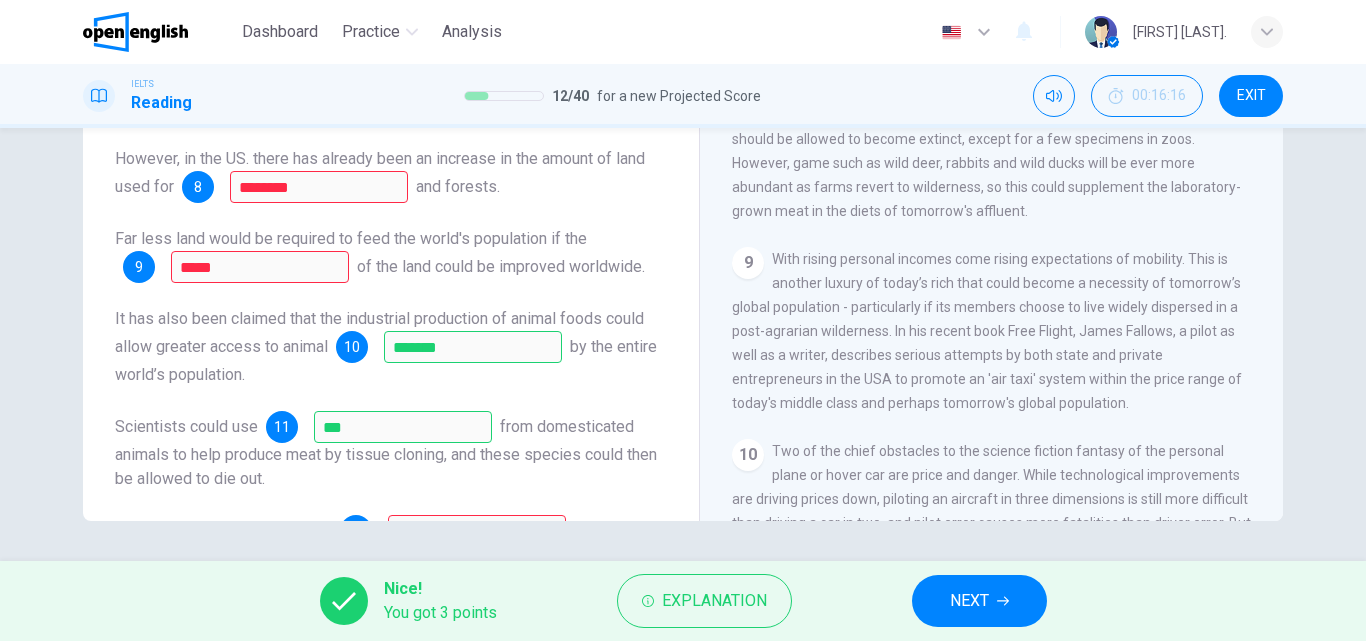 scroll, scrollTop: 0, scrollLeft: 0, axis: both 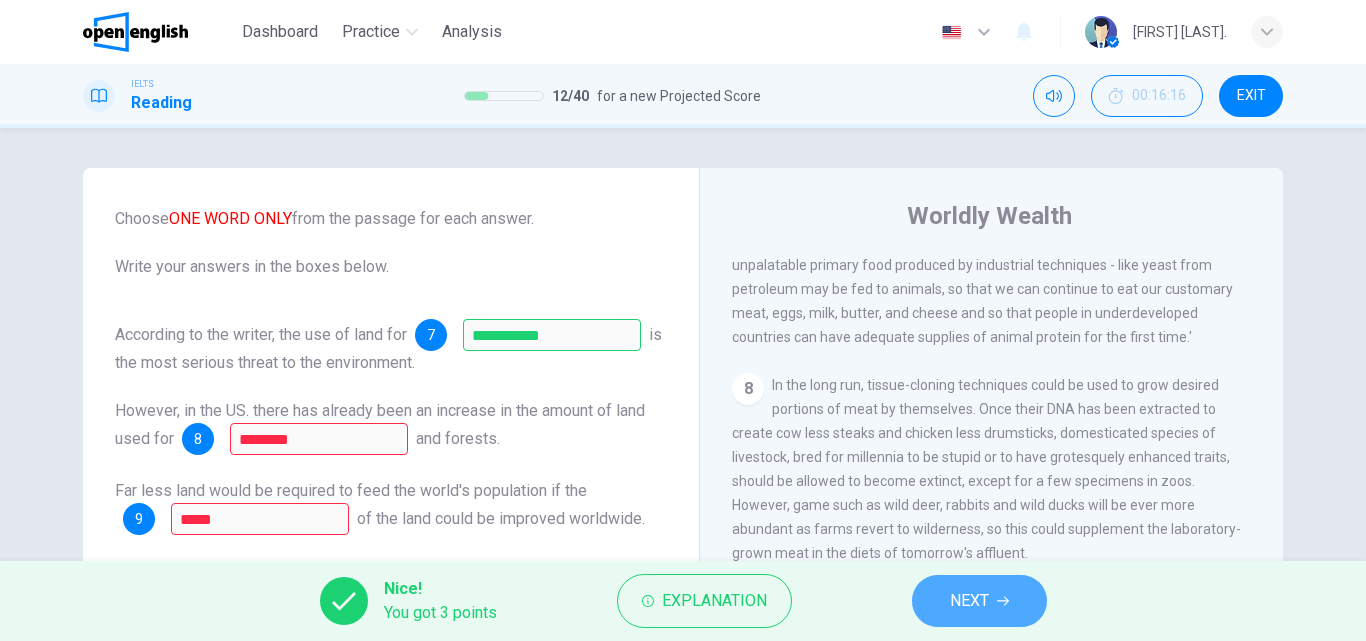 click on "NEXT" at bounding box center (979, 601) 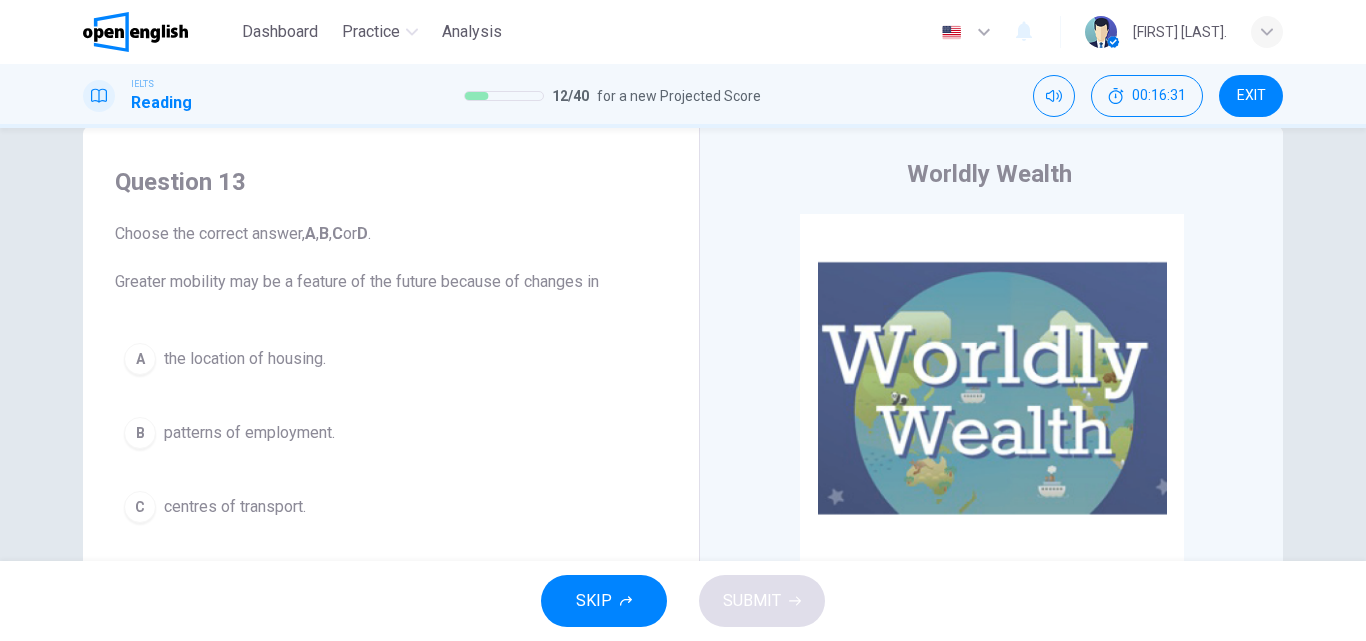 scroll, scrollTop: 142, scrollLeft: 0, axis: vertical 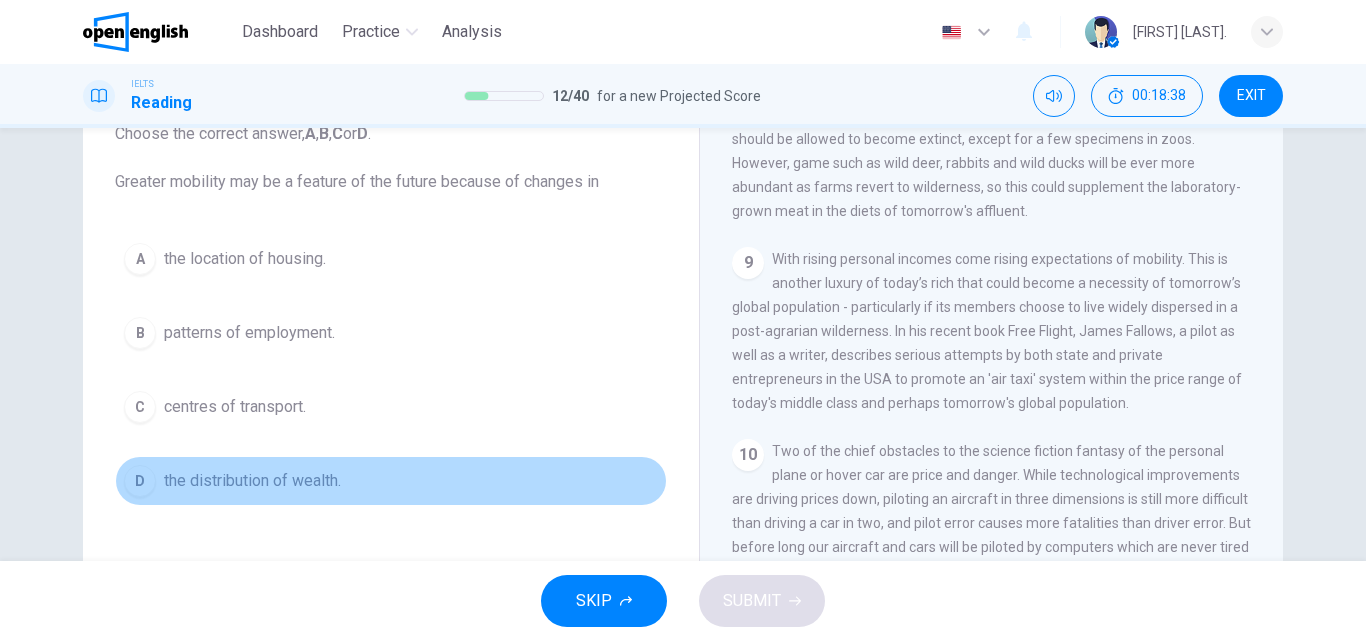 drag, startPoint x: 152, startPoint y: 479, endPoint x: 257, endPoint y: 476, distance: 105.04285 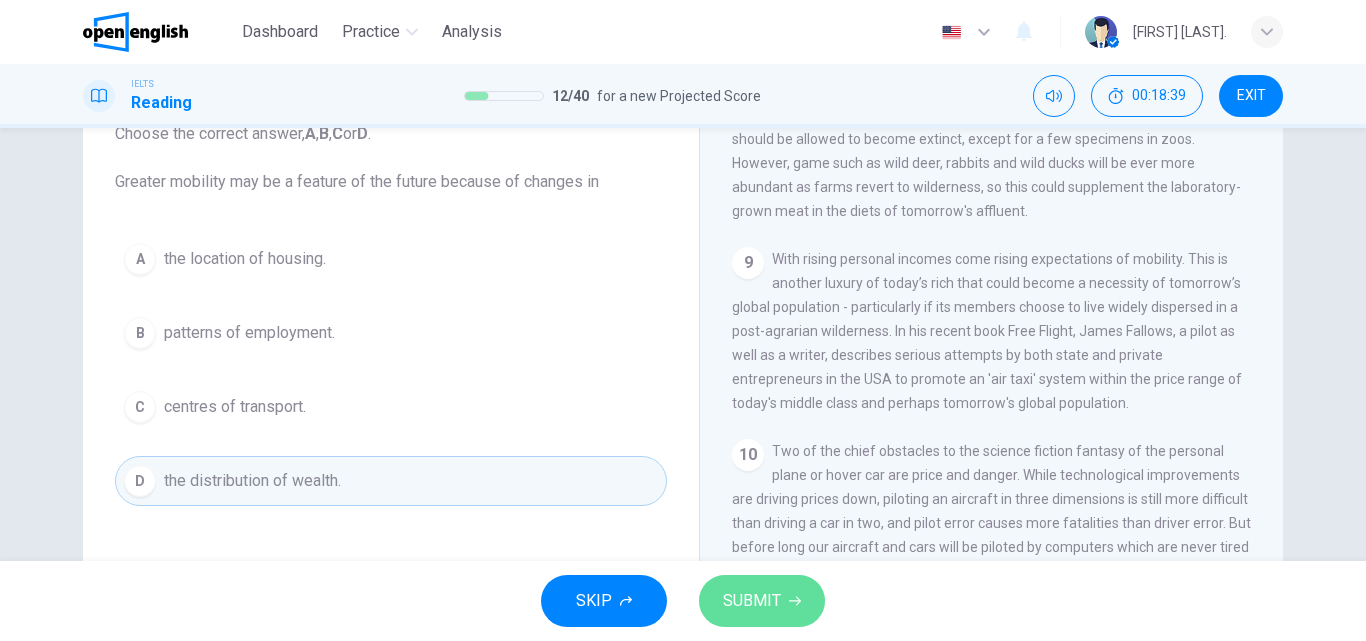 click on "SUBMIT" at bounding box center [752, 601] 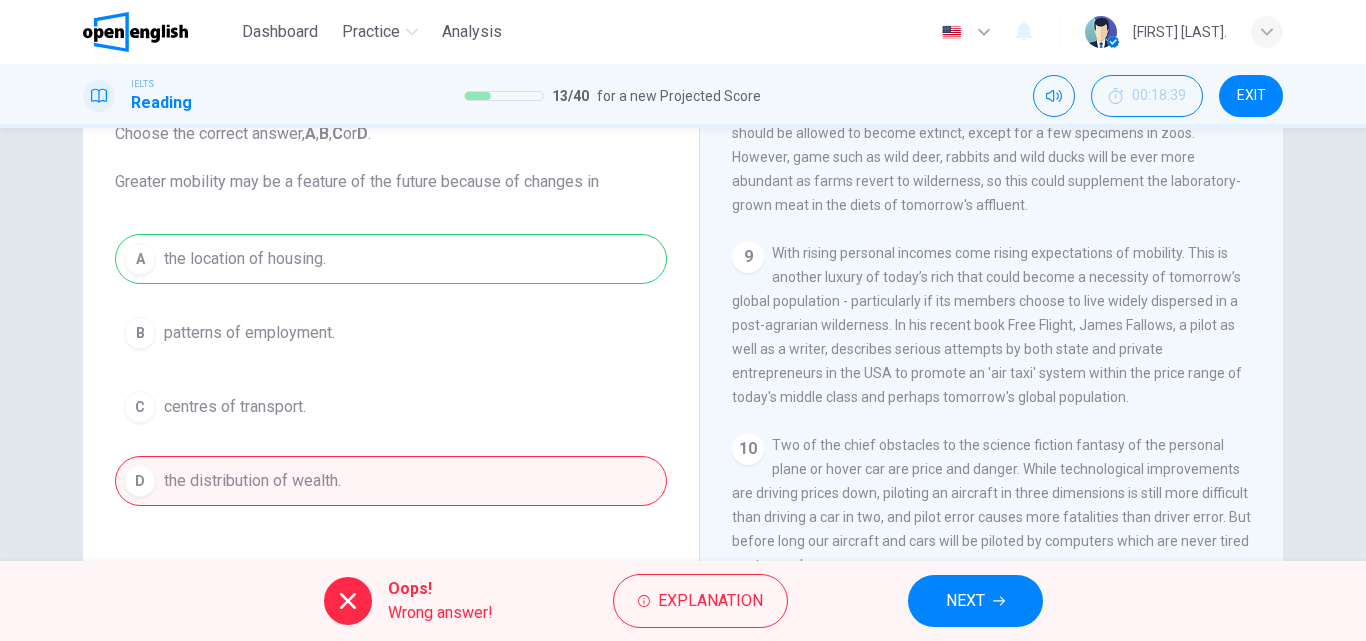 scroll, scrollTop: 1878, scrollLeft: 0, axis: vertical 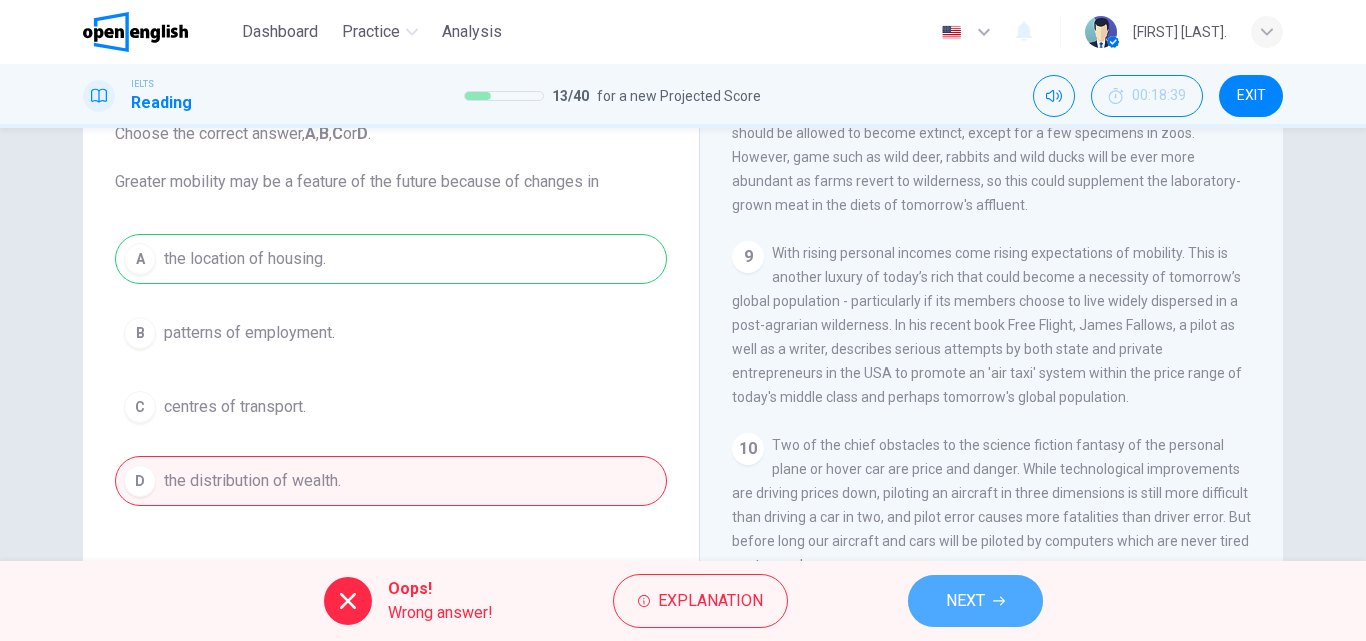 click on "NEXT" at bounding box center (965, 601) 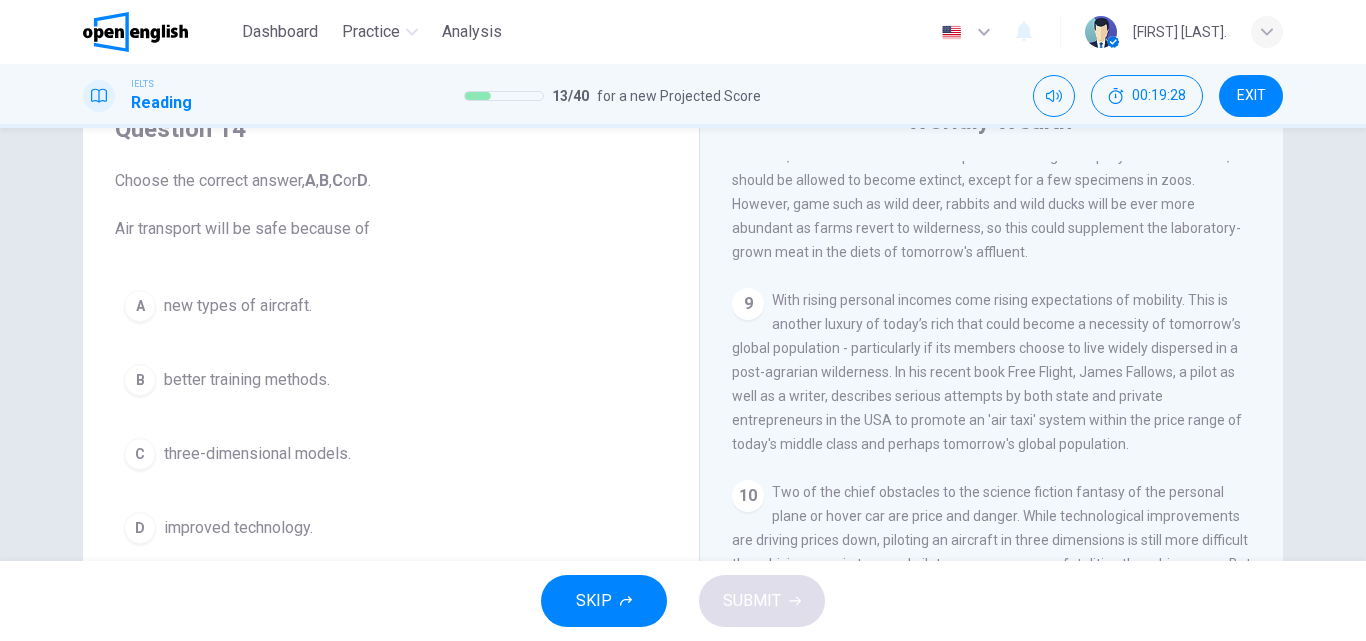 scroll, scrollTop: 142, scrollLeft: 0, axis: vertical 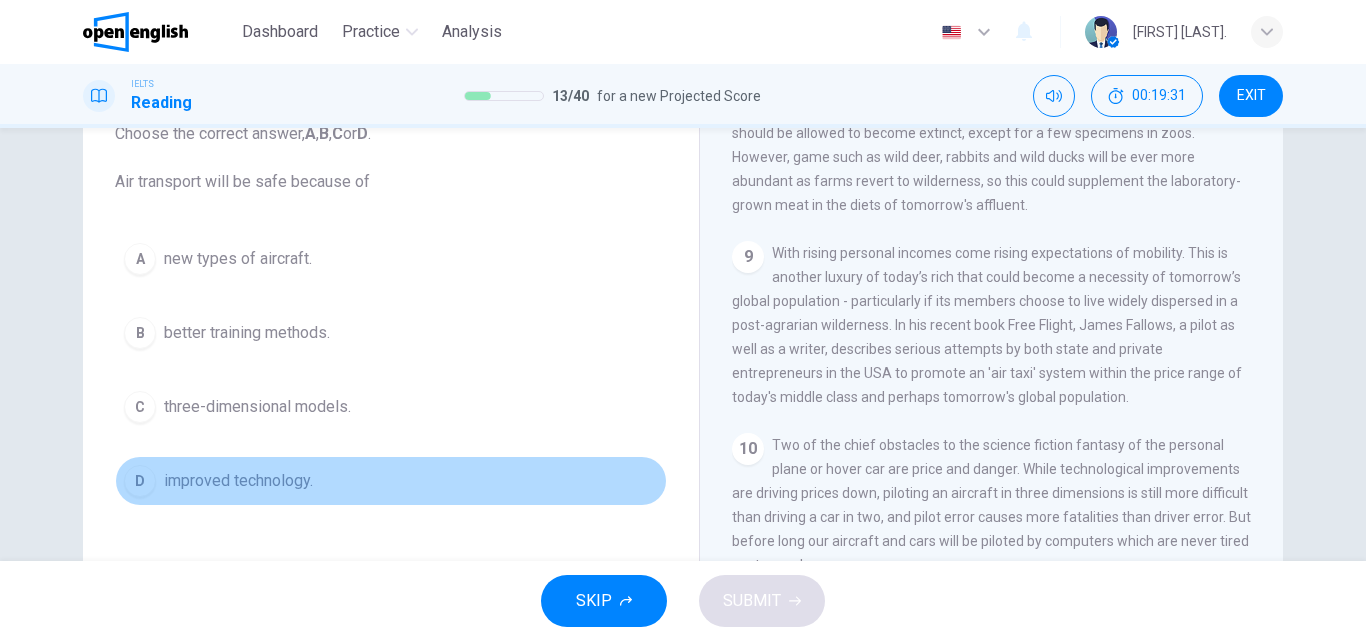 drag, startPoint x: 134, startPoint y: 491, endPoint x: 164, endPoint y: 490, distance: 30.016663 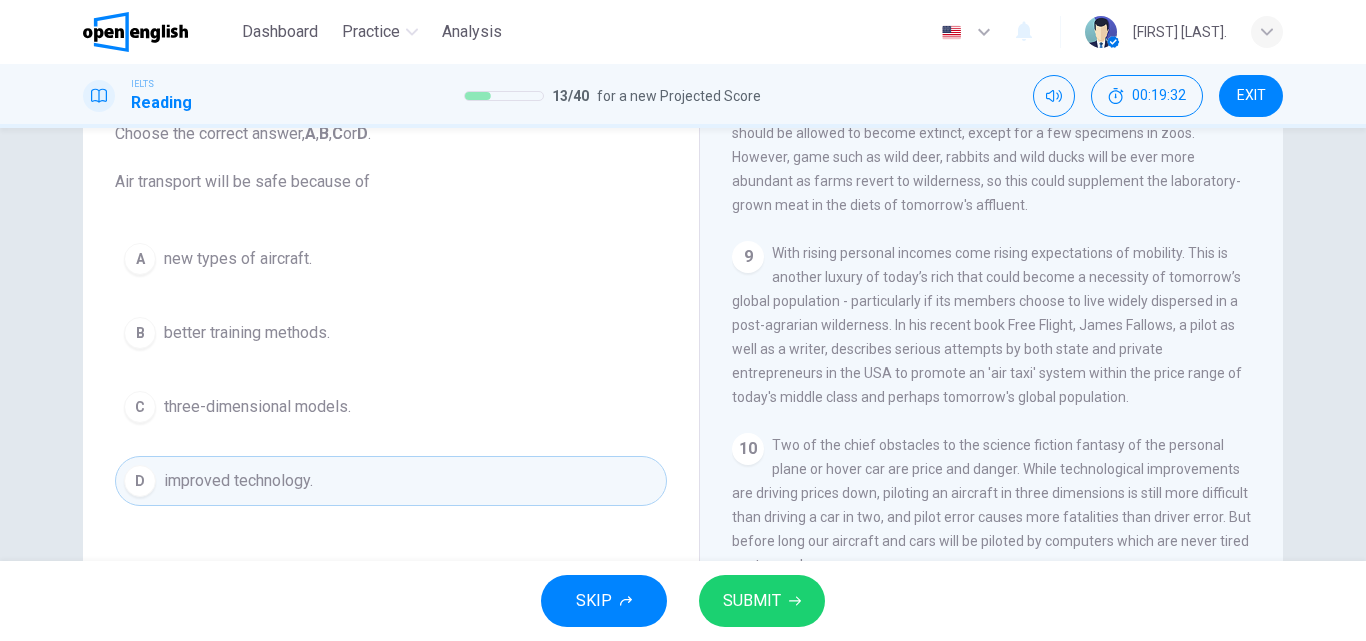click on "SUBMIT" at bounding box center (752, 601) 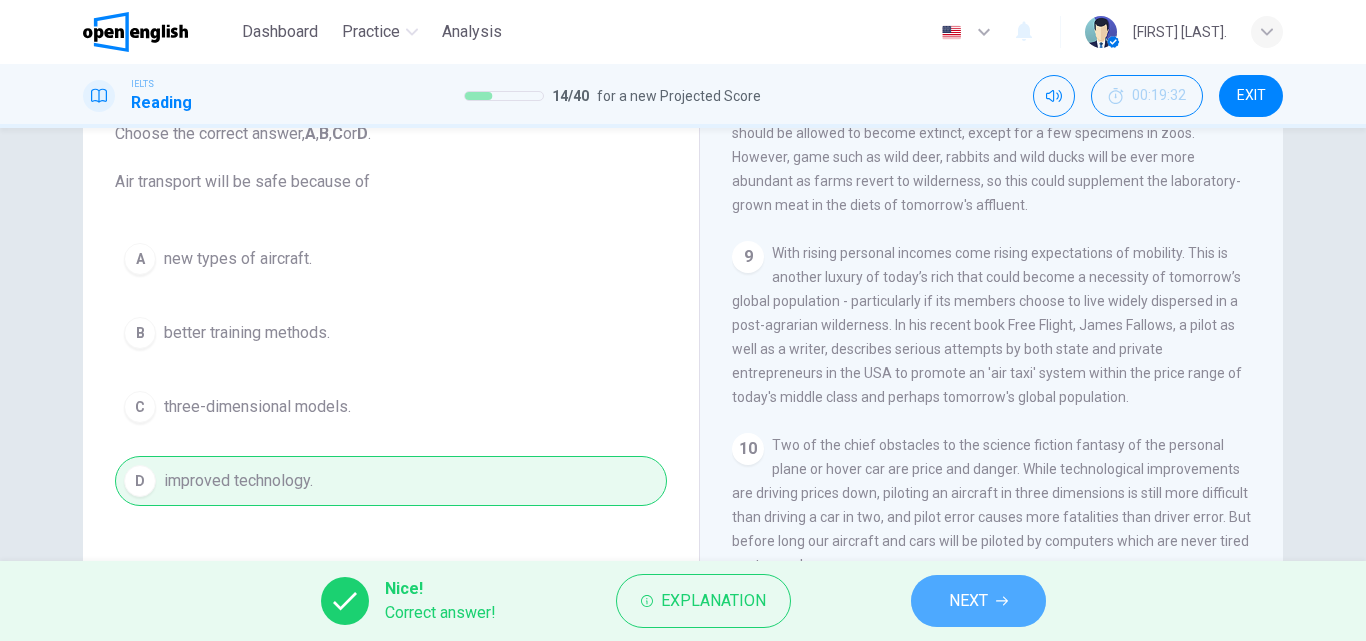 click on "NEXT" at bounding box center [968, 601] 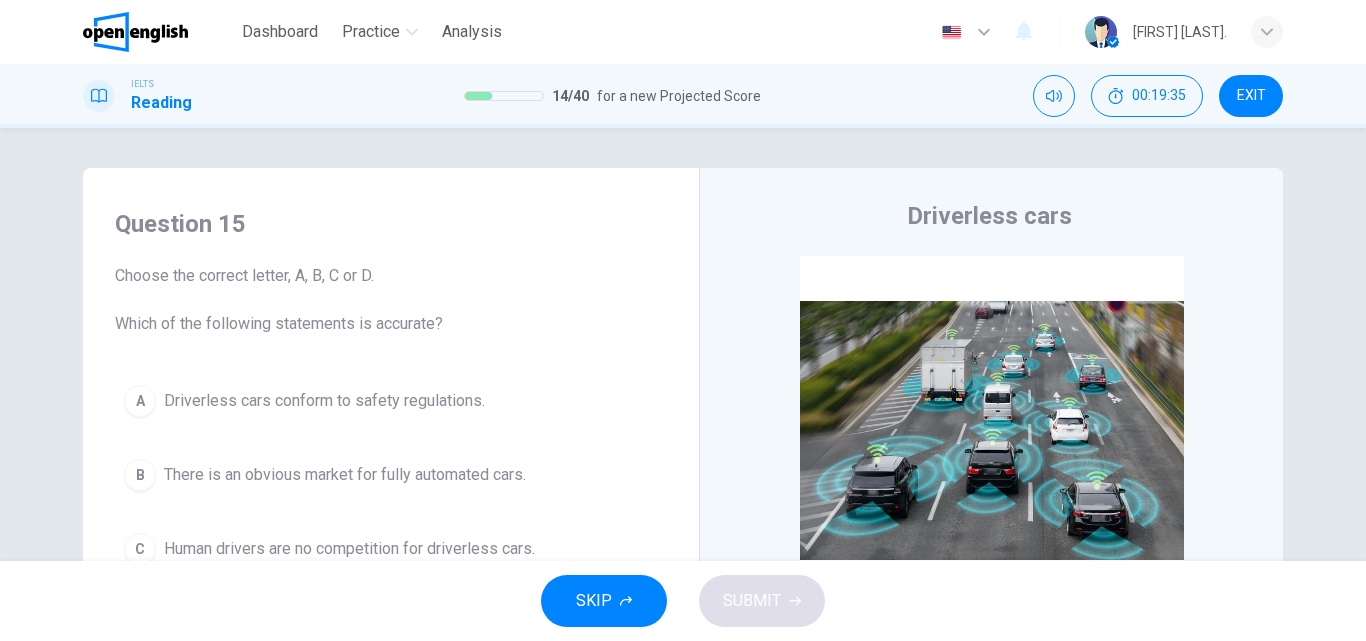 scroll, scrollTop: 100, scrollLeft: 0, axis: vertical 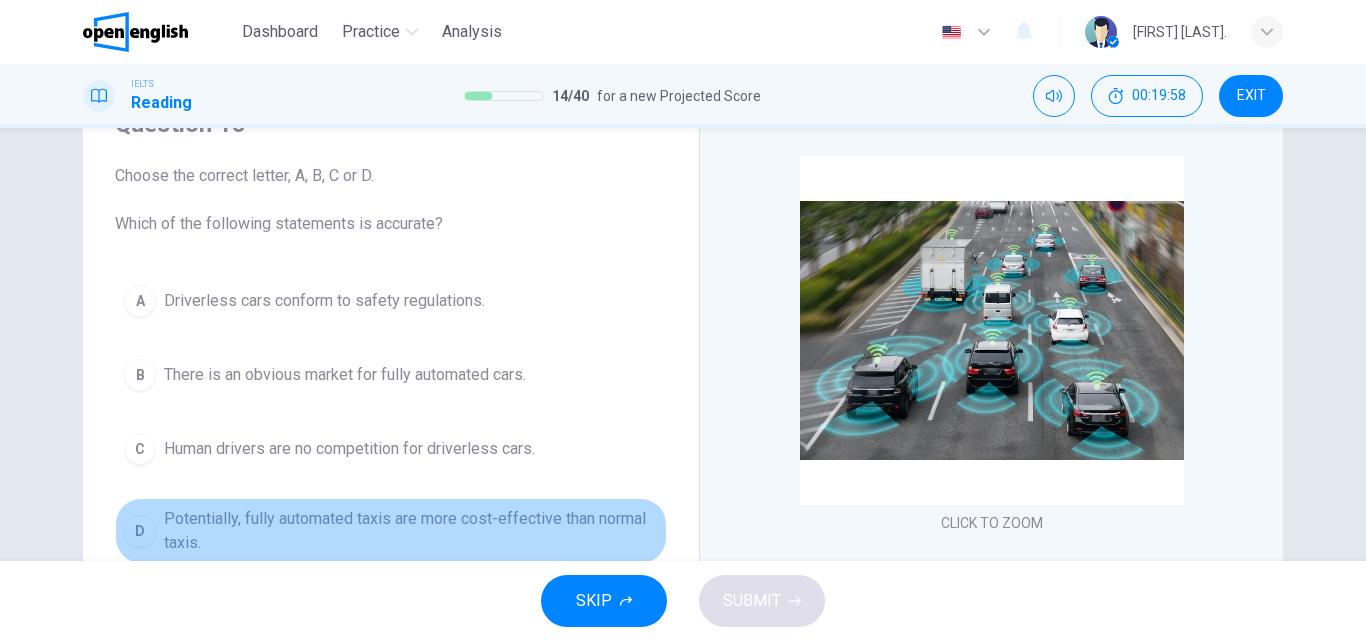 click on "D" at bounding box center [140, 531] 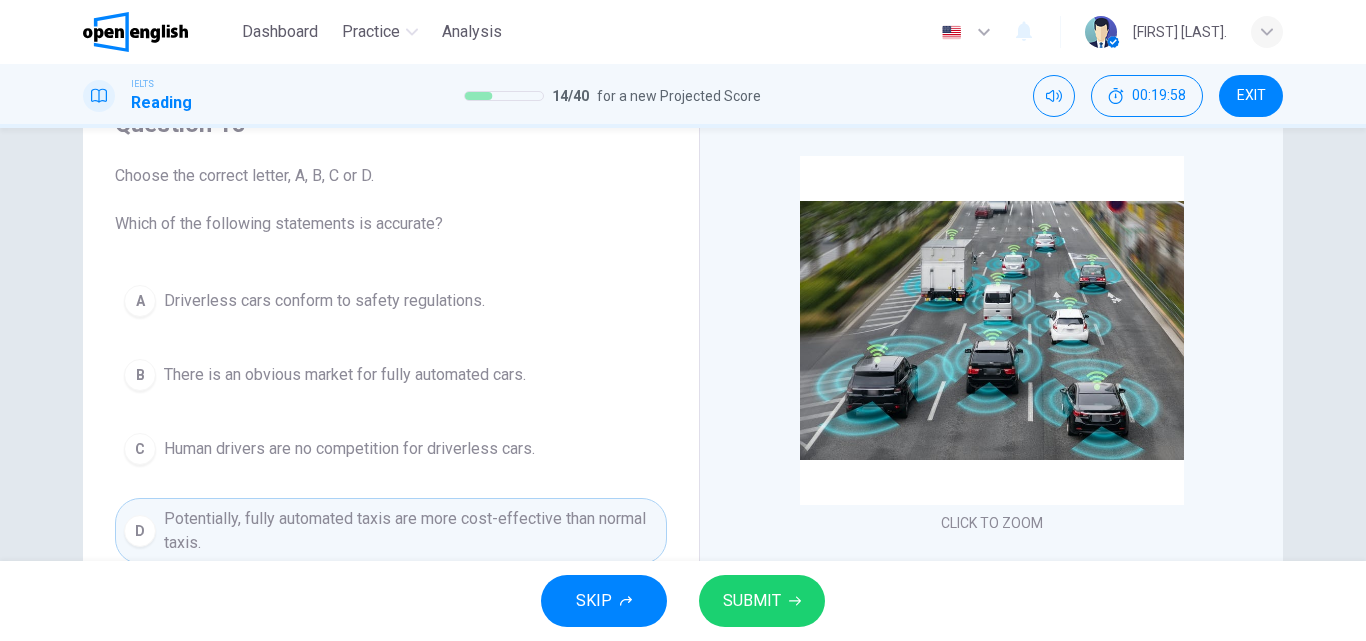 click on "SUBMIT" at bounding box center (752, 601) 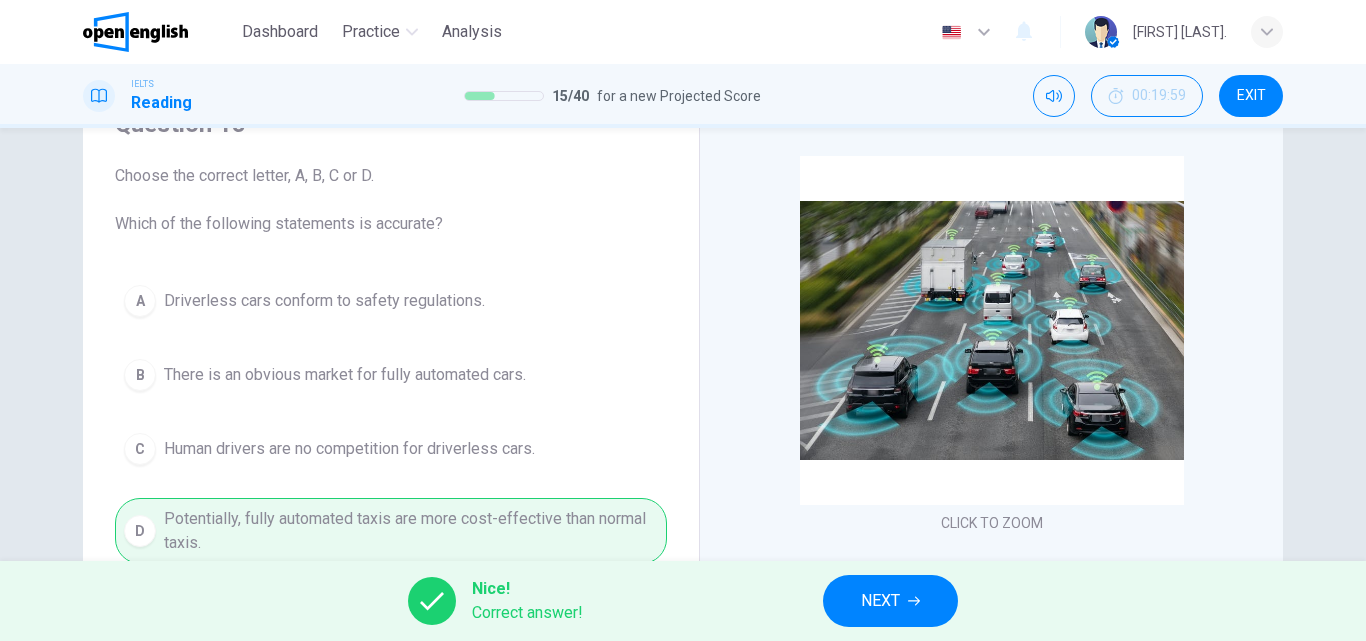 click on "NEXT" at bounding box center [890, 601] 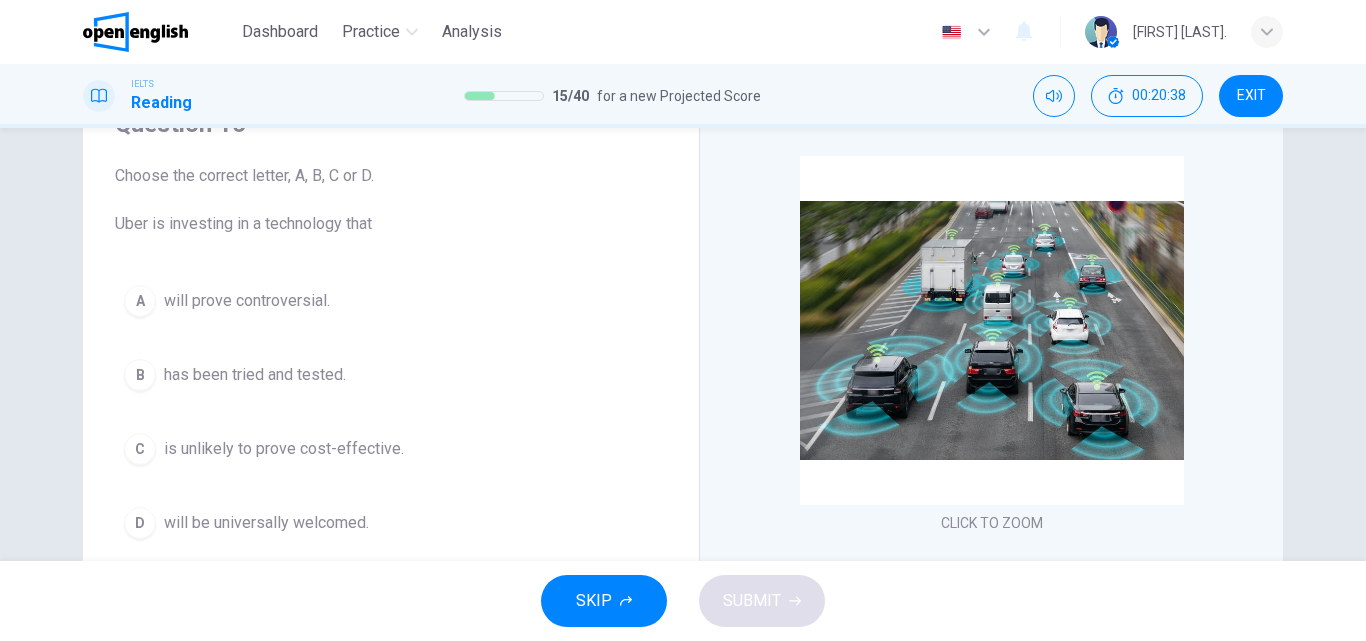 click on "B" at bounding box center [140, 375] 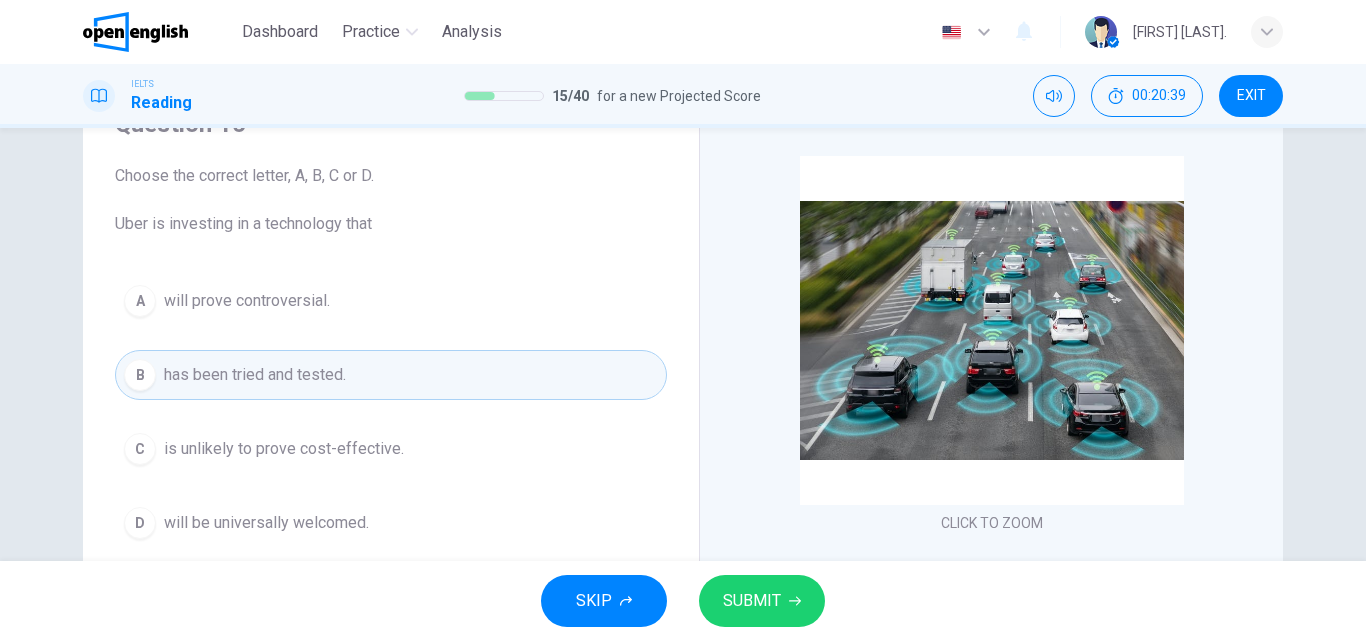 click on "SUBMIT" at bounding box center (752, 601) 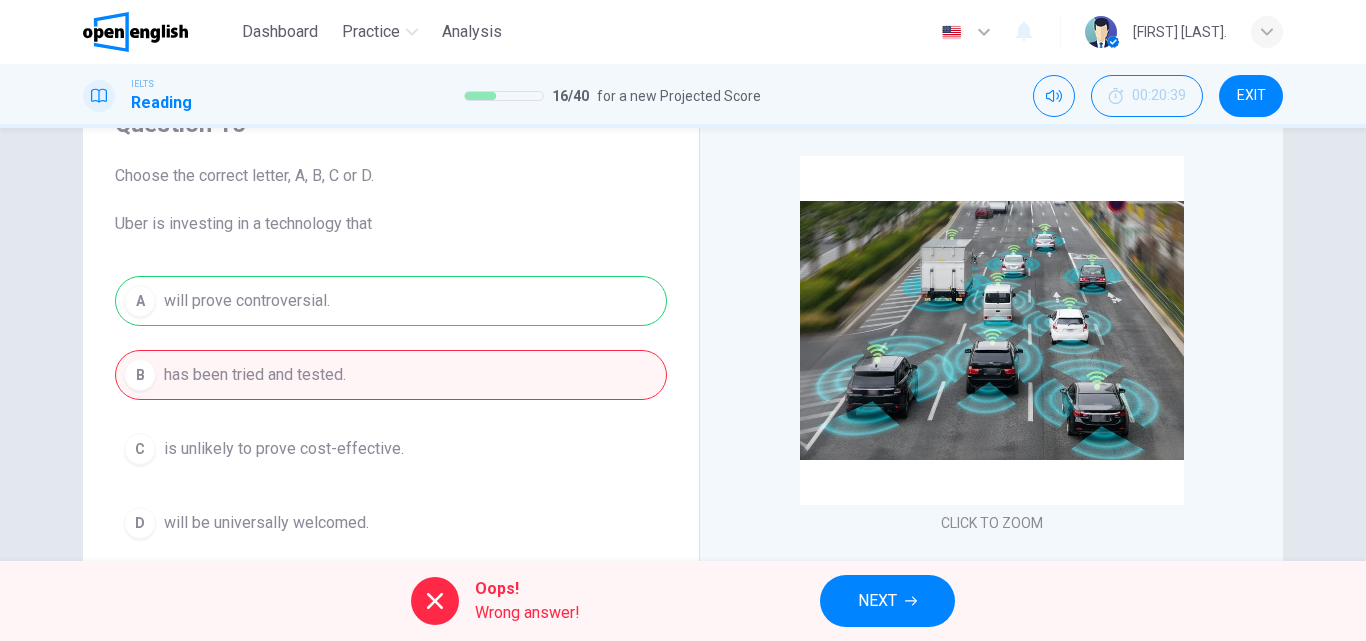 click on "NEXT" at bounding box center (877, 601) 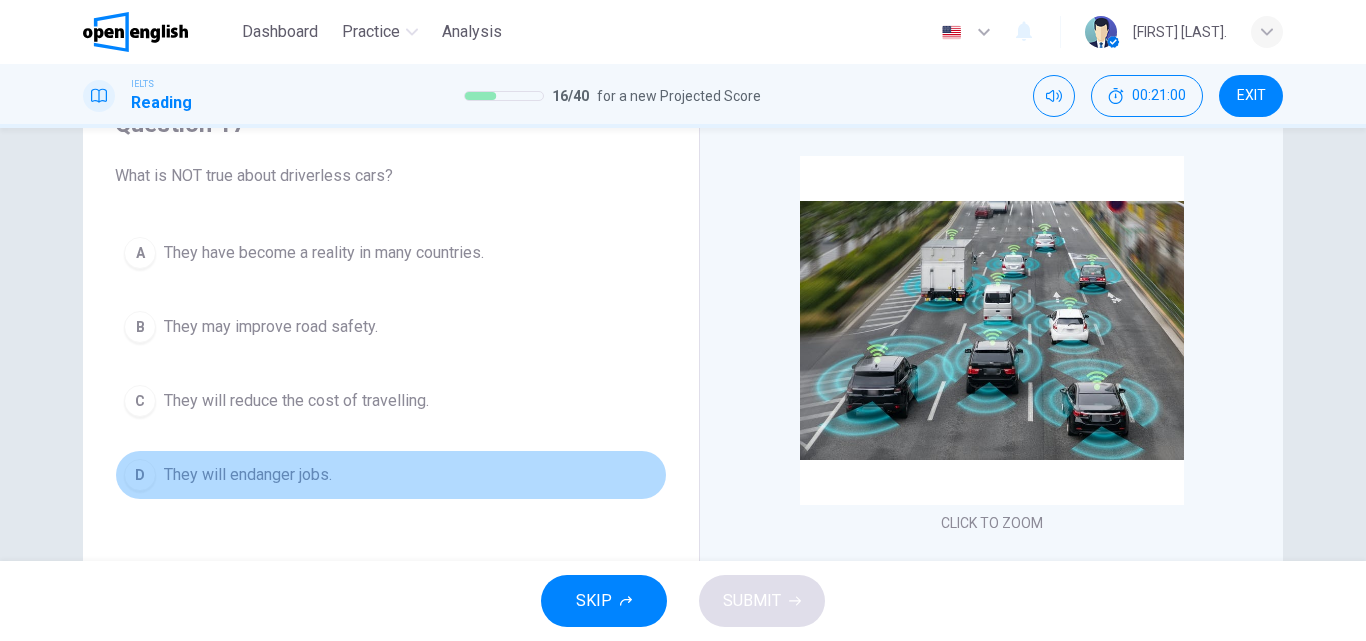click on "D" at bounding box center (140, 475) 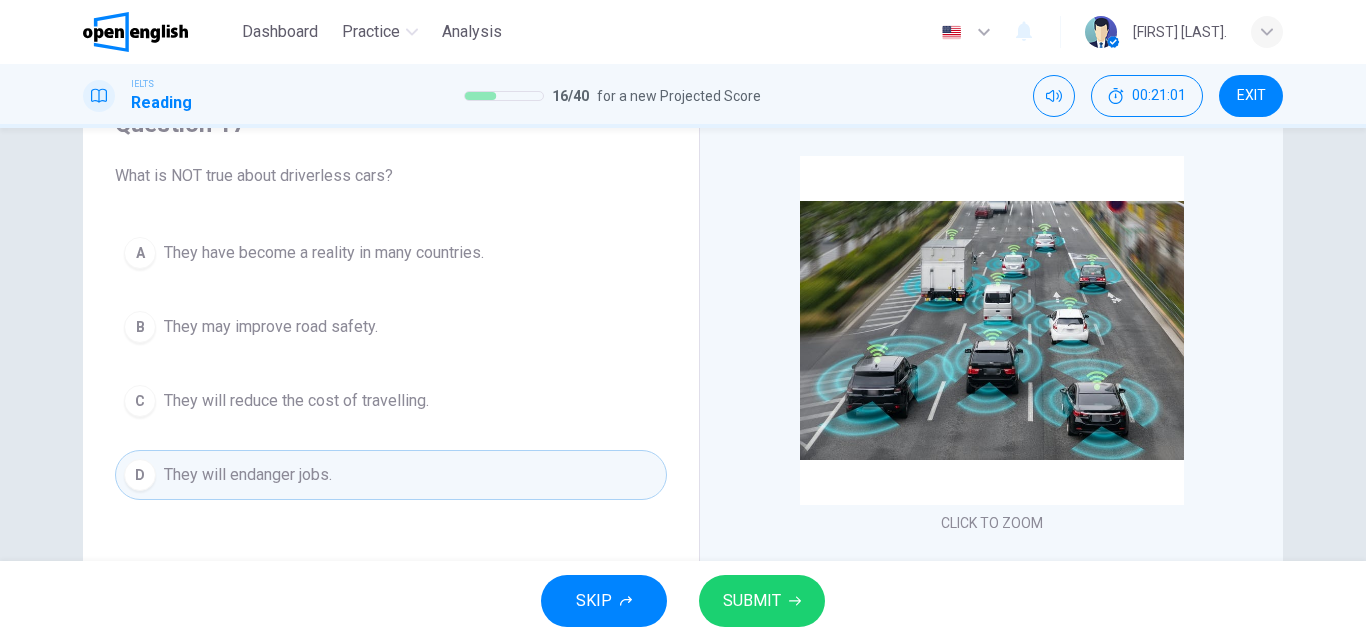click on "SUBMIT" at bounding box center [752, 601] 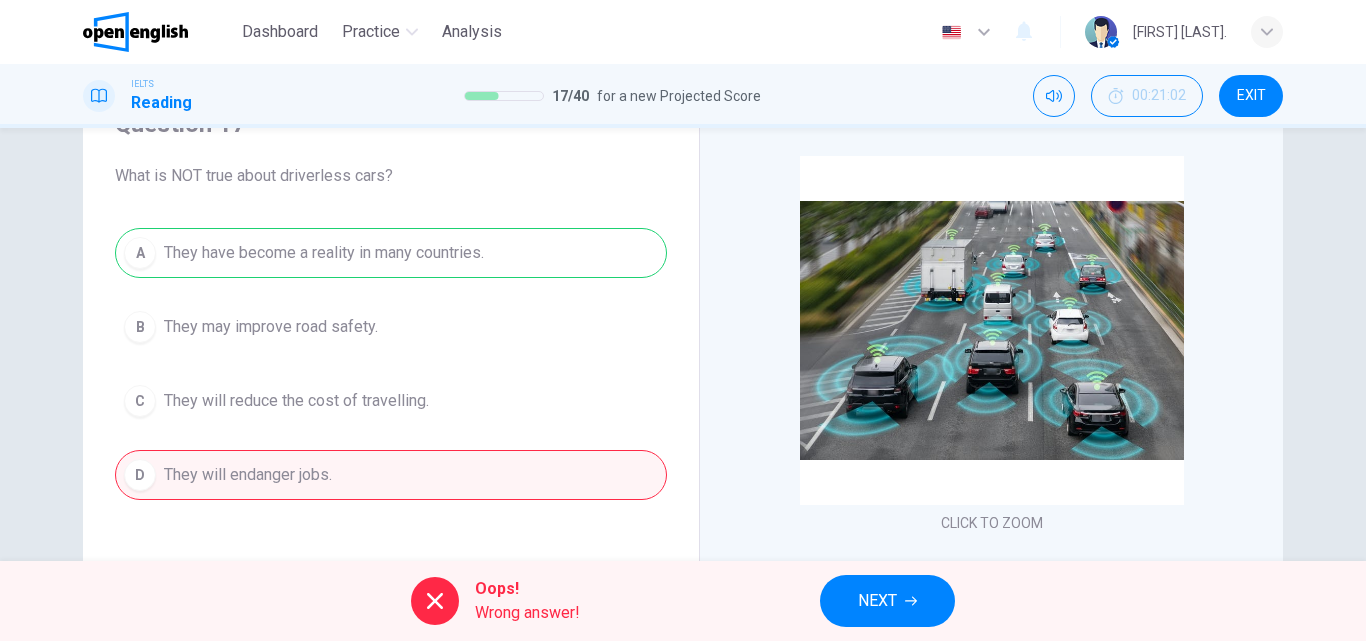 click on "NEXT" at bounding box center [877, 601] 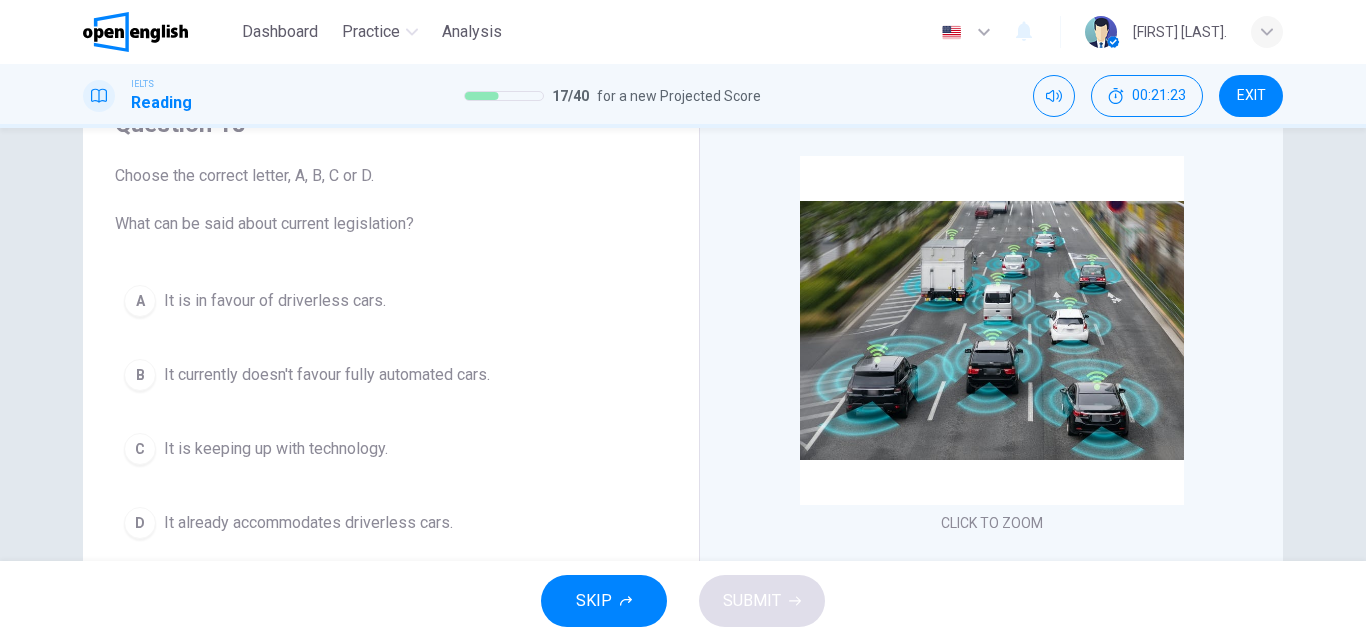 click on "C" at bounding box center [140, 449] 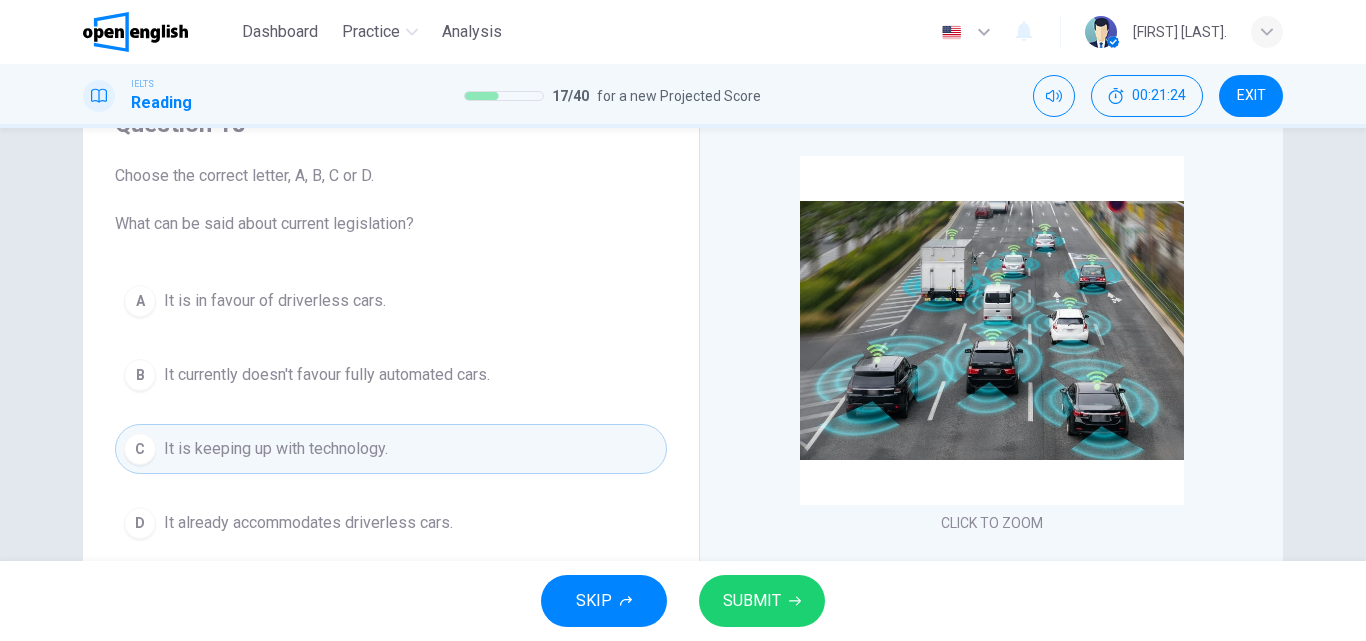 click on "SUBMIT" at bounding box center [752, 601] 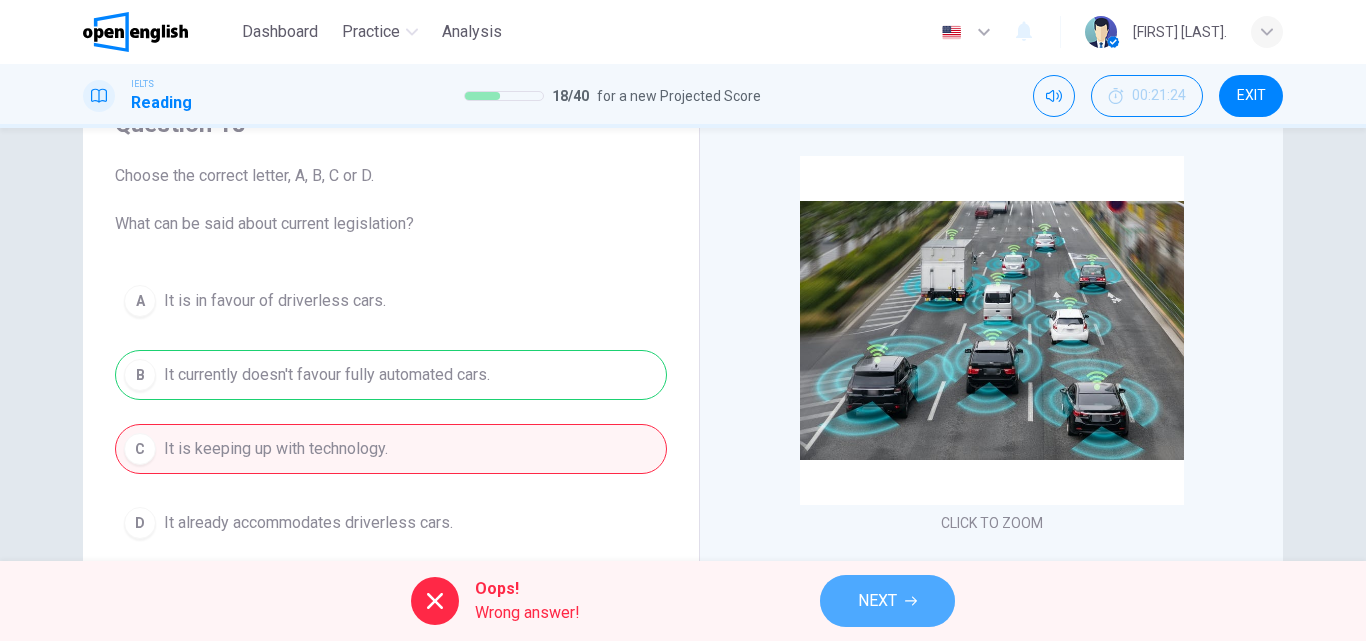 click on "NEXT" at bounding box center (877, 601) 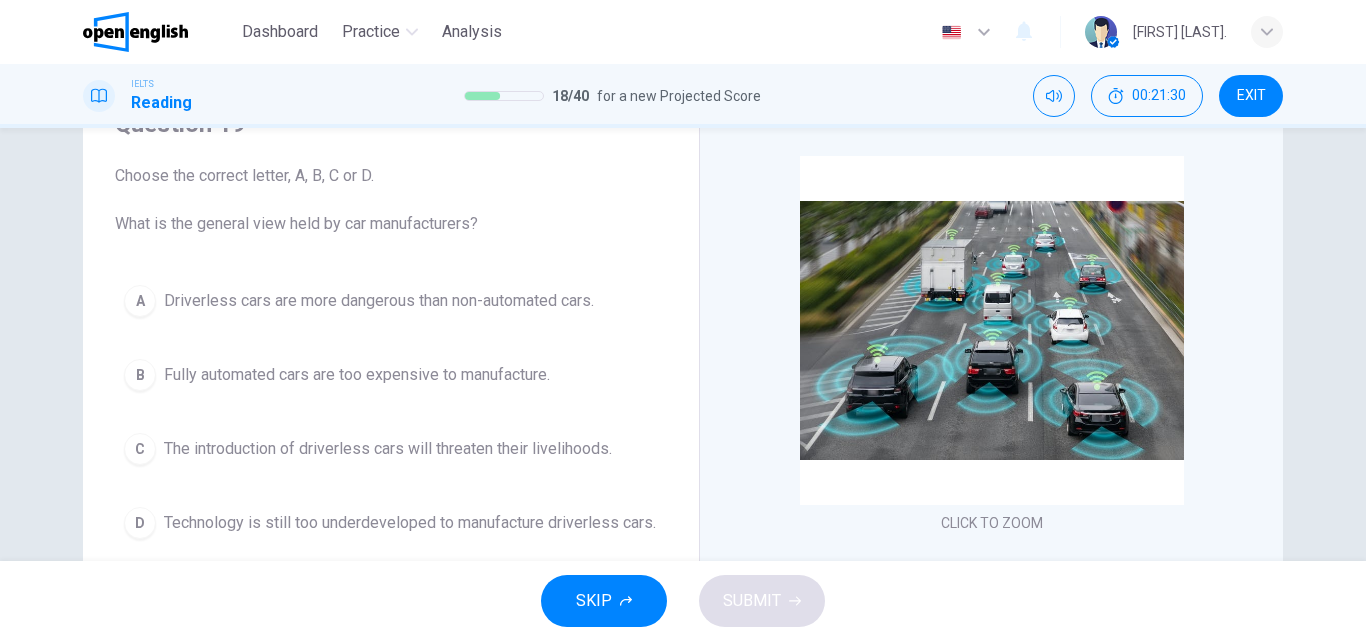 click on "SKIP" at bounding box center [604, 601] 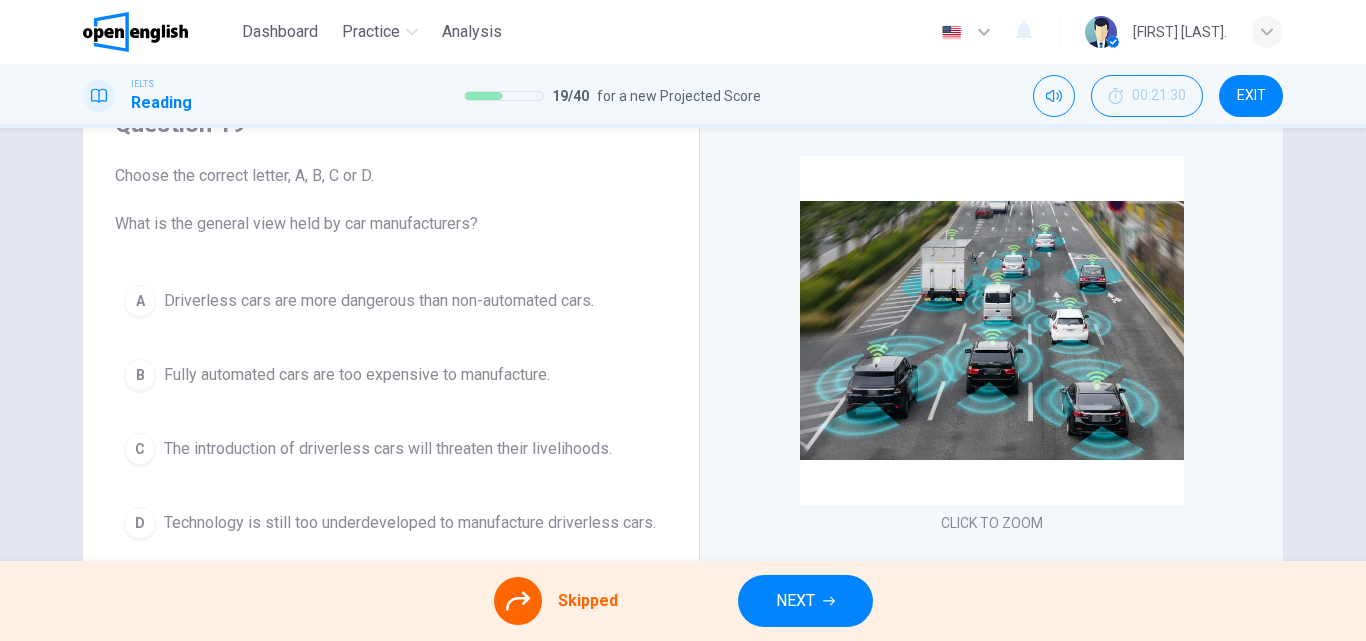 click on "NEXT" at bounding box center [795, 601] 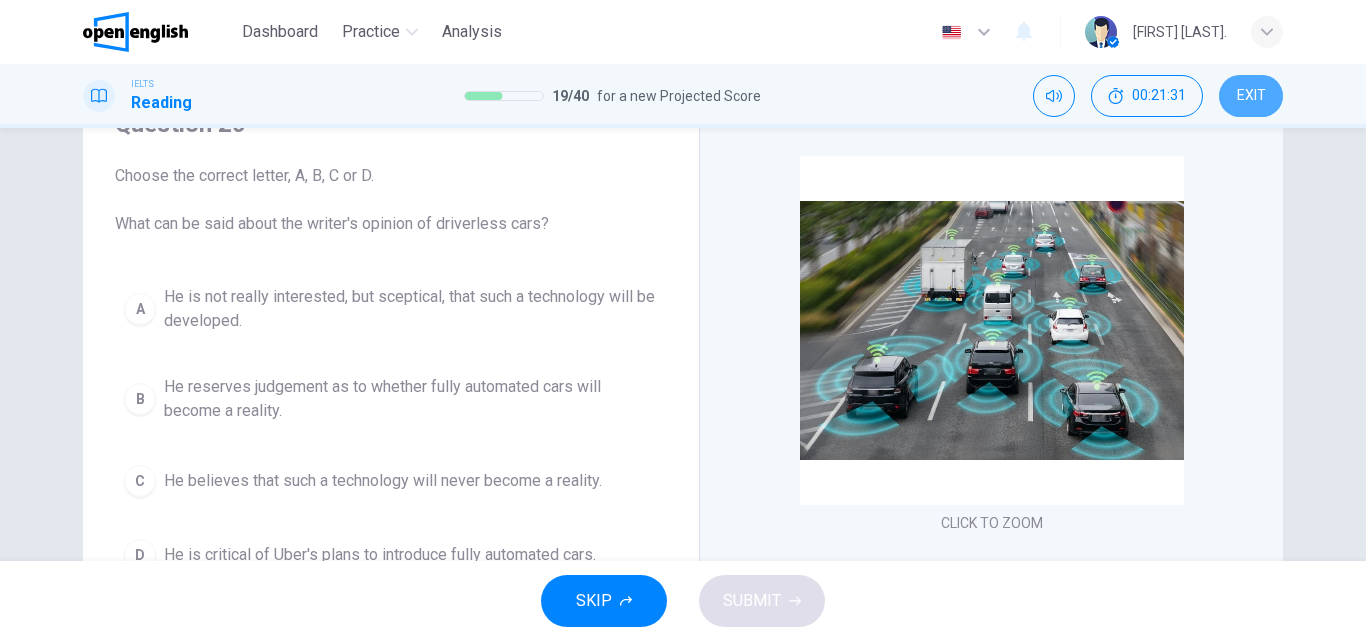 click on "EXIT" at bounding box center [1251, 96] 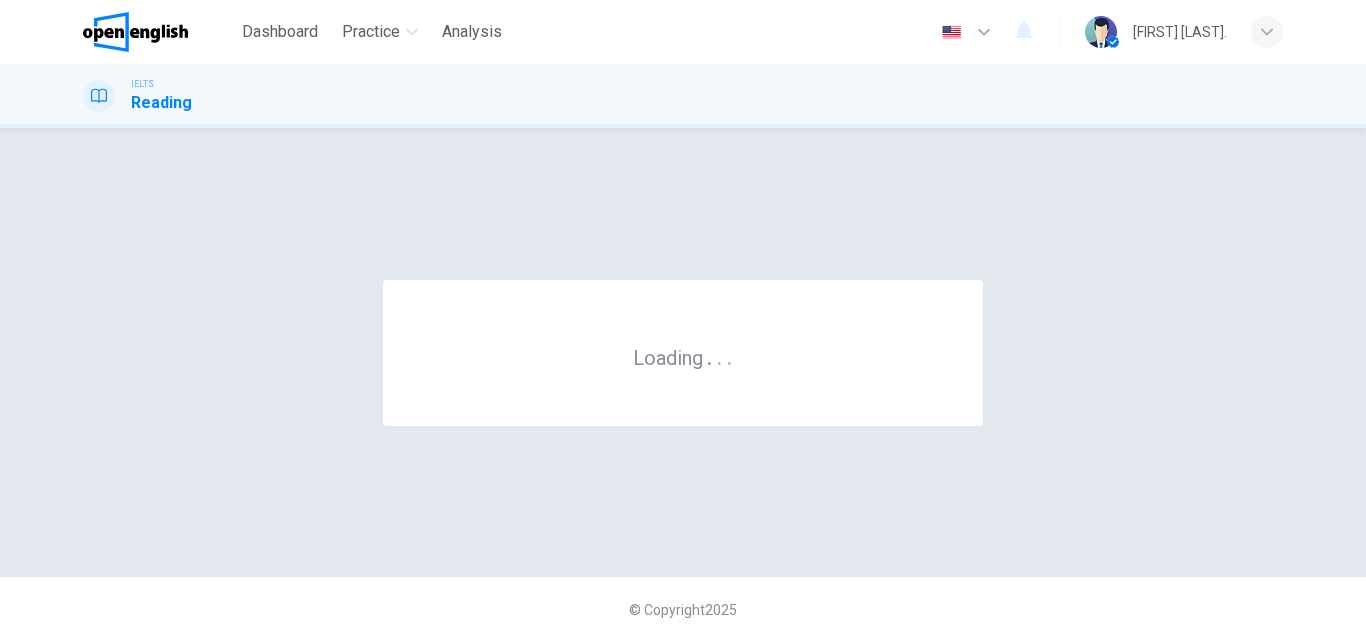 scroll, scrollTop: 0, scrollLeft: 0, axis: both 